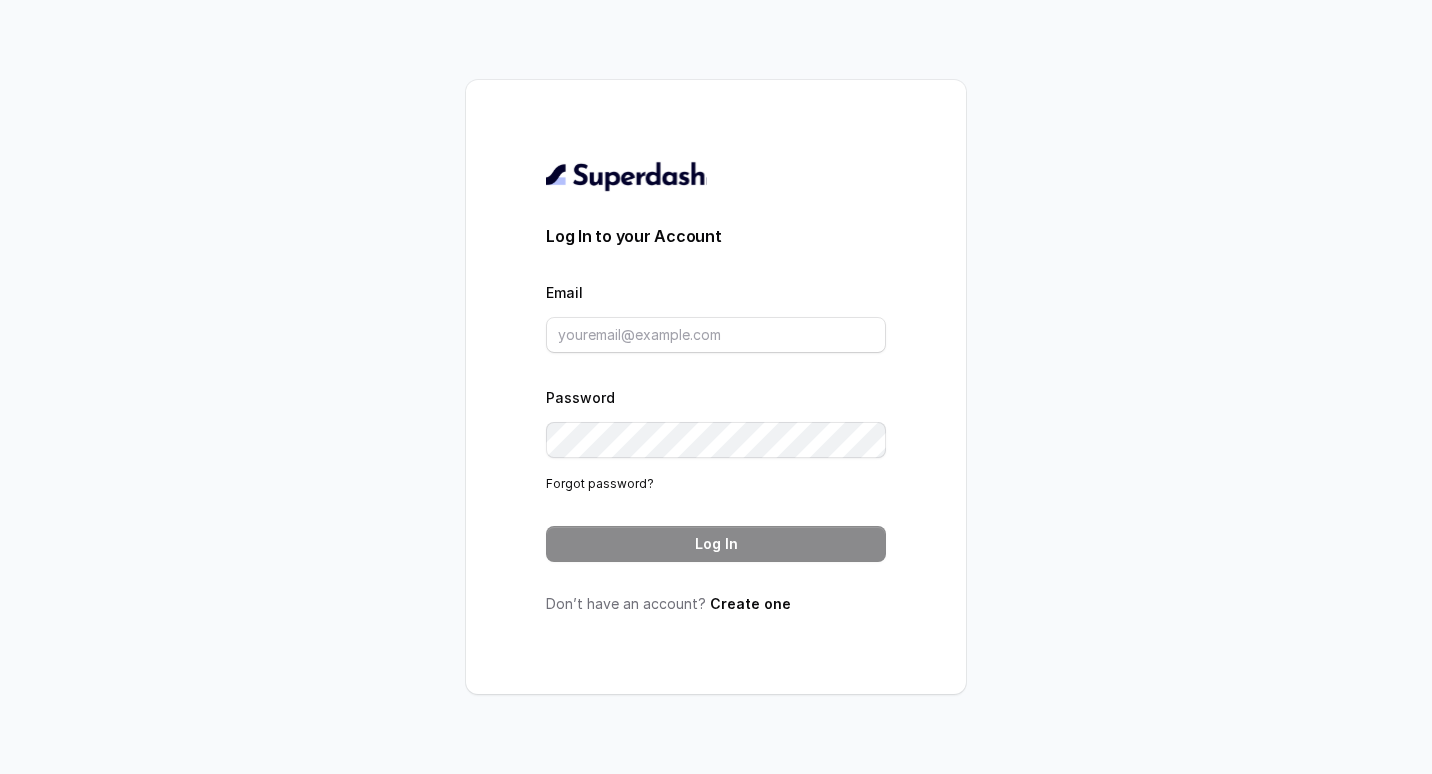 scroll, scrollTop: 0, scrollLeft: 0, axis: both 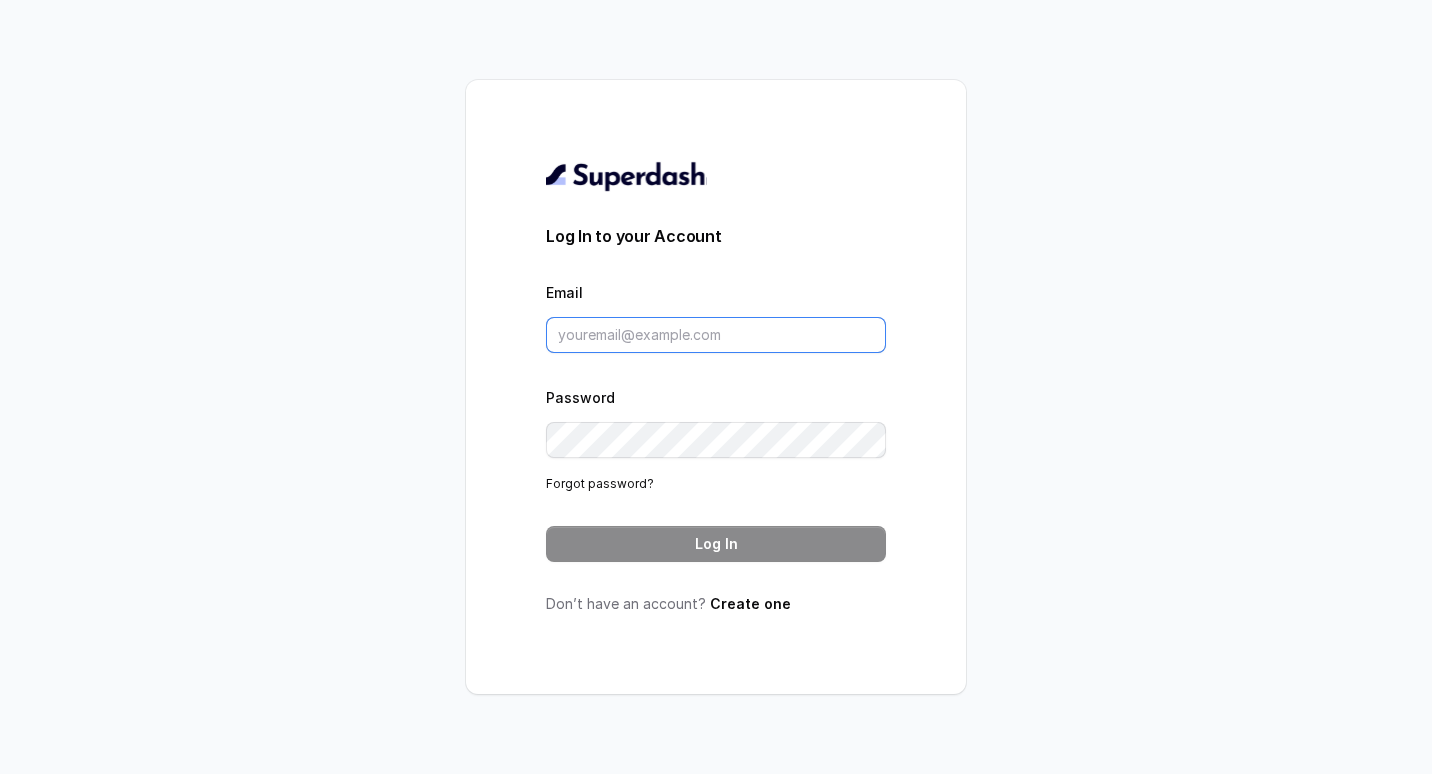 click on "Email" at bounding box center [716, 335] 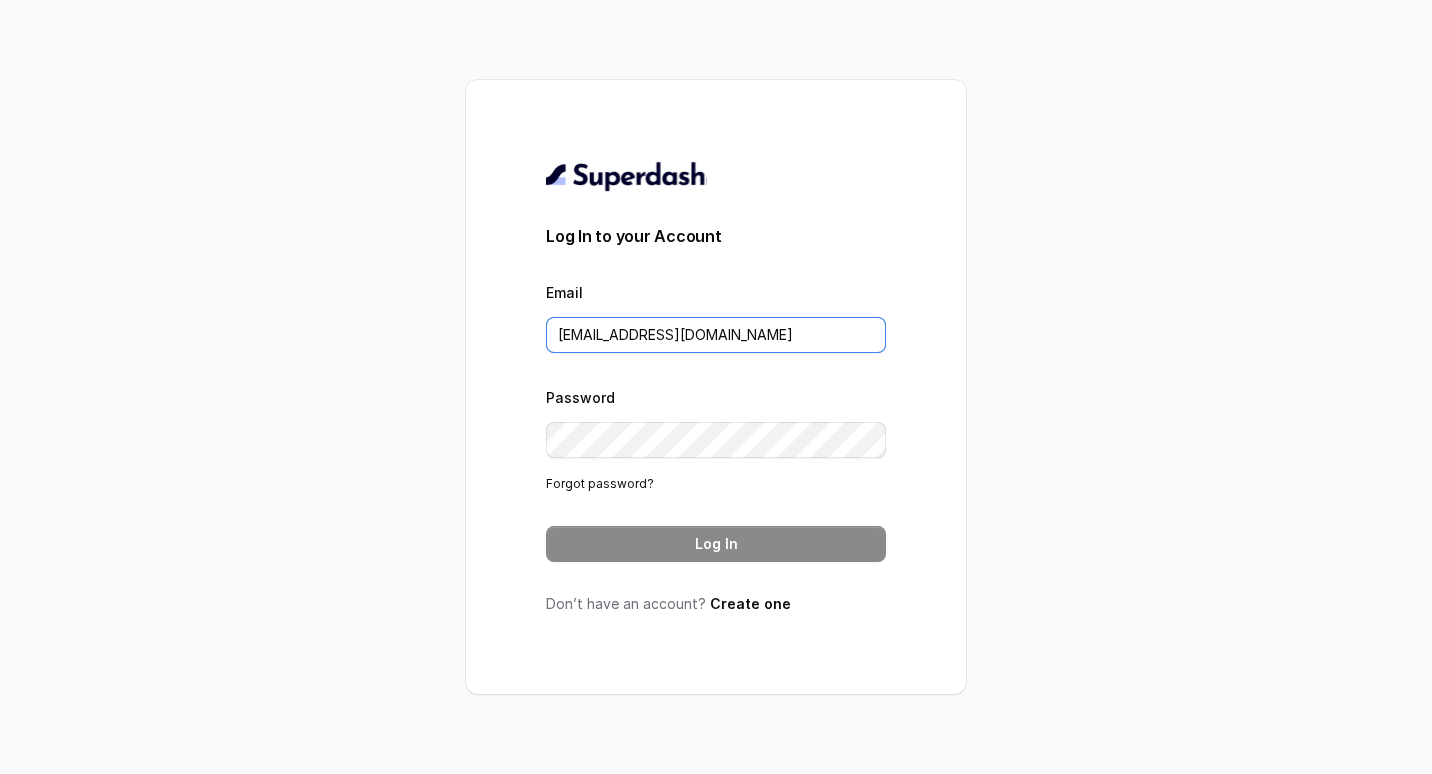 click on "ragesh2708@acharya.ac.in" at bounding box center (716, 335) 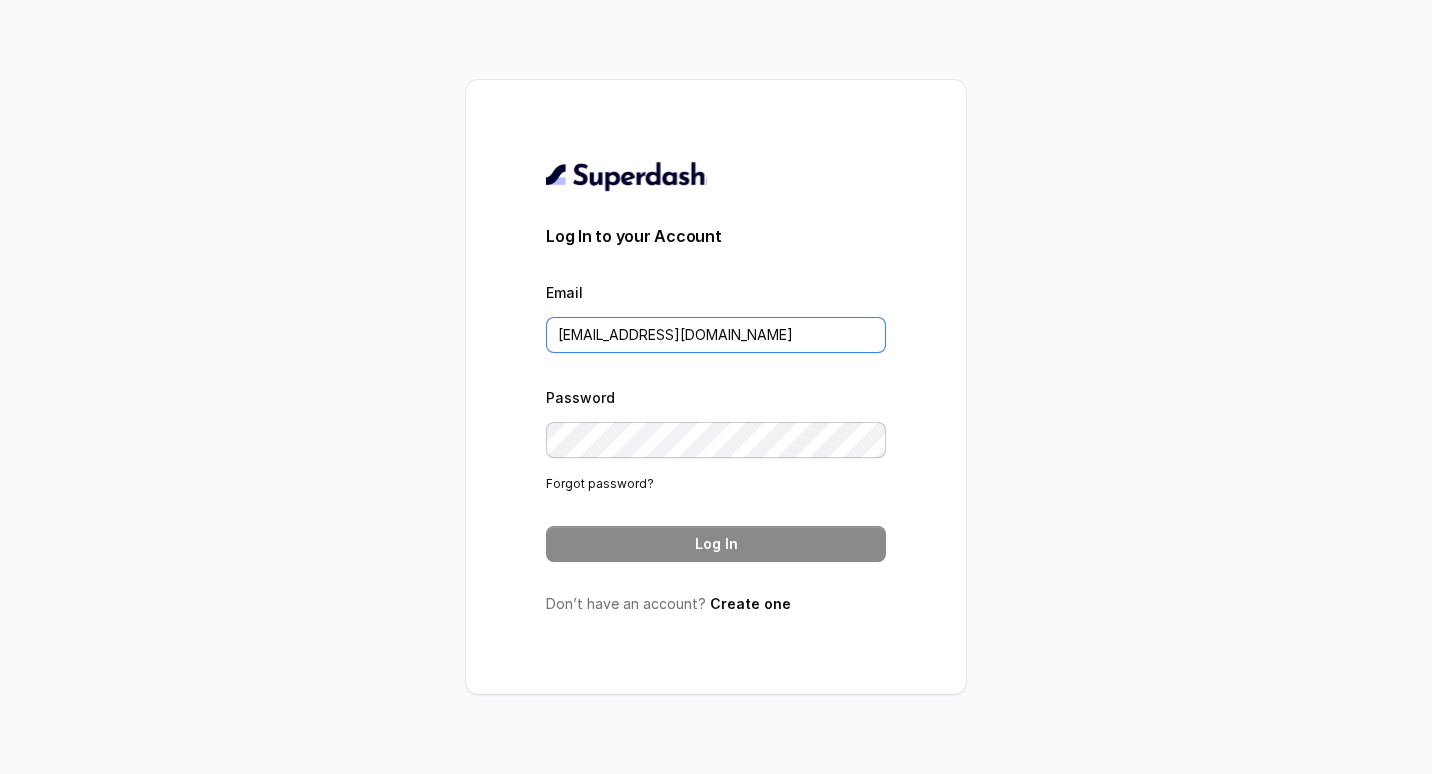 type on "ragesh2708@acharya.ac.in" 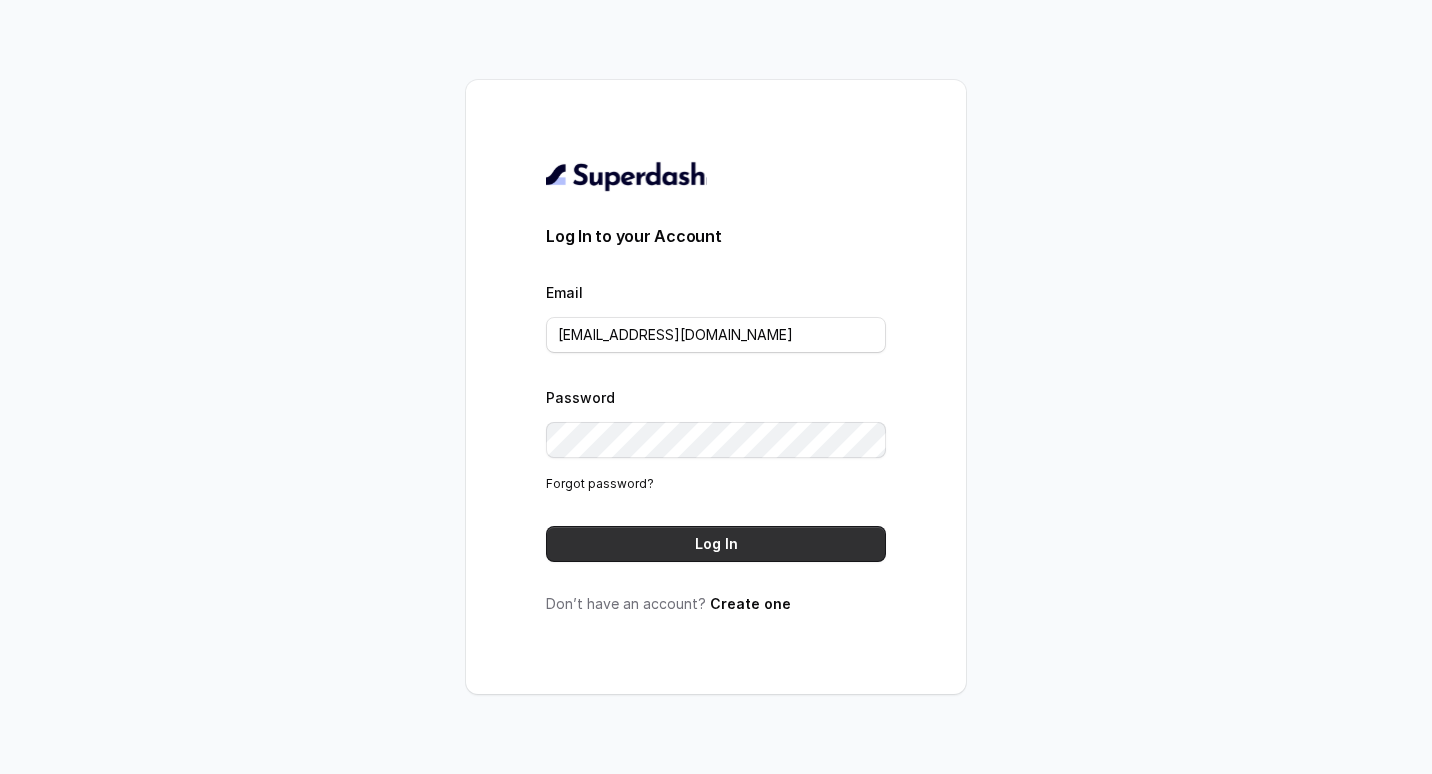 click on "Log In" at bounding box center [716, 544] 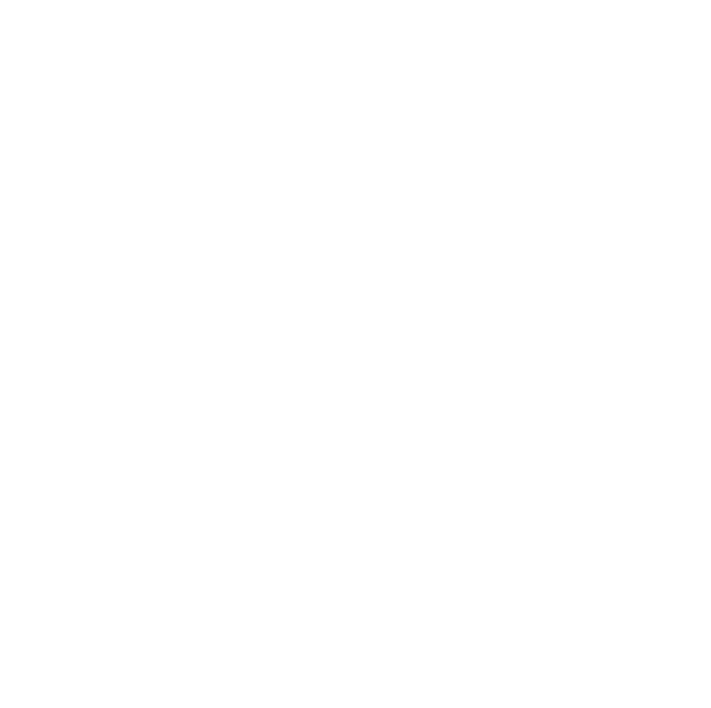 scroll, scrollTop: 0, scrollLeft: 0, axis: both 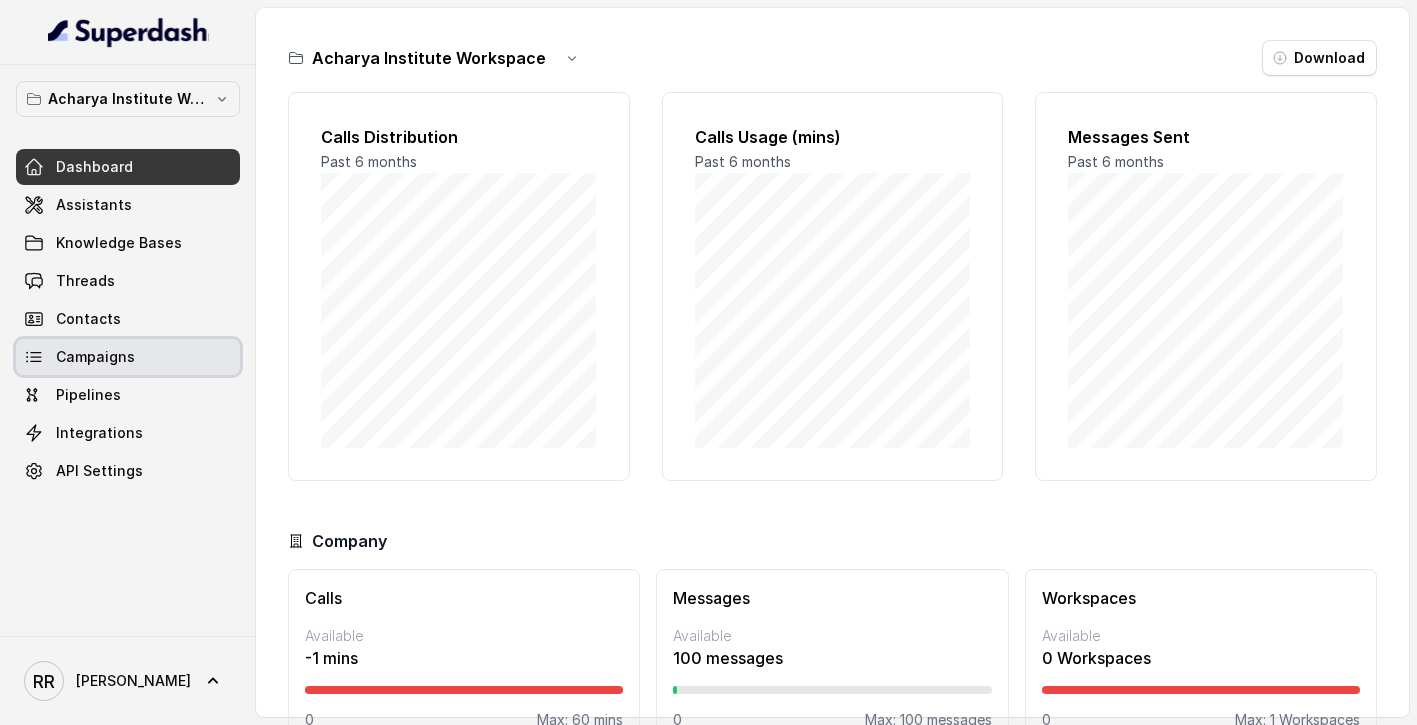 click on "Campaigns" at bounding box center [95, 357] 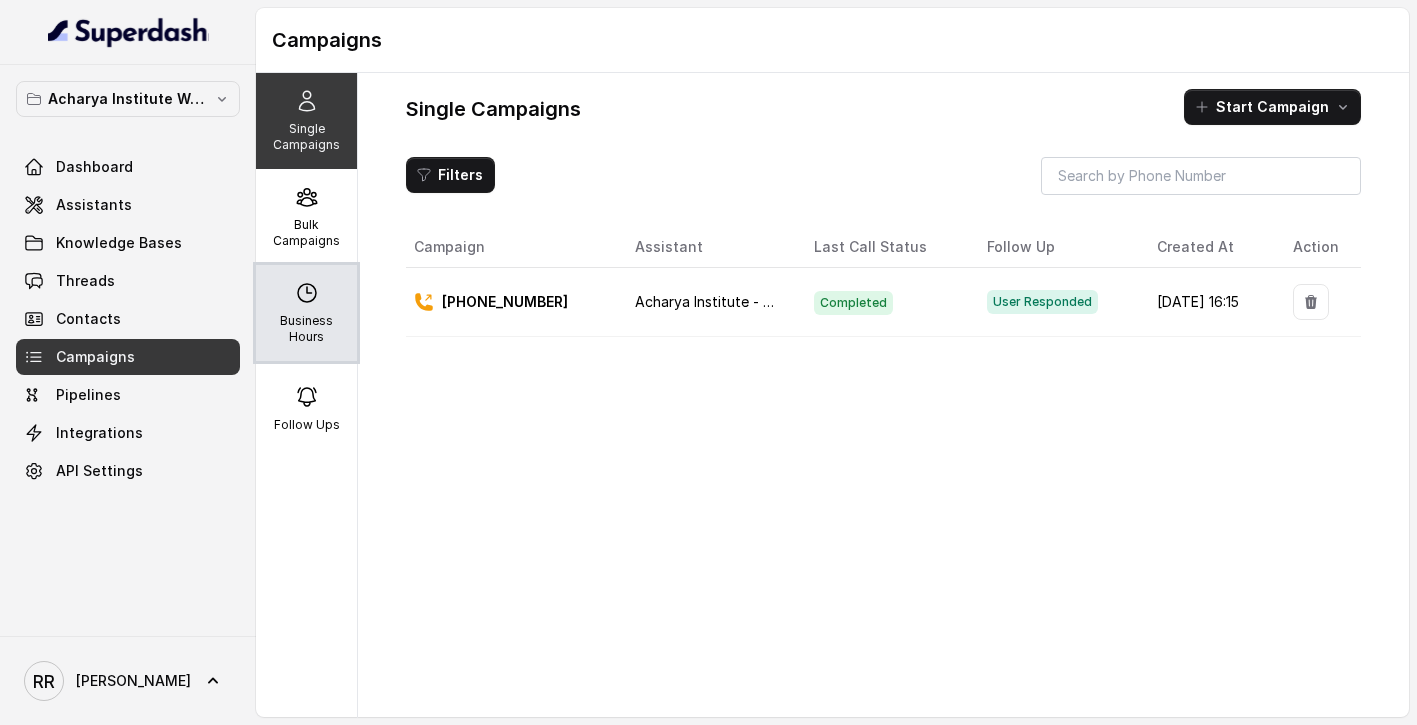 click on "Business Hours" at bounding box center [306, 329] 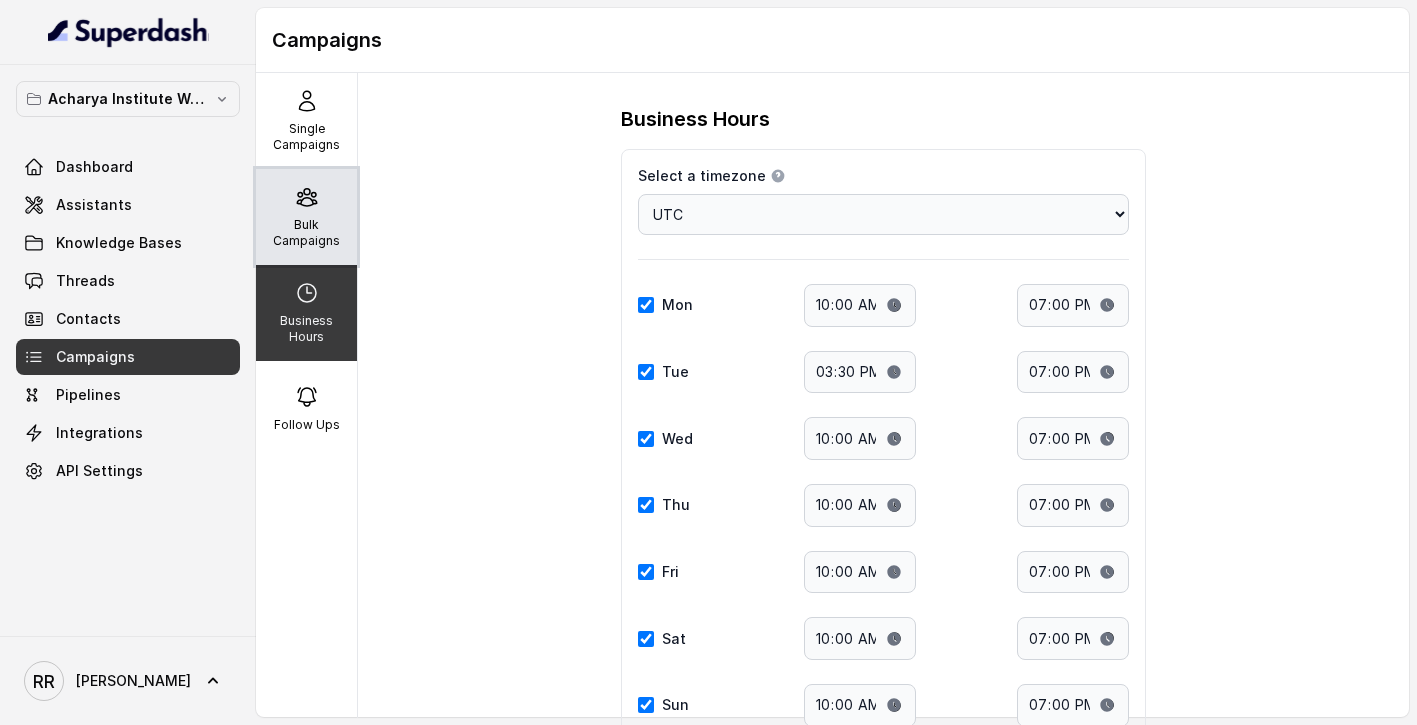 click on "Bulk Campaigns" at bounding box center [306, 233] 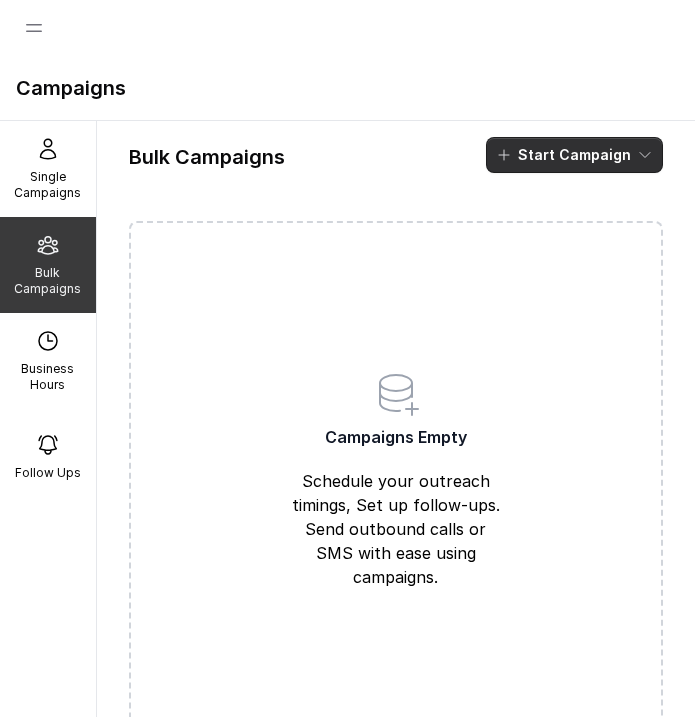 click on "Start Campaign" at bounding box center [574, 155] 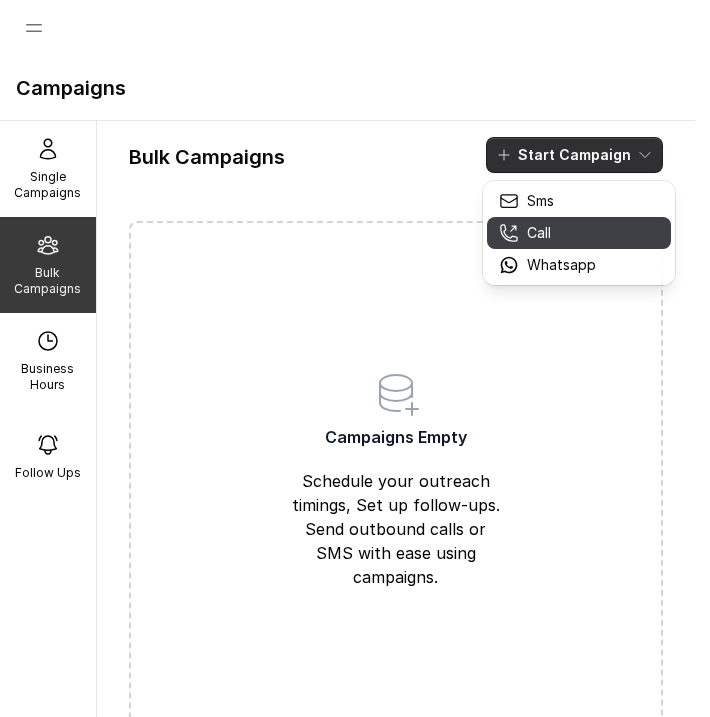 click on "Call" at bounding box center (547, 233) 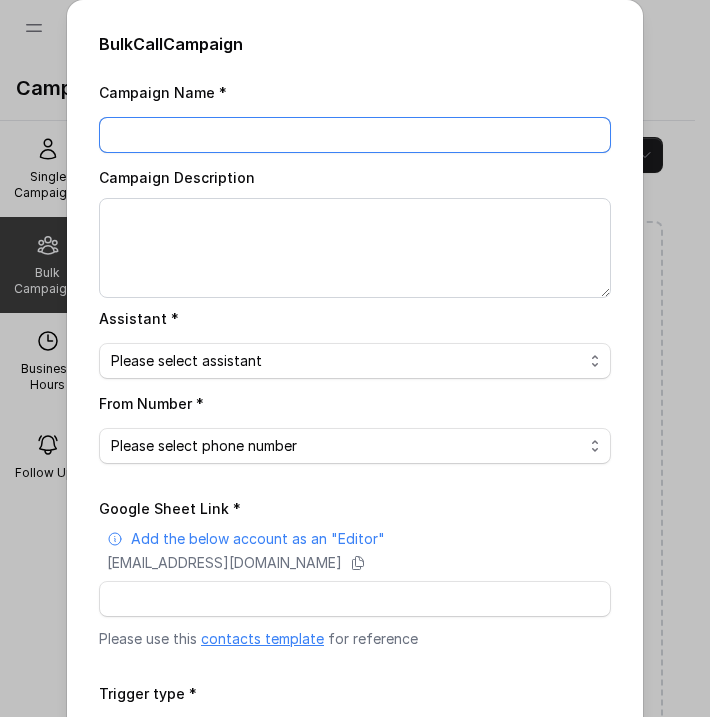 click on "Campaign Name *" at bounding box center (355, 135) 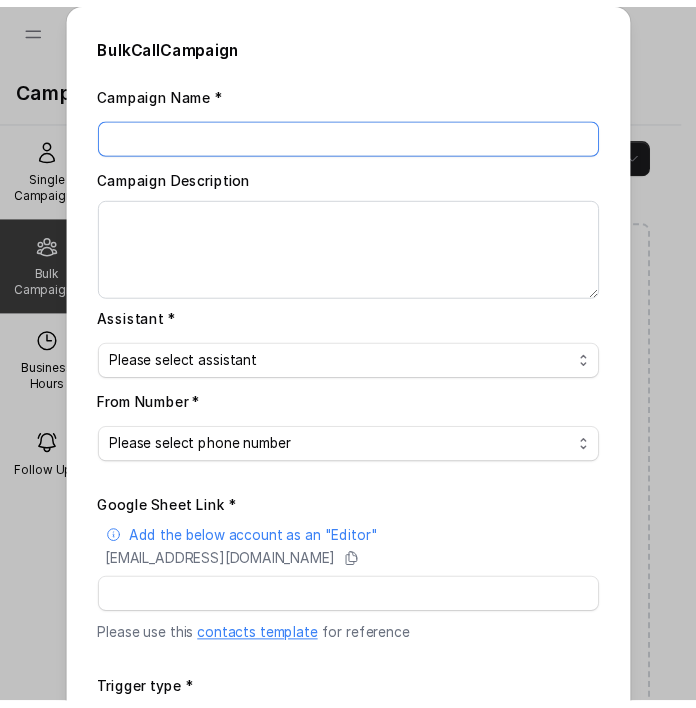 scroll, scrollTop: 1, scrollLeft: 0, axis: vertical 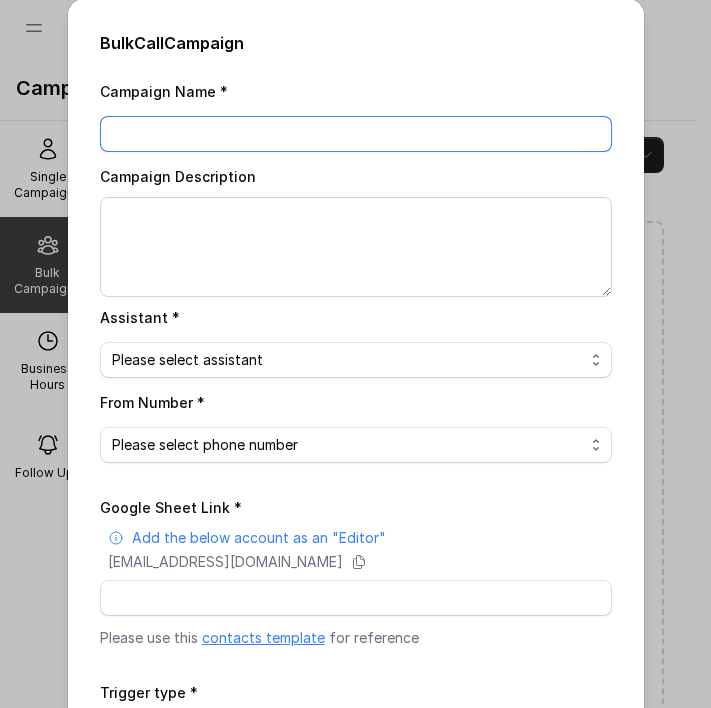 click on "Campaign Name *" at bounding box center (356, 134) 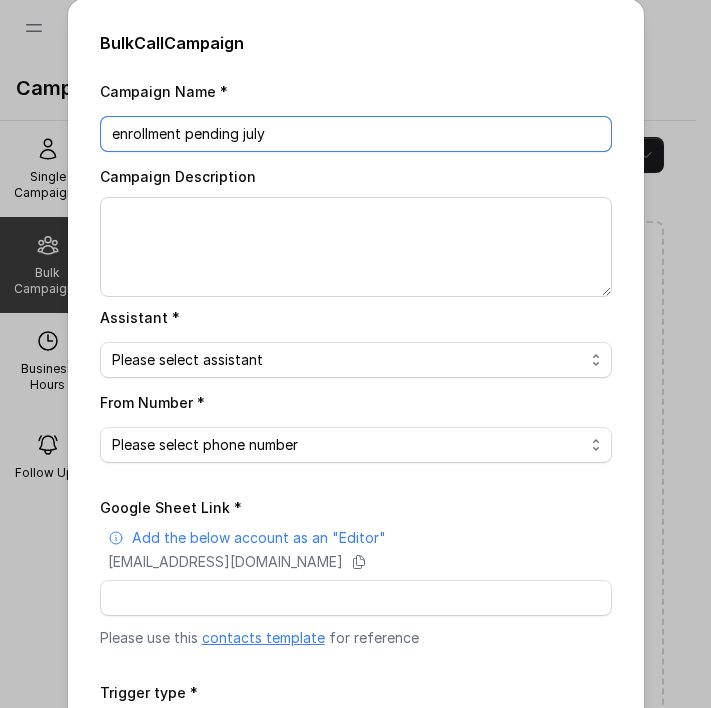 click on "enrollment pending july" at bounding box center (356, 134) 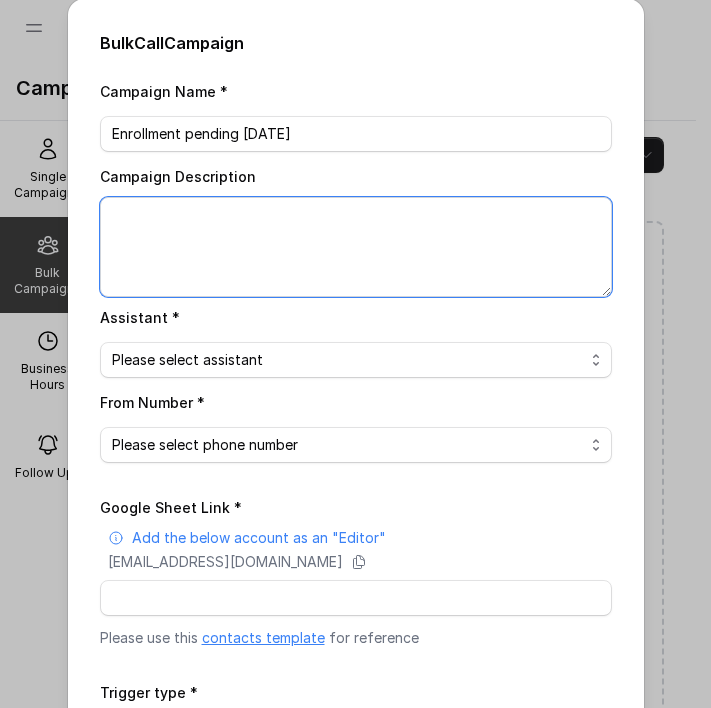 click on "Campaign Description" at bounding box center (356, 247) 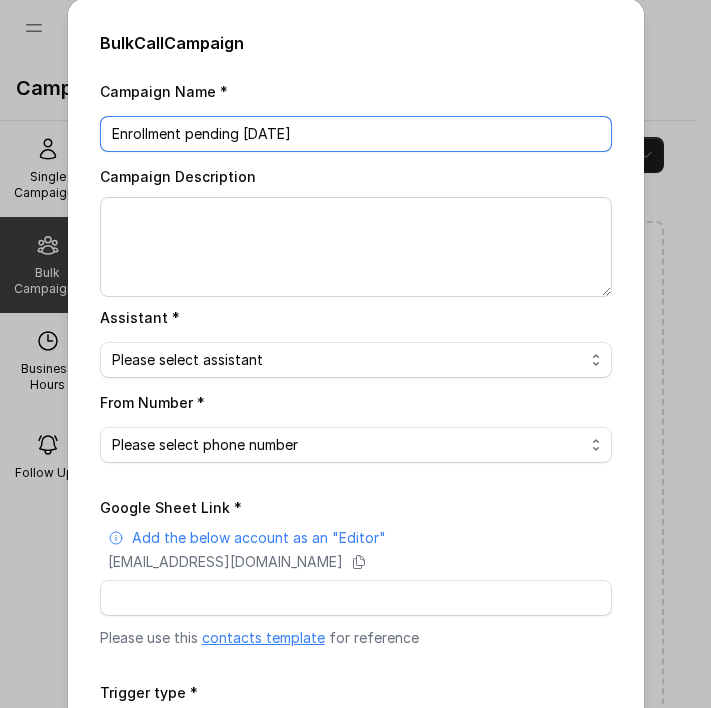 drag, startPoint x: 324, startPoint y: 144, endPoint x: 97, endPoint y: 137, distance: 227.10791 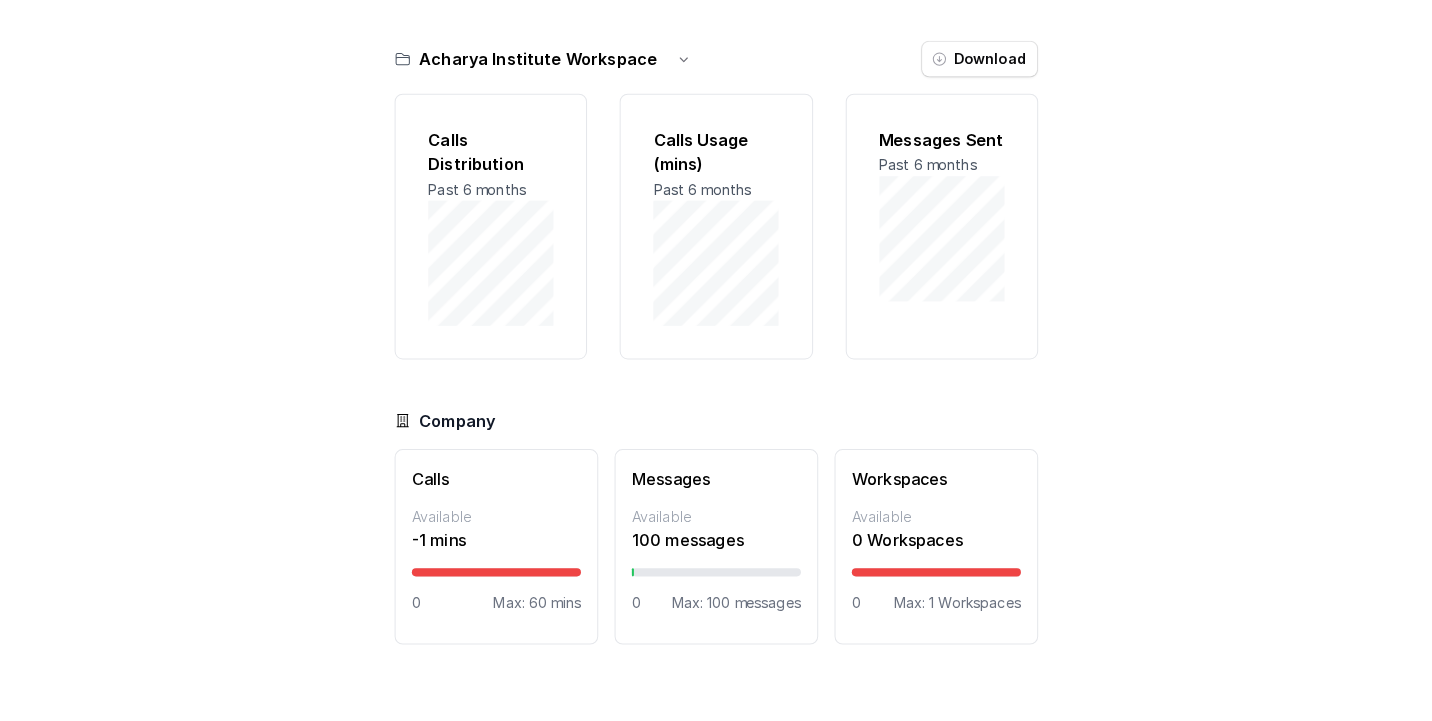 scroll, scrollTop: 0, scrollLeft: 0, axis: both 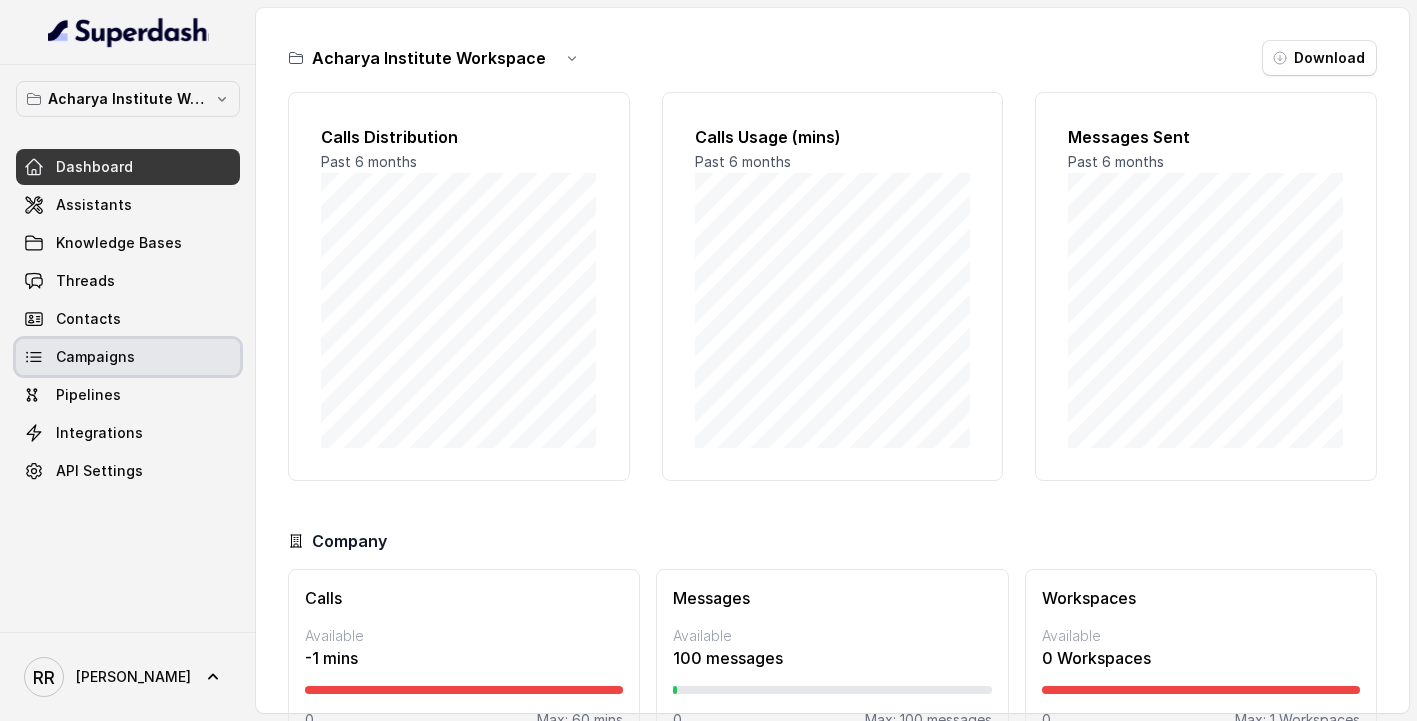 click on "Campaigns" at bounding box center (95, 357) 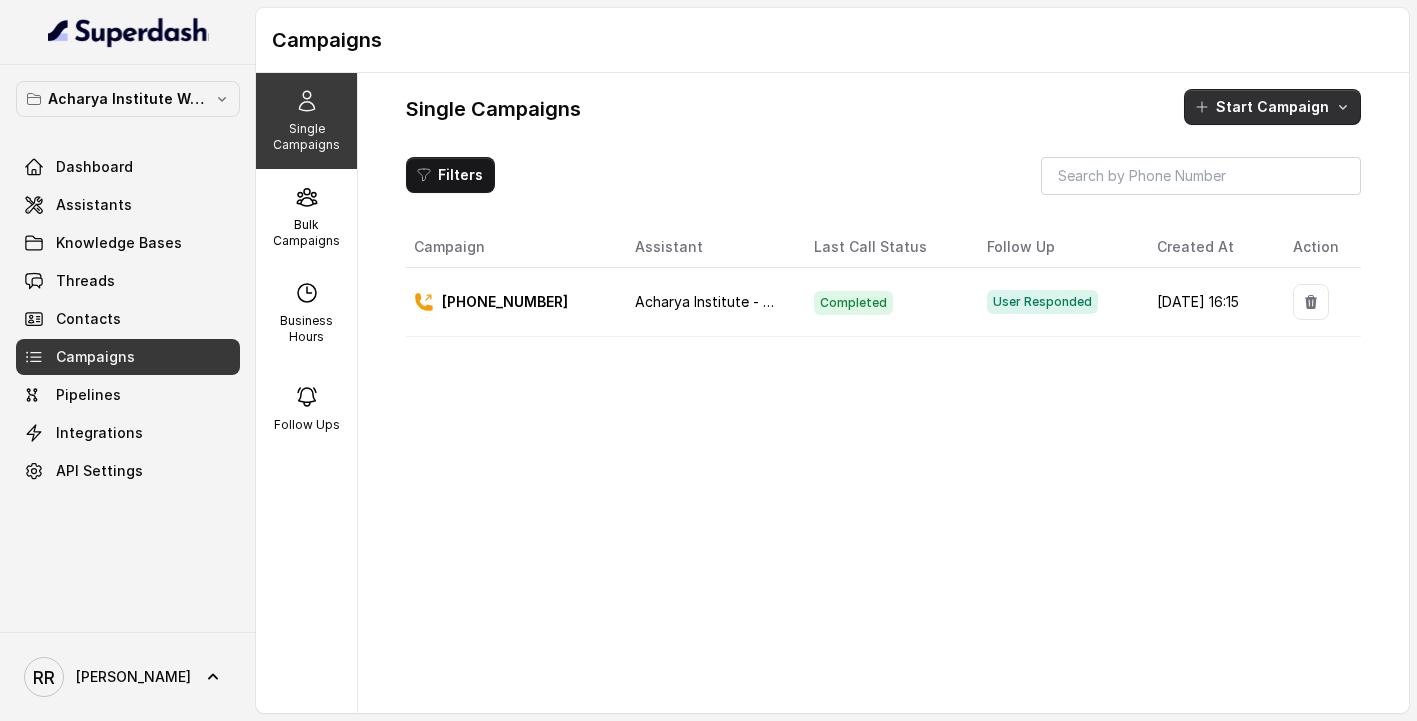 click on "Start Campaign" at bounding box center [1272, 107] 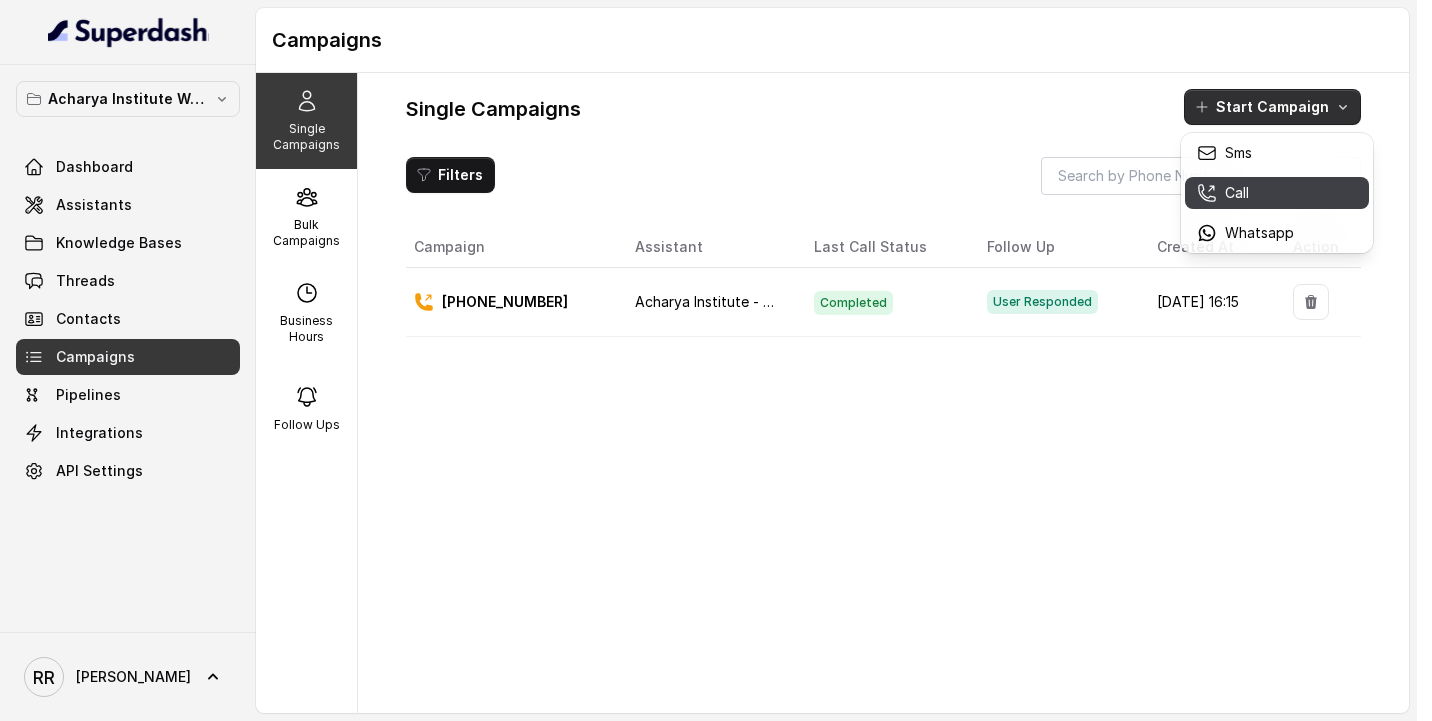 click on "Call" at bounding box center [1245, 193] 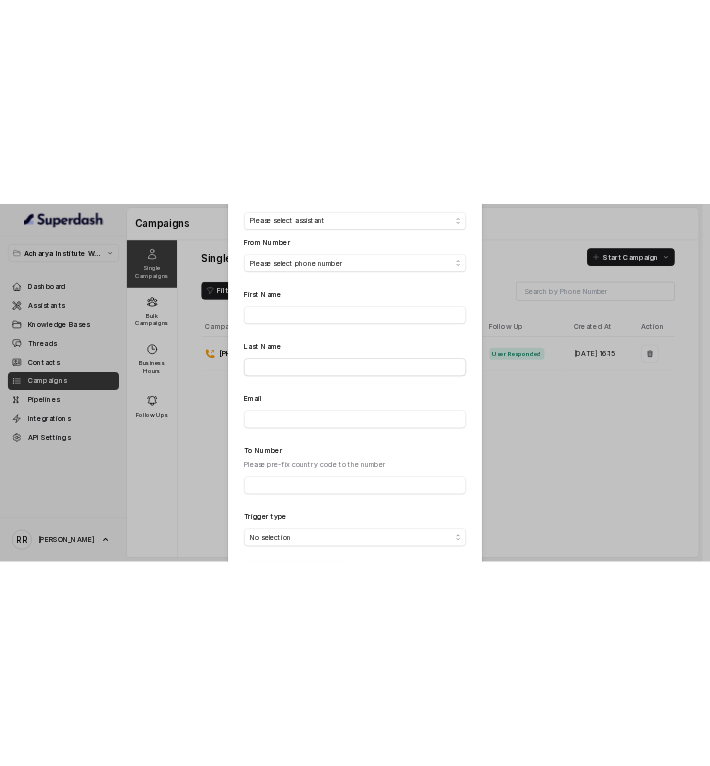scroll, scrollTop: 182, scrollLeft: 0, axis: vertical 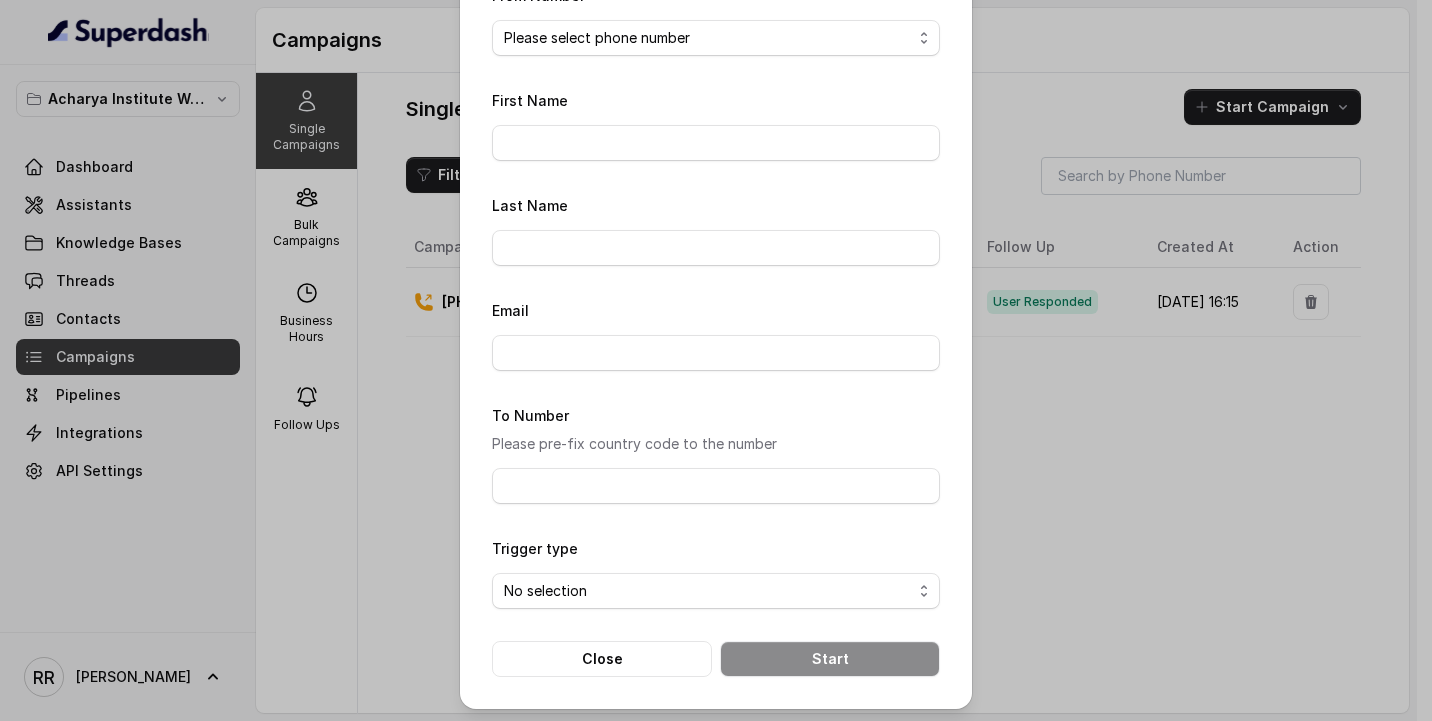 click on "Single  Call  Campaign Assistant Please select assistant Acharya Institute - Unpaid Application Fee Flow Acharya Institute - Pending Enrolment Flow From Number Please select phone number First Name Last Name Email To Number Please pre-fix country code to the number Trigger type No selection Trigger Immediately Trigger based on campaign configuration Close Start" at bounding box center [716, 360] 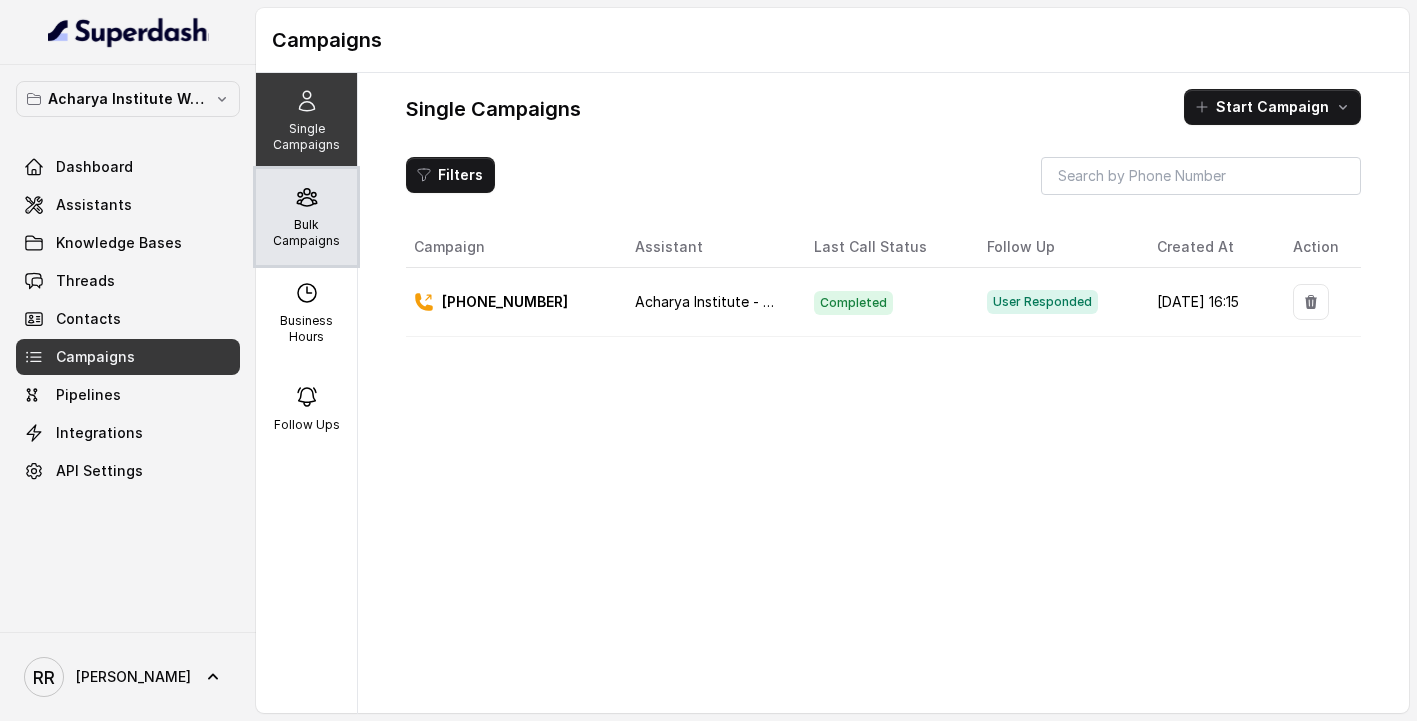 click on "Bulk Campaigns" at bounding box center [306, 217] 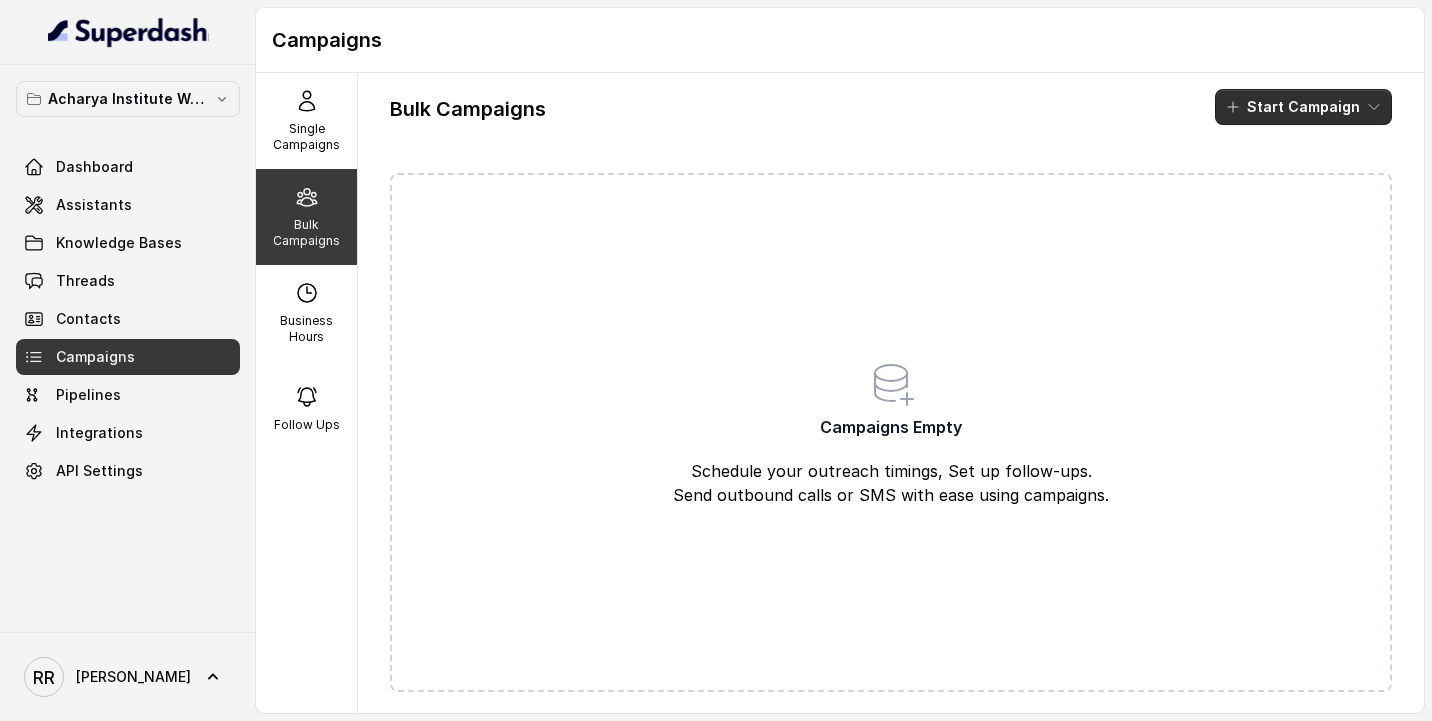 click on "Start Campaign" at bounding box center (1303, 107) 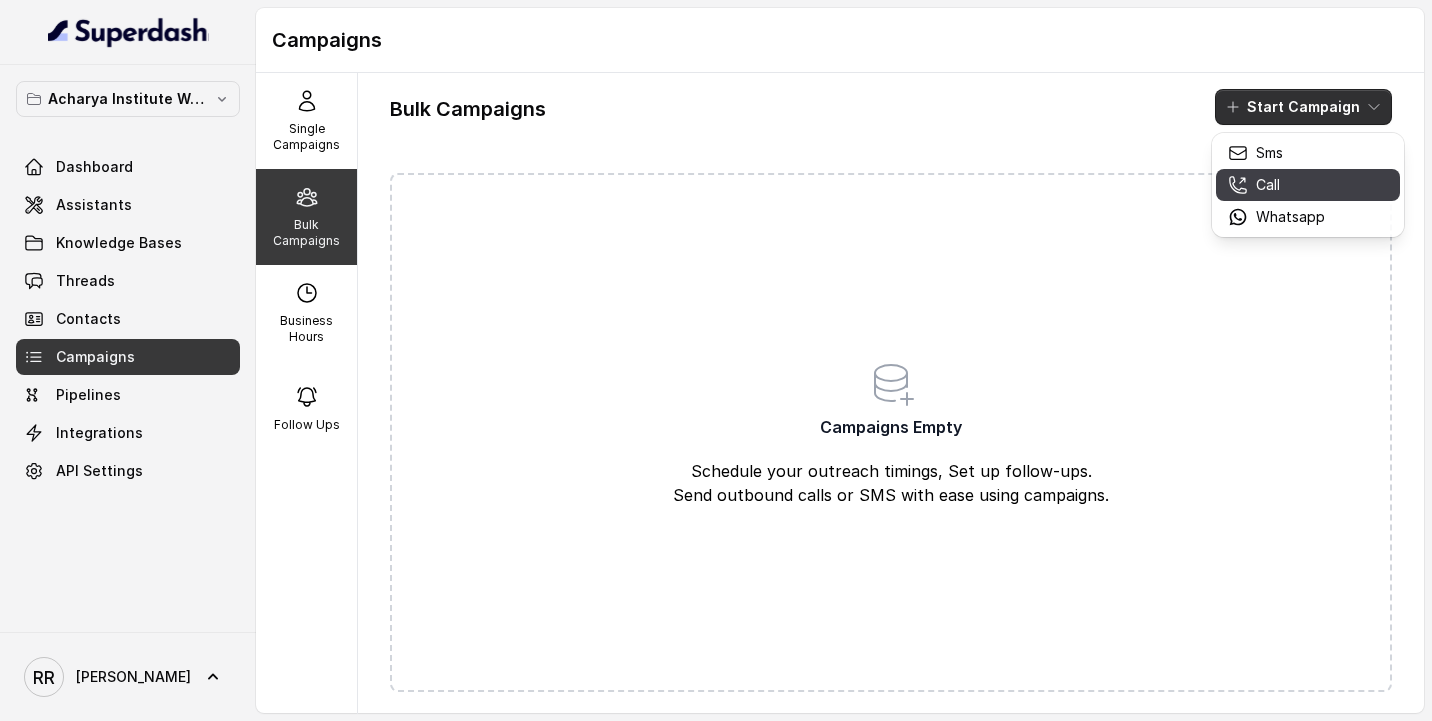 click on "Call" at bounding box center (1268, 185) 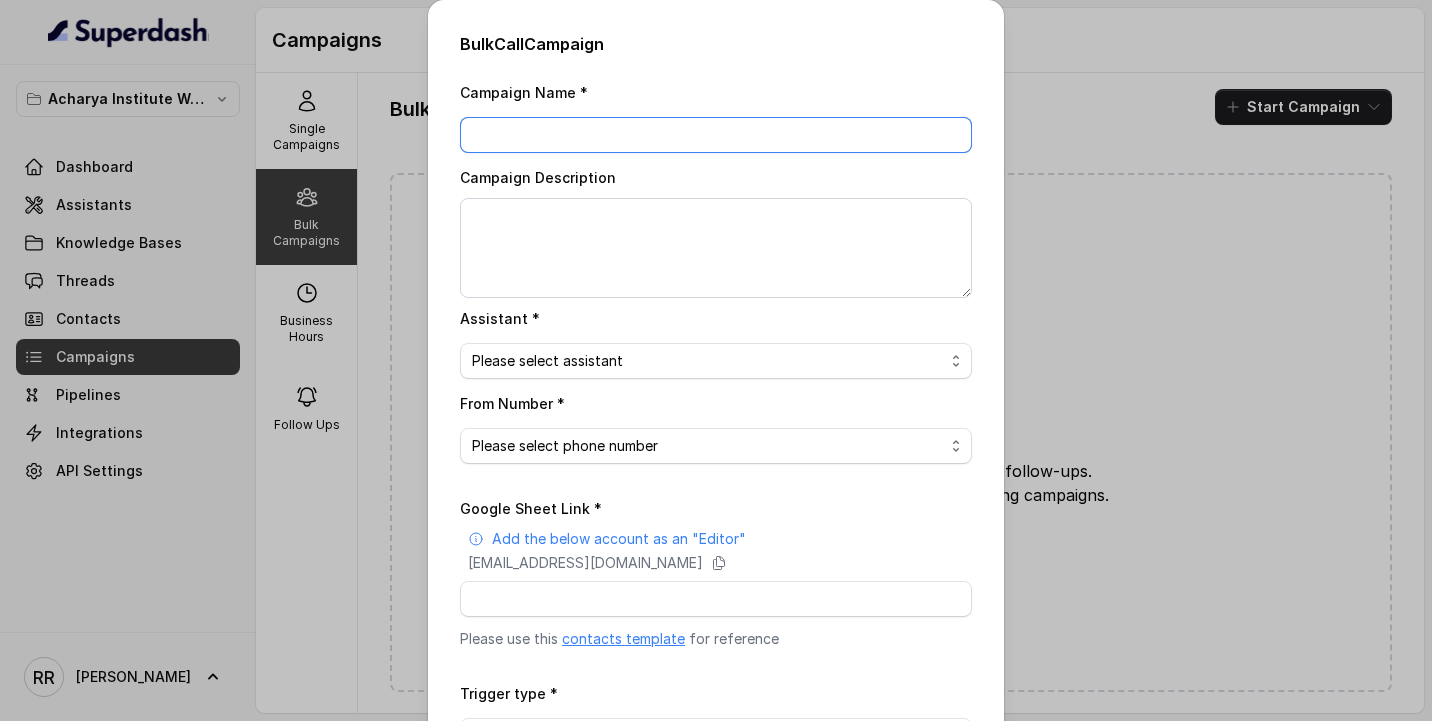 click on "Campaign Name *" at bounding box center (716, 135) 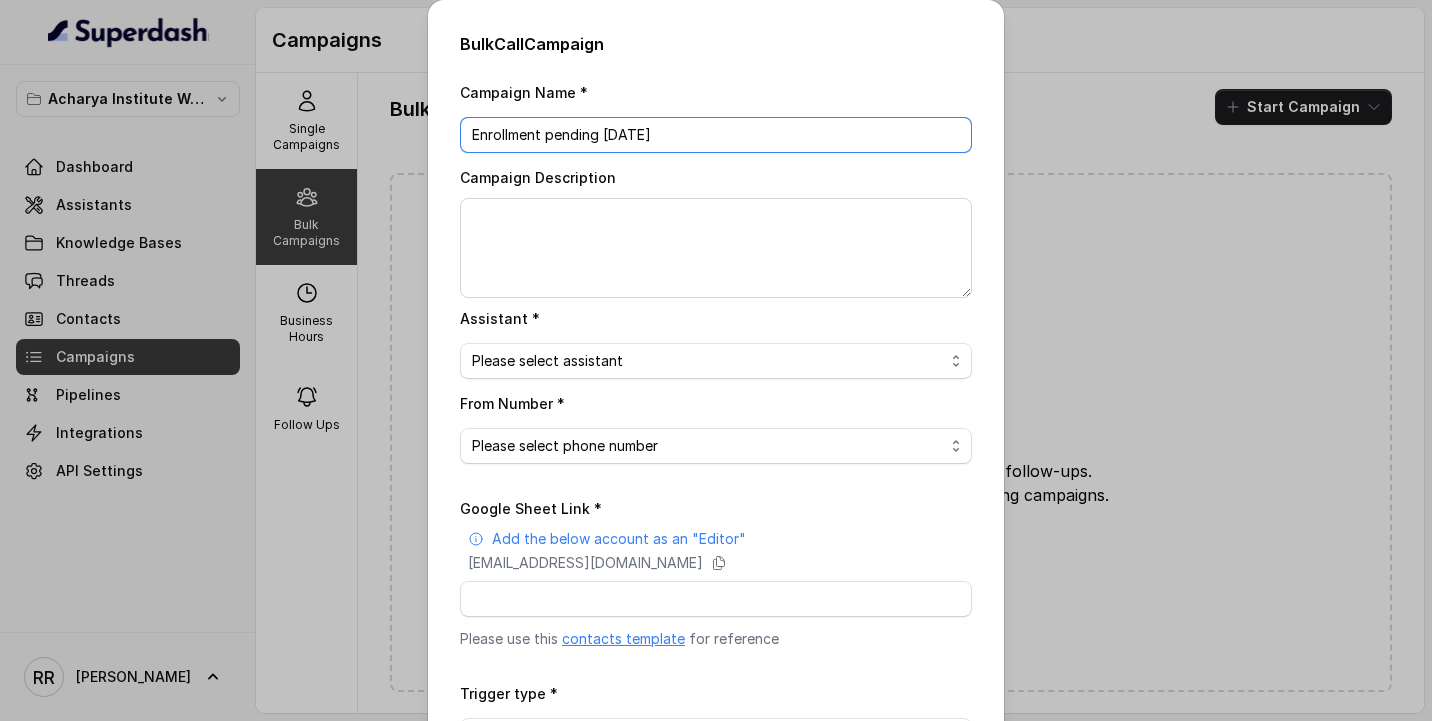 drag, startPoint x: 663, startPoint y: 130, endPoint x: 463, endPoint y: 146, distance: 200.63898 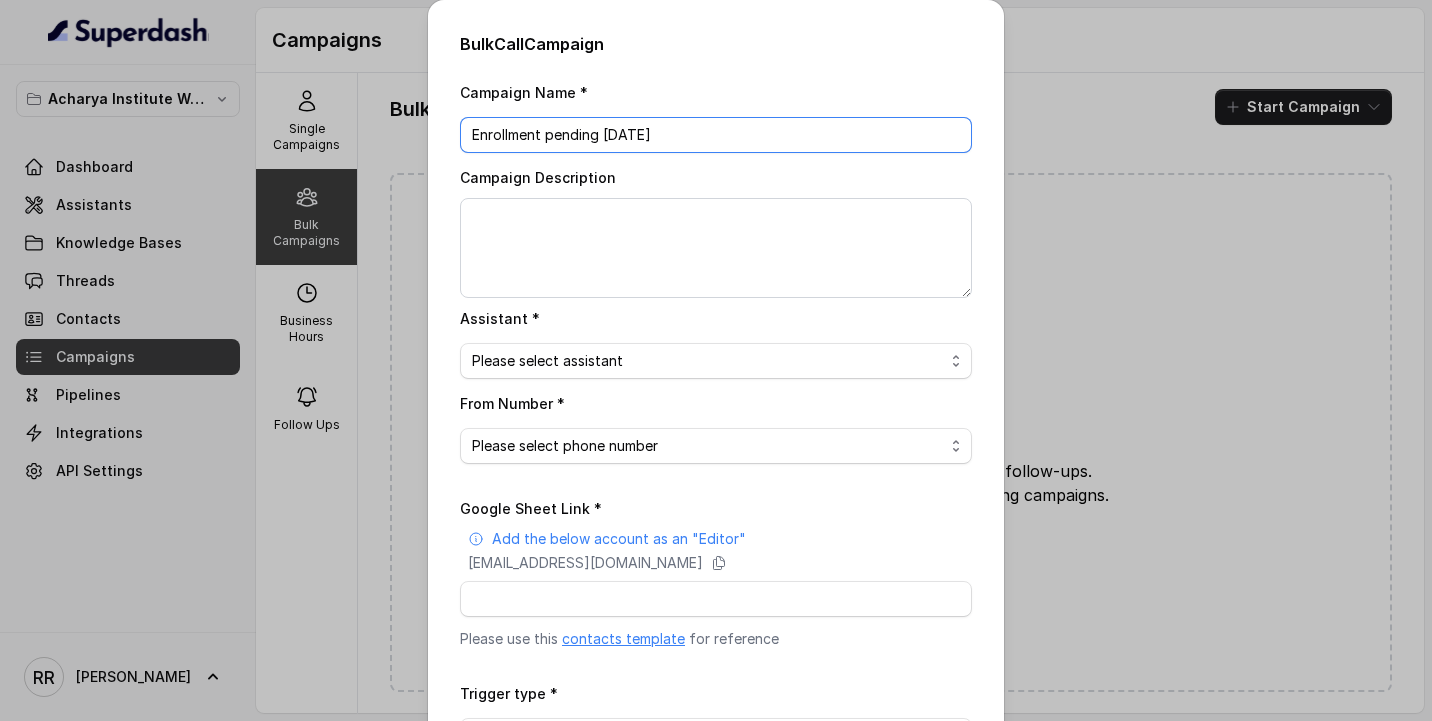 type on "Enrollment pending july1st" 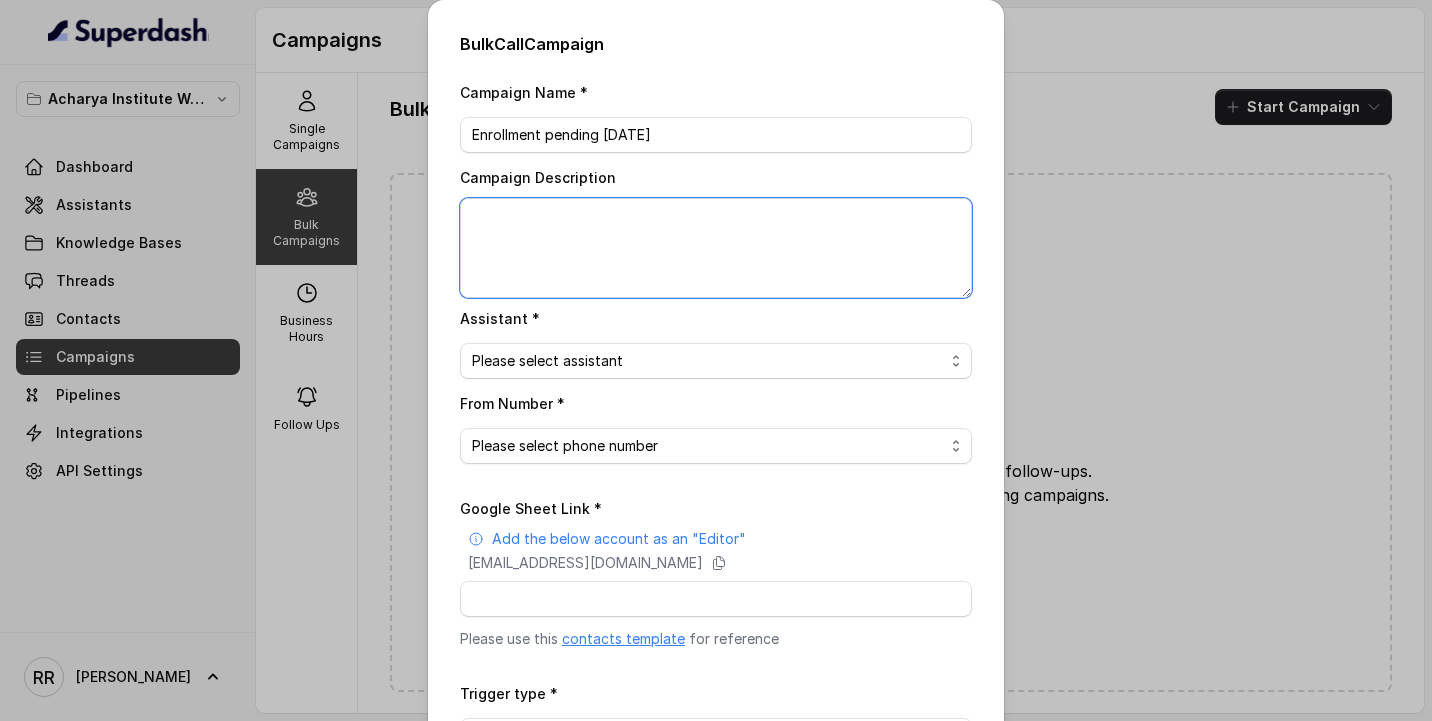 click on "Campaign Description" at bounding box center [716, 248] 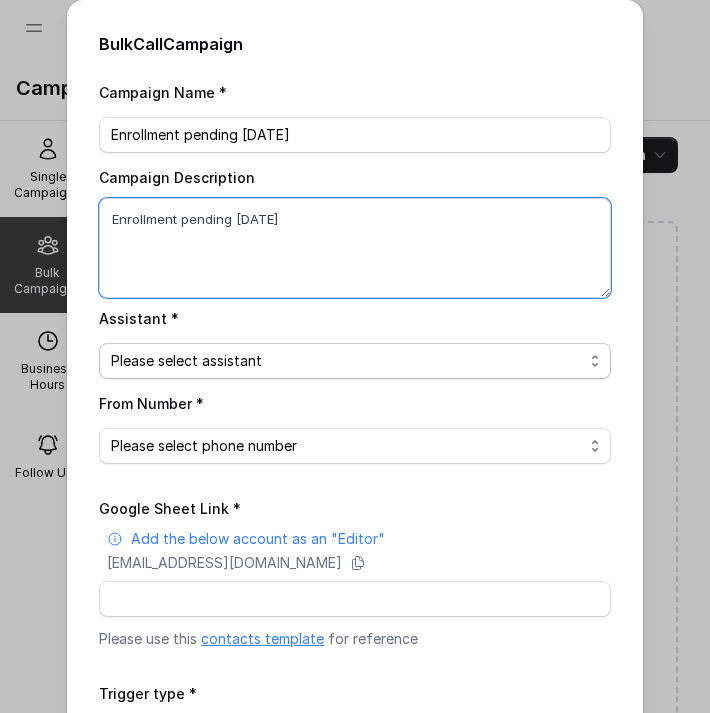 type on "Enrollment pending july1st" 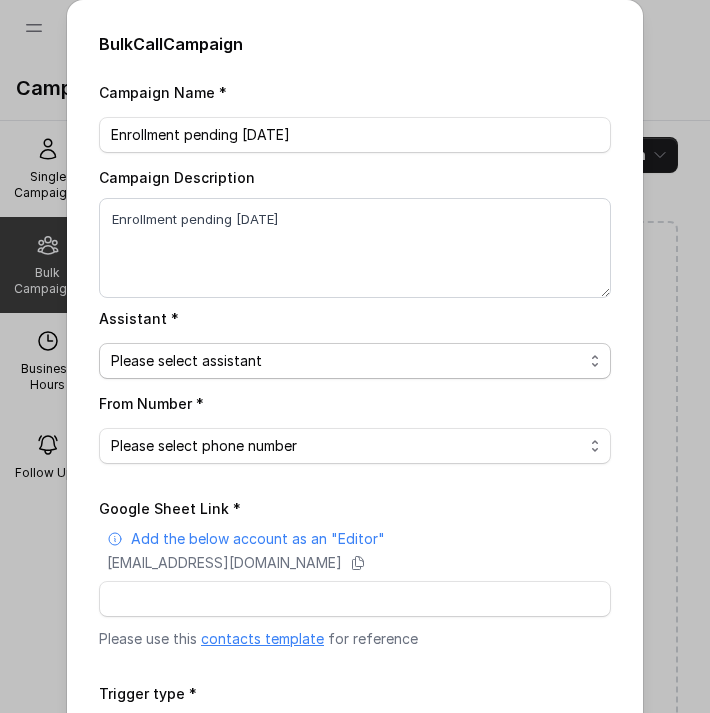 click on "Please select assistant Acharya Institute - Unpaid Application Fee Flow Acharya Institute - Pending Enrolment Flow" at bounding box center (355, 361) 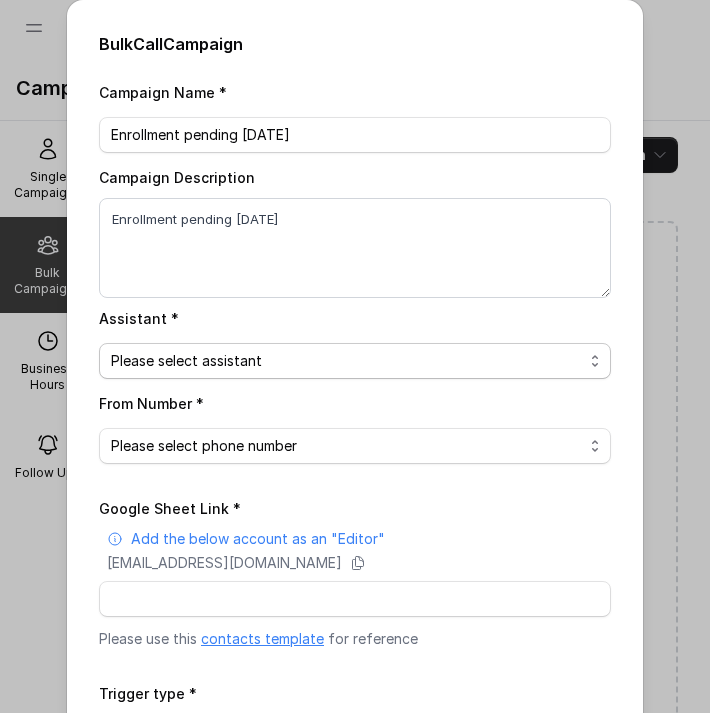 click on "Please select assistant Acharya Institute - Unpaid Application Fee Flow Acharya Institute - Pending Enrolment Flow" at bounding box center (355, 361) 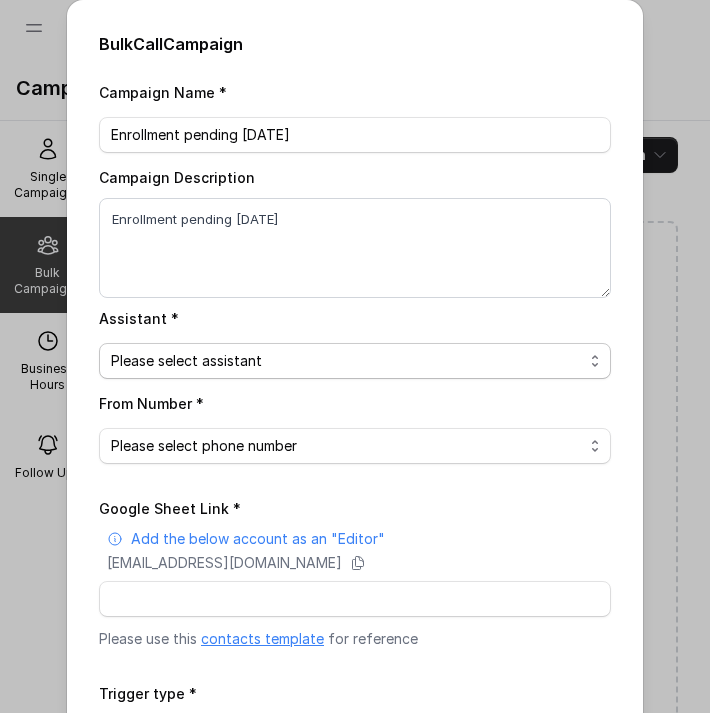 click on "Please select assistant Acharya Institute - Unpaid Application Fee Flow Acharya Institute - Pending Enrolment Flow" at bounding box center [355, 361] 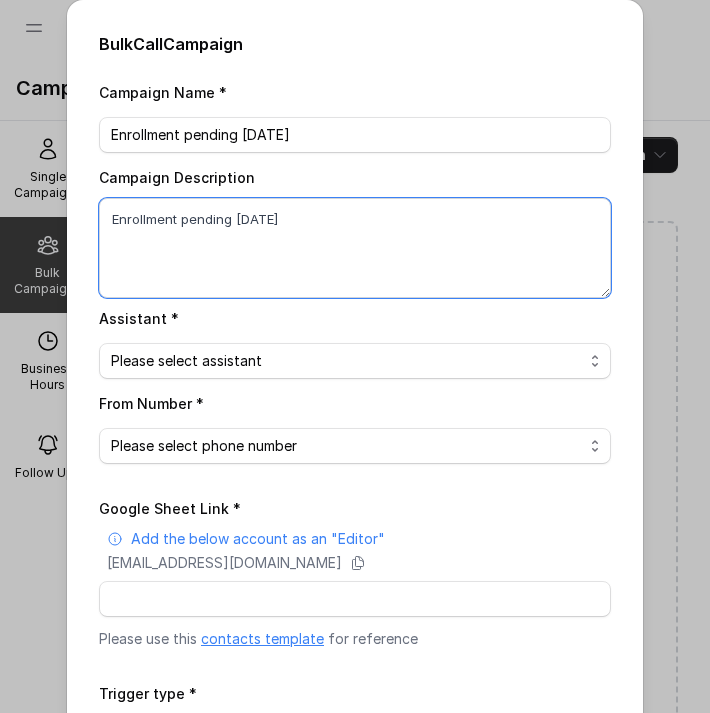 click on "Enrollment pending july1st" at bounding box center (355, 248) 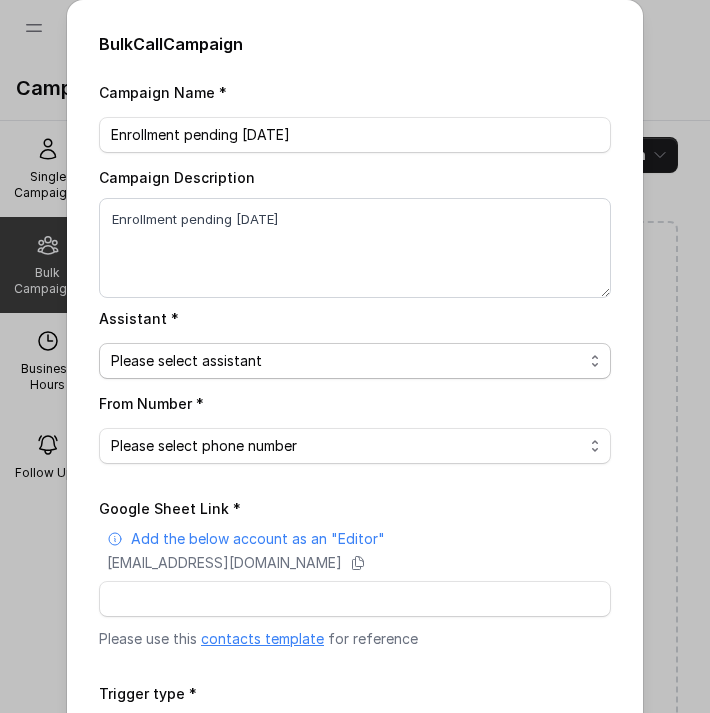 click on "Please select assistant Acharya Institute - Unpaid Application Fee Flow Acharya Institute - Pending Enrolment Flow" at bounding box center (355, 361) 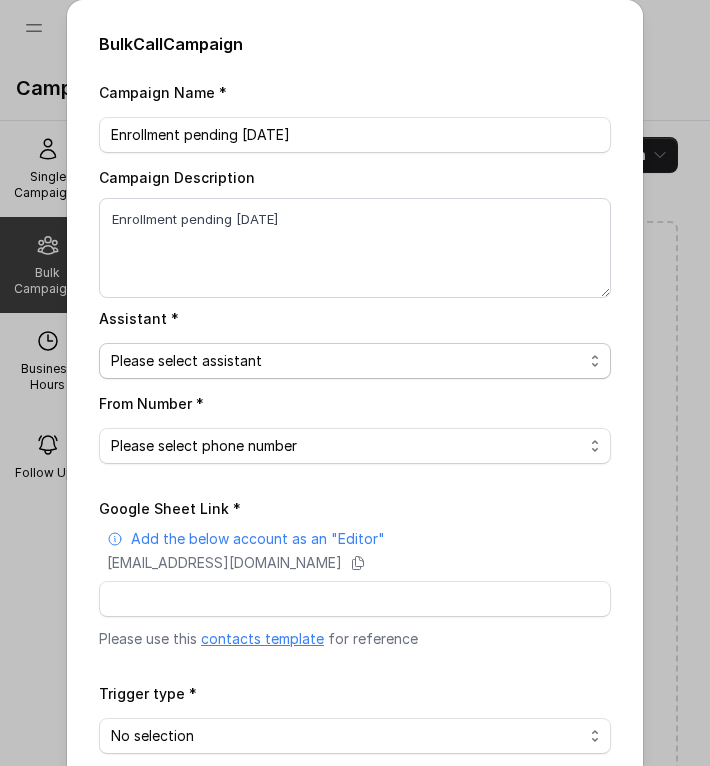 click on "Please select assistant Acharya Institute - Unpaid Application Fee Flow Acharya Institute - Pending Enrolment Flow" at bounding box center [355, 361] 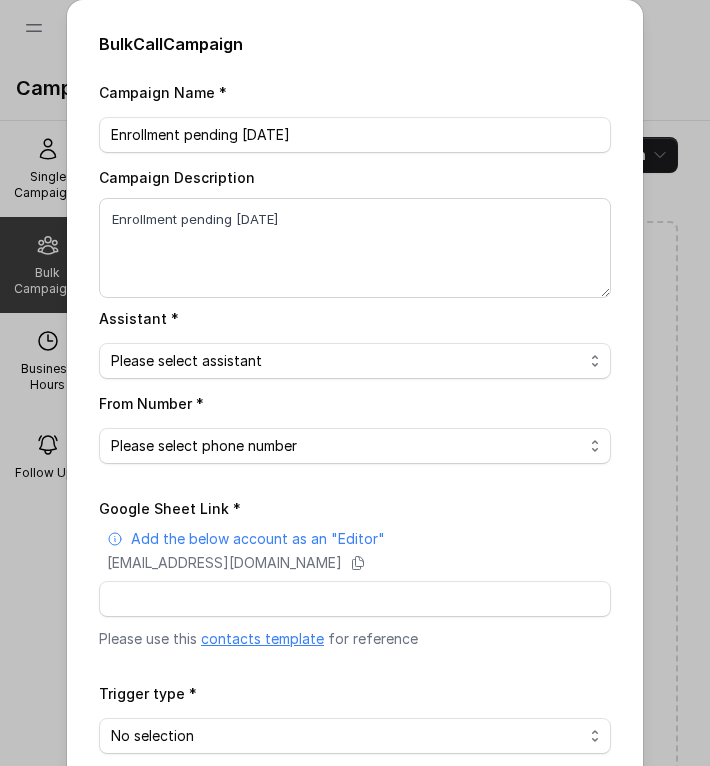 select on "6858fa84819a351a86cfc460" 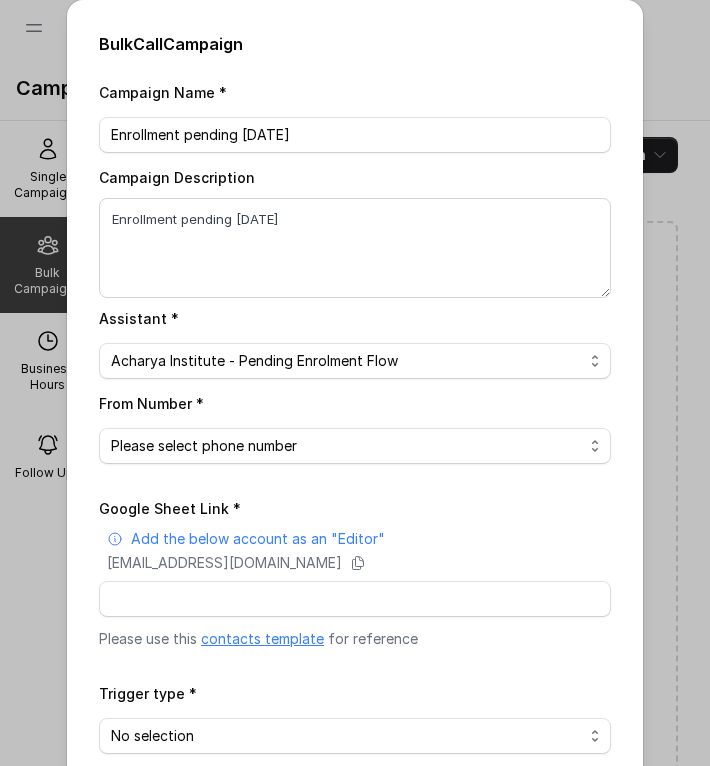 click on "Please select assistant Acharya Institute - Unpaid Application Fee Flow Acharya Institute - Pending Enrolment Flow" at bounding box center [355, 361] 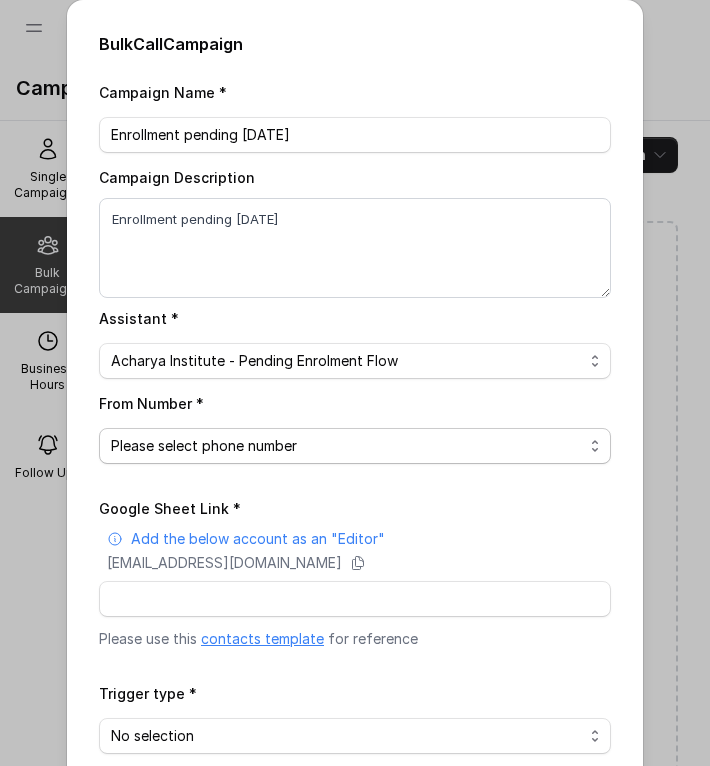 click on "Please select phone number" at bounding box center (355, 446) 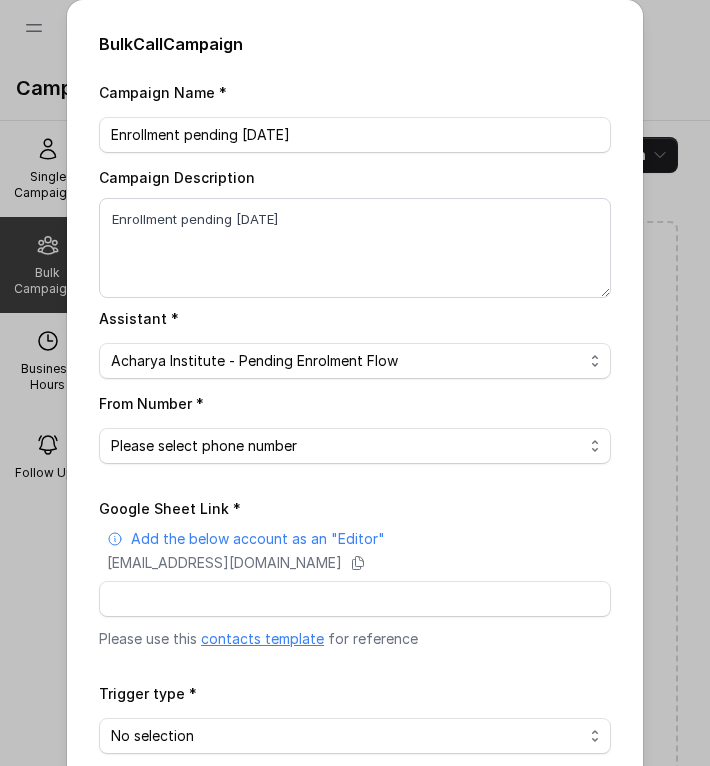 click on "Please select phone number" at bounding box center (355, 446) 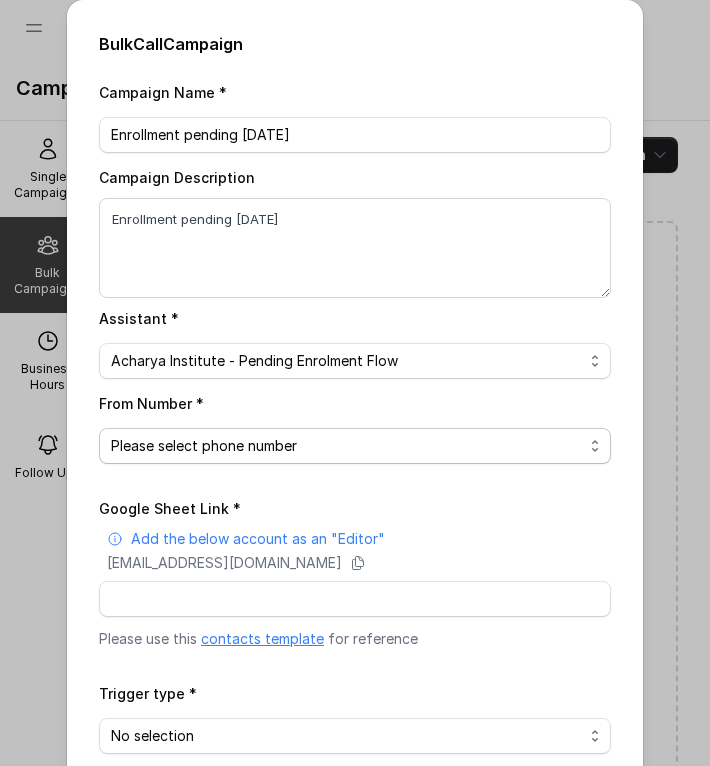 click on "Please select phone number" at bounding box center (355, 446) 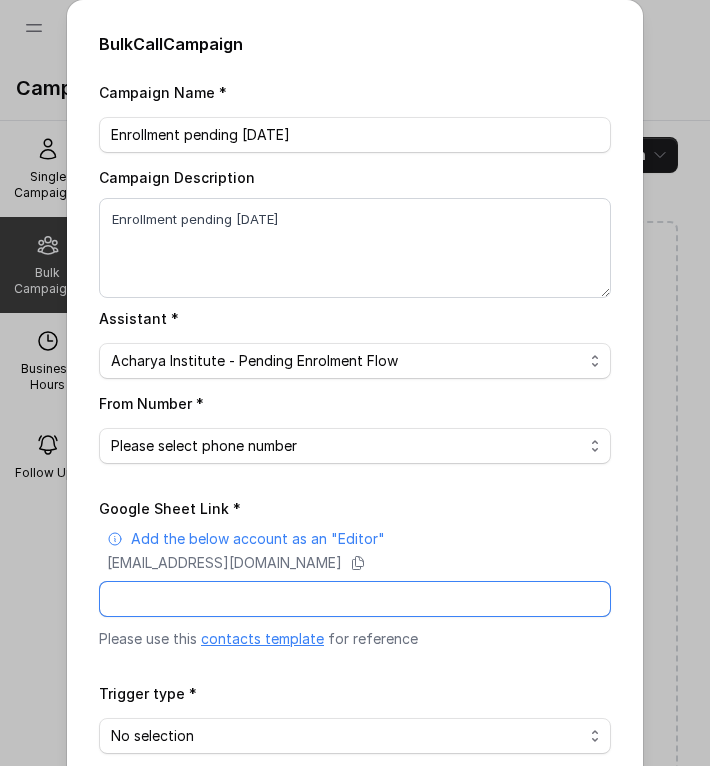 click on "Google Sheet Link *" at bounding box center [355, 599] 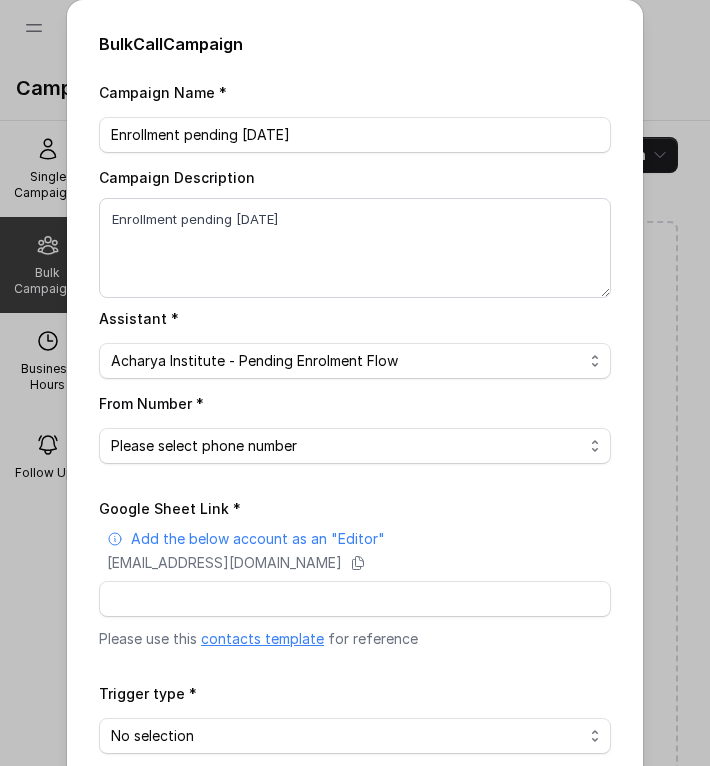 click on "contacts template" at bounding box center (262, 638) 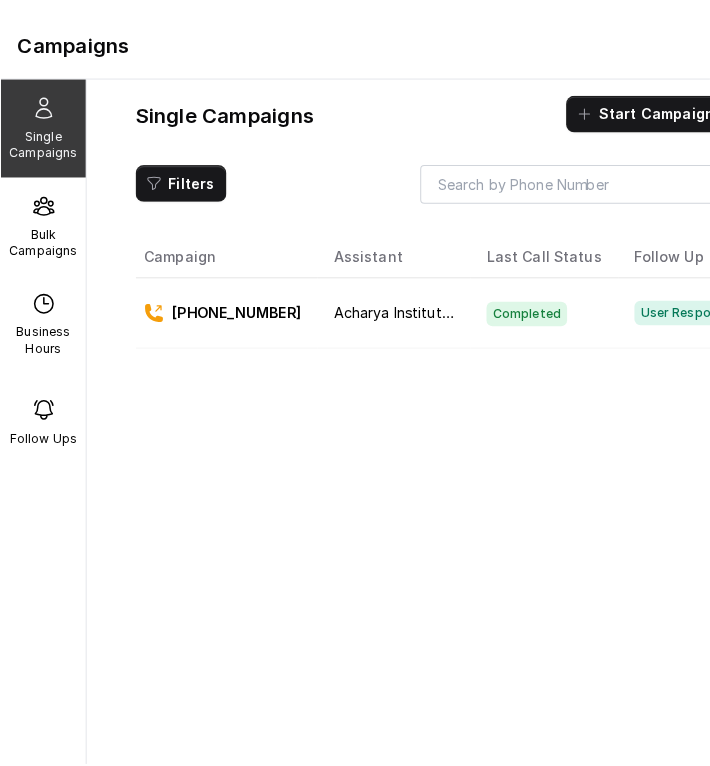 scroll, scrollTop: 44, scrollLeft: 0, axis: vertical 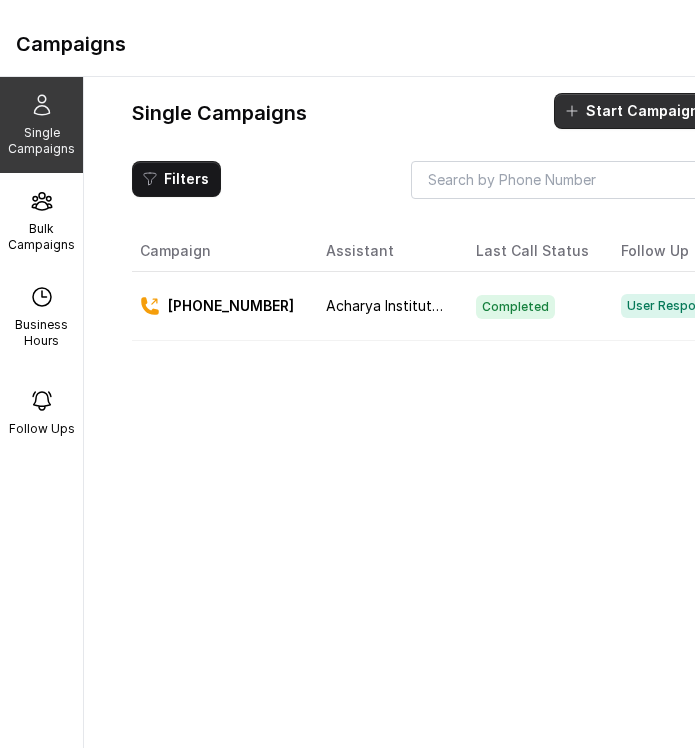 click on "Start Campaign" at bounding box center [642, 111] 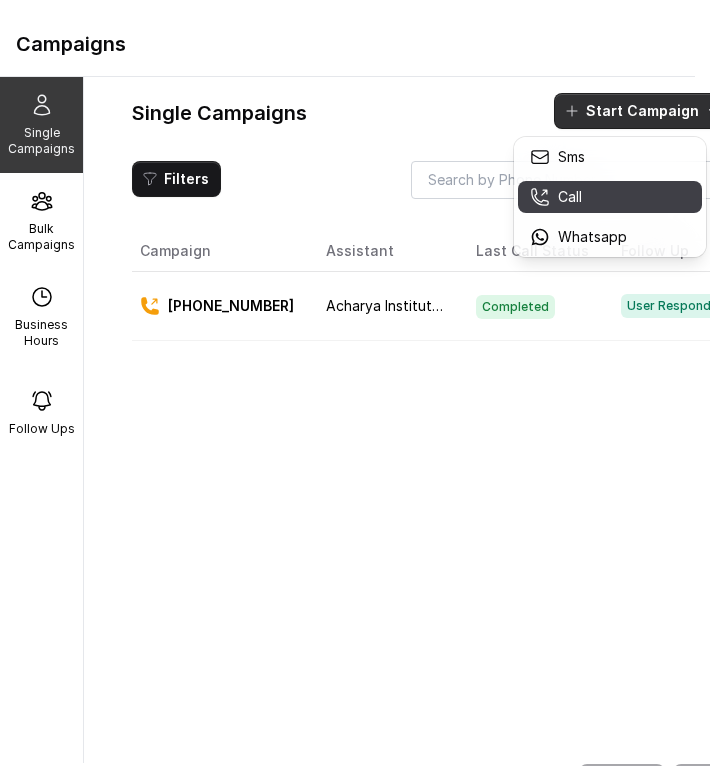 click on "Call" at bounding box center (610, 197) 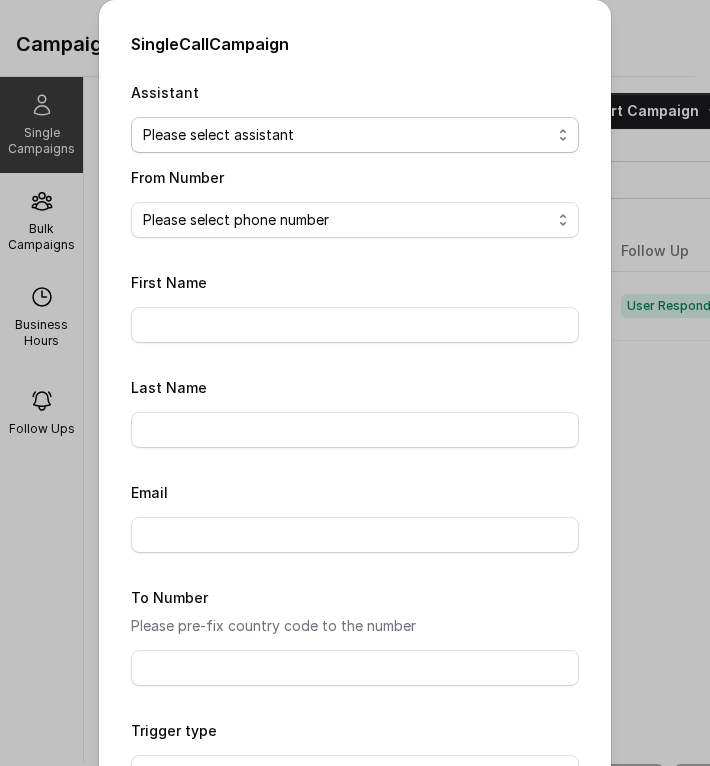 click on "Please select assistant Acharya Institute - Unpaid Application Fee Flow Acharya Institute - Pending Enrolment Flow" at bounding box center [355, 135] 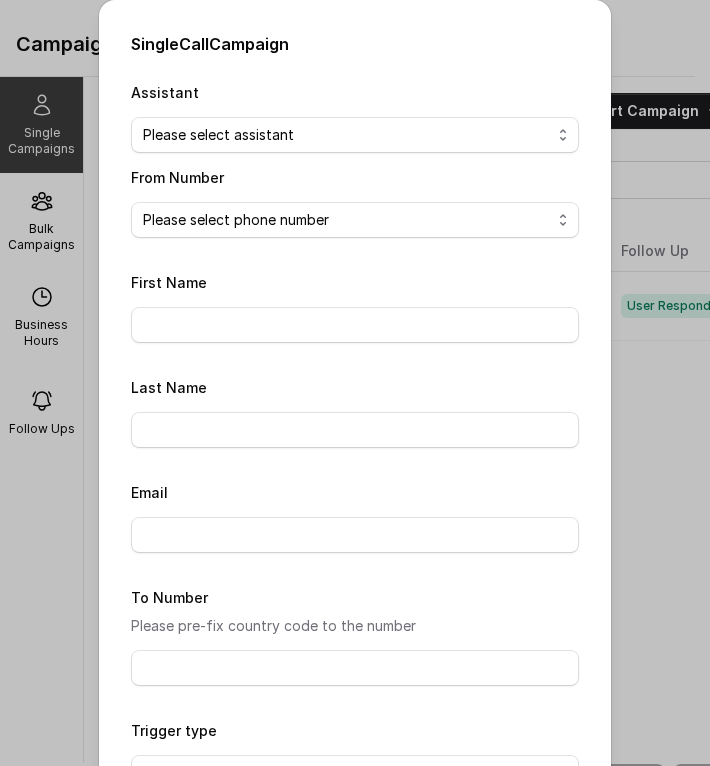 select on "6858fa84819a351a86cfc460" 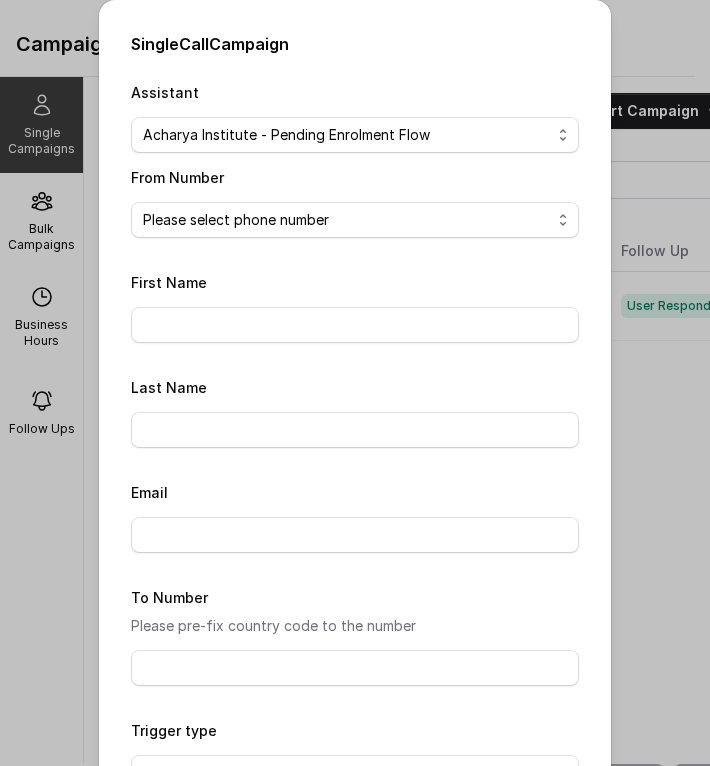 click on "Please select assistant Acharya Institute - Unpaid Application Fee Flow Acharya Institute - Pending Enrolment Flow" at bounding box center [355, 135] 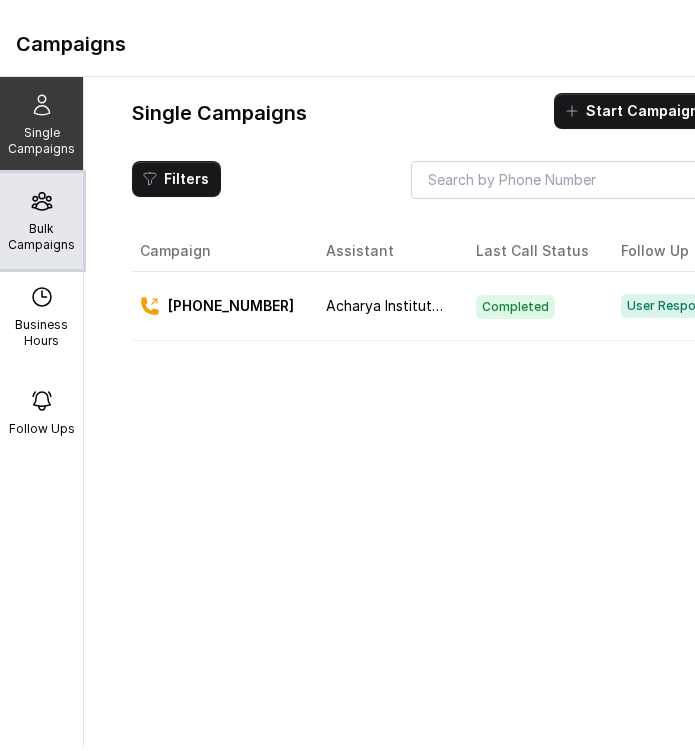 click on "Bulk Campaigns" at bounding box center [41, 237] 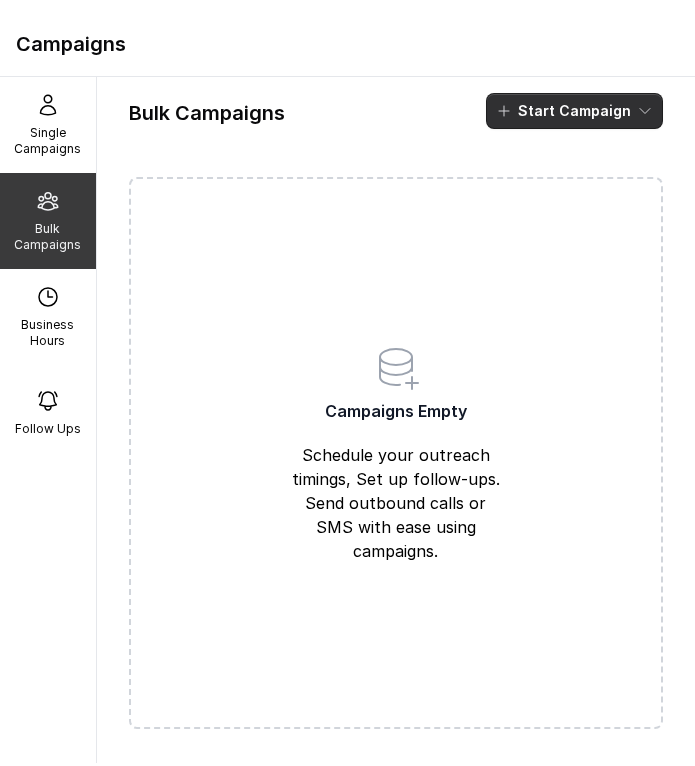 click on "Start Campaign" at bounding box center (574, 111) 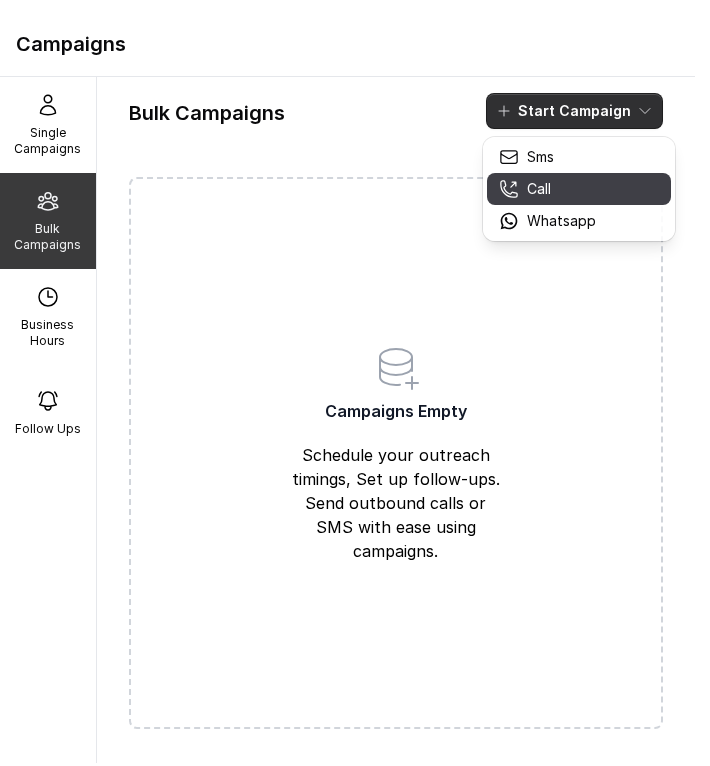 click on "Call" at bounding box center (539, 189) 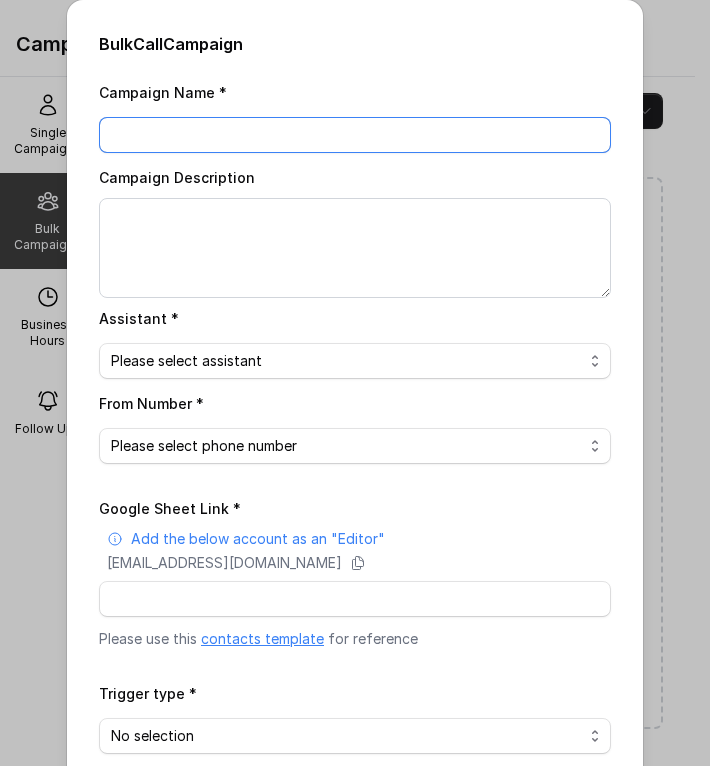 click on "Campaign Name *" at bounding box center (355, 135) 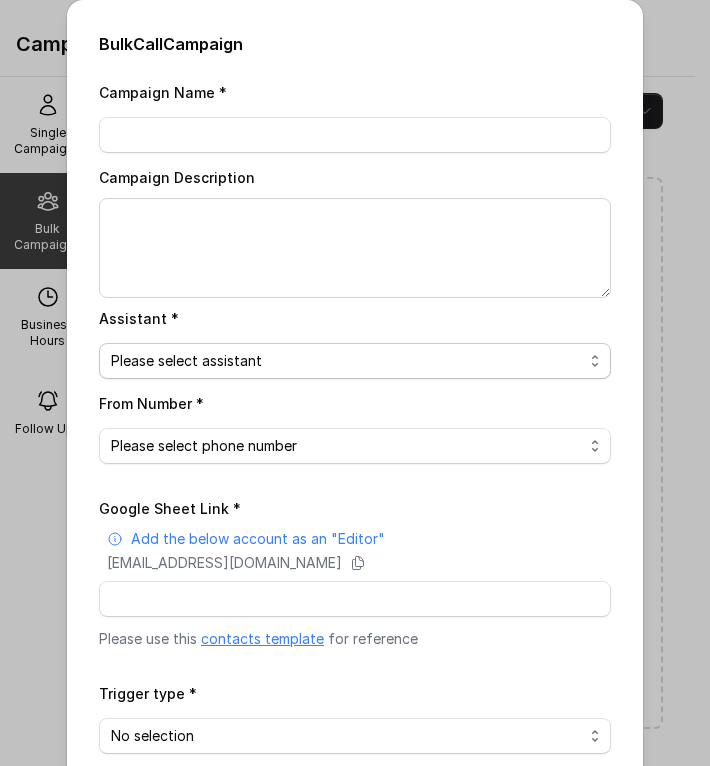drag, startPoint x: 203, startPoint y: 355, endPoint x: 668, endPoint y: 1, distance: 584.4151 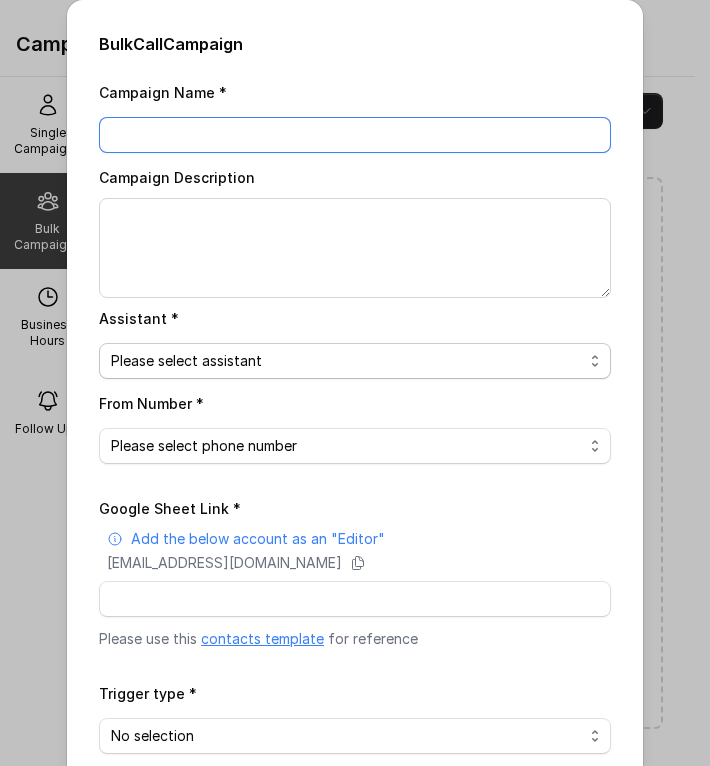click on "Campaign Name *" at bounding box center (355, 135) 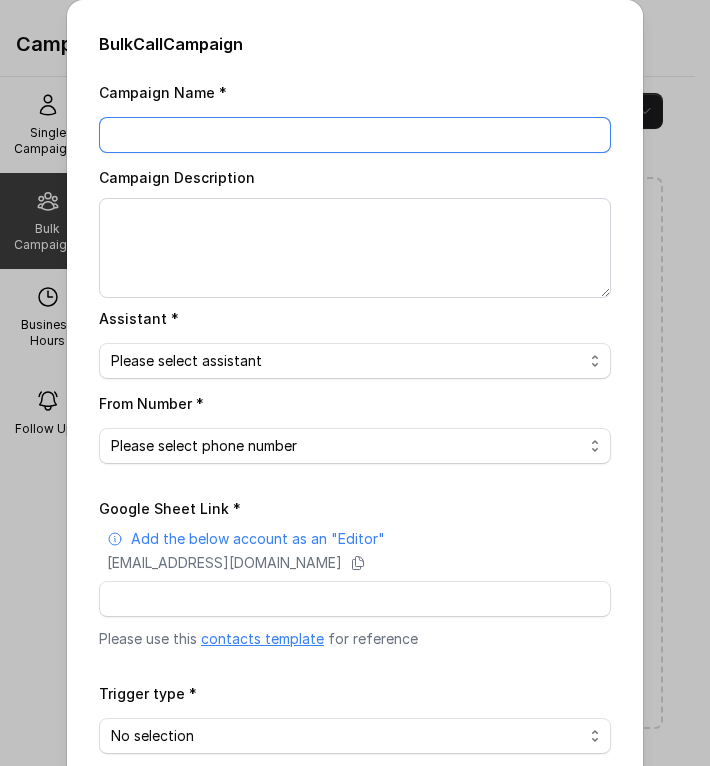 click on "Campaign Name *" at bounding box center [355, 135] 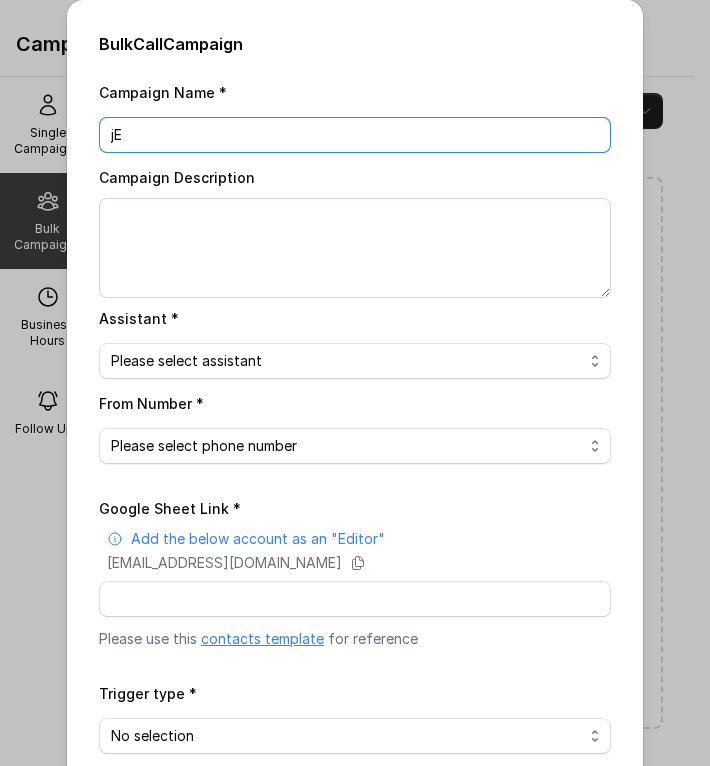 type on "j" 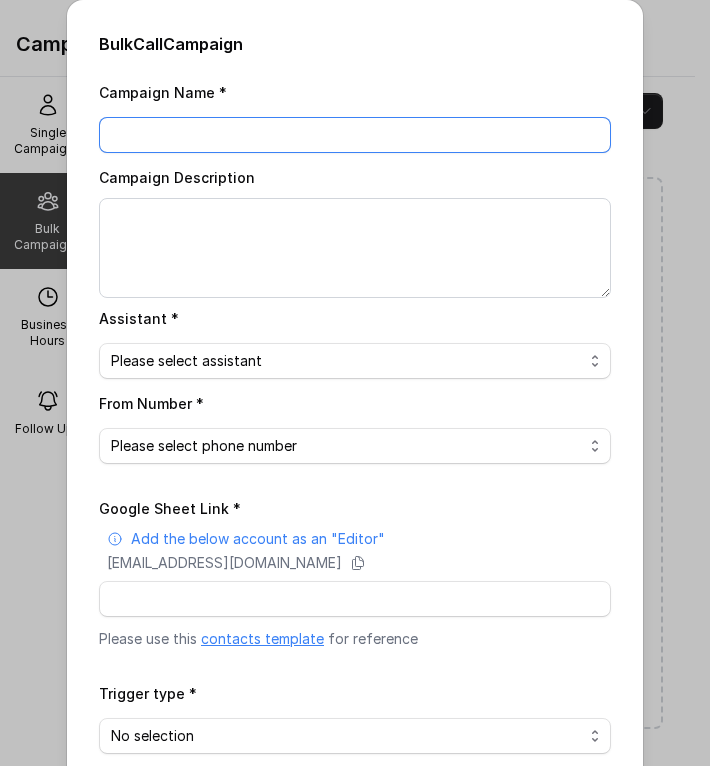 type on "W" 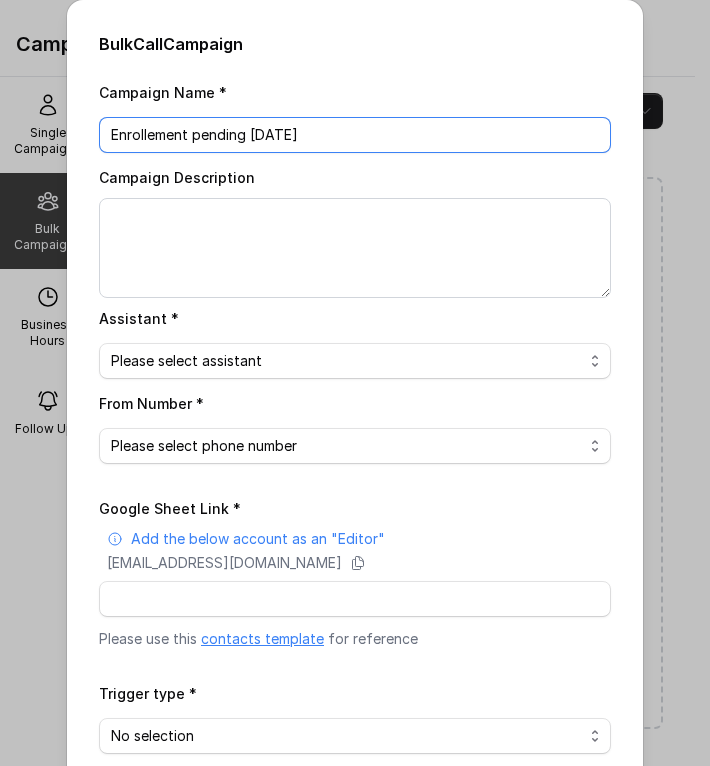 type on "Enrollement pending july 1st" 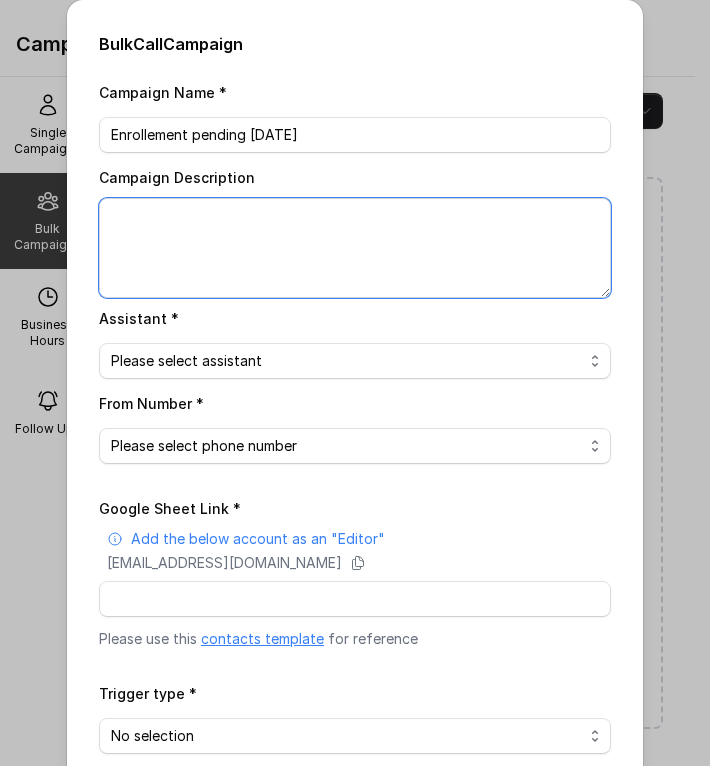 click on "Campaign Description" at bounding box center (355, 248) 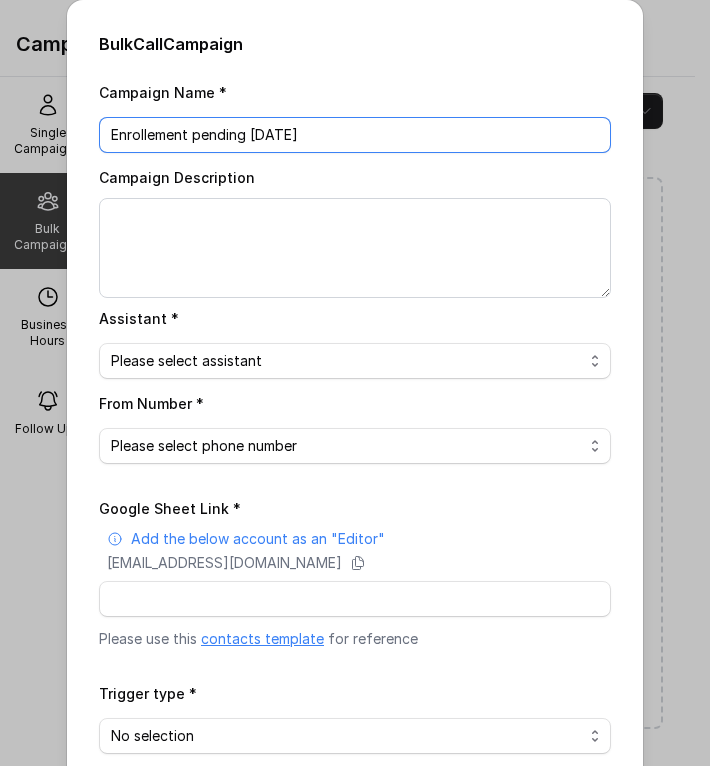 drag, startPoint x: 313, startPoint y: 151, endPoint x: 91, endPoint y: 135, distance: 222.57584 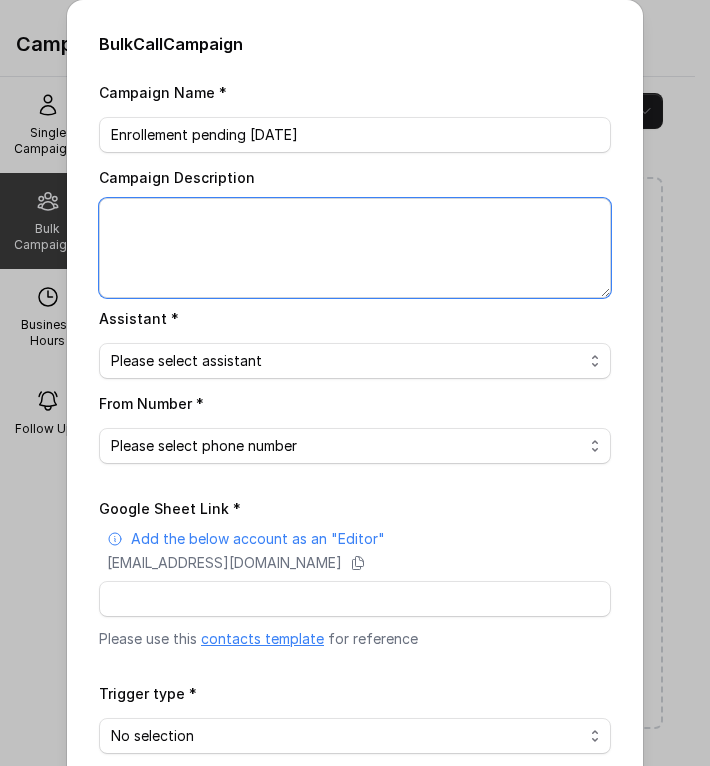 click on "Campaign Description" at bounding box center (355, 248) 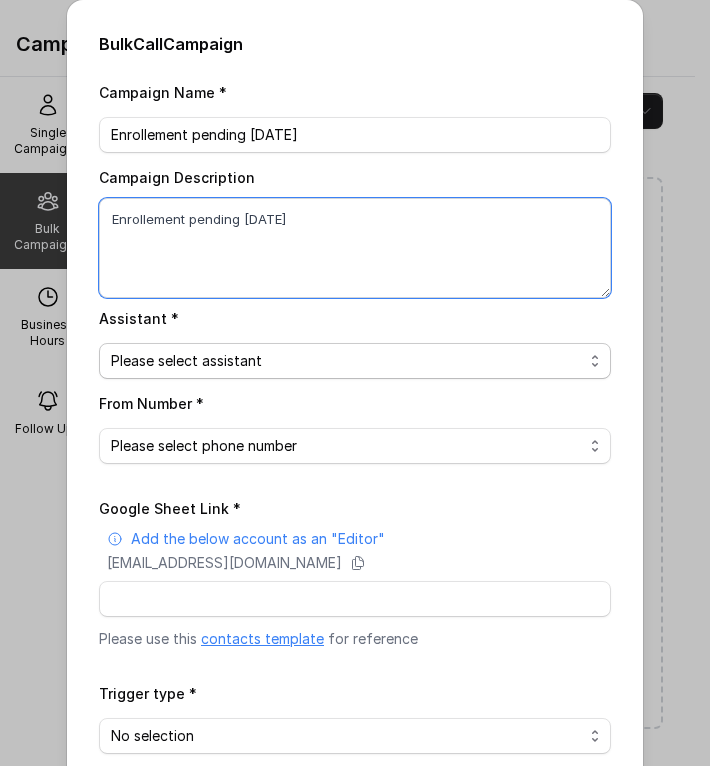type on "Enrollement pending july 1st" 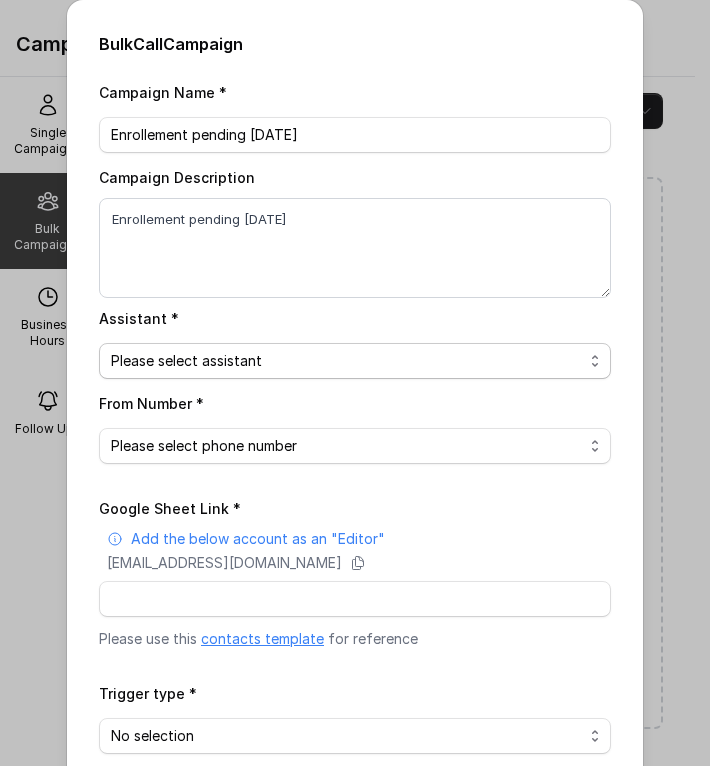 click on "Please select assistant Acharya Institute - Unpaid Application Fee Flow Acharya Institute - Pending Enrolment Flow" at bounding box center [355, 361] 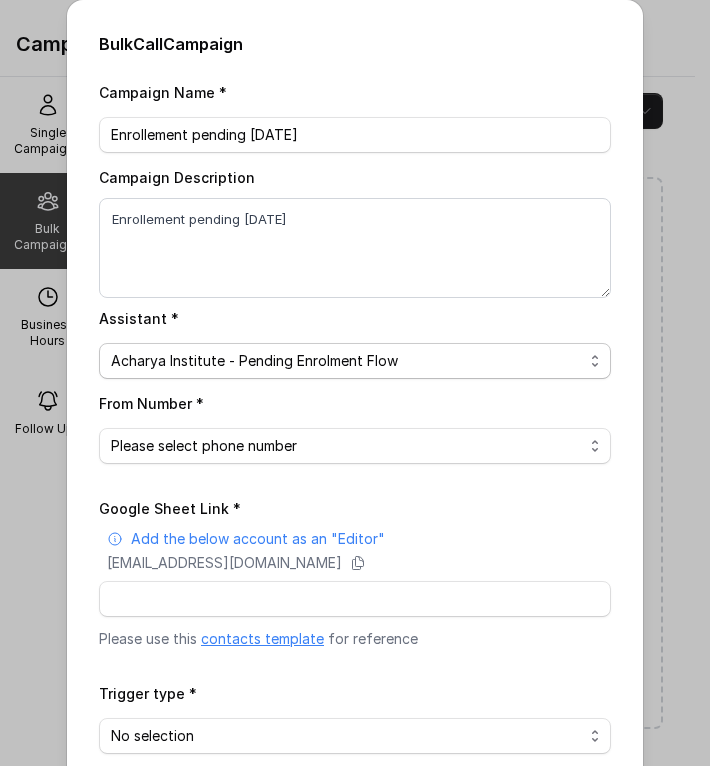 click on "Please select assistant Acharya Institute - Unpaid Application Fee Flow Acharya Institute - Pending Enrolment Flow" at bounding box center [355, 361] 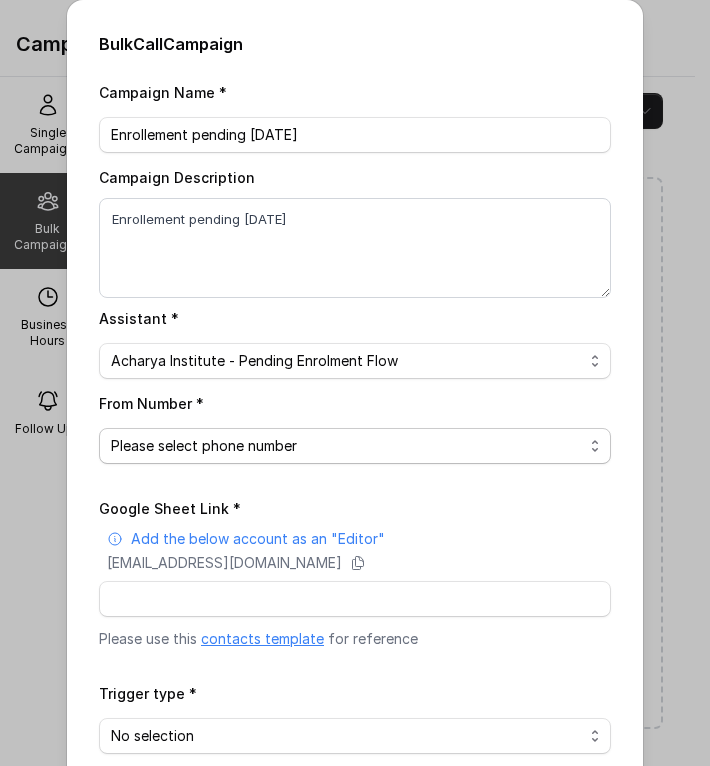 click on "Please select phone number" at bounding box center [355, 446] 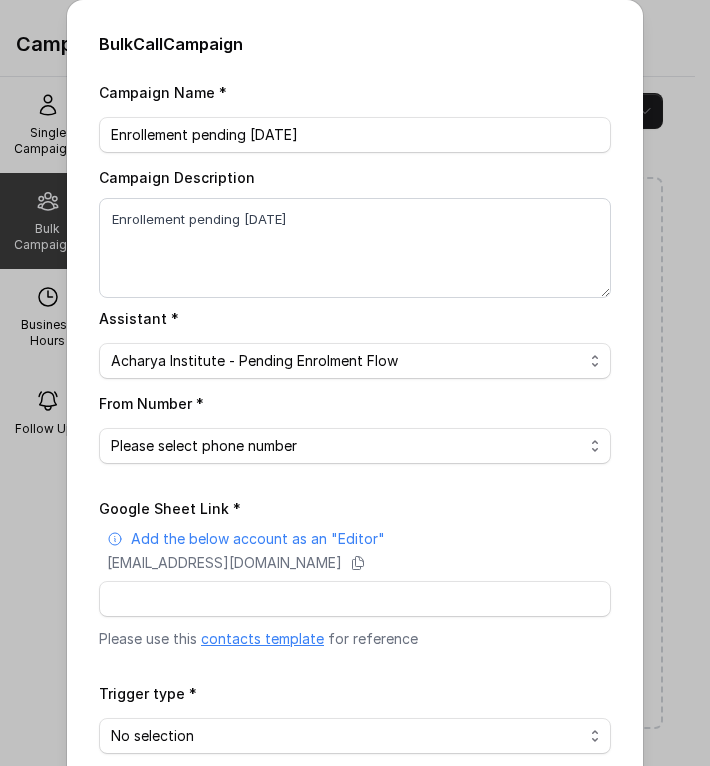 click on "contacts template" at bounding box center (262, 638) 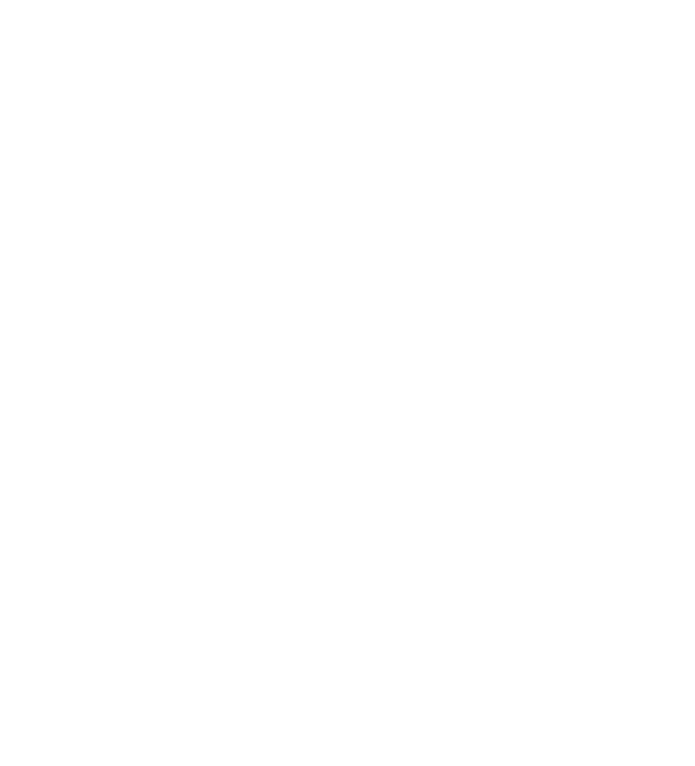 scroll, scrollTop: 0, scrollLeft: 0, axis: both 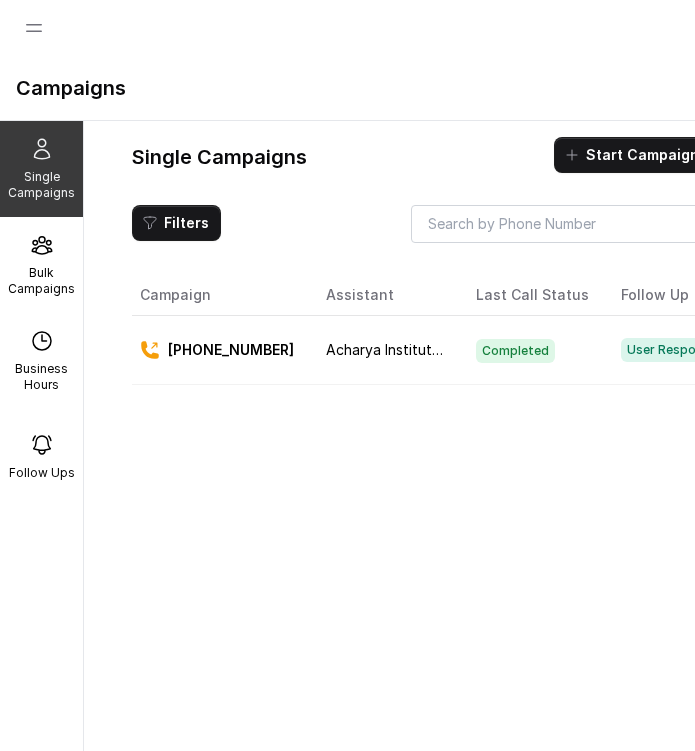 click on "Start Campaign" at bounding box center (642, 155) 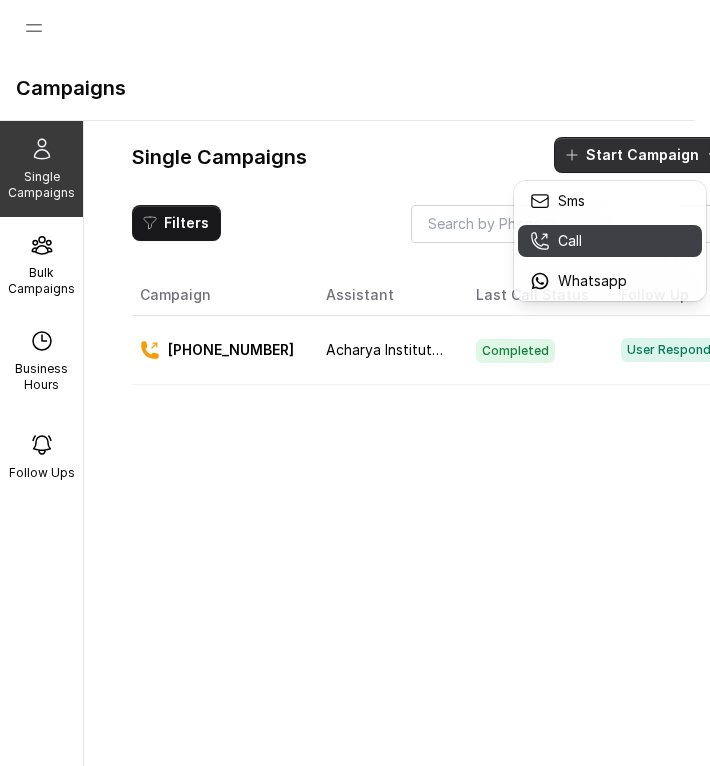 click on "Call" at bounding box center [578, 241] 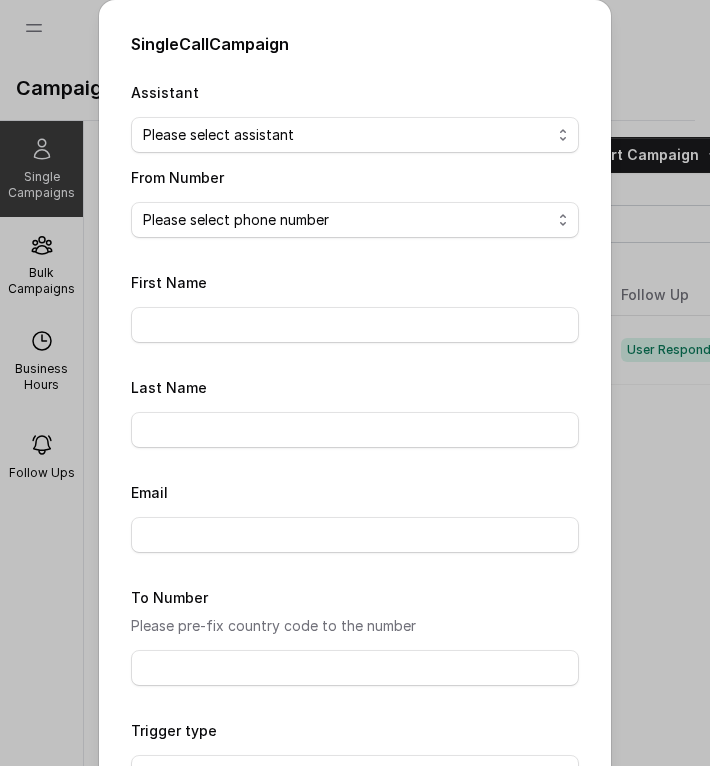 click on "Single  Call  Campaign Assistant Please select assistant Acharya Institute - Unpaid Application Fee Flow Acharya Institute - Pending Enrolment Flow From Number Please select phone number First Name Last Name Email To Number Please pre-fix country code to the number Trigger type No selection Trigger Immediately Trigger based on campaign configuration Close Start" at bounding box center [355, 445] 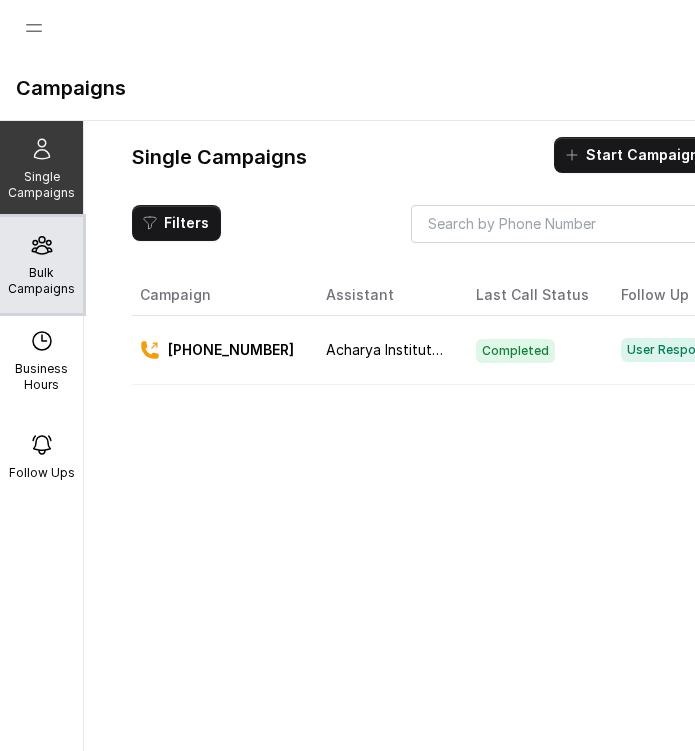 click on "Bulk Campaigns" at bounding box center (41, 265) 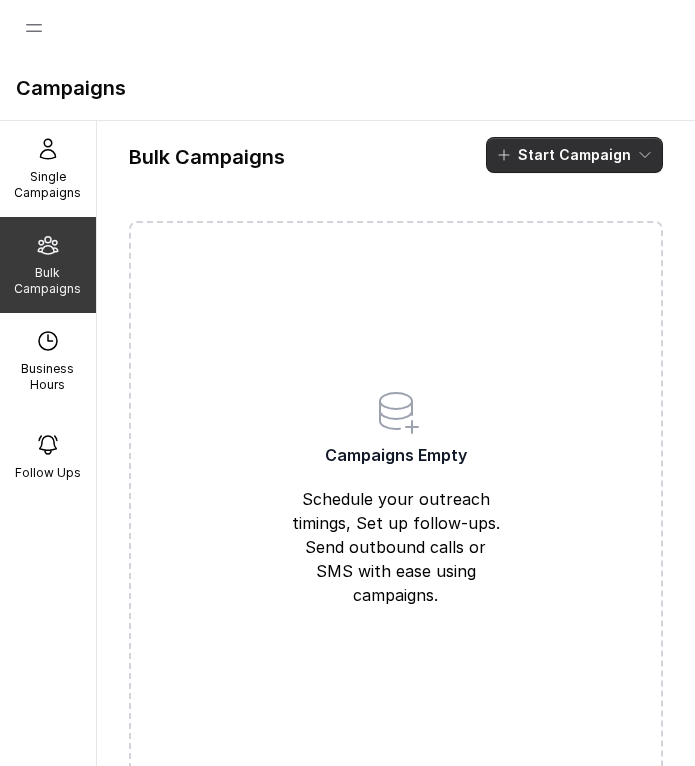 click on "Start Campaign" at bounding box center [574, 155] 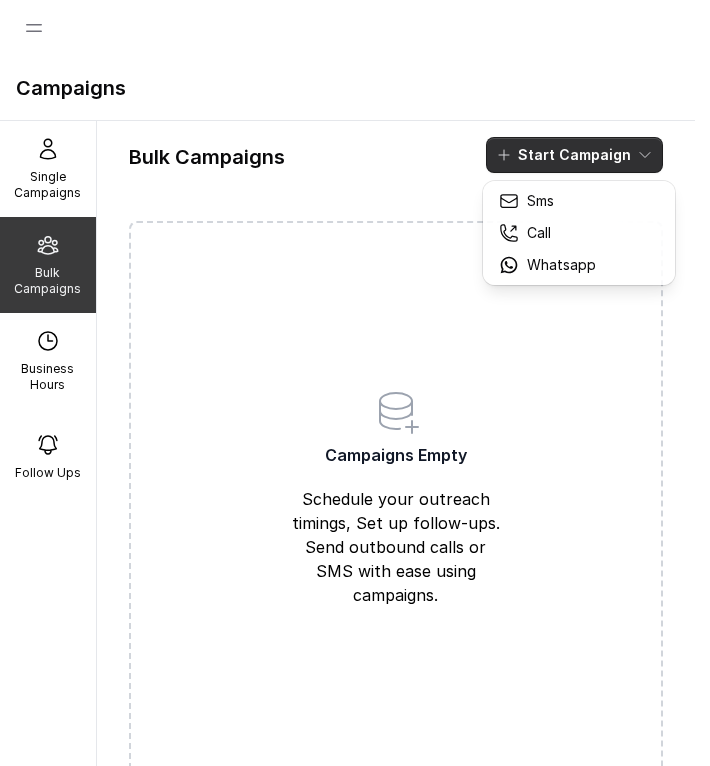 click on "Call" at bounding box center [547, 233] 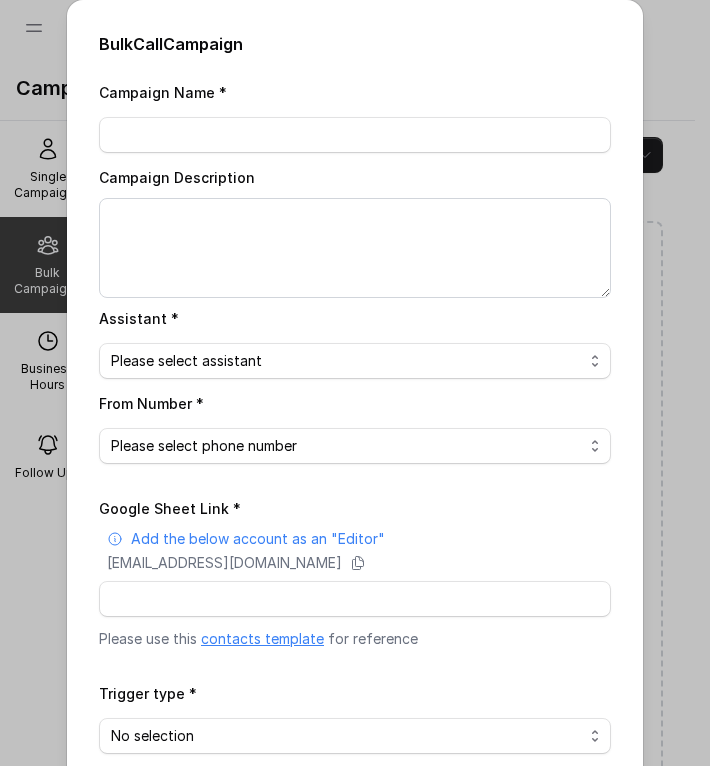 click on "Please select assistant Acharya Institute - Unpaid Application Fee Flow Acharya Institute - Pending Enrolment Flow" at bounding box center (355, 361) 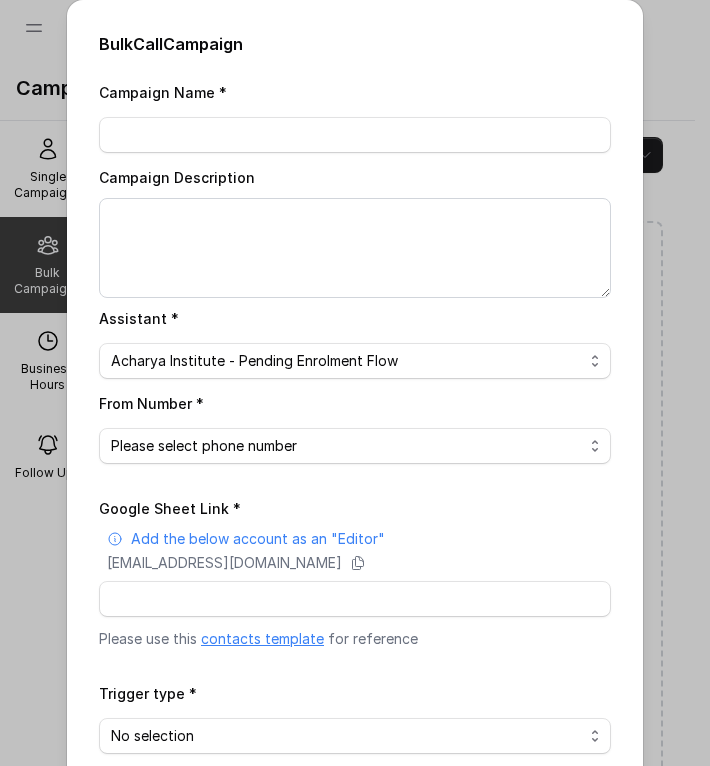 click on "Please select assistant Acharya Institute - Unpaid Application Fee Flow Acharya Institute - Pending Enrolment Flow" at bounding box center [355, 361] 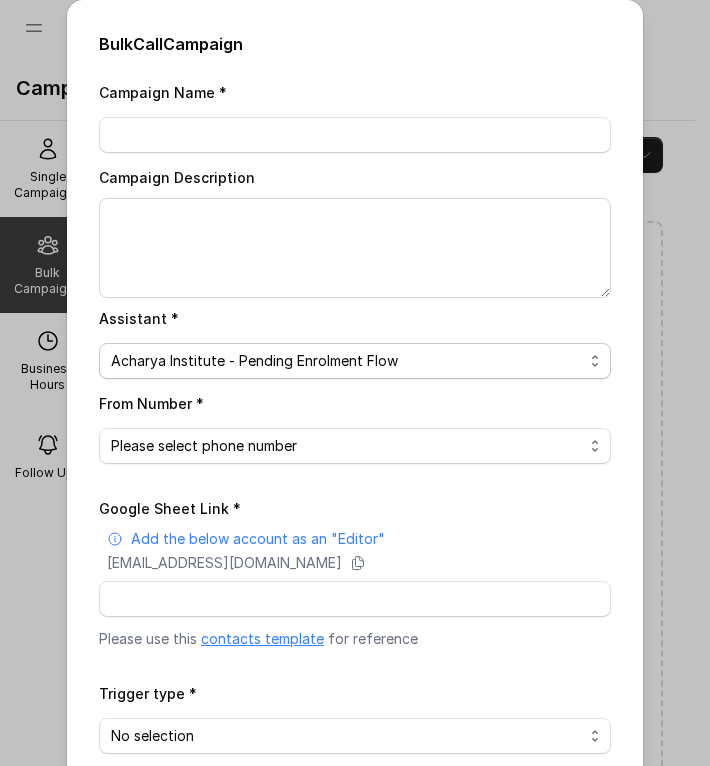 click on "Please select phone number" at bounding box center (355, 446) 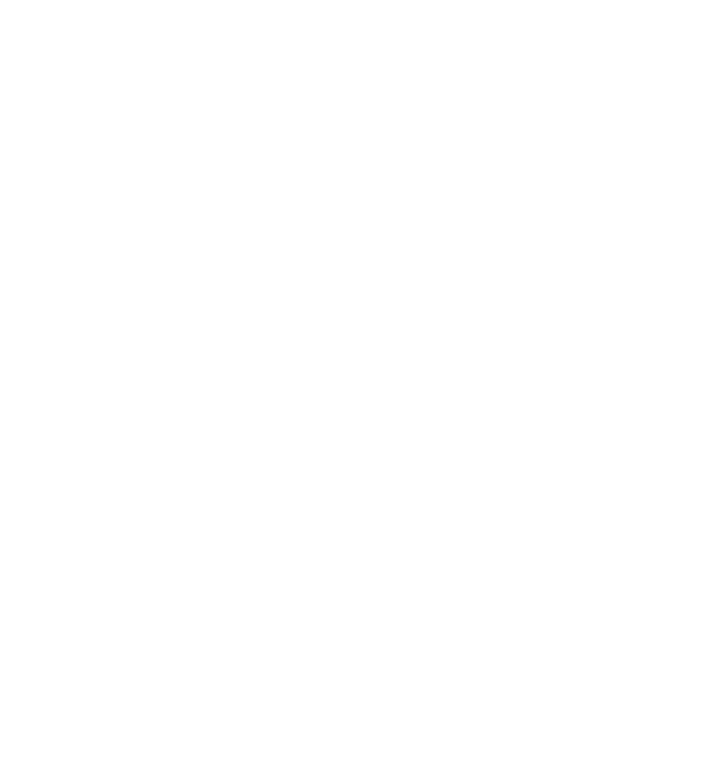 scroll, scrollTop: 0, scrollLeft: 0, axis: both 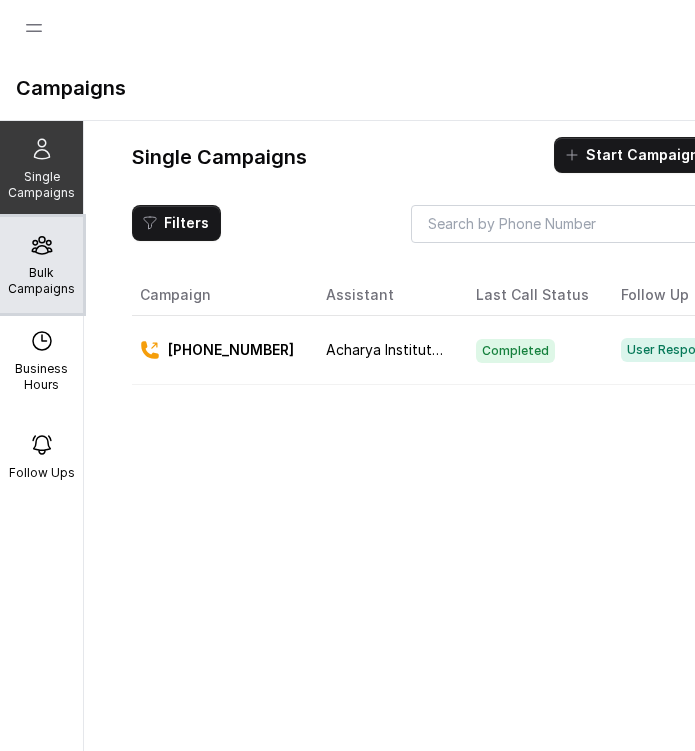 click on "Bulk Campaigns" at bounding box center [41, 281] 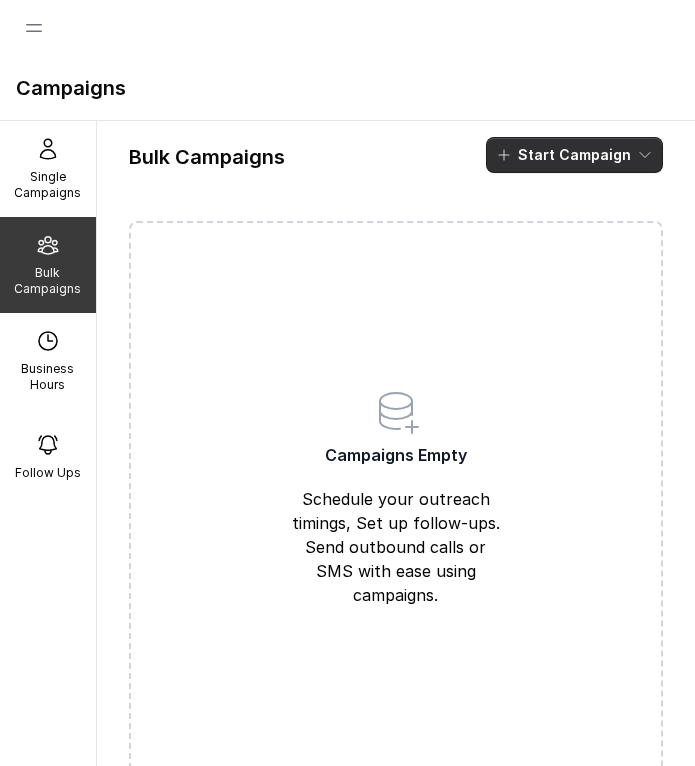 click on "Start Campaign" at bounding box center [574, 155] 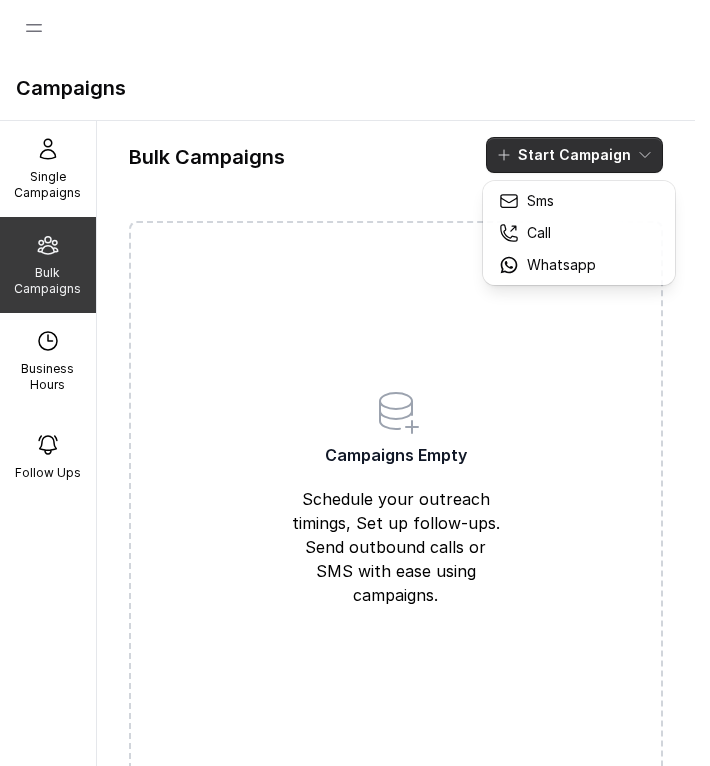click on "Call" at bounding box center (539, 233) 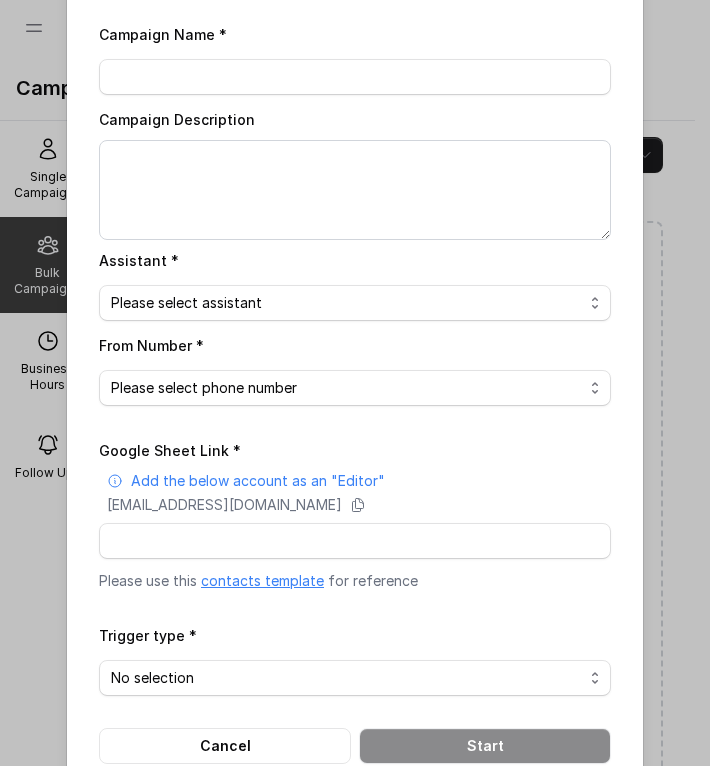 scroll, scrollTop: 101, scrollLeft: 0, axis: vertical 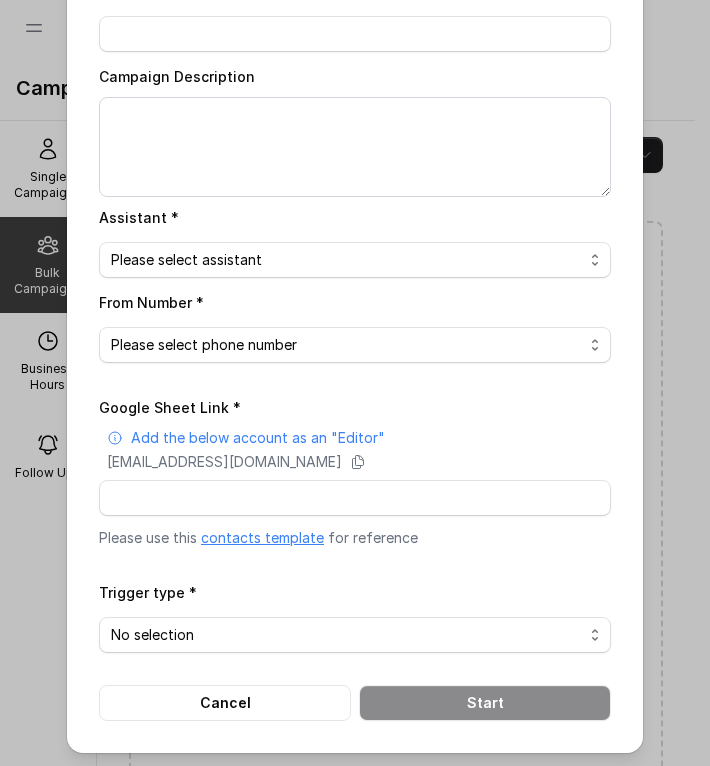 click on "Add the below account as an "Editor"" at bounding box center [258, 438] 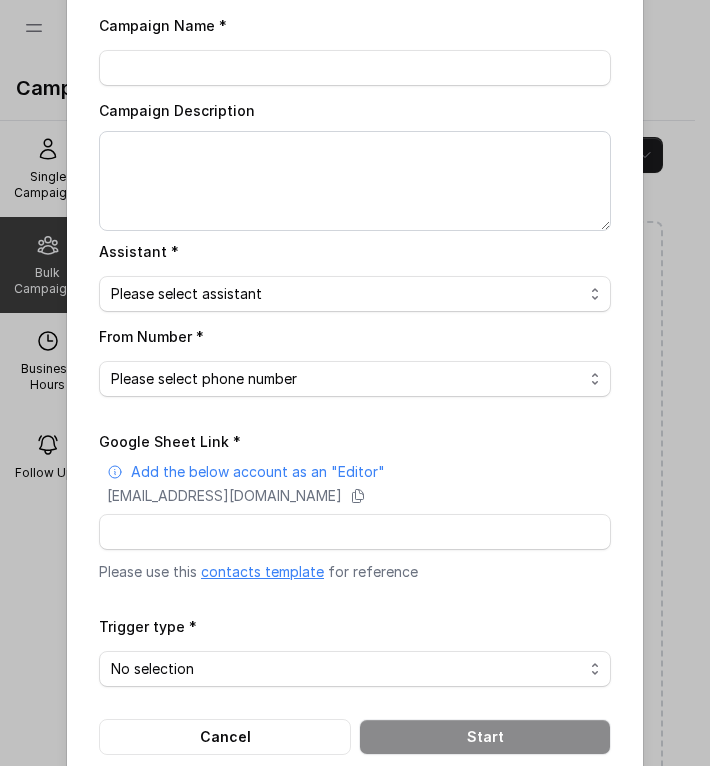 scroll, scrollTop: 101, scrollLeft: 0, axis: vertical 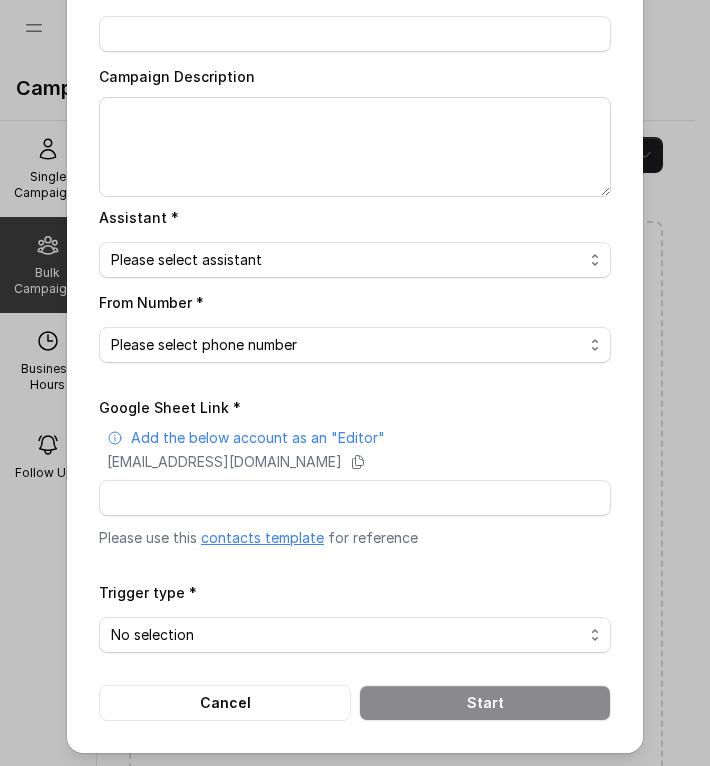 click on "Cancel" at bounding box center [225, 703] 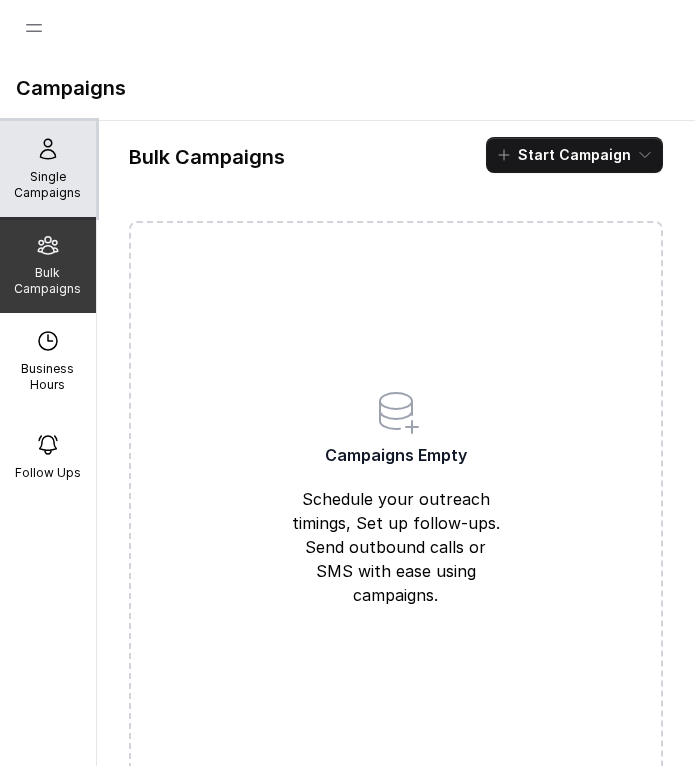 click on "Single Campaigns" at bounding box center [48, 185] 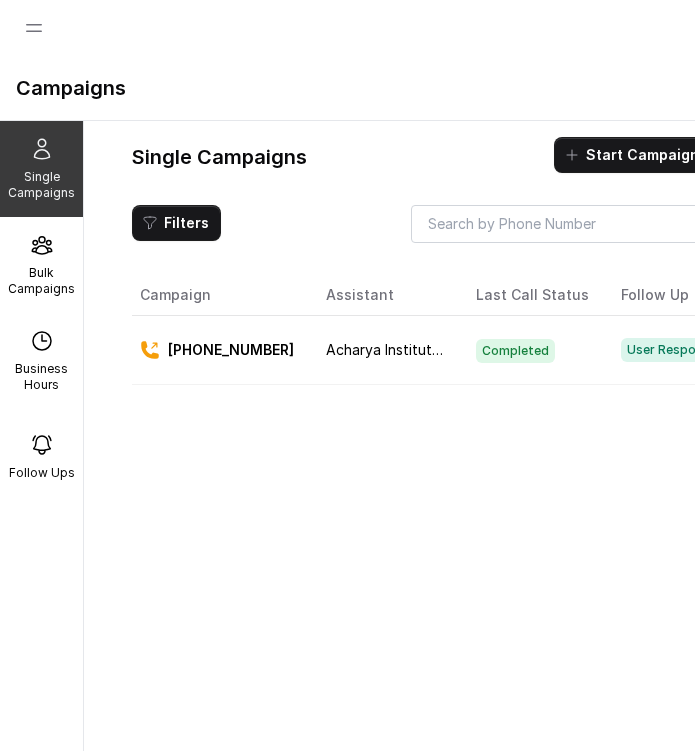 click on "Start Campaign" at bounding box center (642, 155) 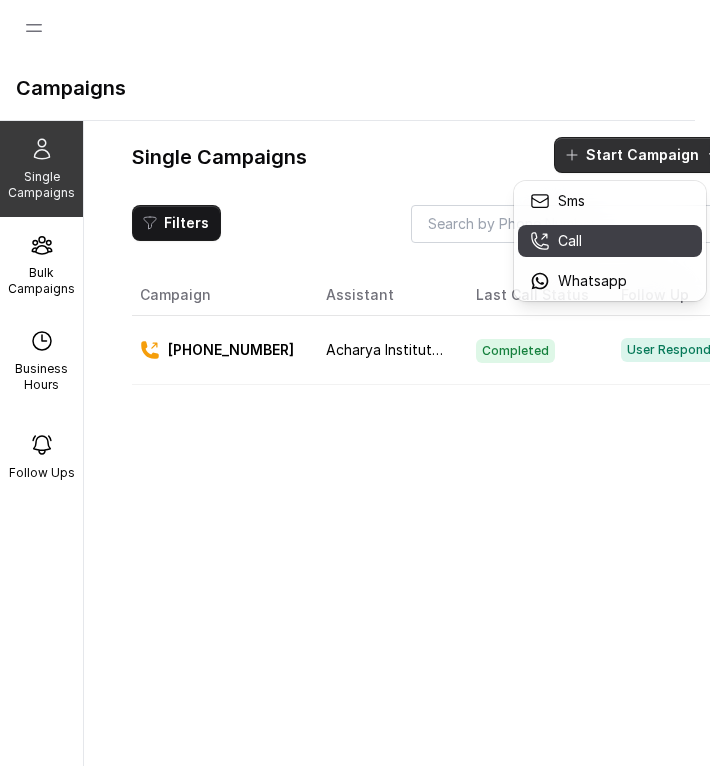 click on "Call" at bounding box center [570, 241] 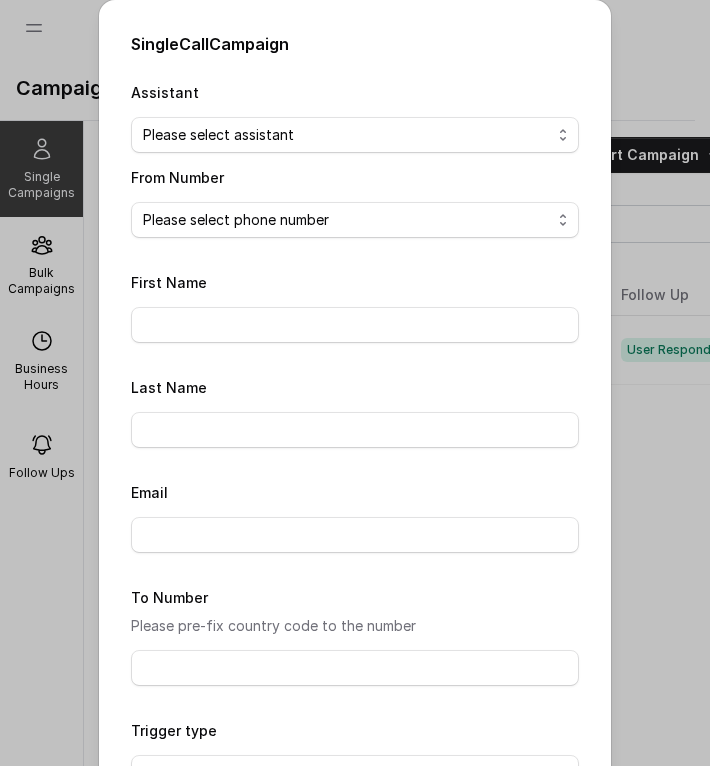 click on "Please select assistant Acharya Institute - Unpaid Application Fee Flow Acharya Institute - Pending Enrolment Flow" at bounding box center [355, 135] 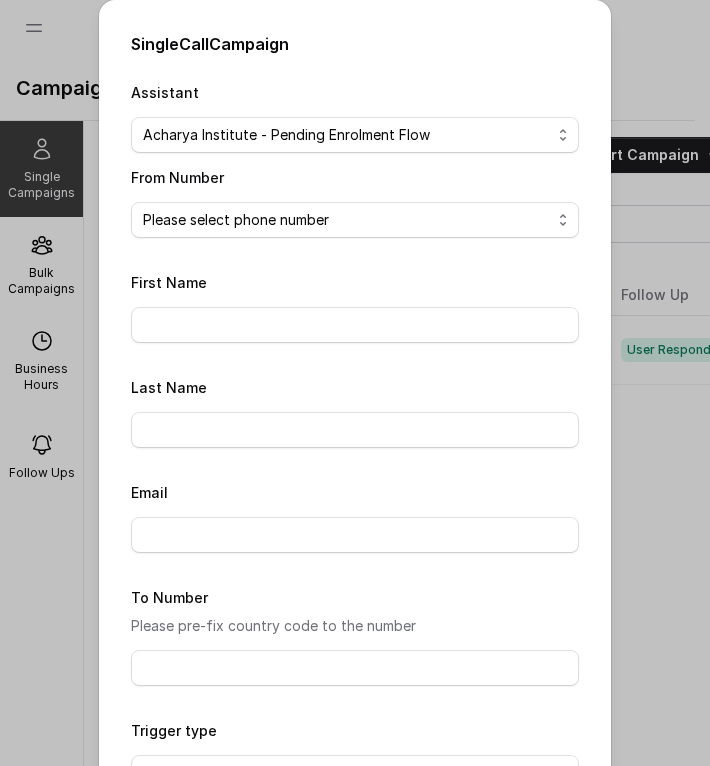 click on "Please select assistant Acharya Institute - Unpaid Application Fee Flow Acharya Institute - Pending Enrolment Flow" at bounding box center (355, 135) 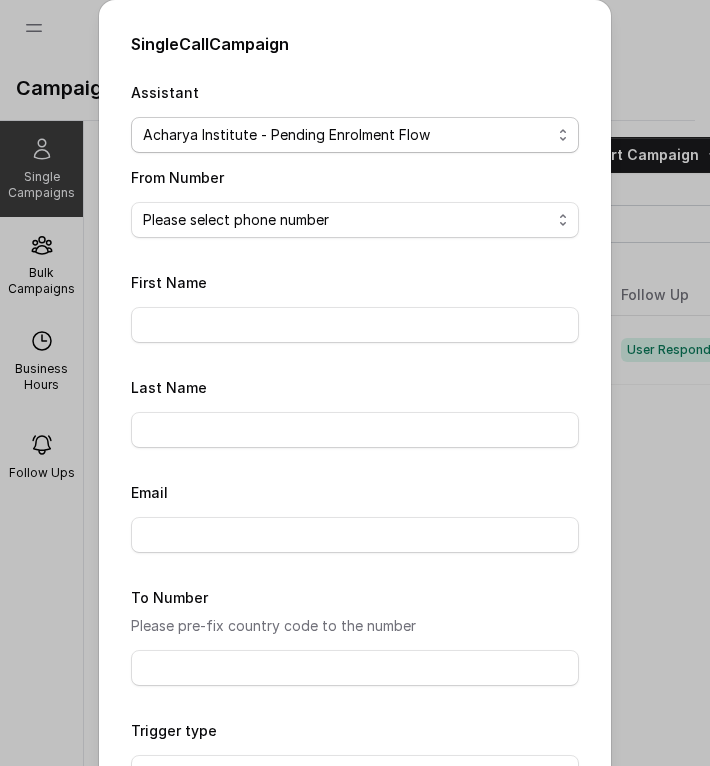 click on "Please select phone number" at bounding box center [355, 220] 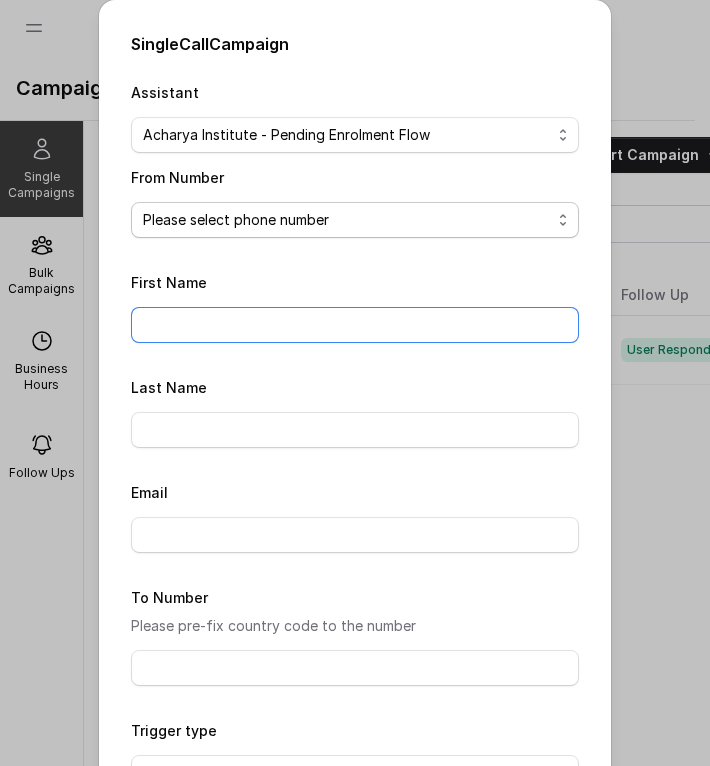 click on "First Name" at bounding box center (355, 325) 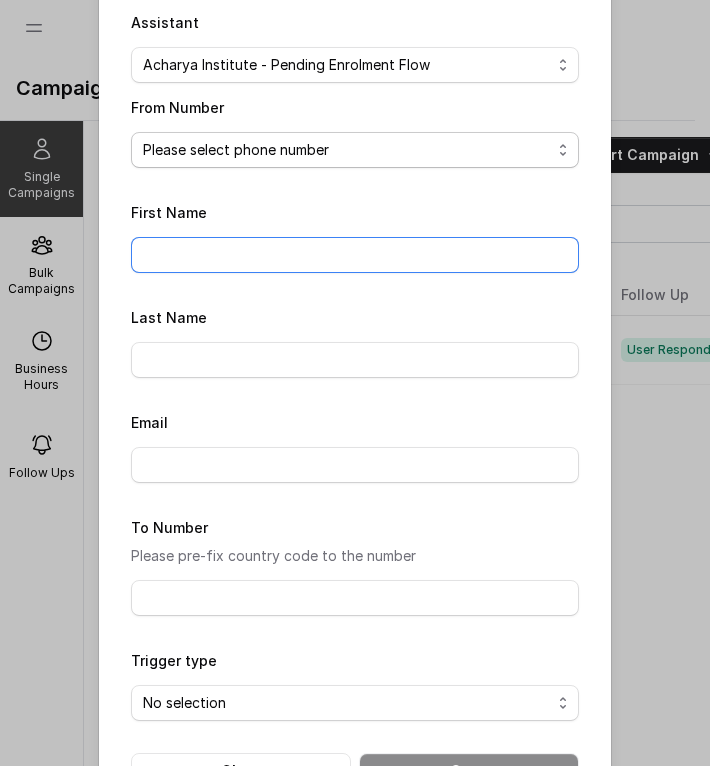scroll, scrollTop: 0, scrollLeft: 0, axis: both 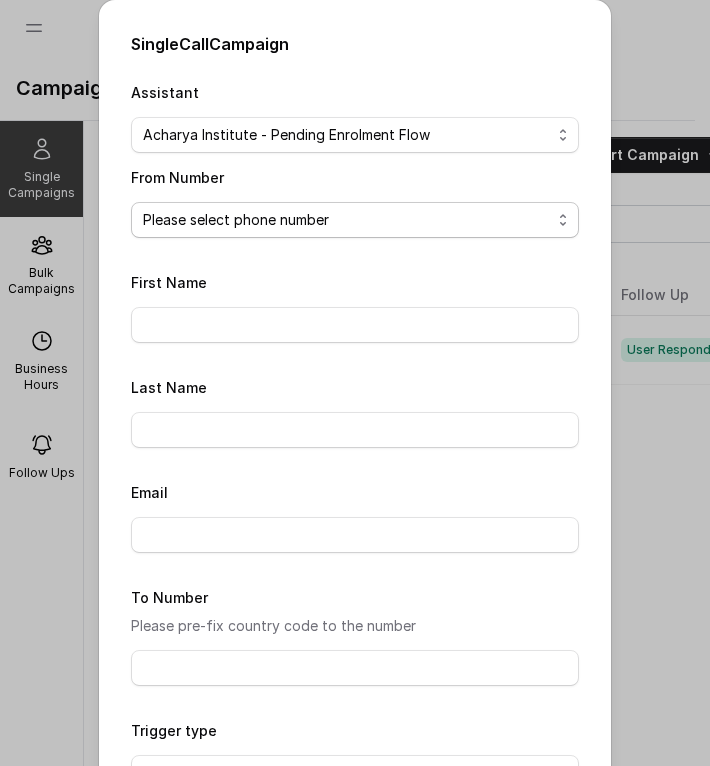 click on "Please select phone number" at bounding box center [355, 220] 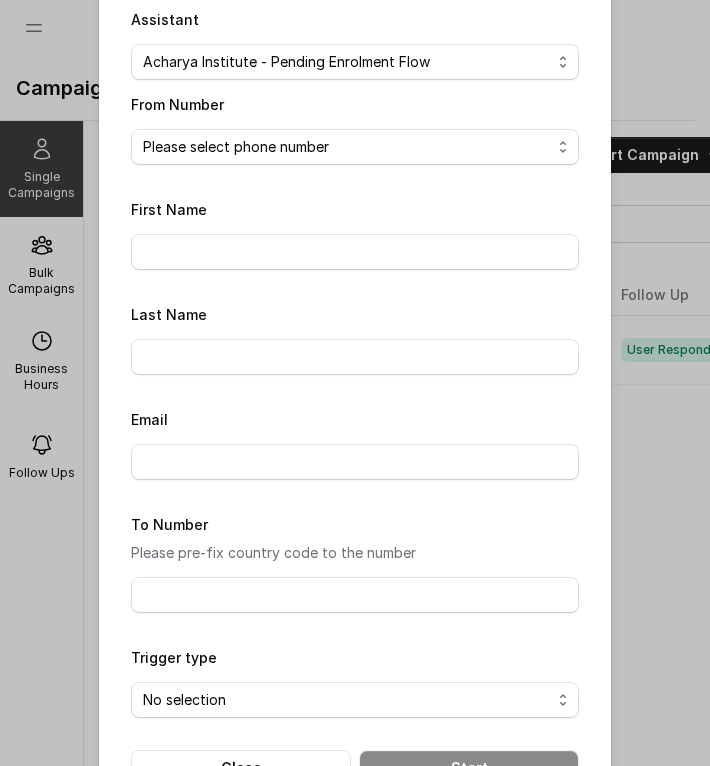 scroll, scrollTop: 0, scrollLeft: 0, axis: both 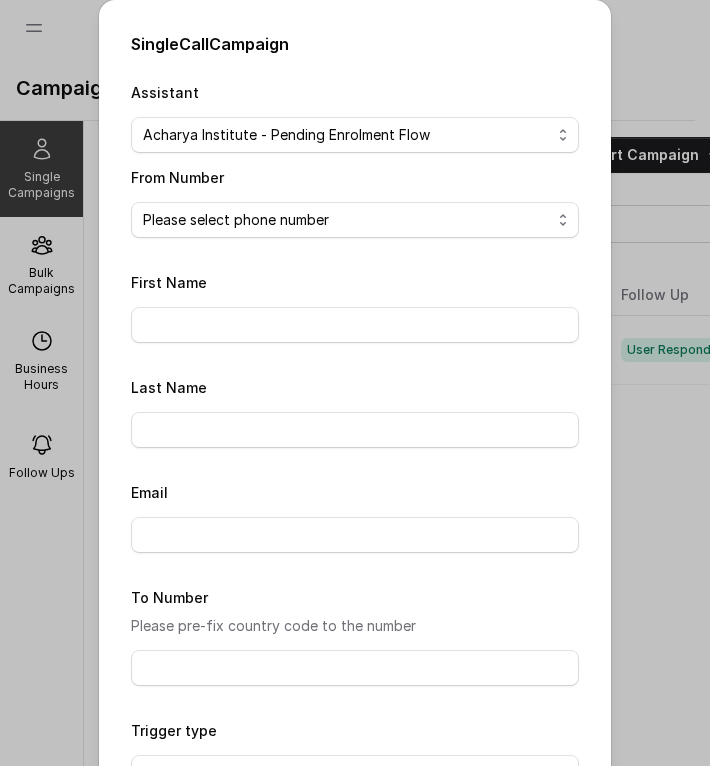 click on "Please select assistant Acharya Institute - Unpaid Application Fee Flow Acharya Institute - Pending Enrolment Flow" at bounding box center (355, 135) 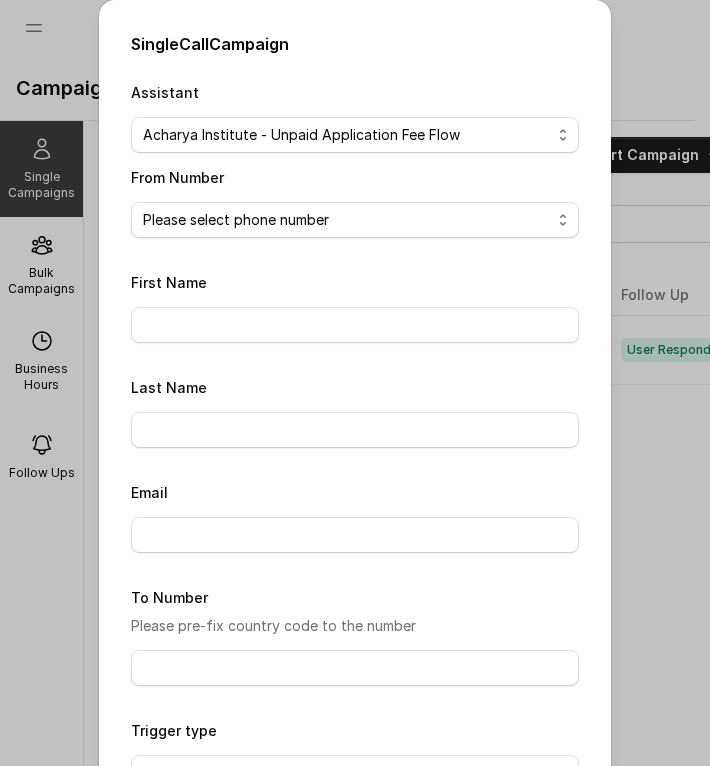 click on "Please select assistant Acharya Institute - Unpaid Application Fee Flow Acharya Institute - Pending Enrolment Flow" at bounding box center (355, 135) 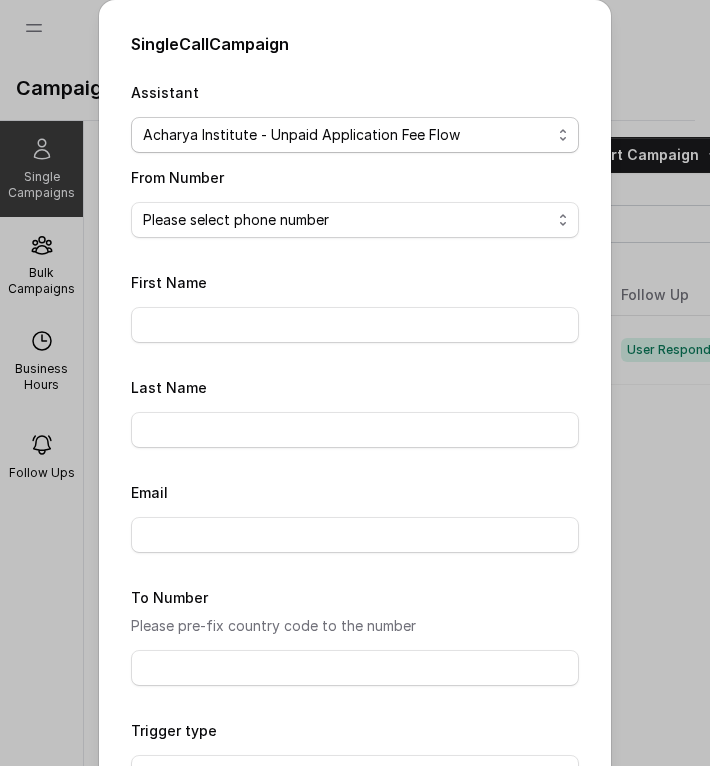 click on "Please select assistant Acharya Institute - Unpaid Application Fee Flow Acharya Institute - Pending Enrolment Flow" at bounding box center (355, 135) 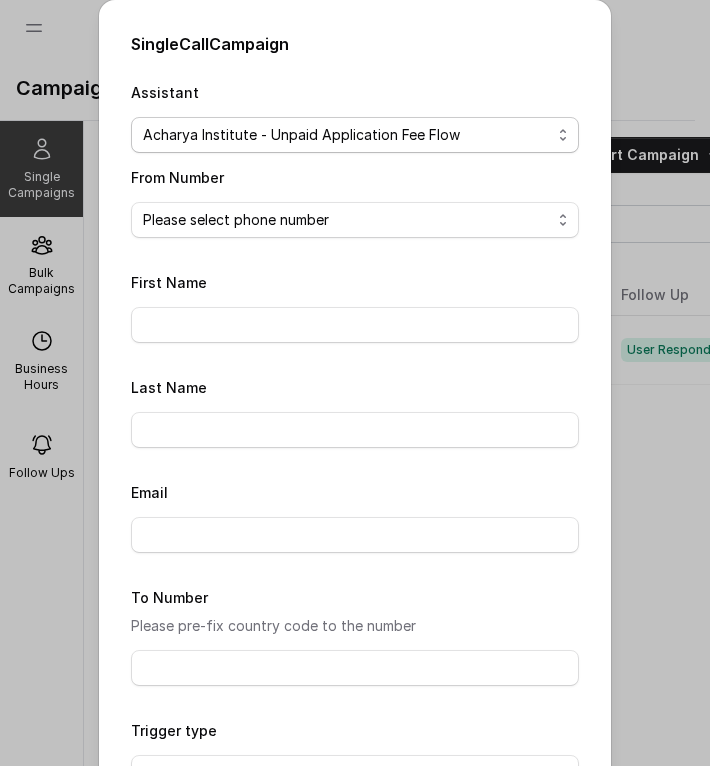 select on "6858fa84819a351a86cfc460" 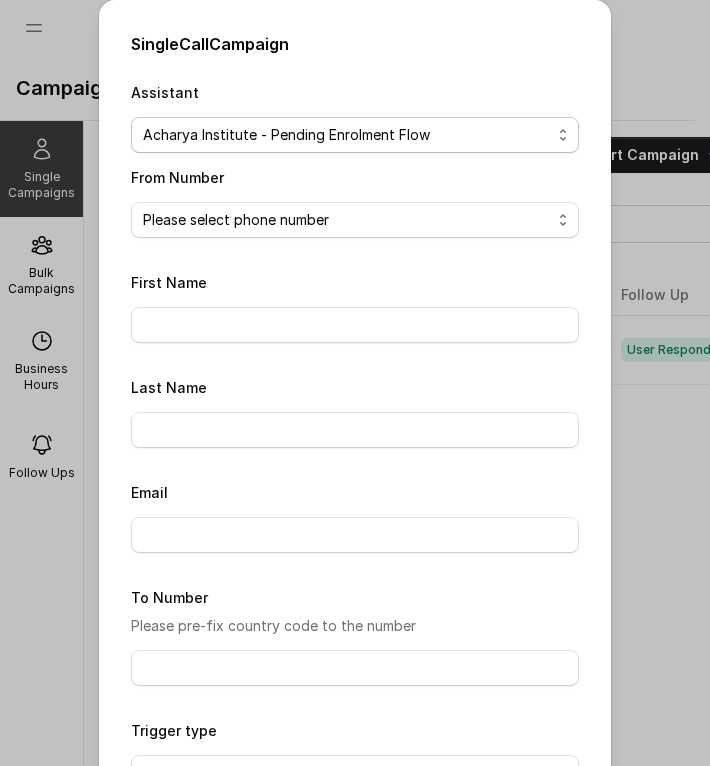 click on "Please select assistant Acharya Institute - Unpaid Application Fee Flow Acharya Institute - Pending Enrolment Flow" at bounding box center [355, 135] 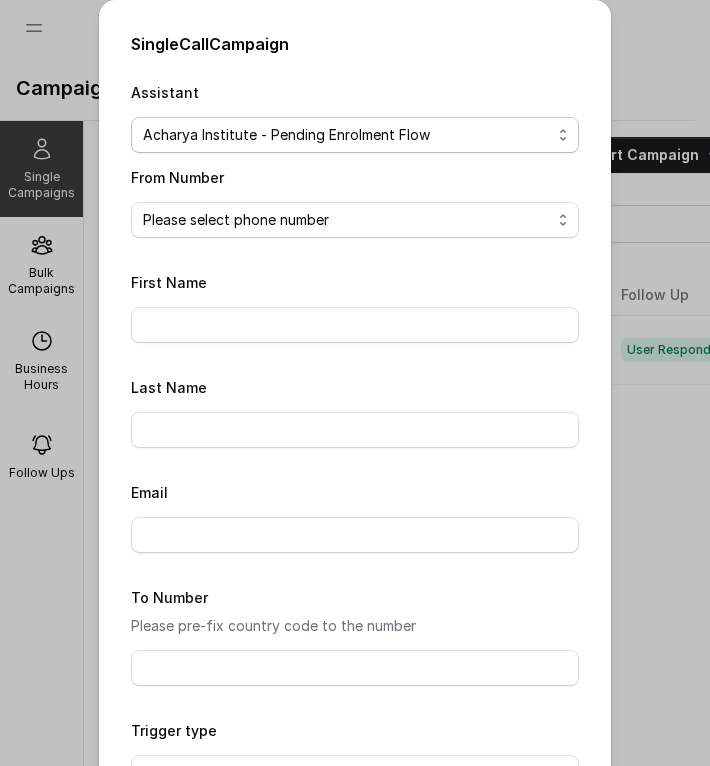 click on "Please select phone number 9980135655" at bounding box center (355, 220) 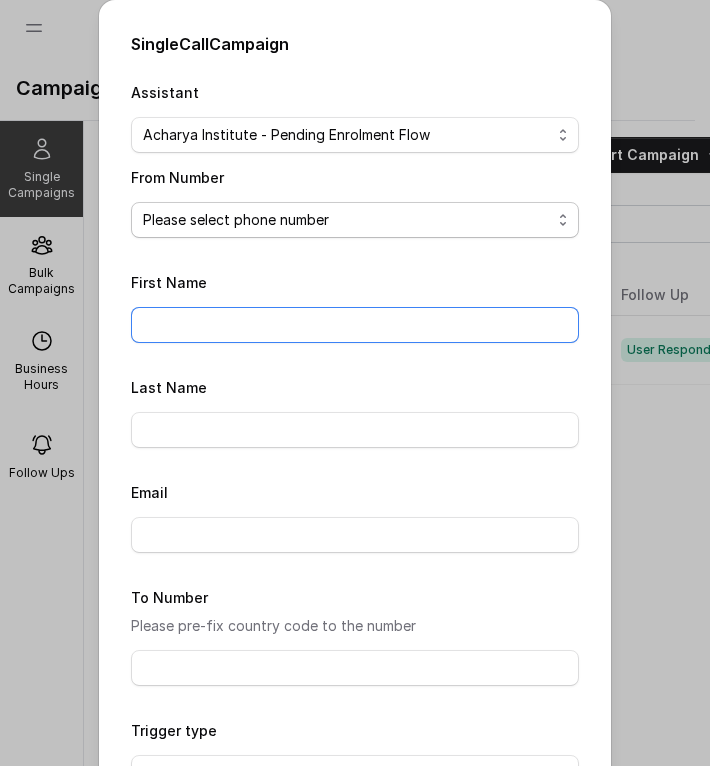 click on "First Name" at bounding box center (355, 325) 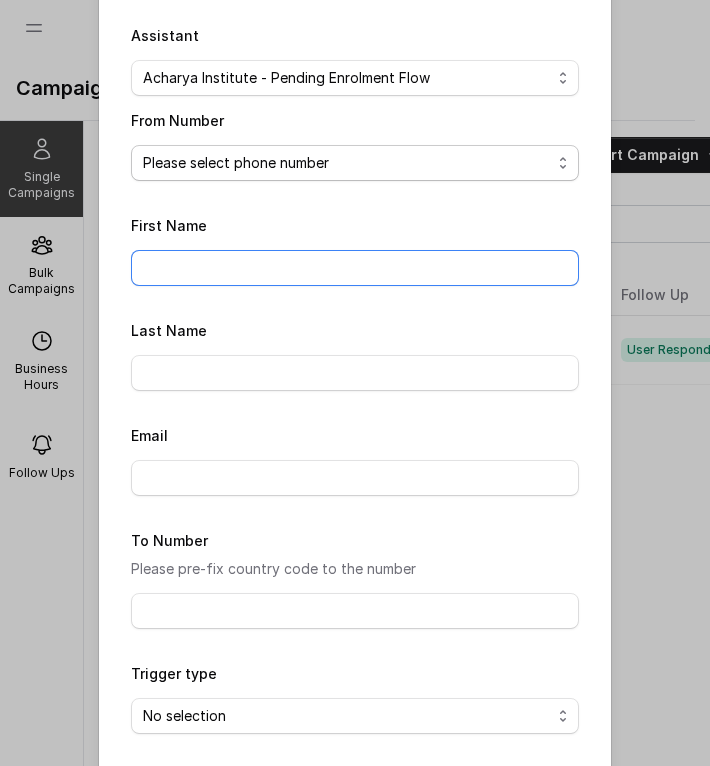 scroll, scrollTop: 137, scrollLeft: 0, axis: vertical 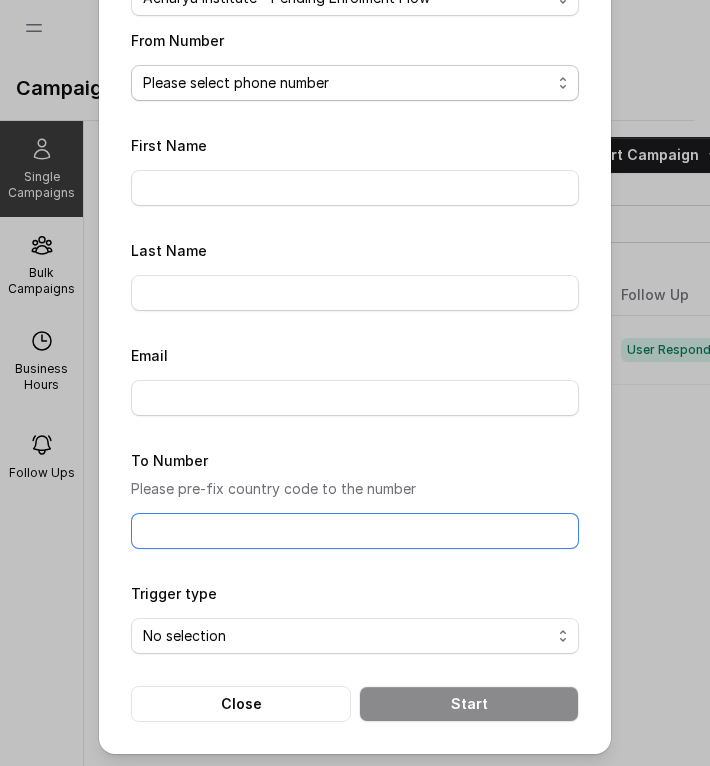 click on "To Number" at bounding box center [355, 531] 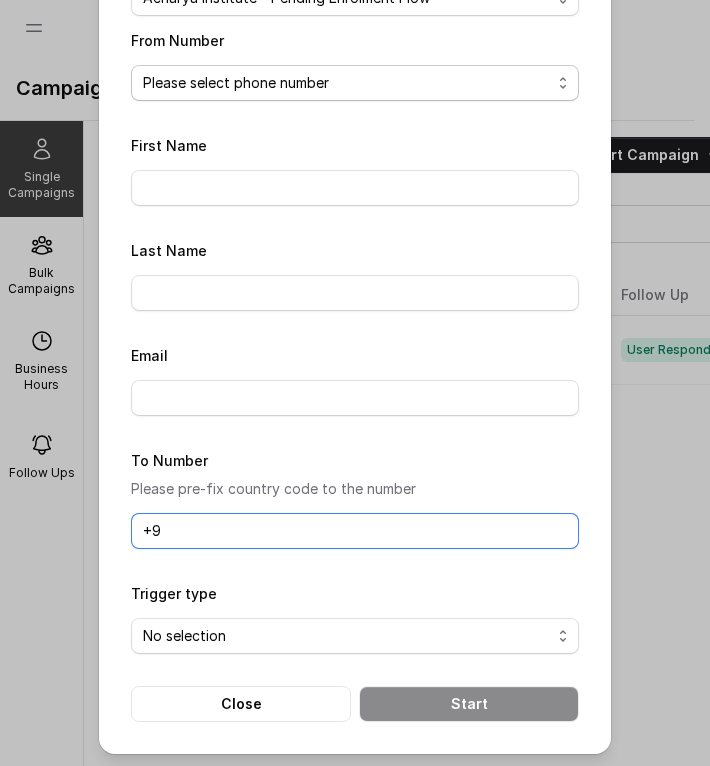 type on "+" 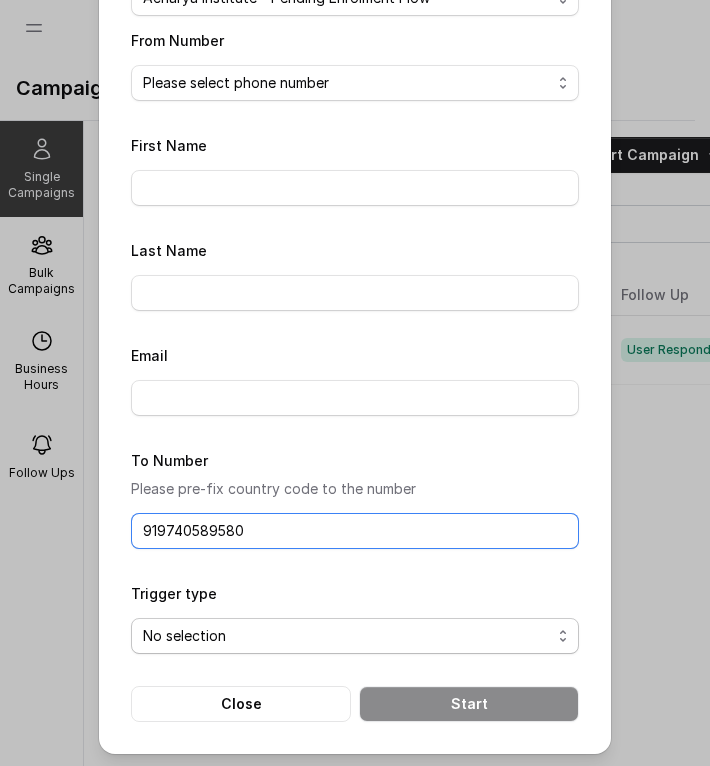 type on "919740589580" 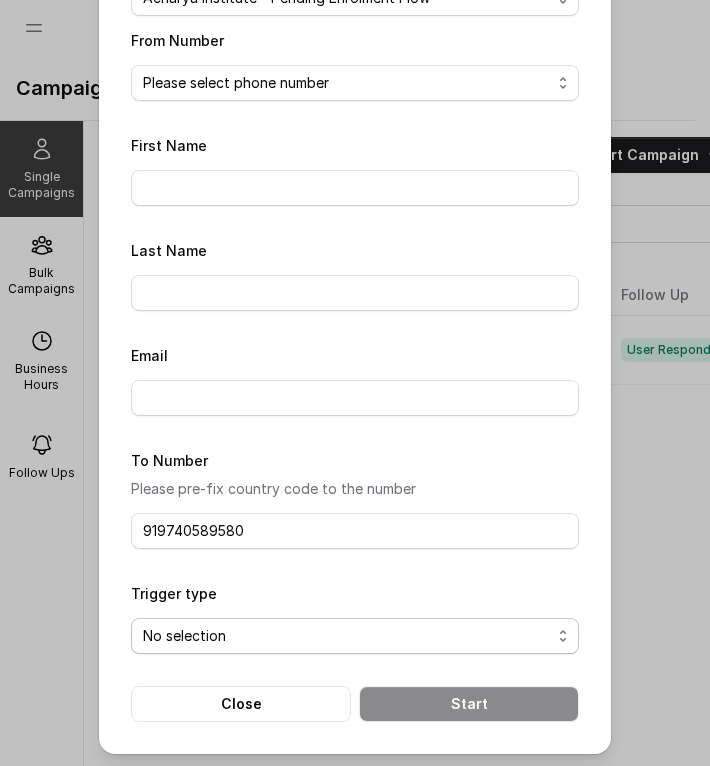 click on "No selection Trigger Immediately Trigger based on campaign configuration" at bounding box center (355, 636) 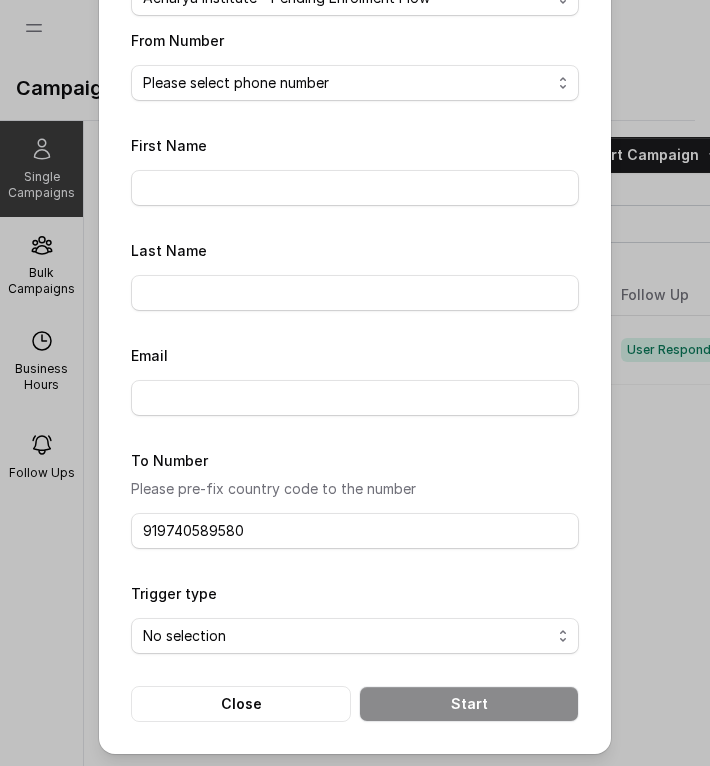 select on "triggerImmediately" 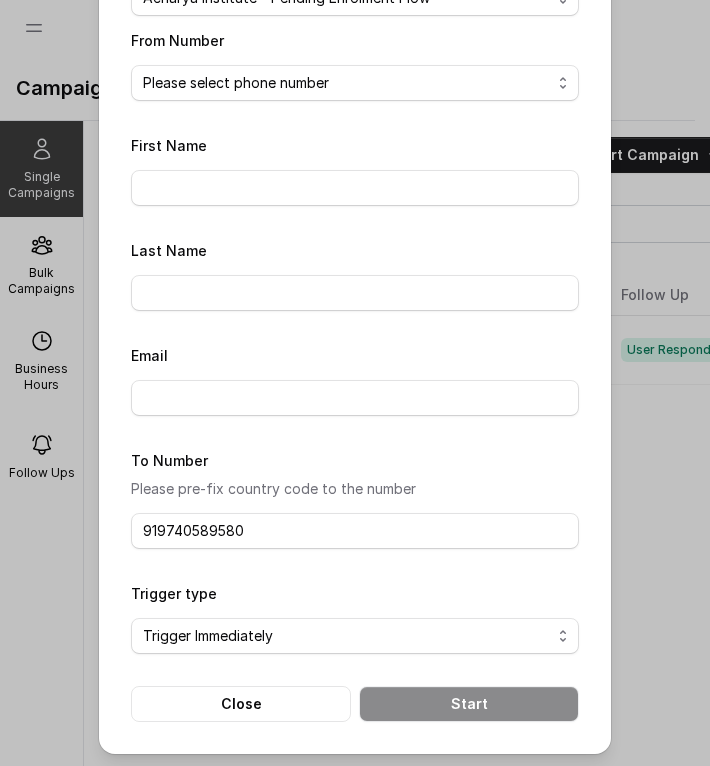 click on "No selection Trigger Immediately Trigger based on campaign configuration" at bounding box center (355, 636) 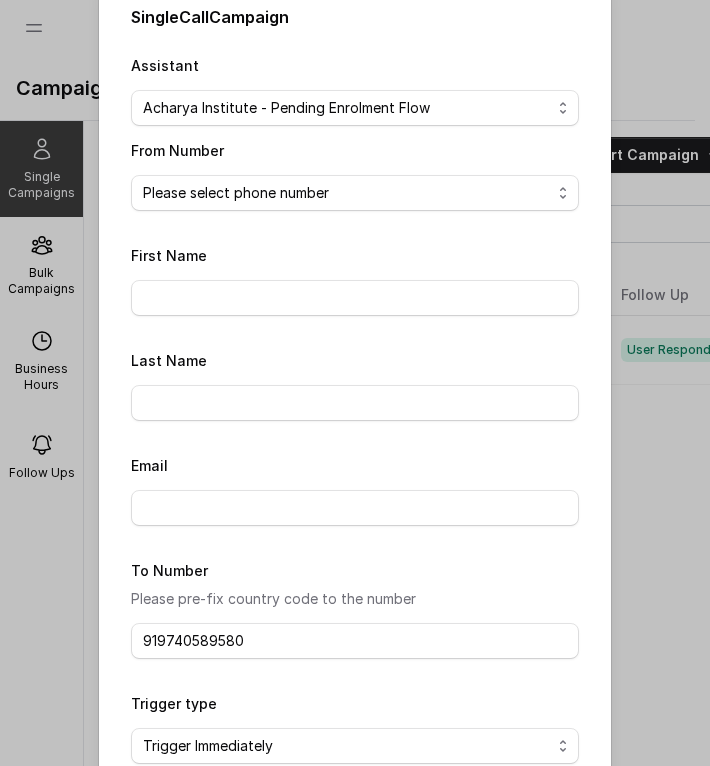 scroll, scrollTop: 0, scrollLeft: 0, axis: both 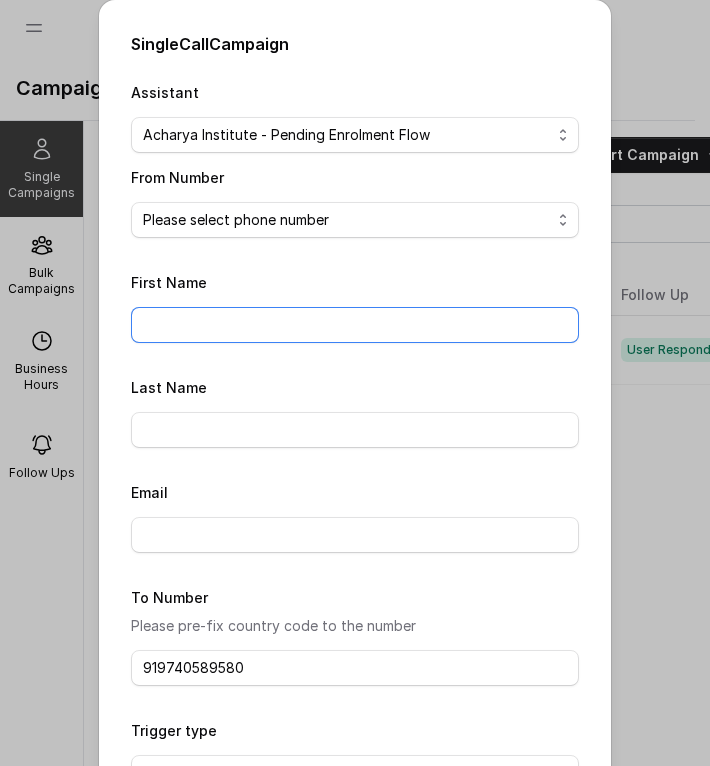 click on "First Name" at bounding box center [355, 325] 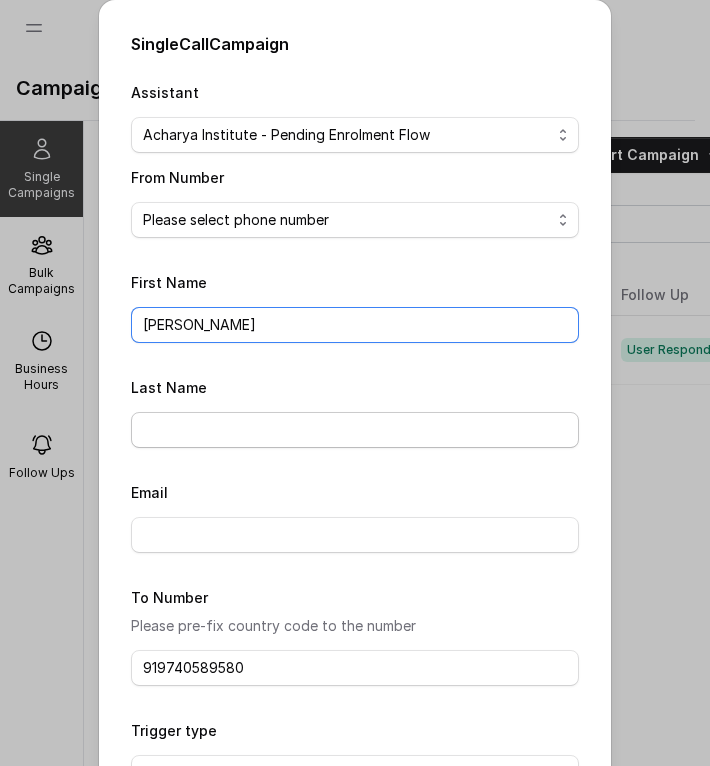 type on "harshith" 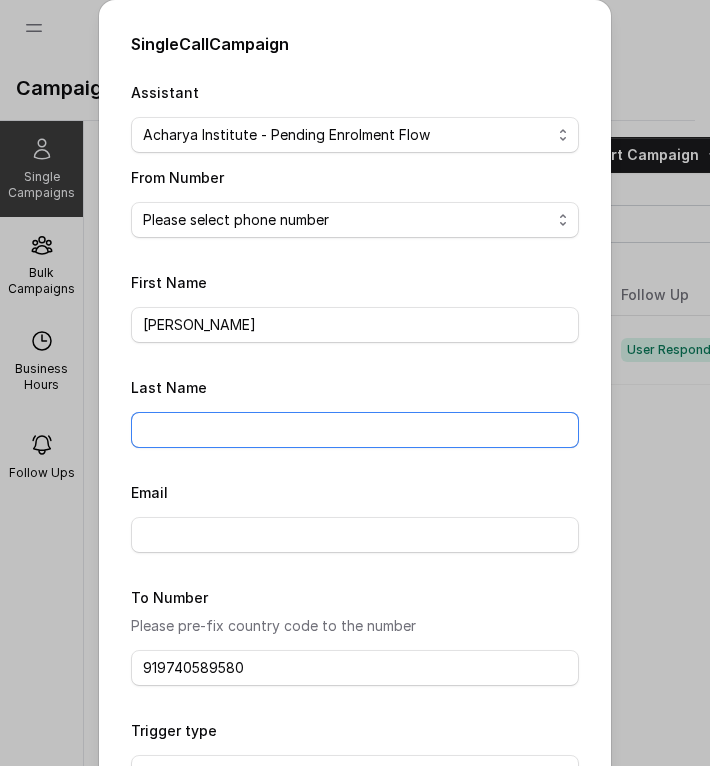 click on "Last Name" at bounding box center [355, 430] 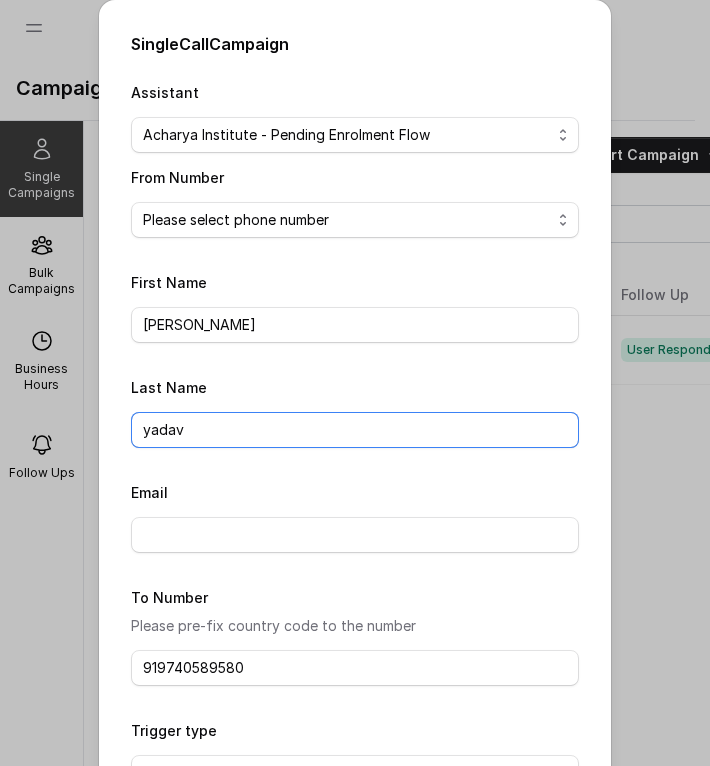 type on "yadav" 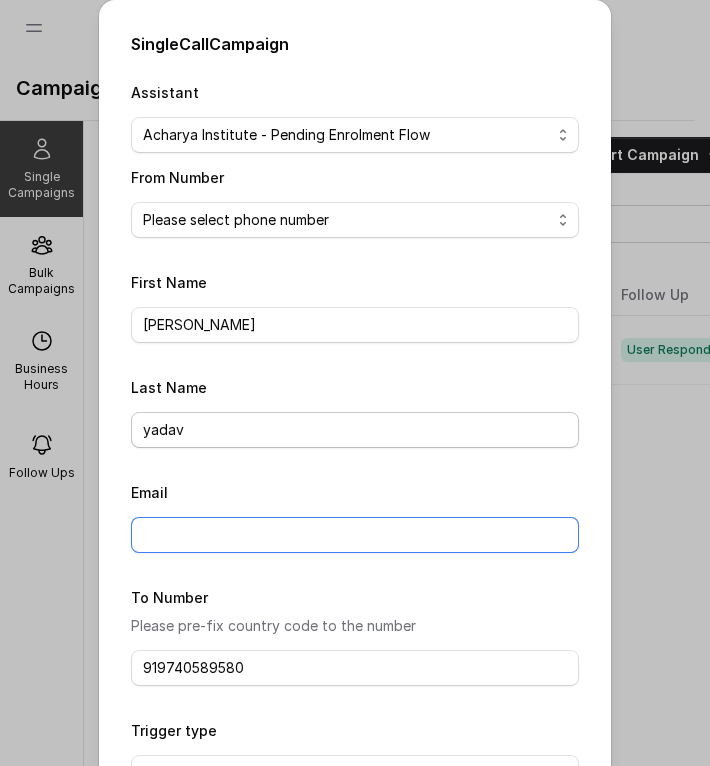 click on "Email" at bounding box center (355, 535) 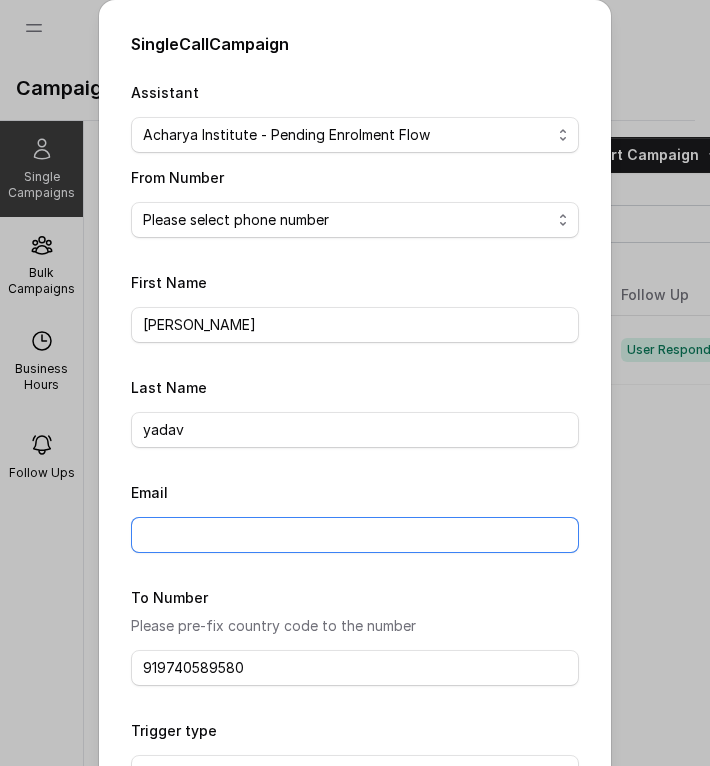 type on "harshithayadav0204@gmail.com" 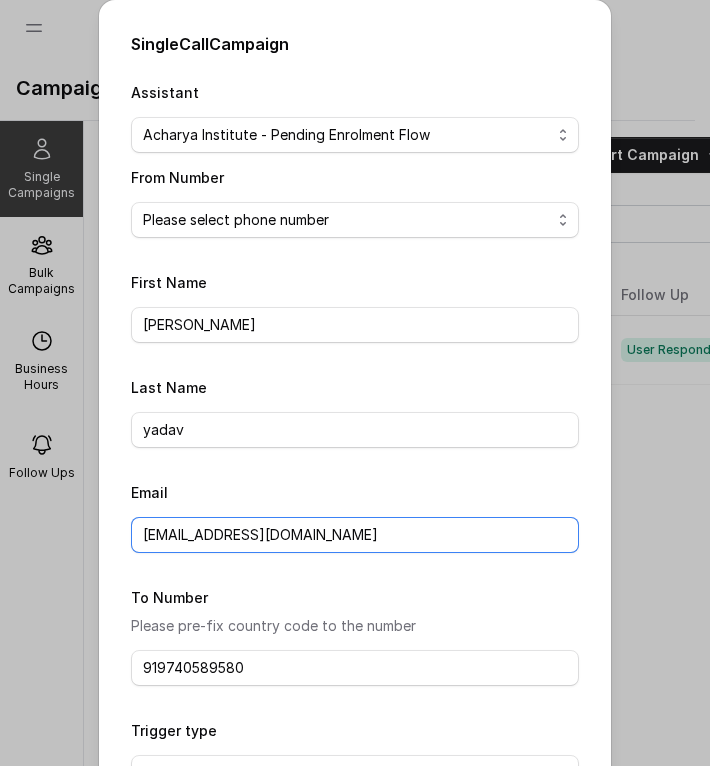 scroll, scrollTop: 137, scrollLeft: 0, axis: vertical 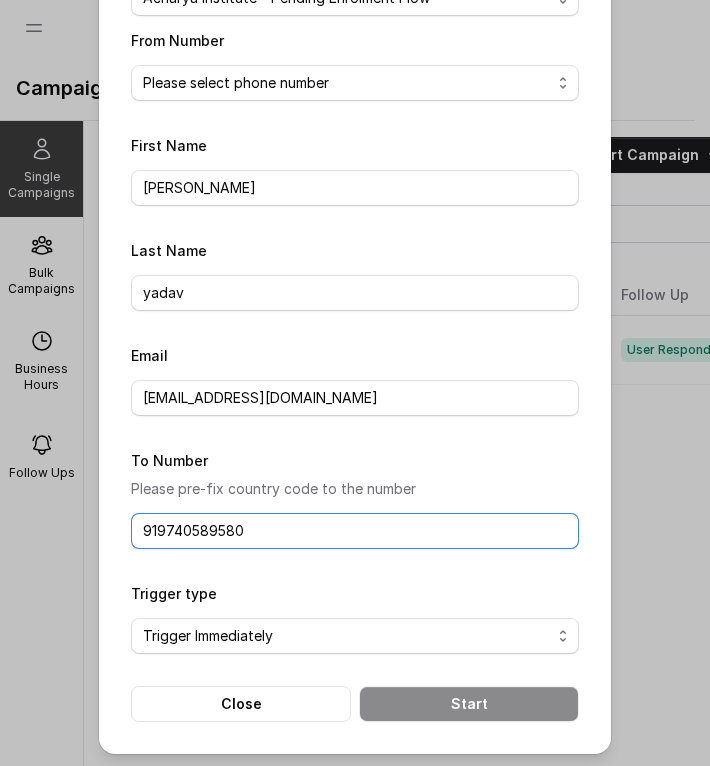 click on "919740589580" at bounding box center (355, 531) 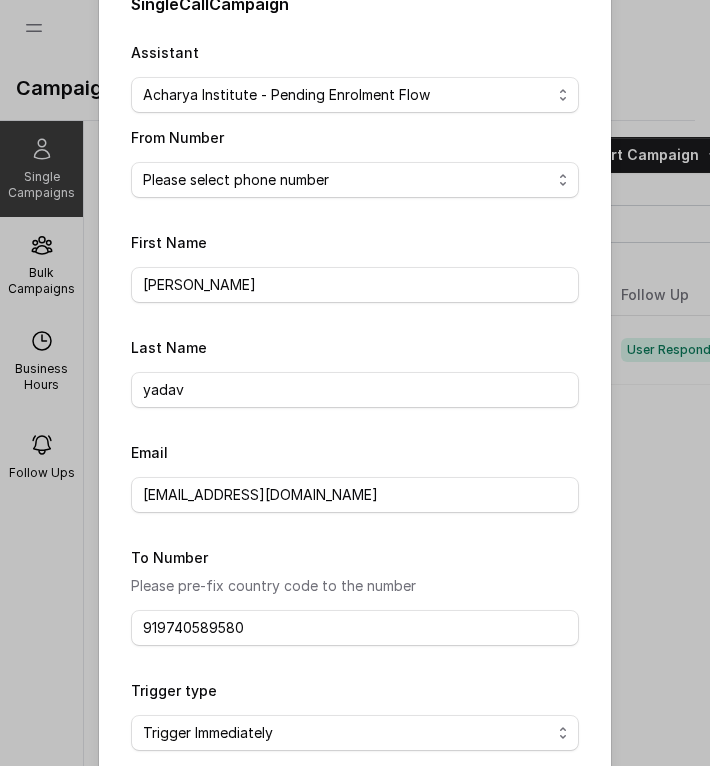 scroll, scrollTop: 0, scrollLeft: 0, axis: both 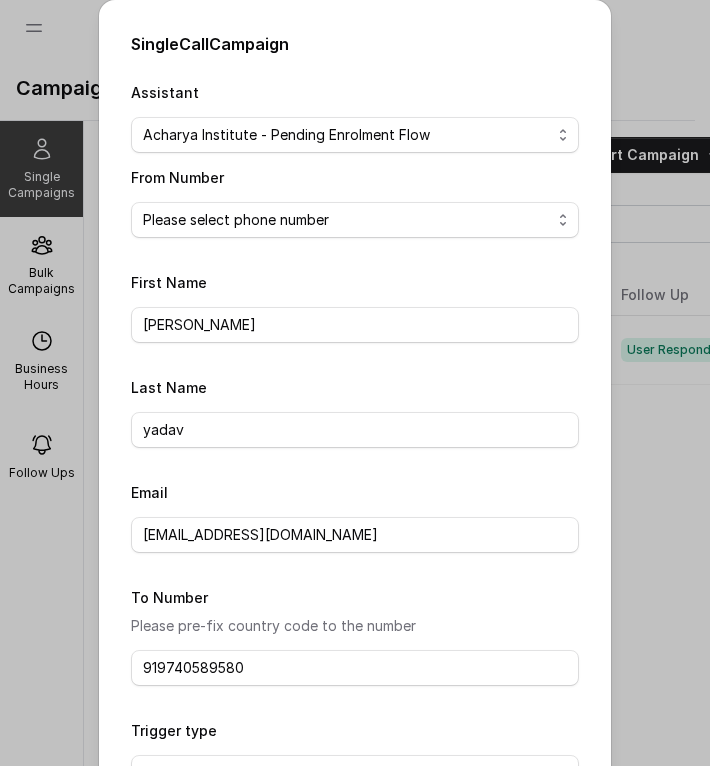 click on "Please select phone number" at bounding box center (355, 220) 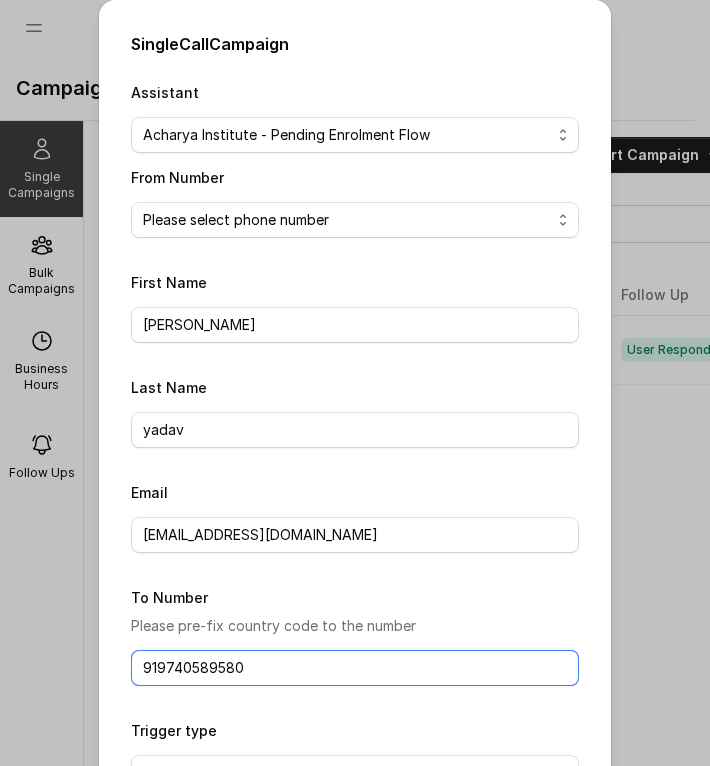 click on "919740589580" at bounding box center (355, 668) 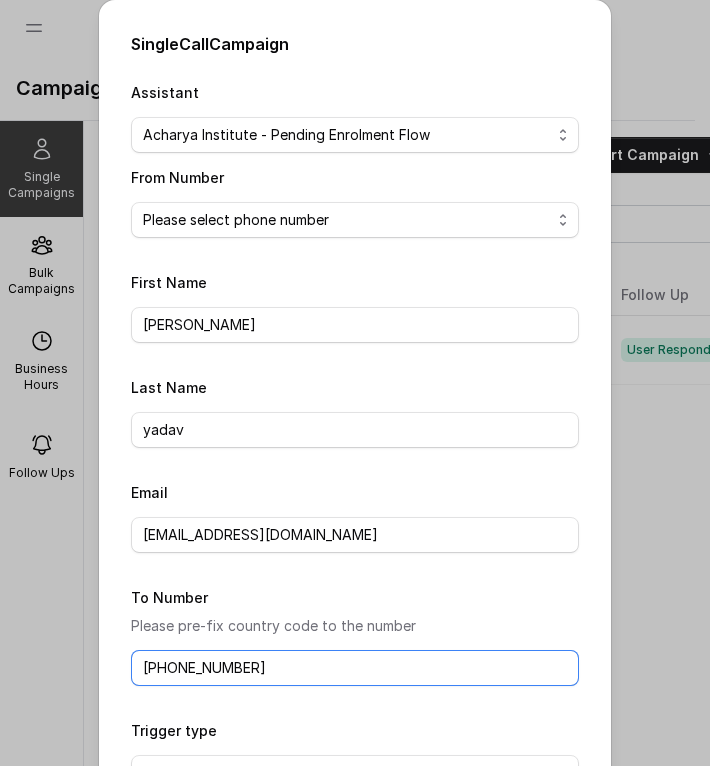 scroll, scrollTop: 137, scrollLeft: 0, axis: vertical 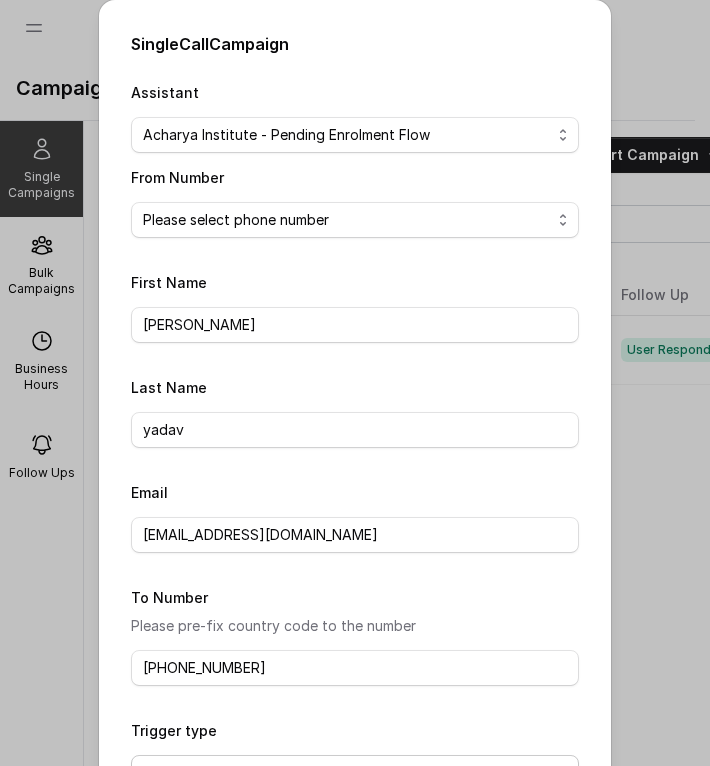 click on "Please select phone number" at bounding box center (355, 220) 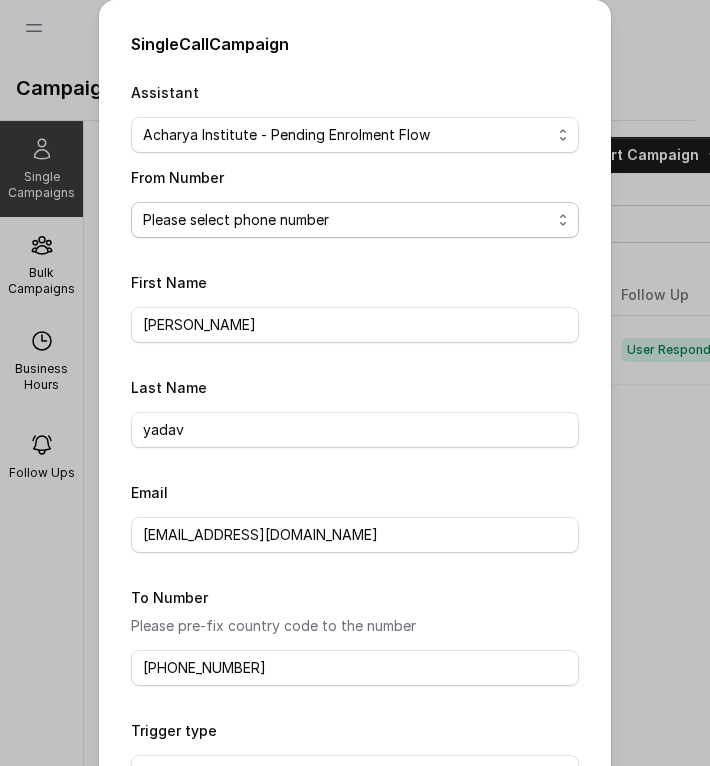 click on "Please select phone number" at bounding box center (355, 220) 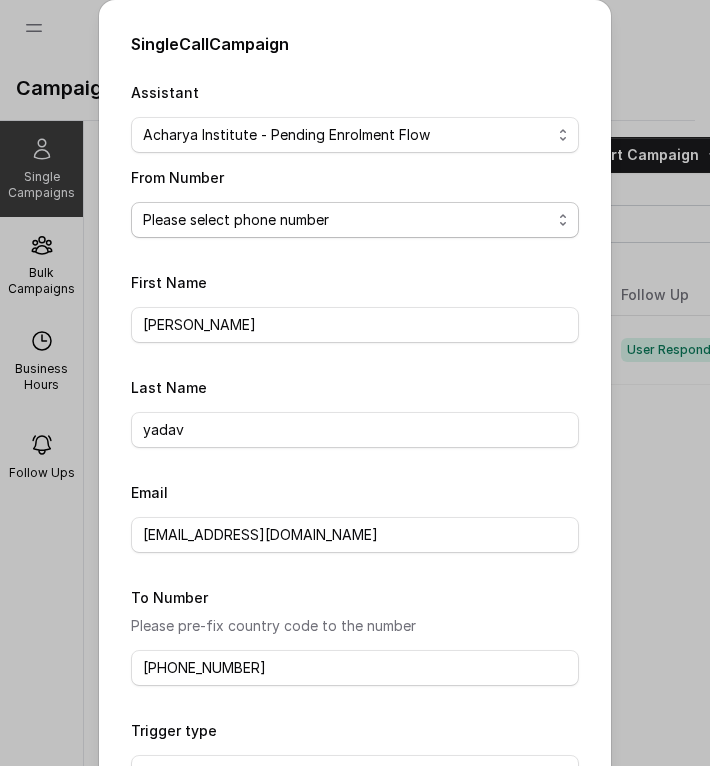 scroll, scrollTop: 137, scrollLeft: 0, axis: vertical 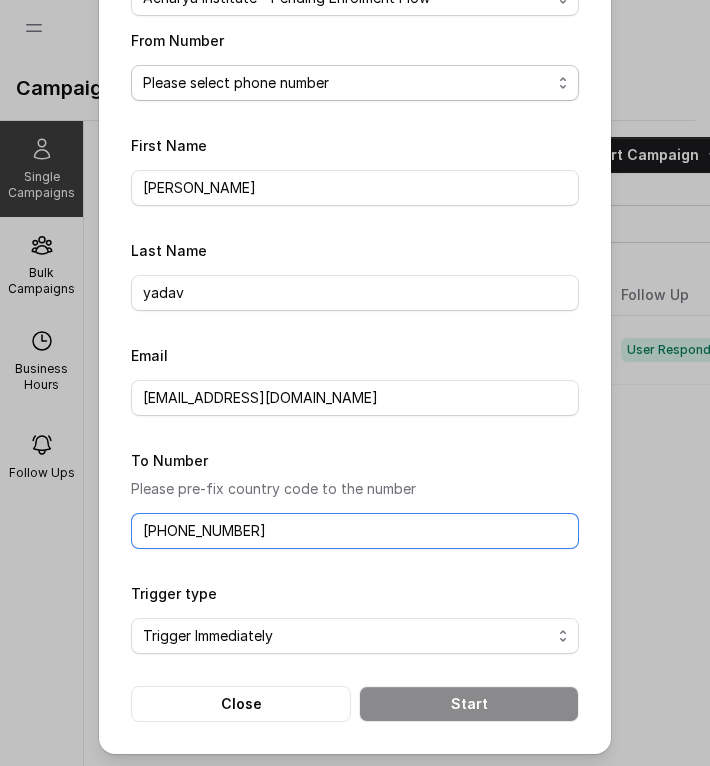 click on "[PHONE_NUMBER]" at bounding box center (355, 531) 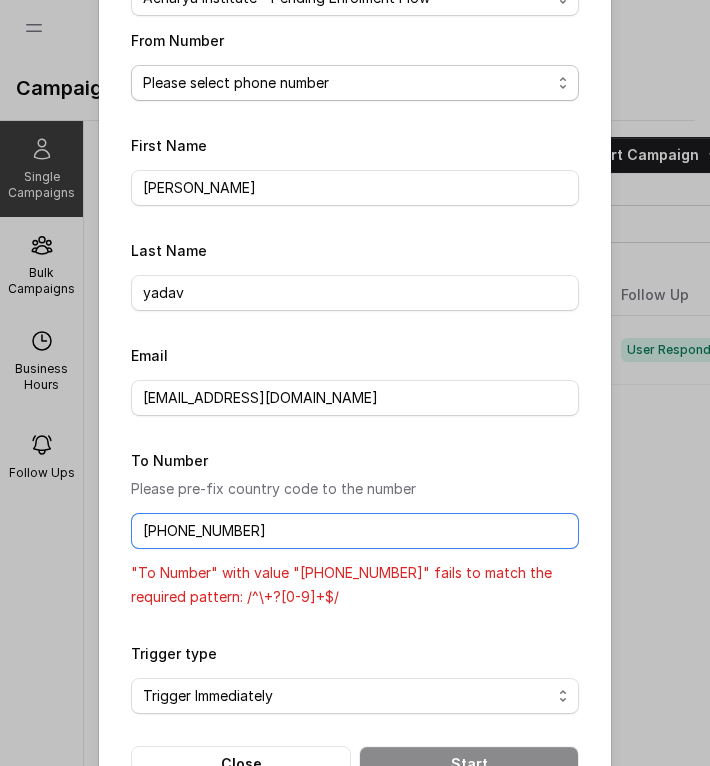 type on "[PHONE_NUMBER]" 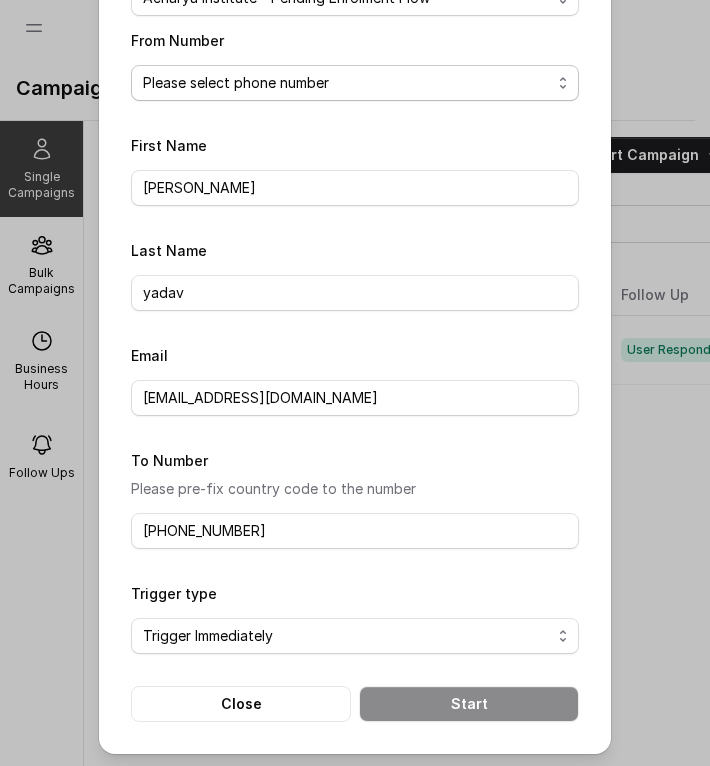 click on "No selection Trigger Immediately Trigger based on campaign configuration" at bounding box center [355, 636] 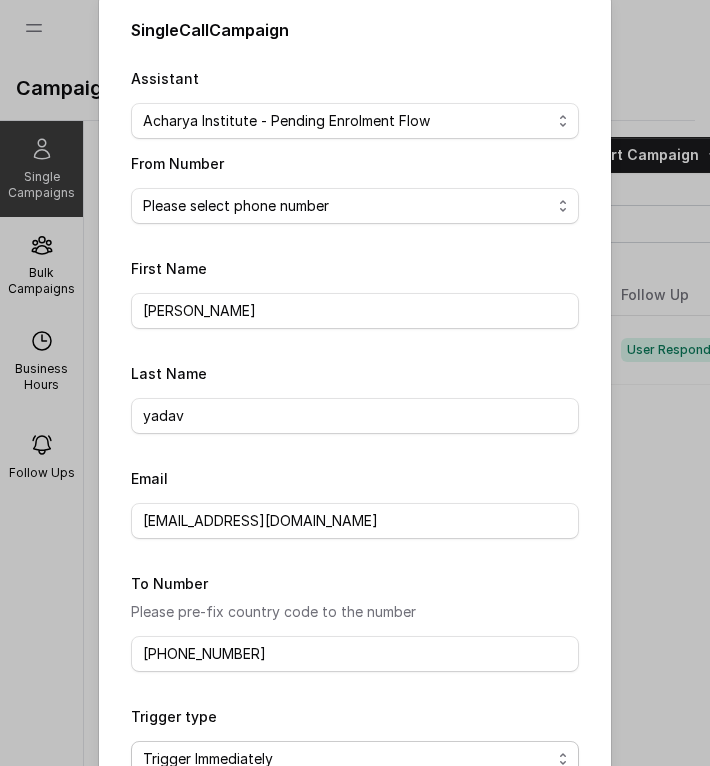 scroll, scrollTop: 137, scrollLeft: 0, axis: vertical 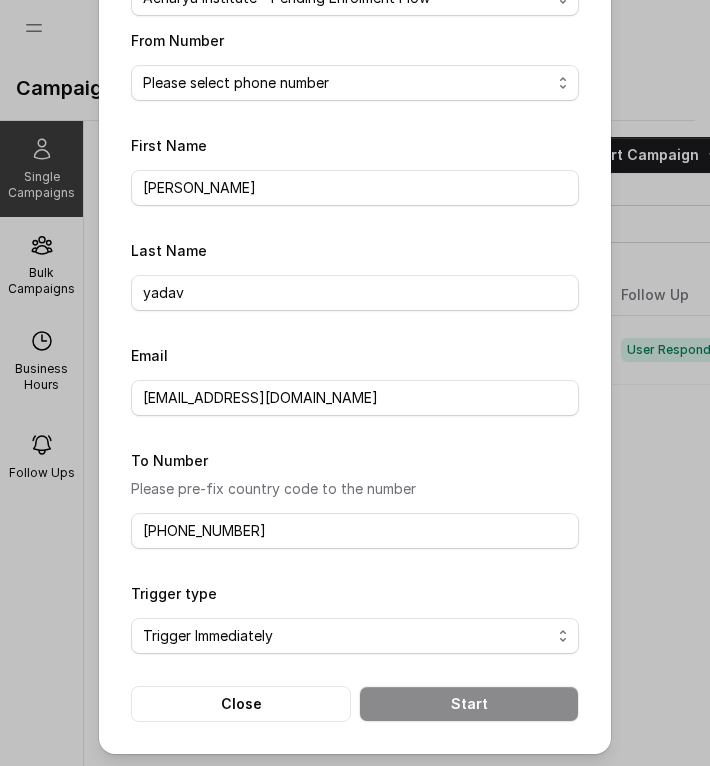 click on "No selection Trigger Immediately Trigger based on campaign configuration" at bounding box center [355, 636] 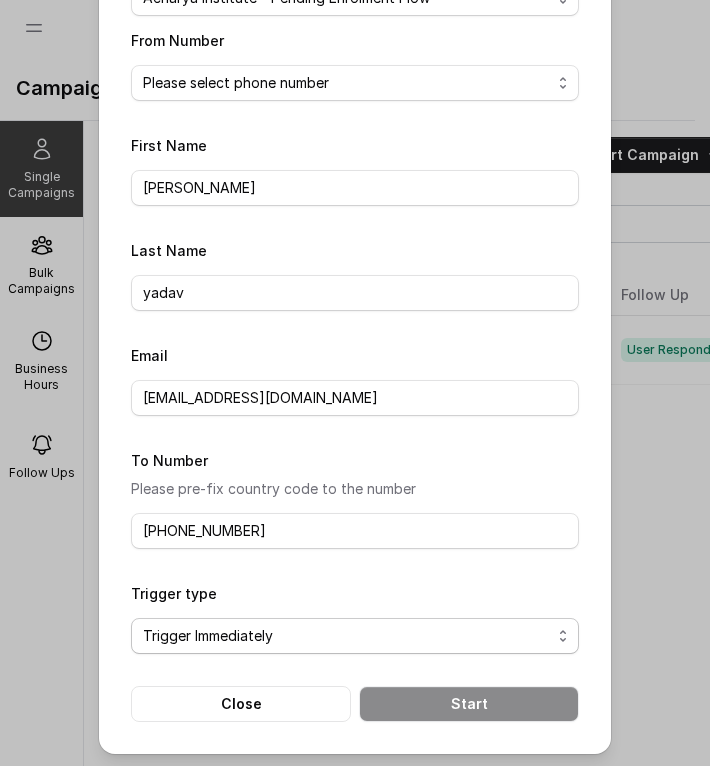 click on "No selection Trigger Immediately Trigger based on campaign configuration" at bounding box center [355, 636] 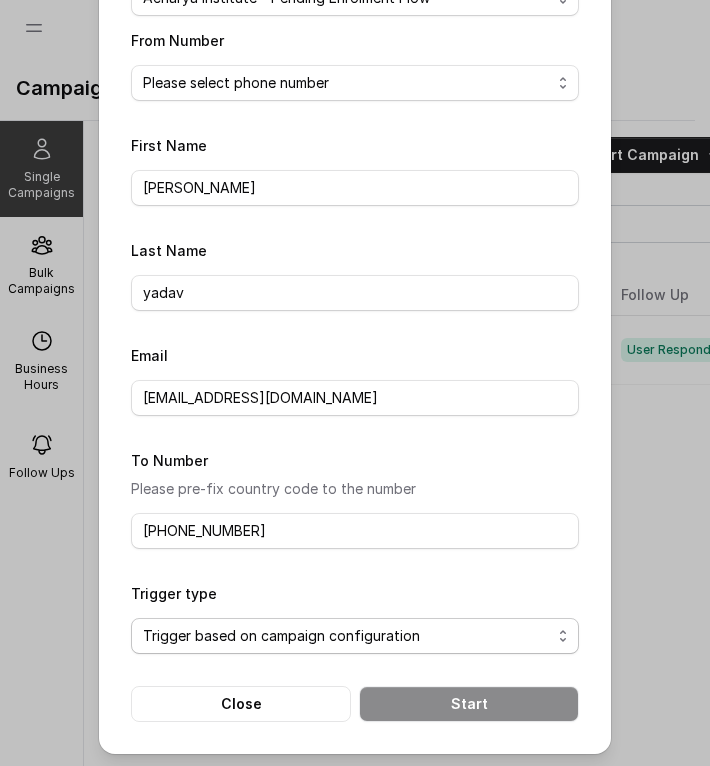 click on "No selection Trigger Immediately Trigger based on campaign configuration" at bounding box center [355, 636] 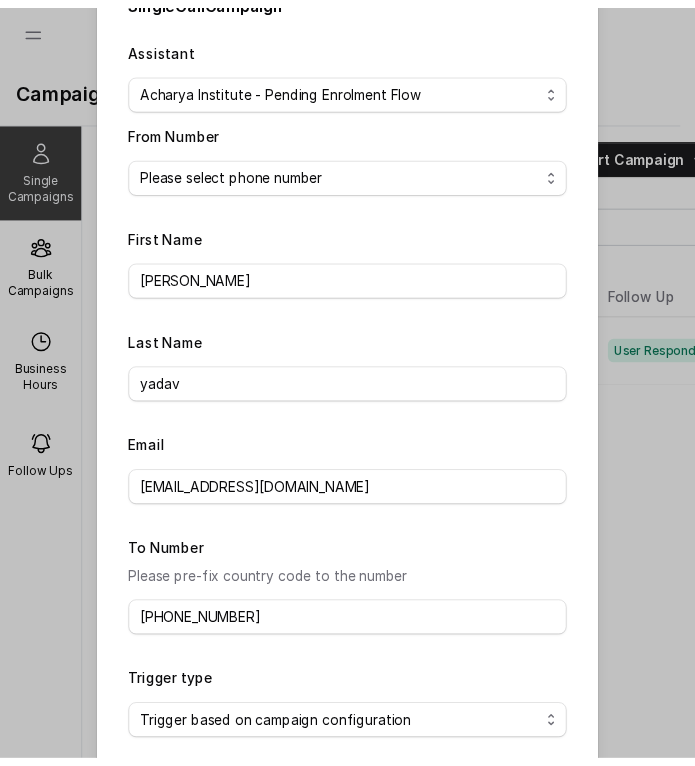 scroll, scrollTop: 45, scrollLeft: 0, axis: vertical 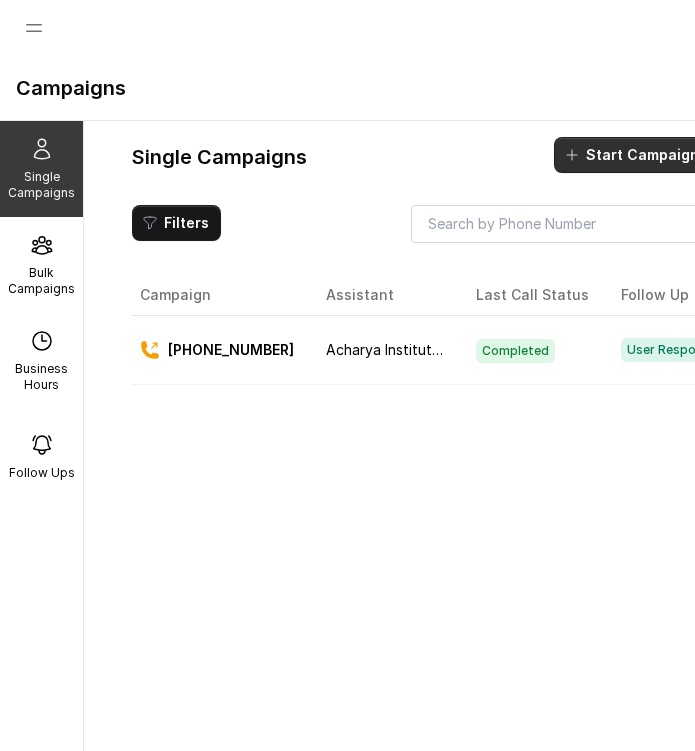 click on "Start Campaign" at bounding box center (642, 155) 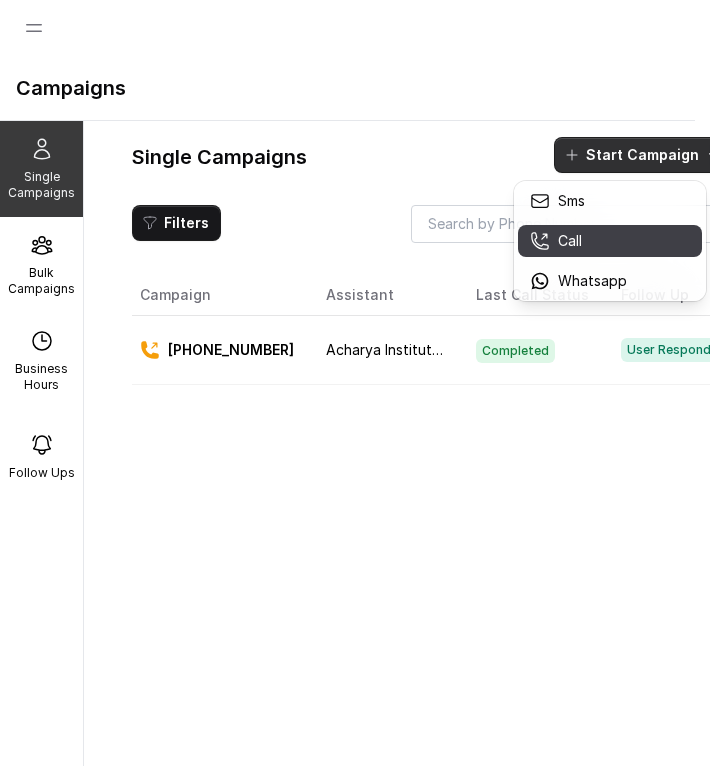 click on "Call" at bounding box center (610, 241) 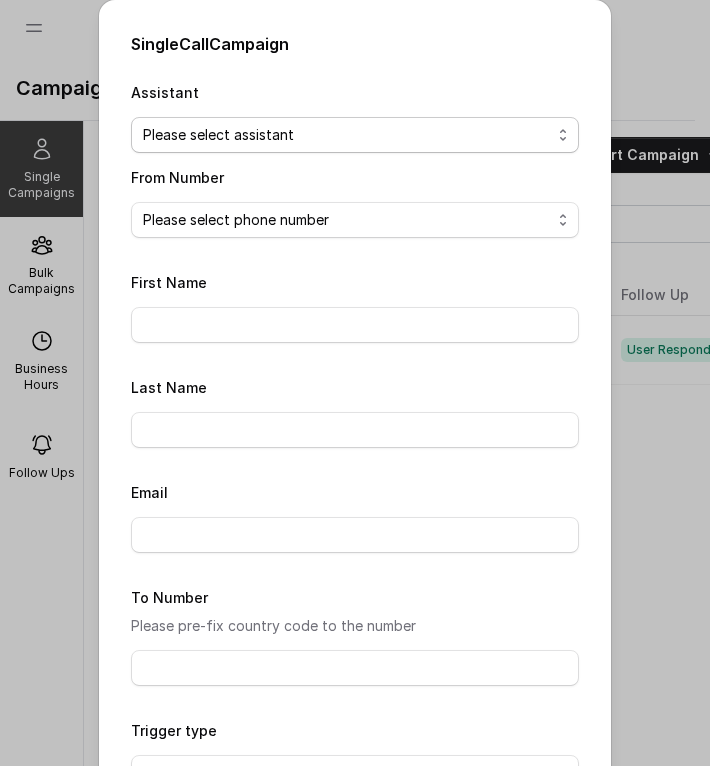click on "Please select assistant Acharya Institute - Unpaid Application Fee Flow Acharya Institute - Pending Enrolment Flow" at bounding box center [355, 135] 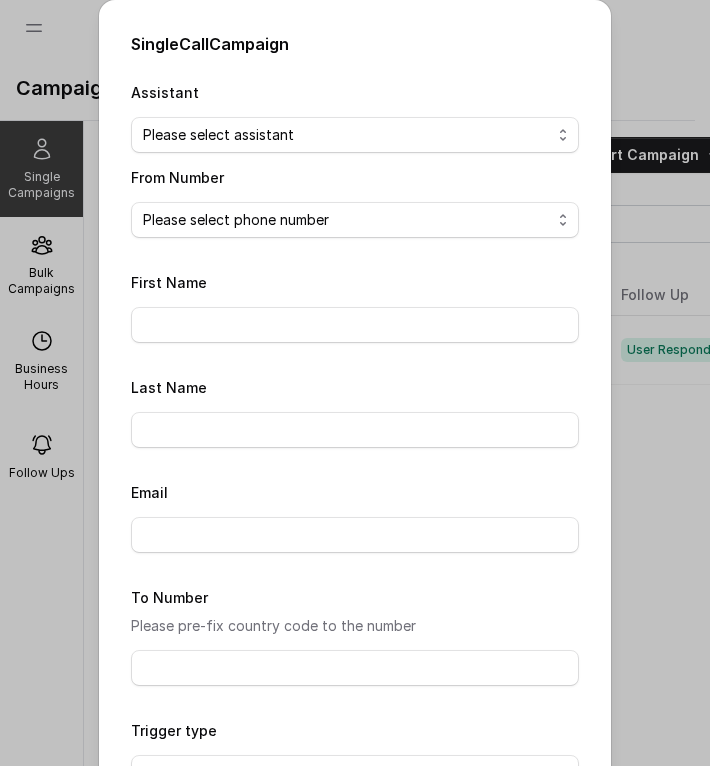 select on "6858fa84819a351a86cfc460" 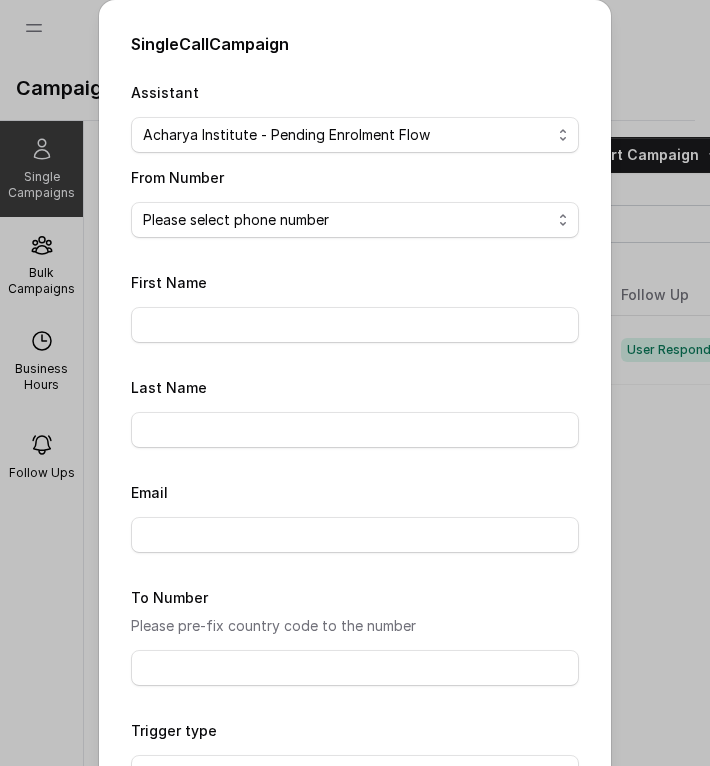 click on "Please select assistant Acharya Institute - Unpaid Application Fee Flow Acharya Institute - Pending Enrolment Flow" at bounding box center [355, 135] 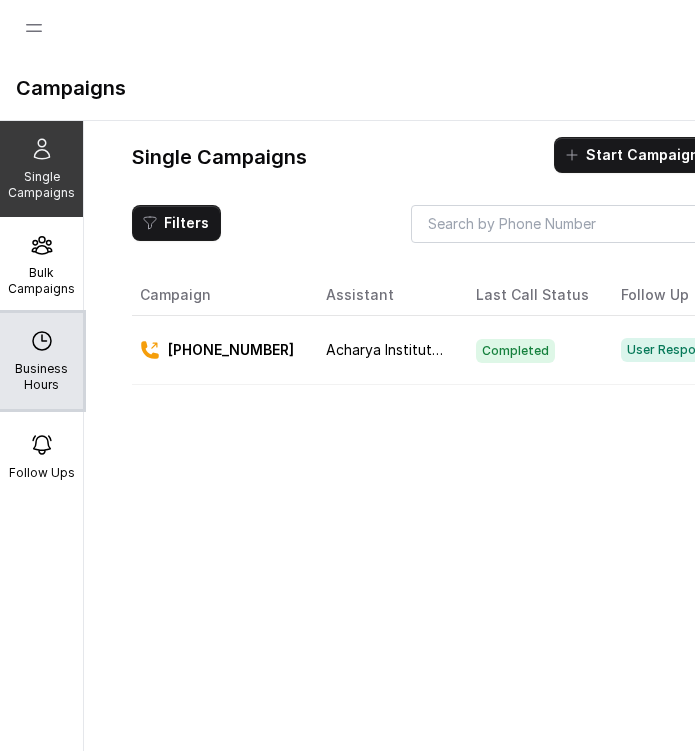 click on "Business Hours" at bounding box center (41, 361) 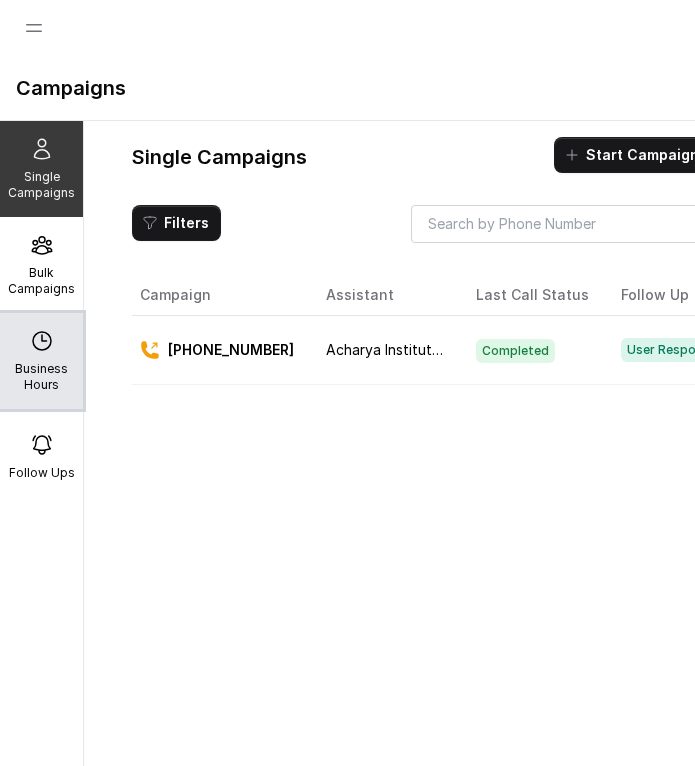 select on "UTC" 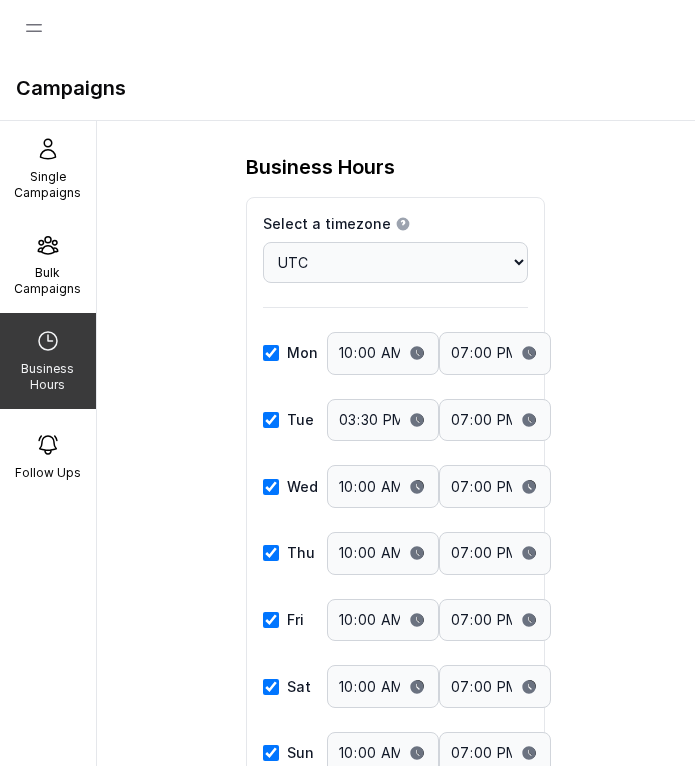 scroll, scrollTop: 158, scrollLeft: 0, axis: vertical 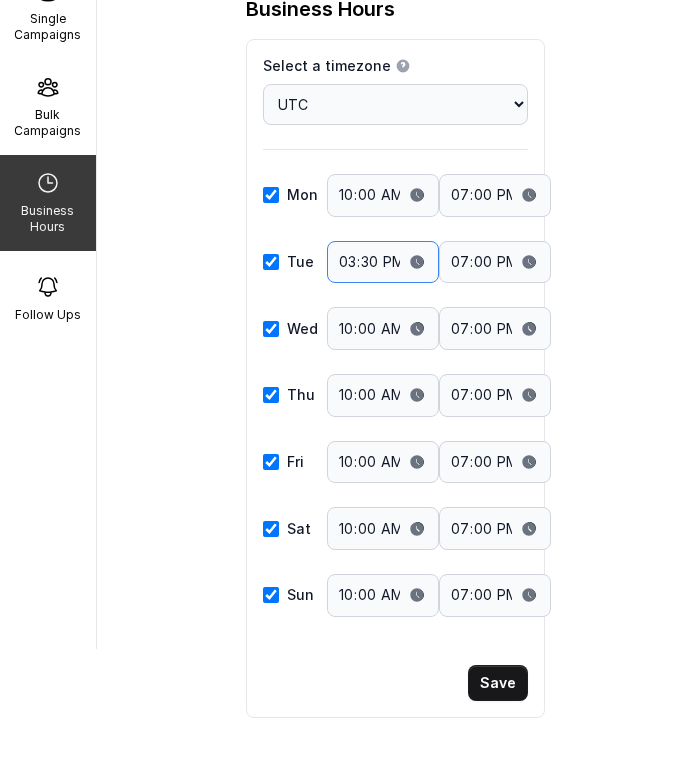 click on "15:30" at bounding box center [383, 262] 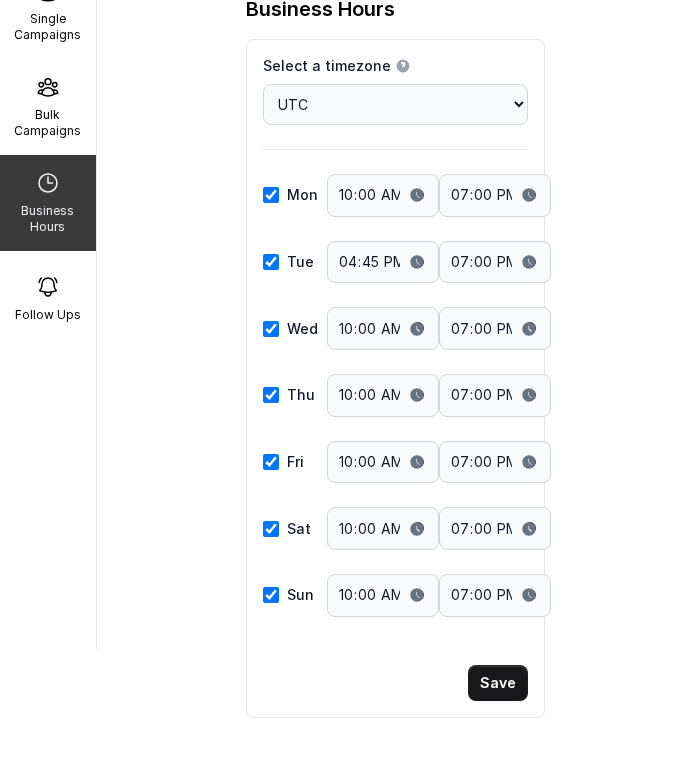 type on "16:45" 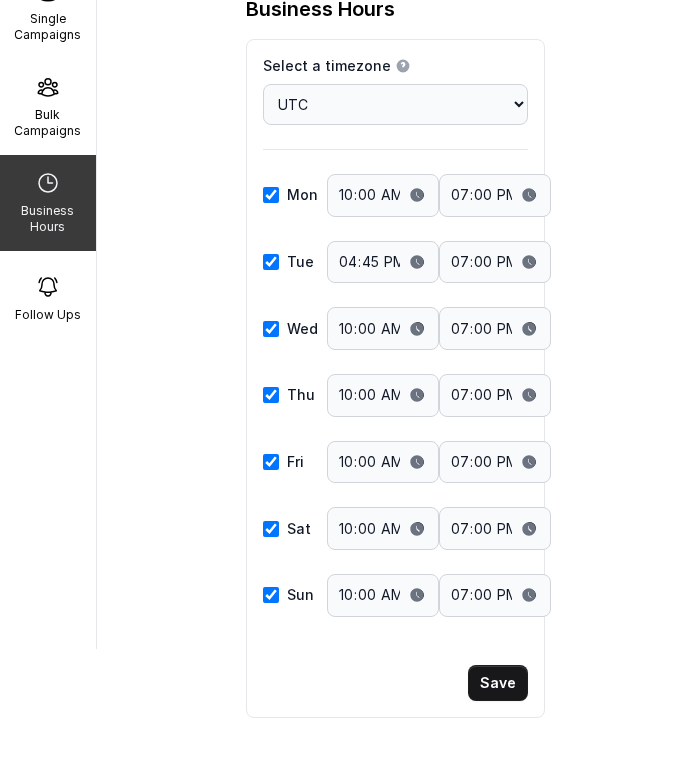 click on "Select a timezone Details Select a timezone that fits your location to accurately display time-related information. Choose a timezone Africa/Abidjan Africa/Accra Africa/Addis_Ababa Africa/Algiers Africa/Asmara Africa/Asmera Africa/Bamako Africa/Bangui Africa/Banjul Africa/Bissau Africa/Blantyre Africa/Brazzaville Africa/Bujumbura Africa/Cairo Africa/Casablanca Africa/Ceuta Africa/Conakry Africa/Dakar Africa/Dar_es_Salaam Africa/Djibouti Africa/Douala Africa/El_Aaiun Africa/Freetown Africa/Gaborone Africa/Harare Africa/Johannesburg Africa/Juba Africa/Kampala Africa/Khartoum Africa/Kigali Africa/Kinshasa Africa/Lagos Africa/Libreville Africa/Lome Africa/Luanda Africa/Lubumbashi Africa/Lusaka Africa/Malabo Africa/Maputo Africa/Maseru Africa/Mbabane Africa/Mogadishu Africa/Monrovia Africa/Nairobi Africa/Ndjamena Africa/Niamey Africa/Nouakchott Africa/Ouagadougou Africa/Porto-Novo Africa/Sao_Tome Africa/Timbuktu Africa/Tripoli Africa/Tunis Africa/Windhoek America/Adak America/Anchorage America/Anguilla Asia/Aden" at bounding box center (395, 378) 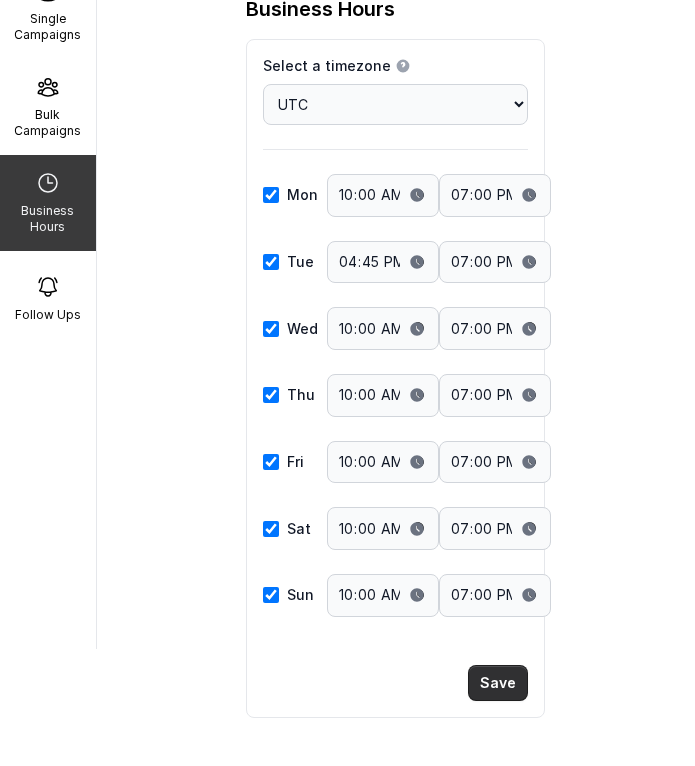 click on "Save" at bounding box center (498, 683) 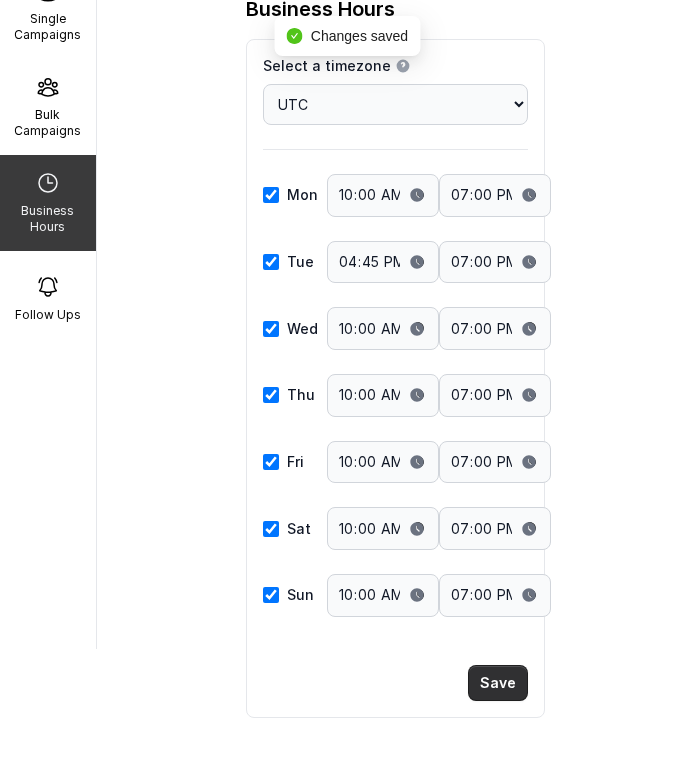 click on "Save" at bounding box center (498, 683) 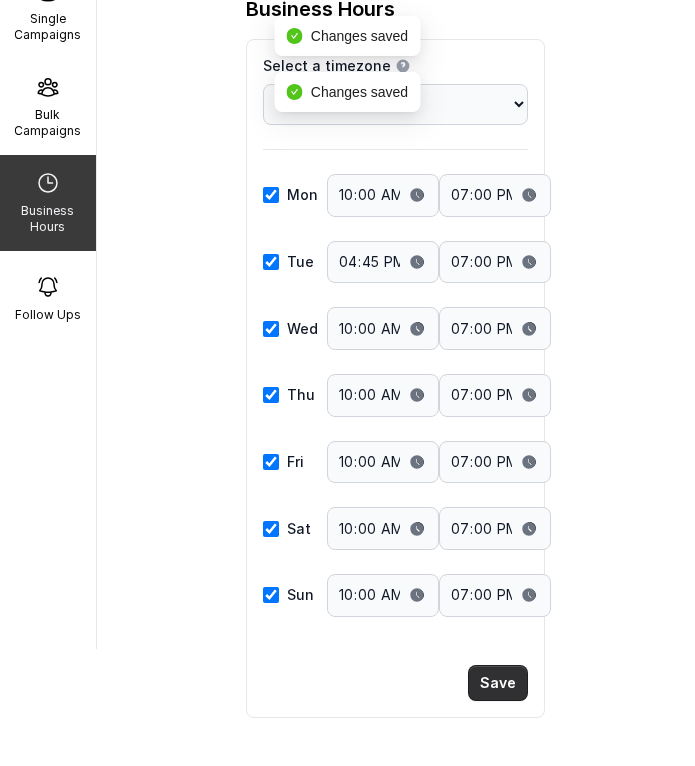 click on "Save" at bounding box center (498, 683) 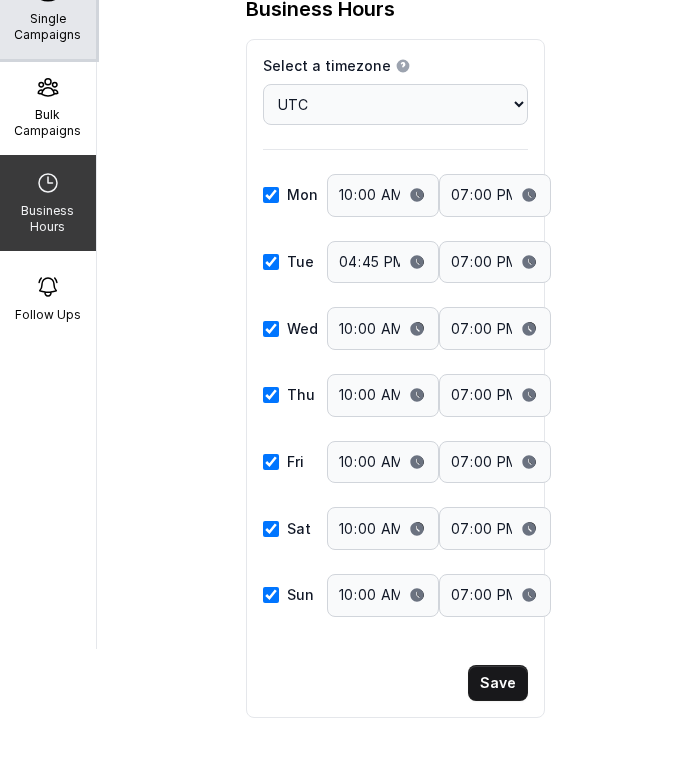 click on "Single Campaigns" at bounding box center [48, 27] 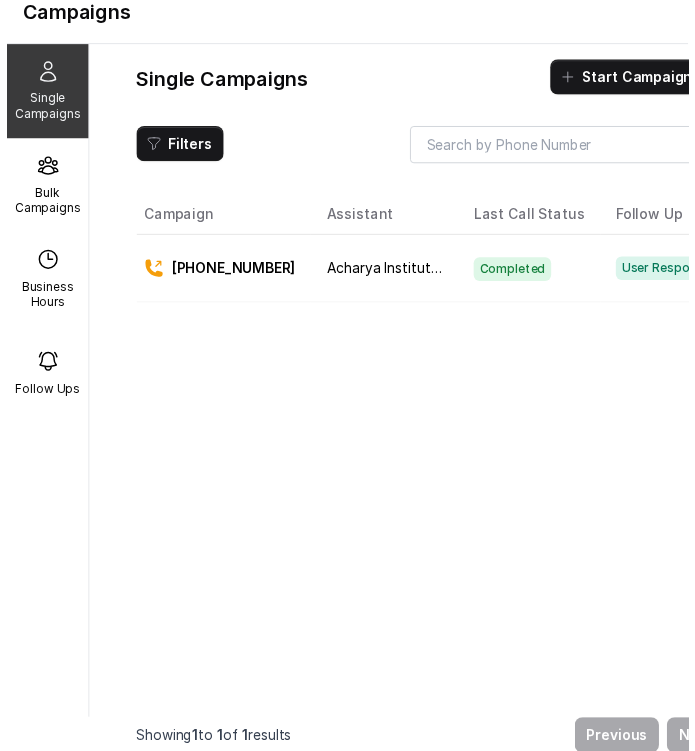 scroll, scrollTop: 105, scrollLeft: 0, axis: vertical 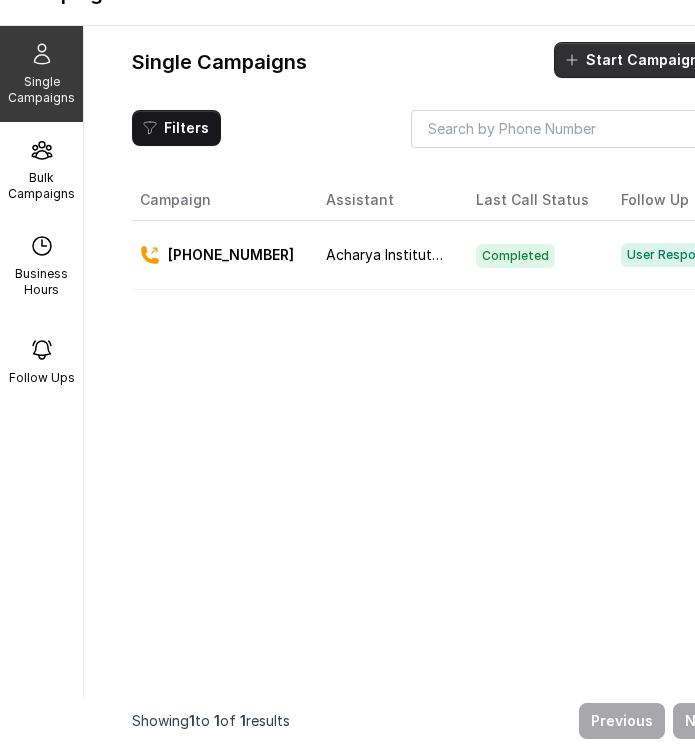 click on "Start Campaign" at bounding box center [642, 60] 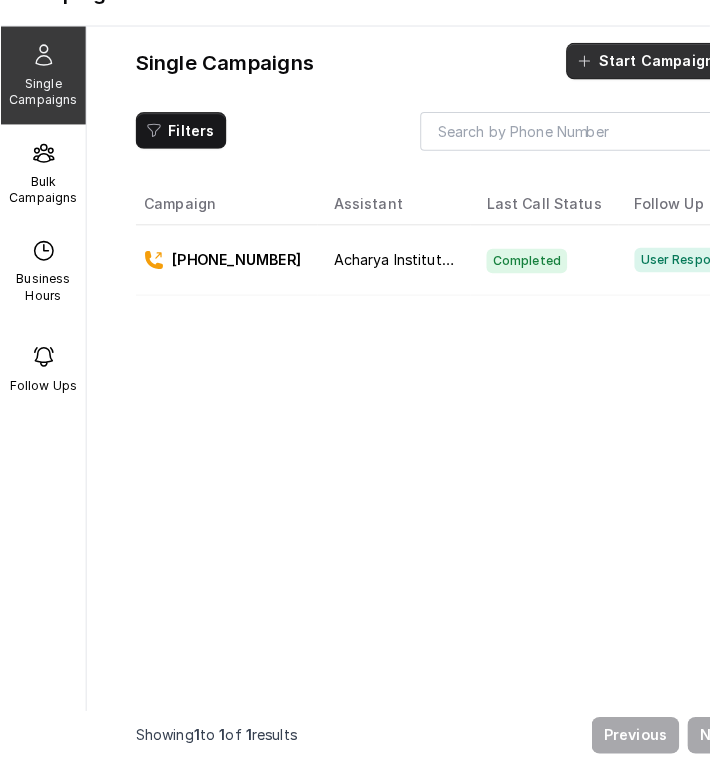 scroll, scrollTop: 90, scrollLeft: 0, axis: vertical 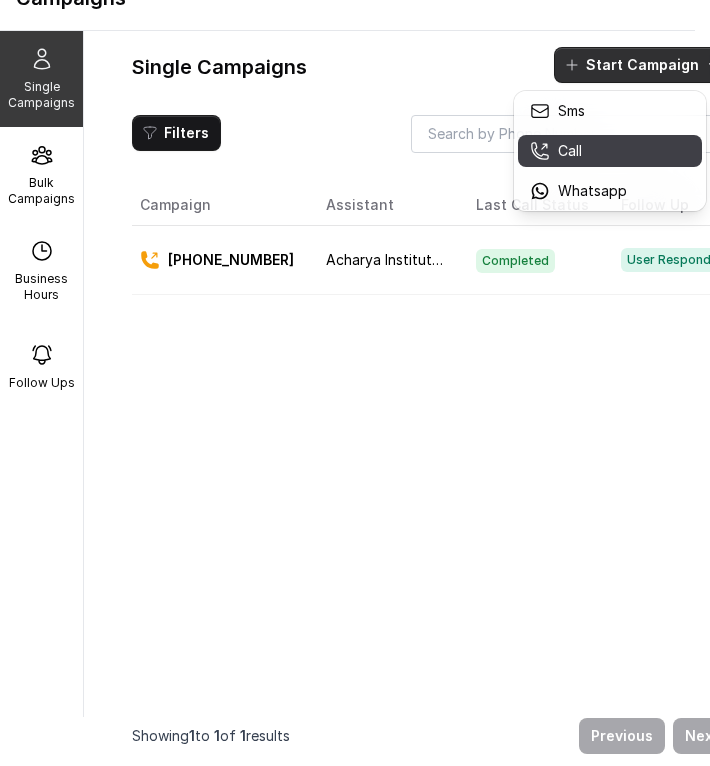 click on "Call" at bounding box center (610, 151) 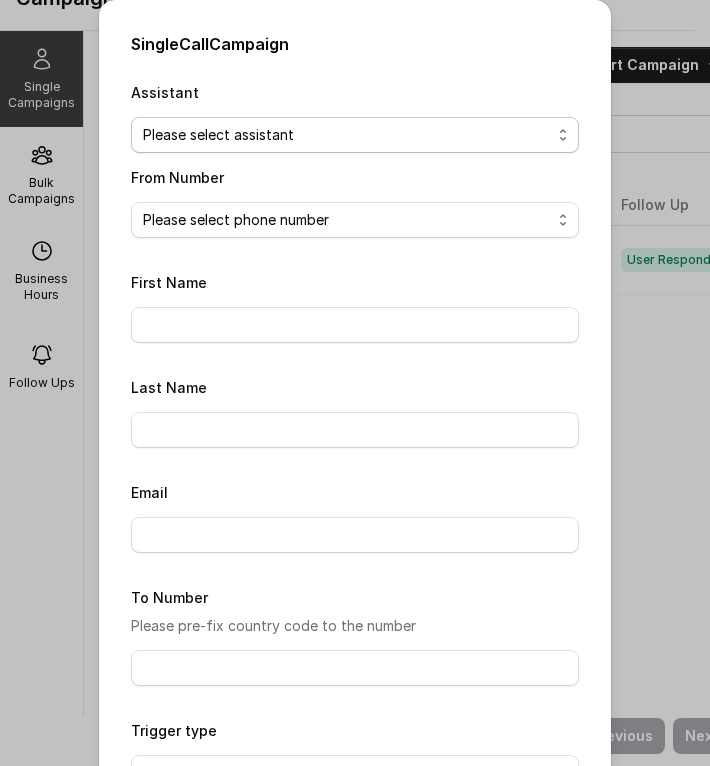 click on "Please select assistant Acharya Institute - Unpaid Application Fee Flow Acharya Institute - Pending Enrolment Flow" at bounding box center (355, 135) 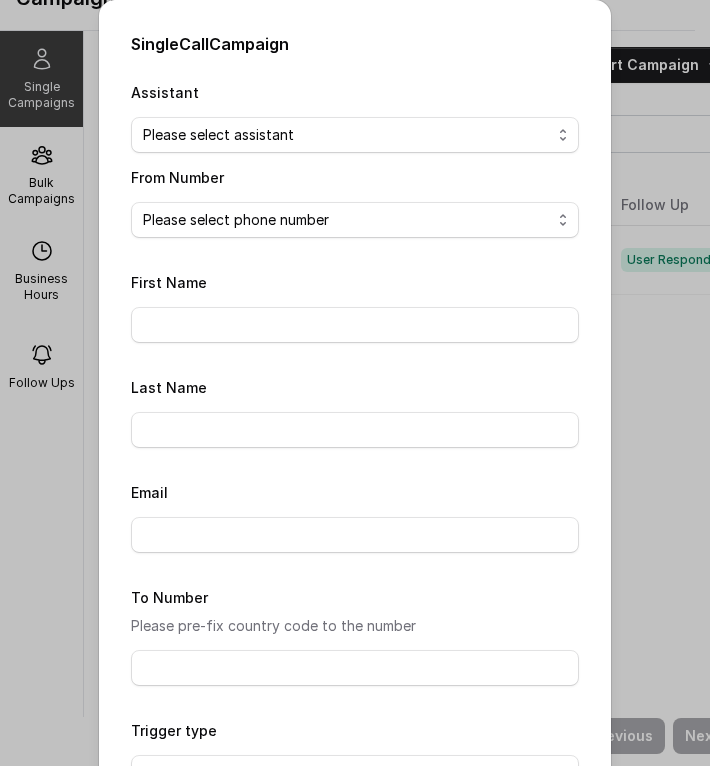 select on "6858fa84819a351a86cfc460" 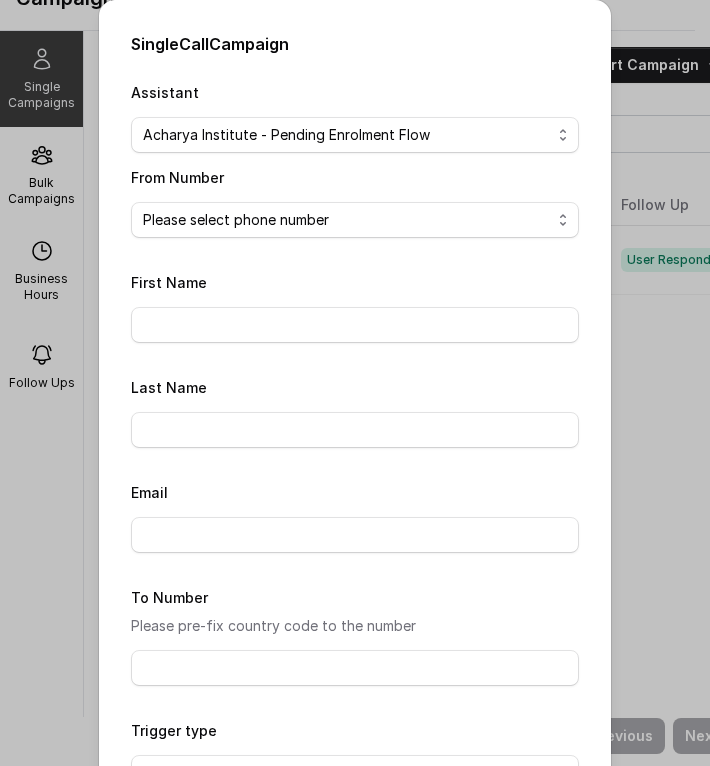 click on "Please select assistant Acharya Institute - Unpaid Application Fee Flow Acharya Institute - Pending Enrolment Flow" at bounding box center (355, 135) 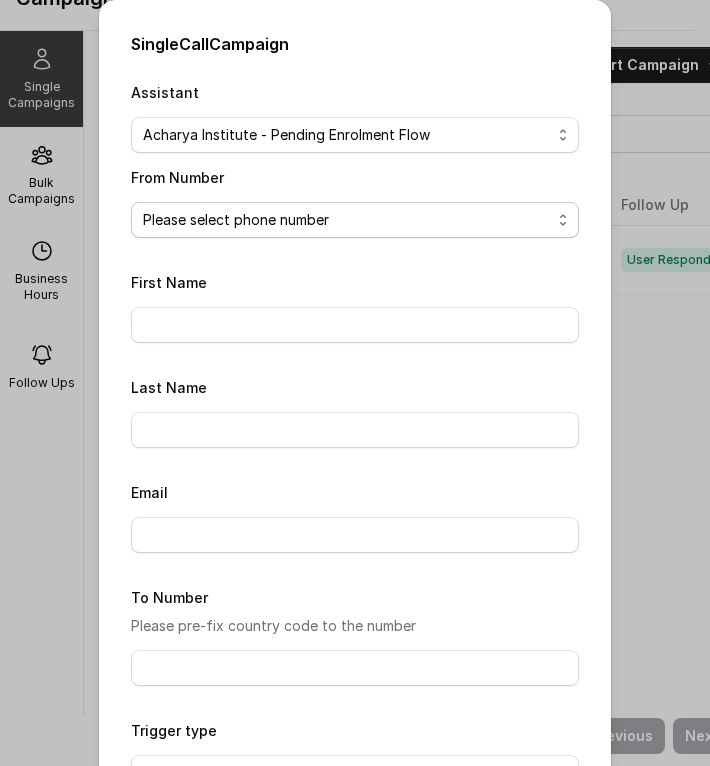 click on "Please select phone number" at bounding box center [355, 220] 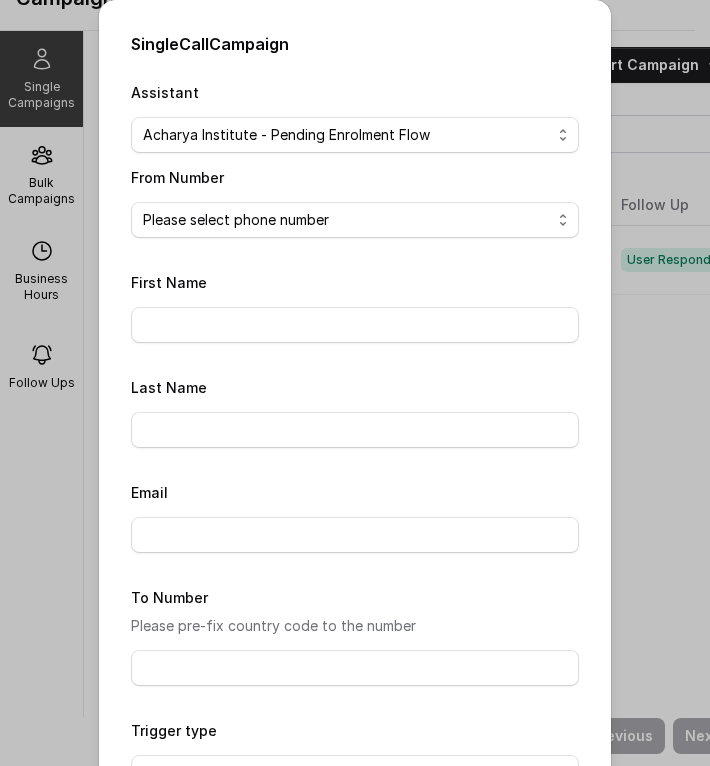 click on "Please select phone number" at bounding box center (355, 220) 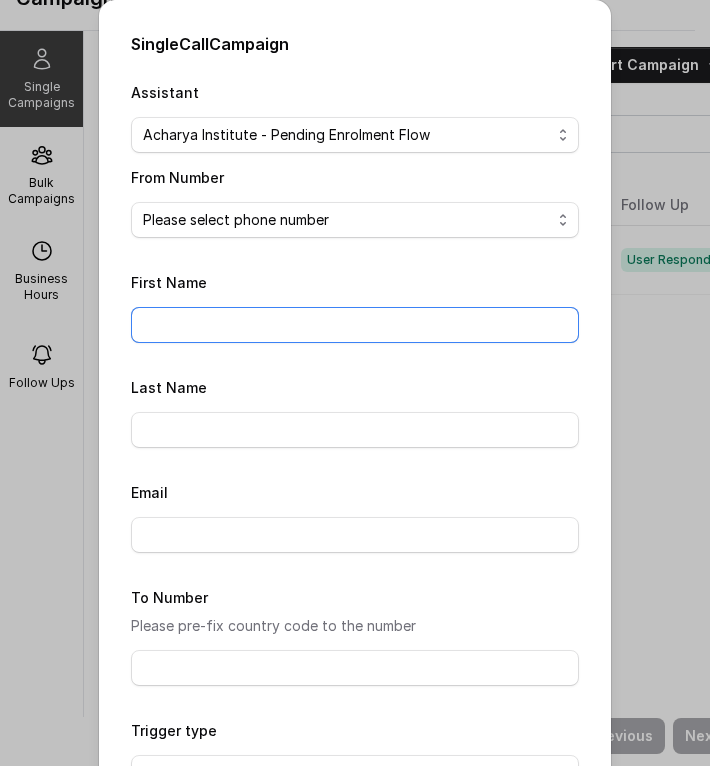 click on "First Name" at bounding box center (355, 325) 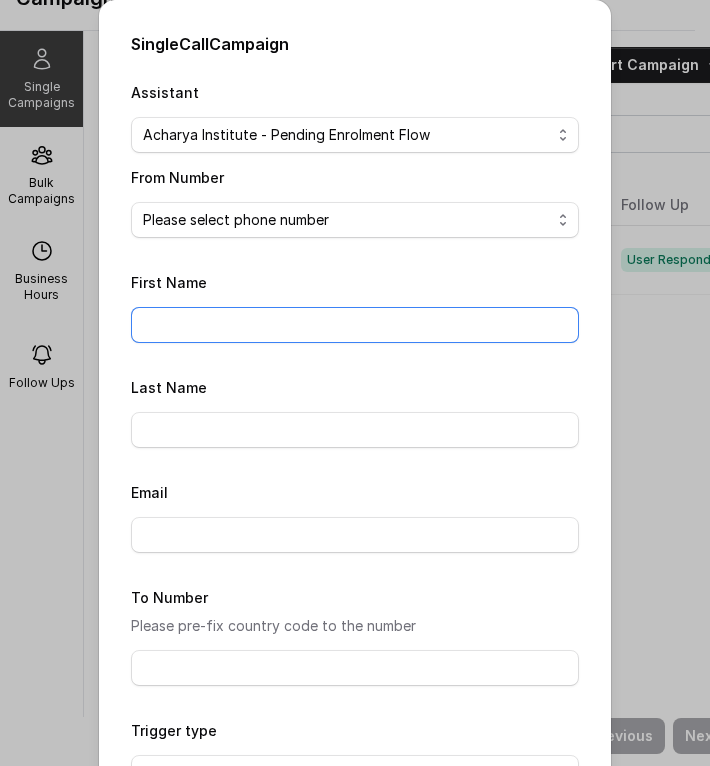 type on "harshith" 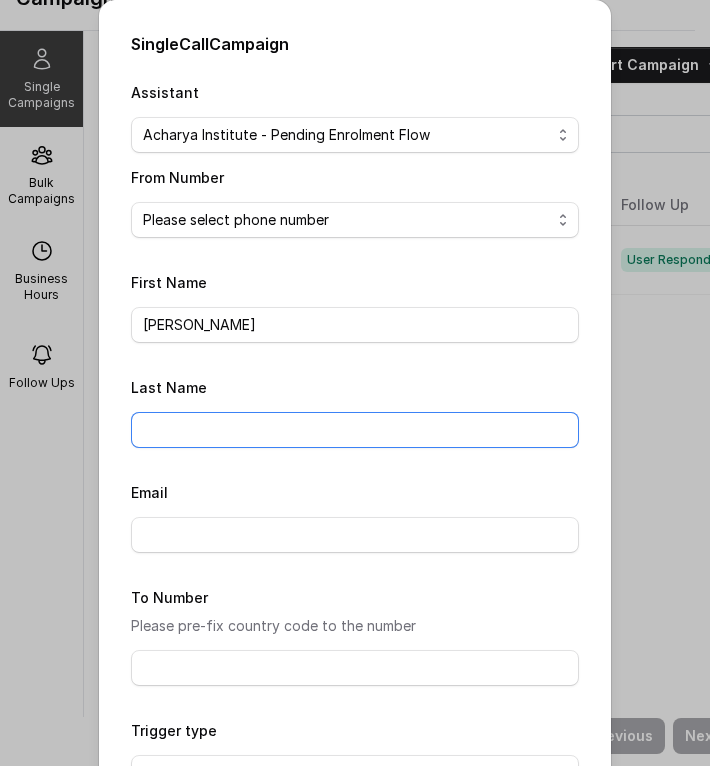 type on "yadav" 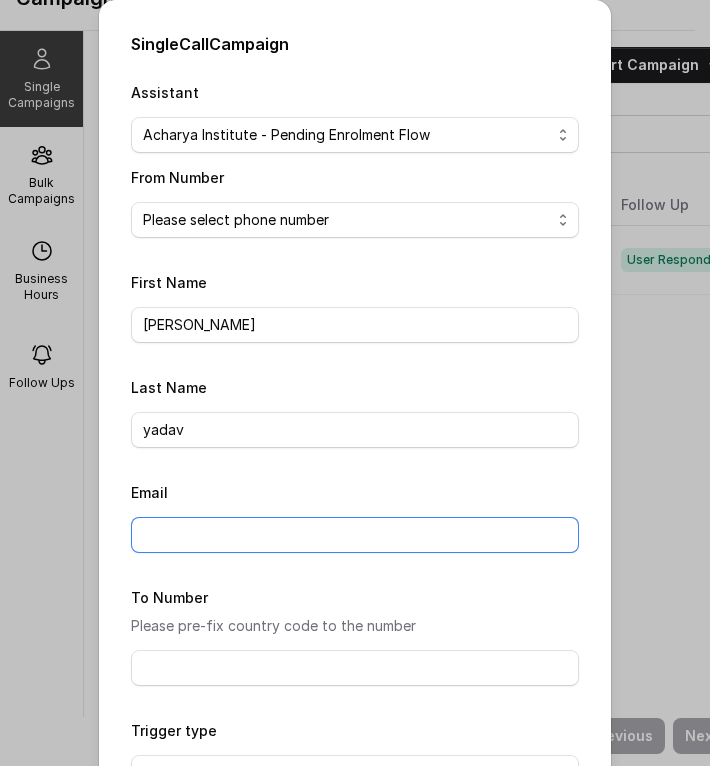 type on "harshithayadav0204@gmail.com" 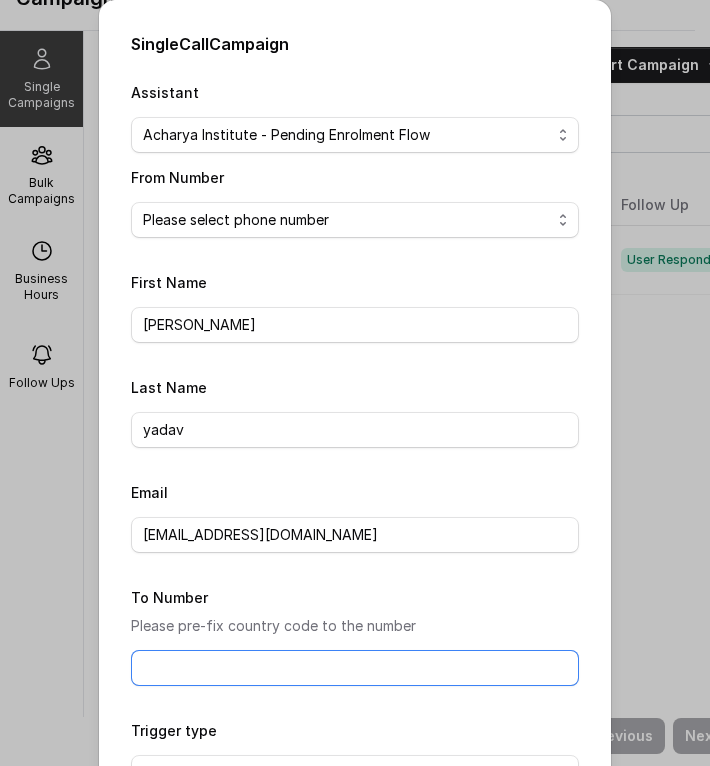 type on "[PHONE_NUMBER]" 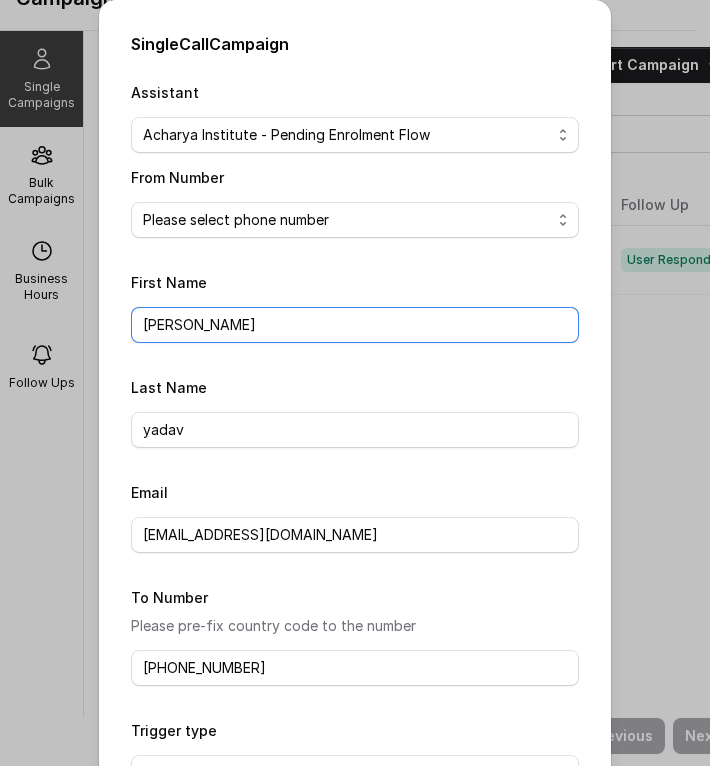 scroll, scrollTop: 137, scrollLeft: 0, axis: vertical 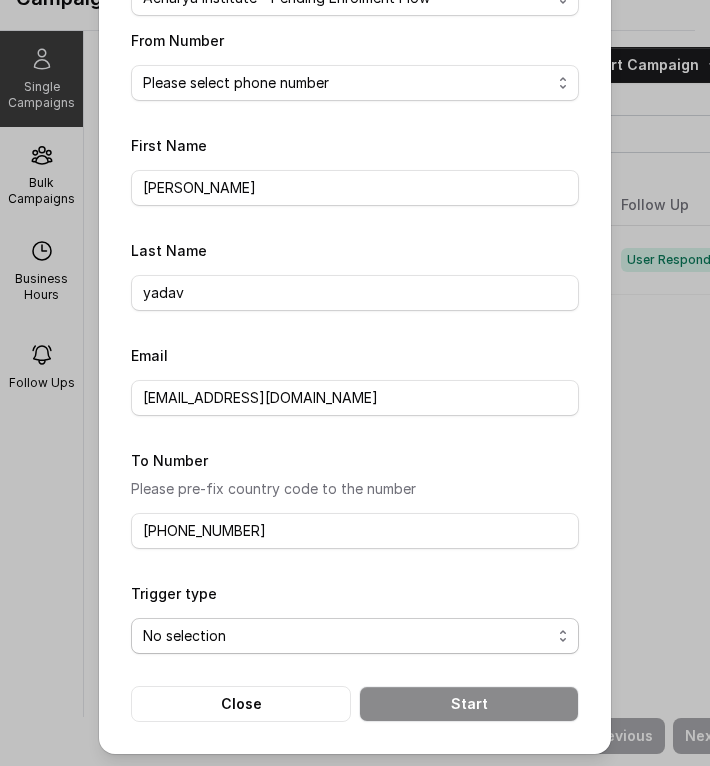 click on "No selection Trigger Immediately Trigger based on campaign configuration" at bounding box center (355, 636) 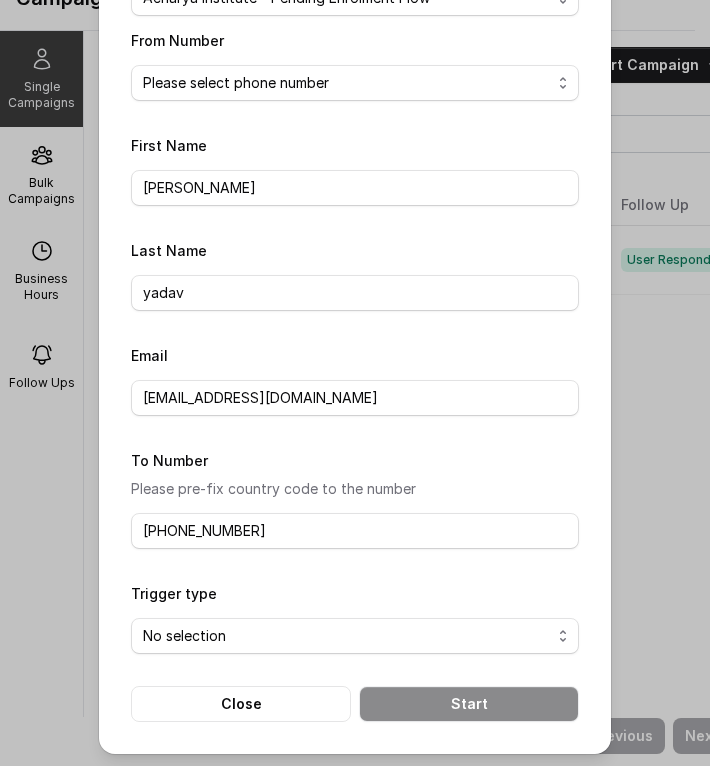 select on "triggerBasedOnCampaign" 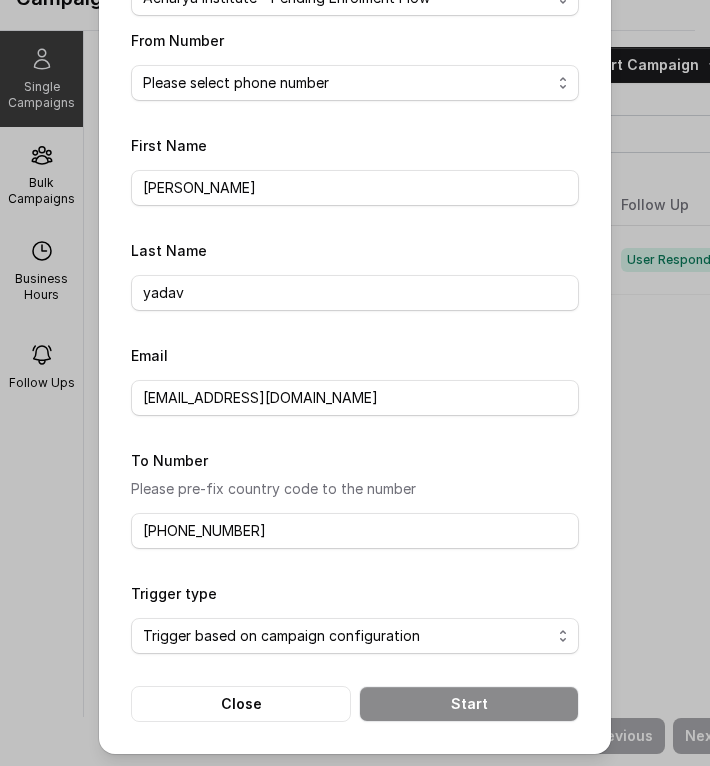 click on "No selection Trigger Immediately Trigger based on campaign configuration" at bounding box center [355, 636] 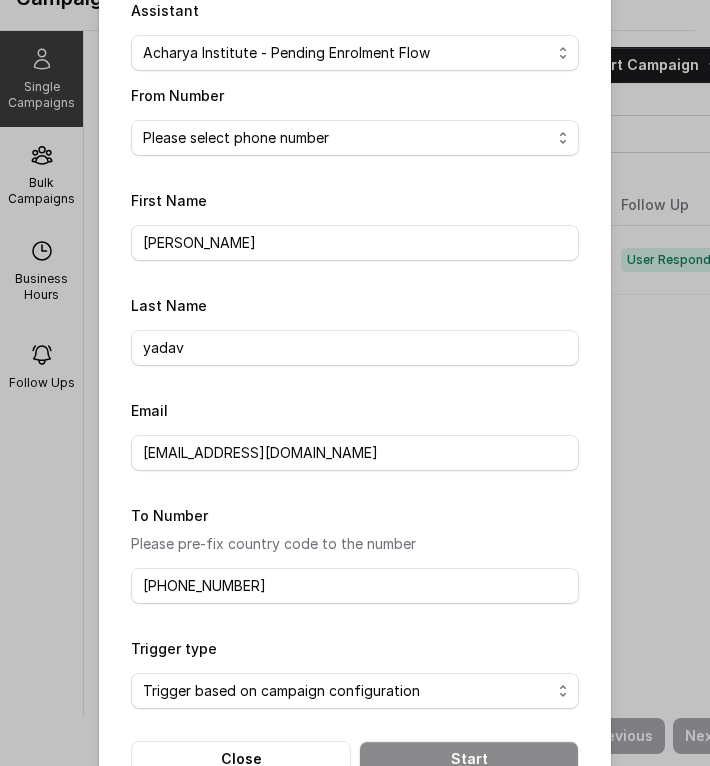 click on "Please select phone number" at bounding box center (355, 138) 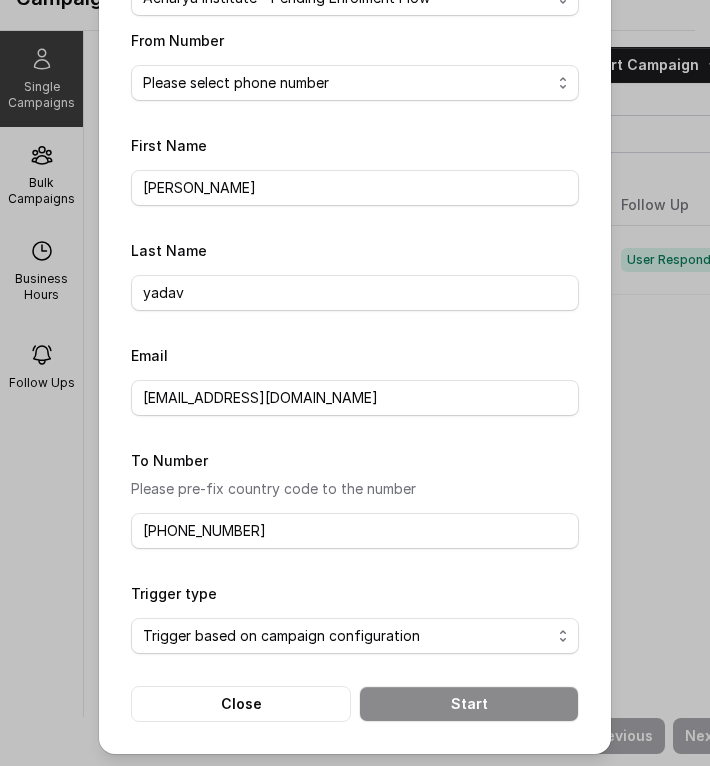 scroll, scrollTop: 135, scrollLeft: 0, axis: vertical 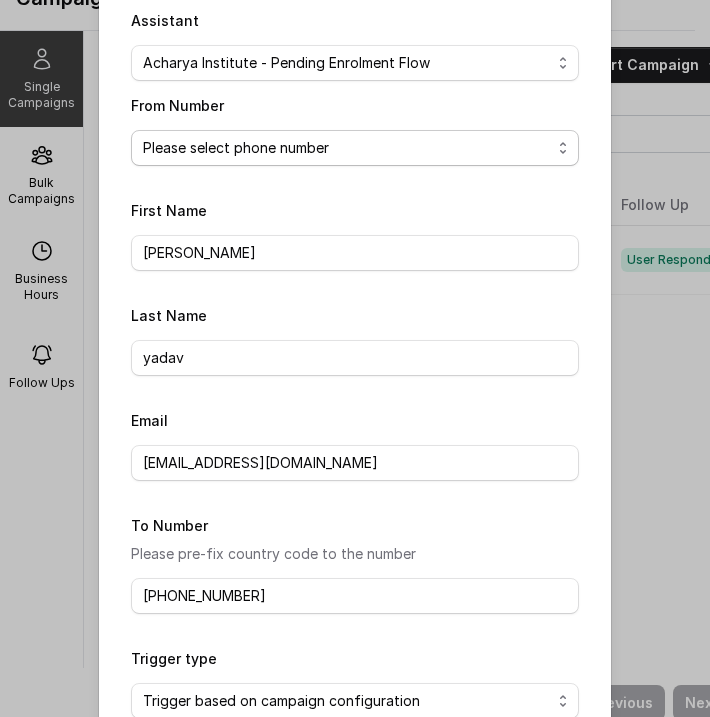 click on "Please select phone number" at bounding box center [355, 148] 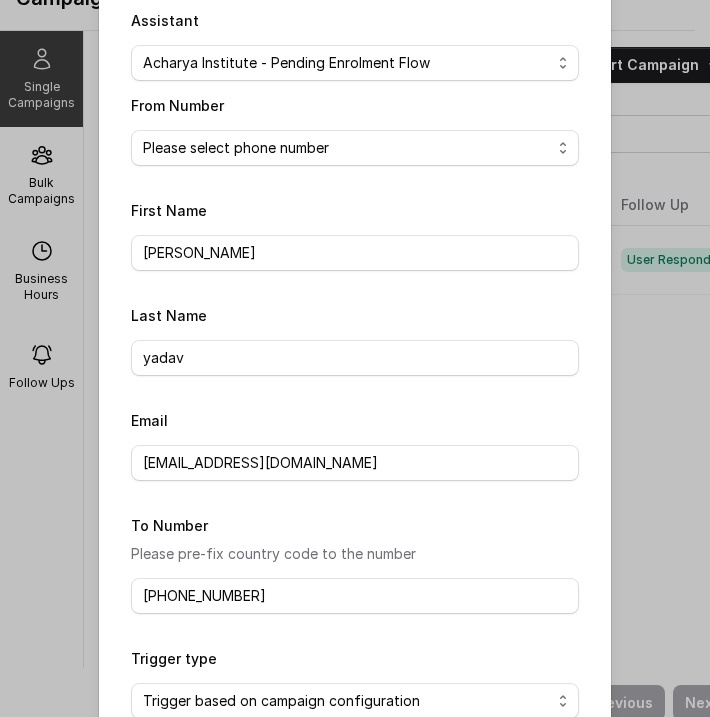 click on "Single  Call  Campaign Assistant Please select assistant Acharya Institute - Unpaid Application Fee Flow Acharya Institute - Pending Enrolment Flow From Number Please select phone number First Name harshith Last Name yadav Email harshithayadav0204@gmail.com To Number Please pre-fix country code to the number +919740589580 Trigger type No selection Trigger Immediately Trigger based on campaign configuration Close Start" at bounding box center [355, 358] 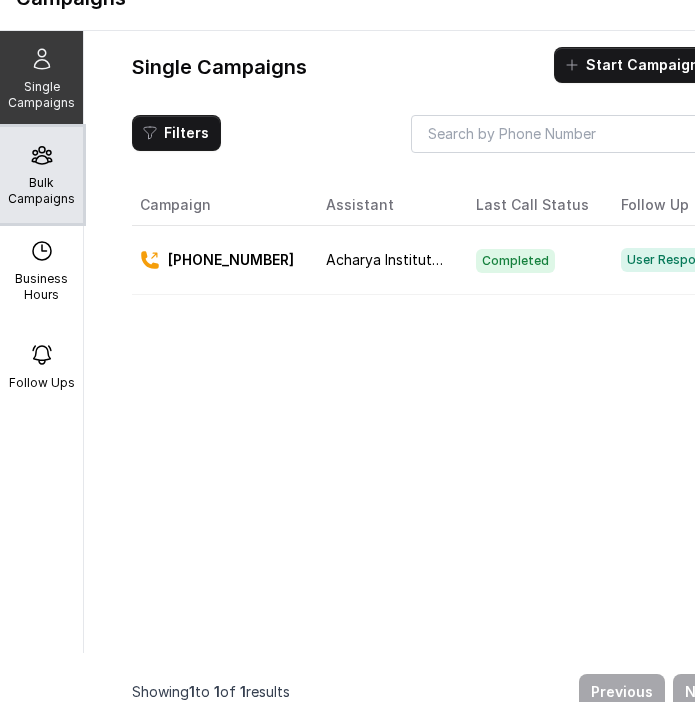 click on "Bulk Campaigns" at bounding box center [41, 191] 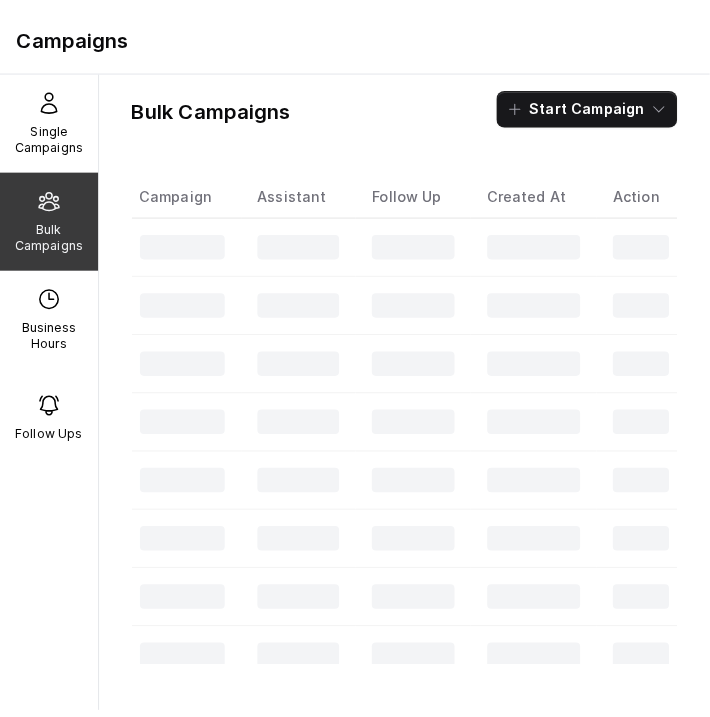 scroll, scrollTop: 48, scrollLeft: 0, axis: vertical 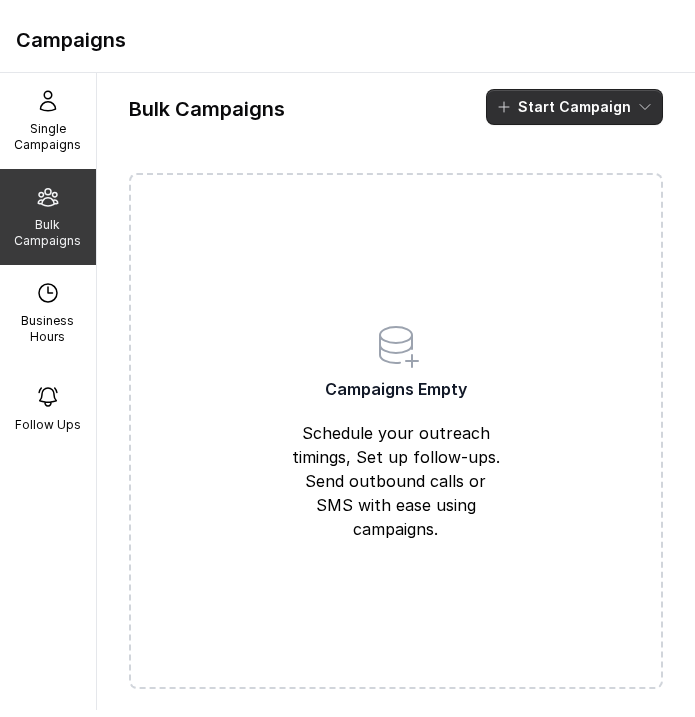click on "Start Campaign" at bounding box center [574, 107] 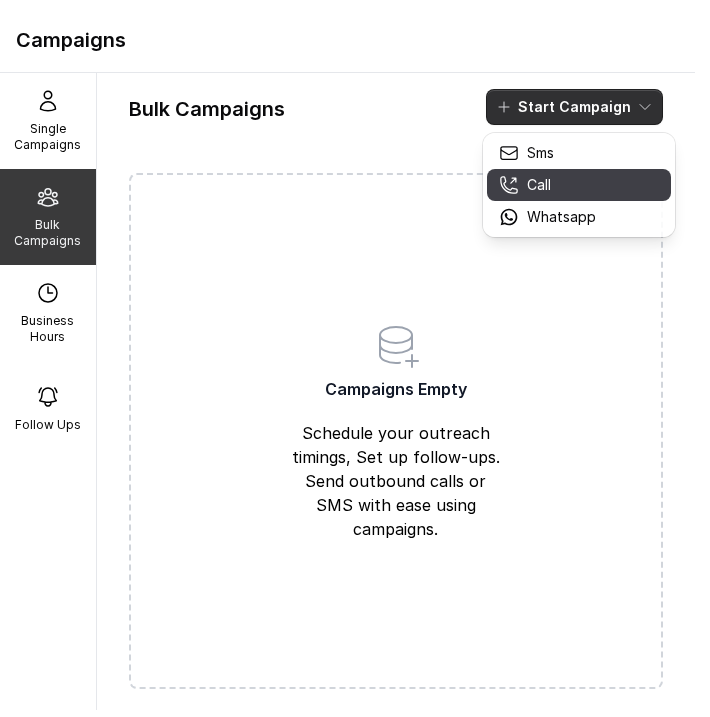click on "Call" at bounding box center (539, 185) 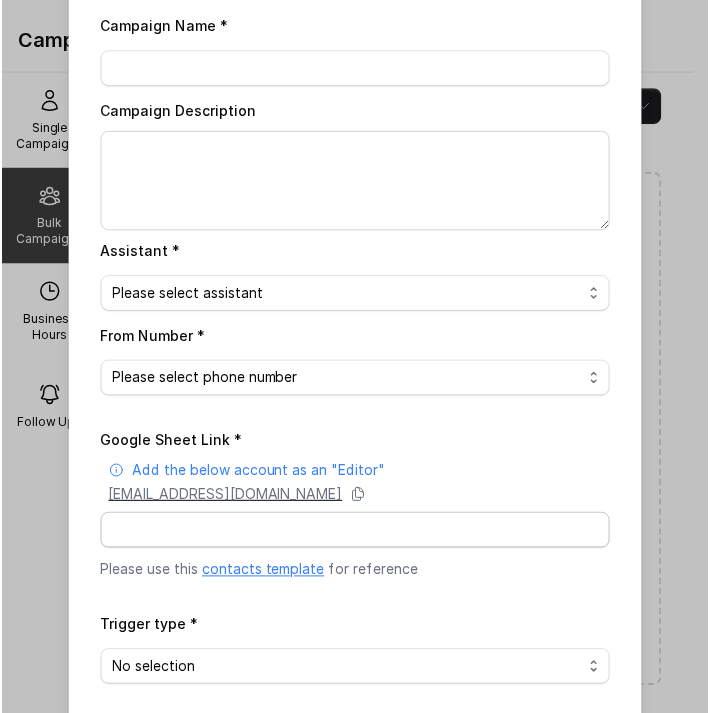 scroll, scrollTop: 69, scrollLeft: 0, axis: vertical 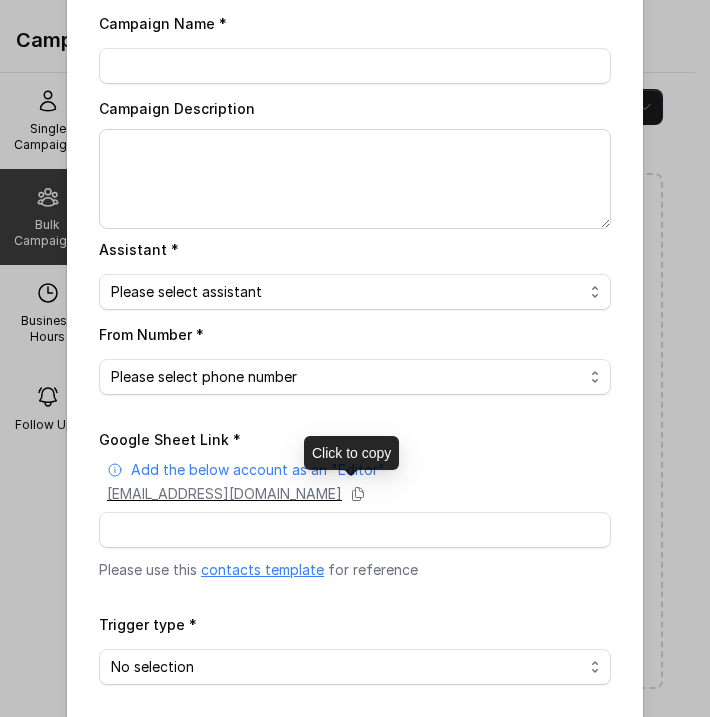 click on "superdash@superdash-382709.iam.gserviceaccount.com" at bounding box center (359, 494) 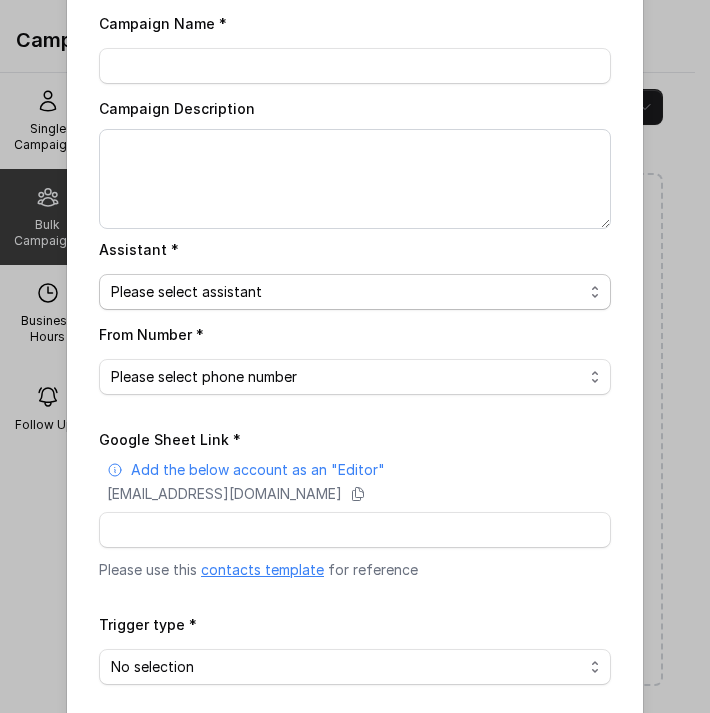 scroll, scrollTop: 154, scrollLeft: 0, axis: vertical 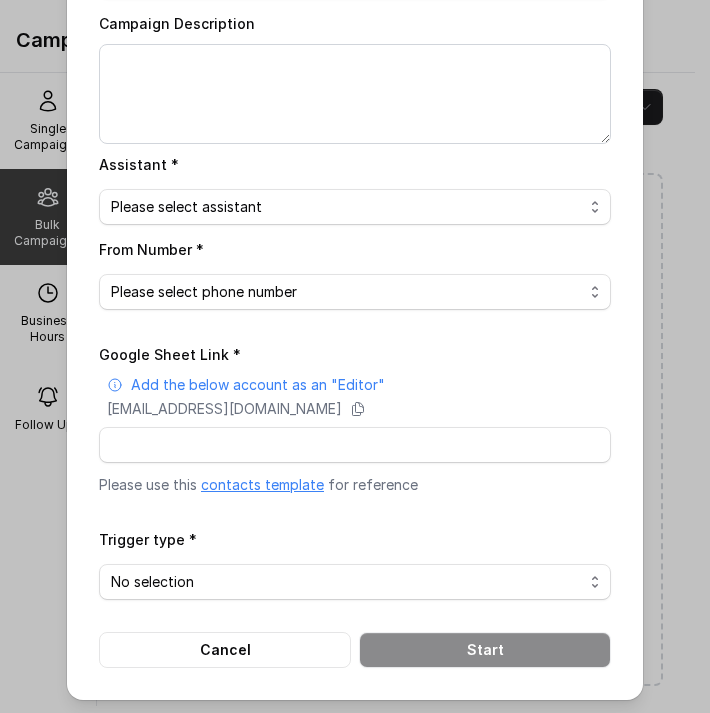 click 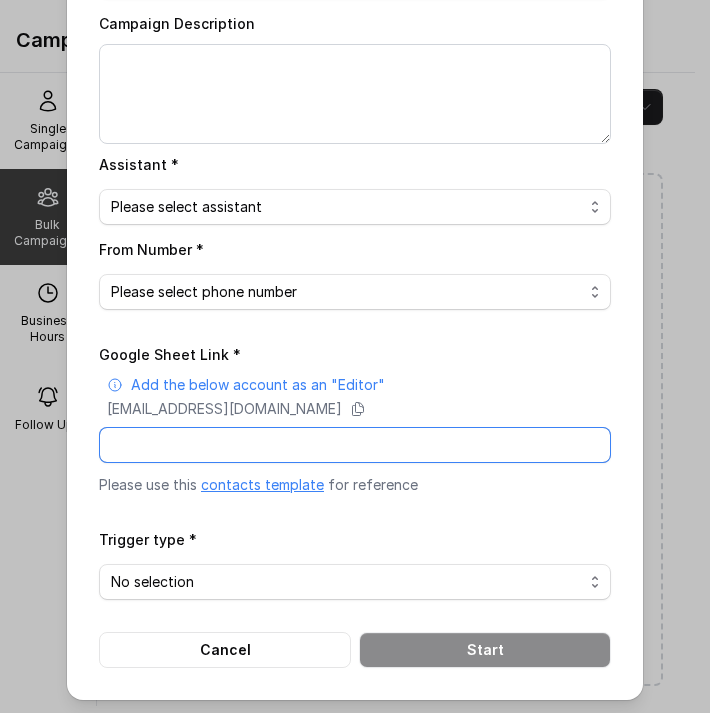 click on "Google Sheet Link *" at bounding box center (355, 445) 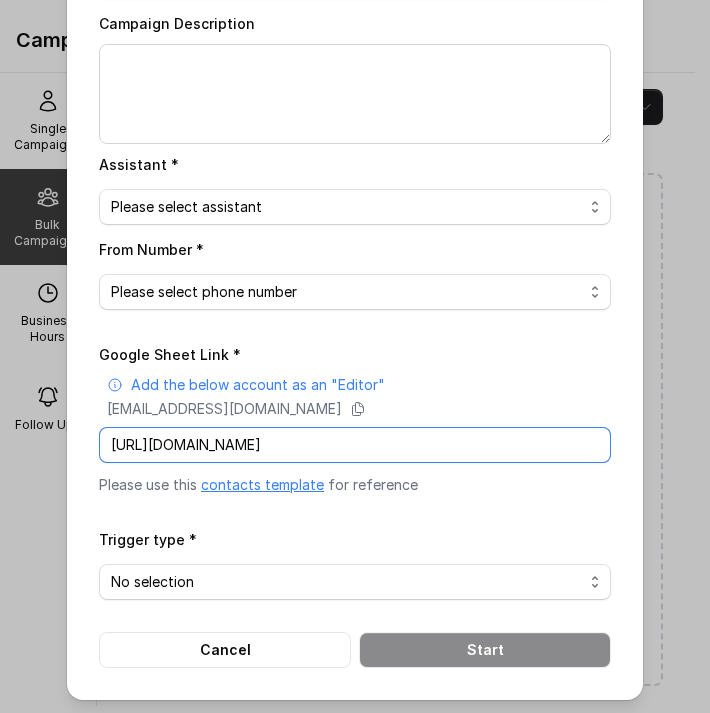 type on "https://docs.google.com/spreadsheets/d/16sk5l9sT1rwdrXzW" 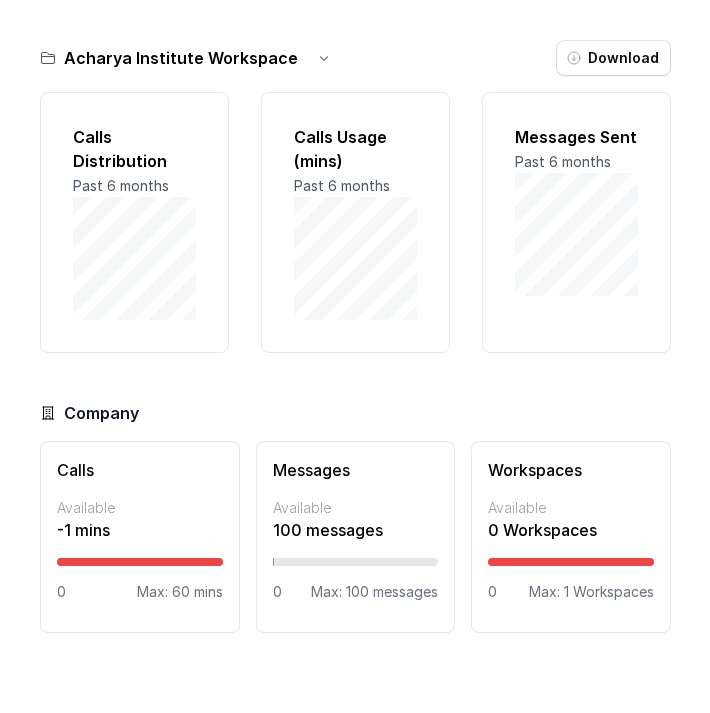 scroll, scrollTop: 0, scrollLeft: 0, axis: both 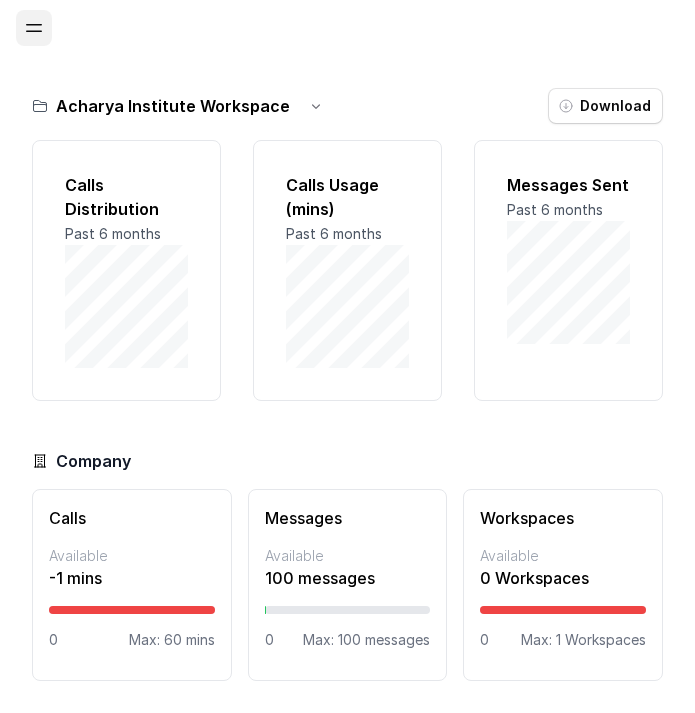 click 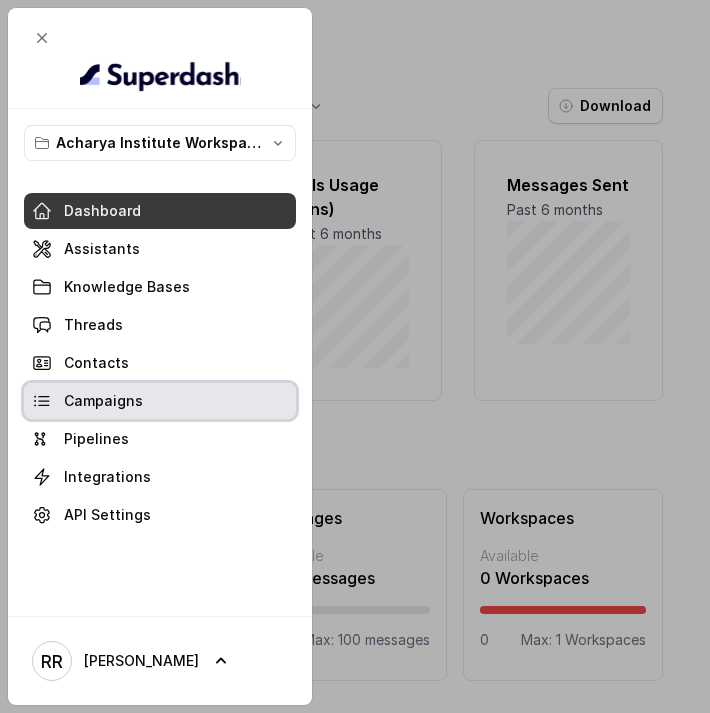 click on "Campaigns" at bounding box center (103, 401) 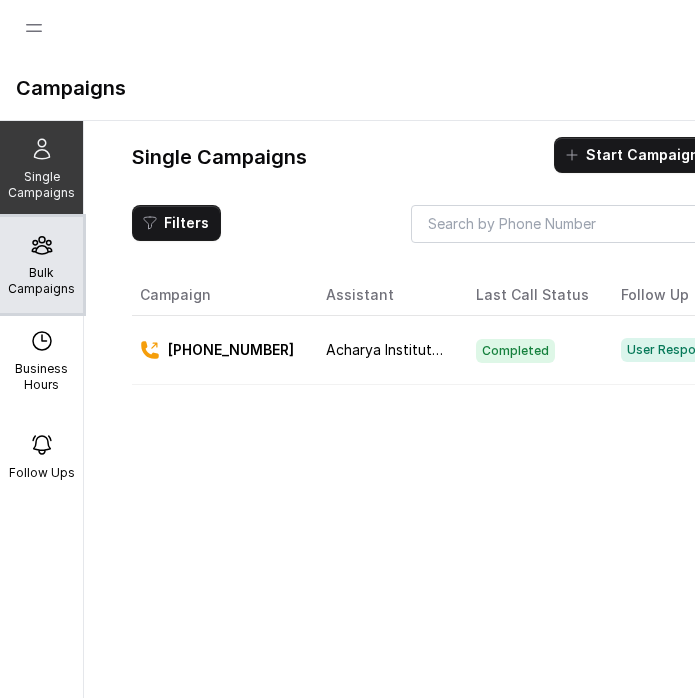 click on "Bulk Campaigns" at bounding box center (41, 265) 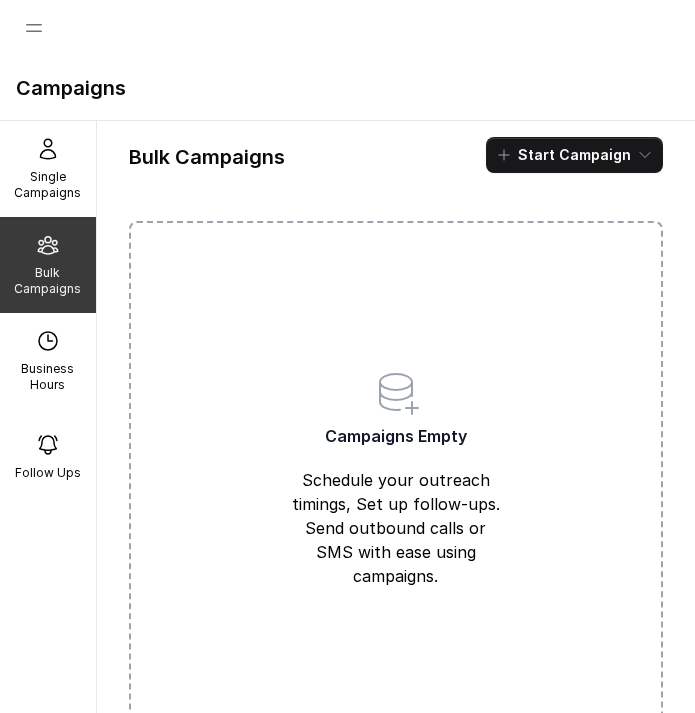 click 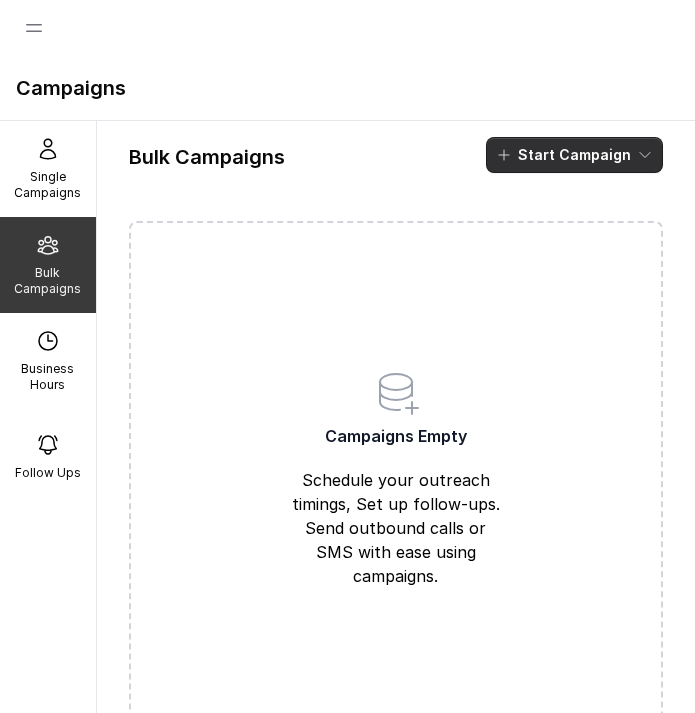 click on "Start Campaign" at bounding box center (574, 155) 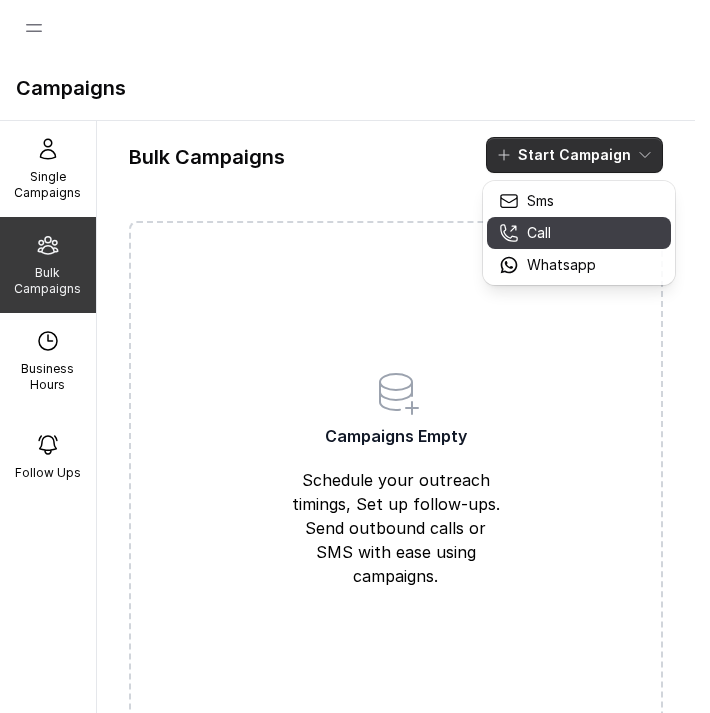click on "Call" at bounding box center [539, 233] 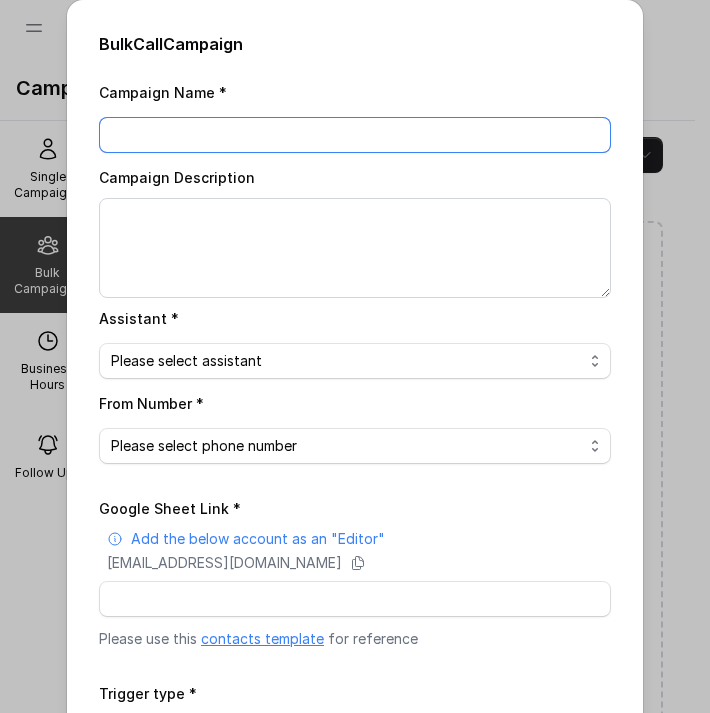 click on "Campaign Name *" at bounding box center [355, 135] 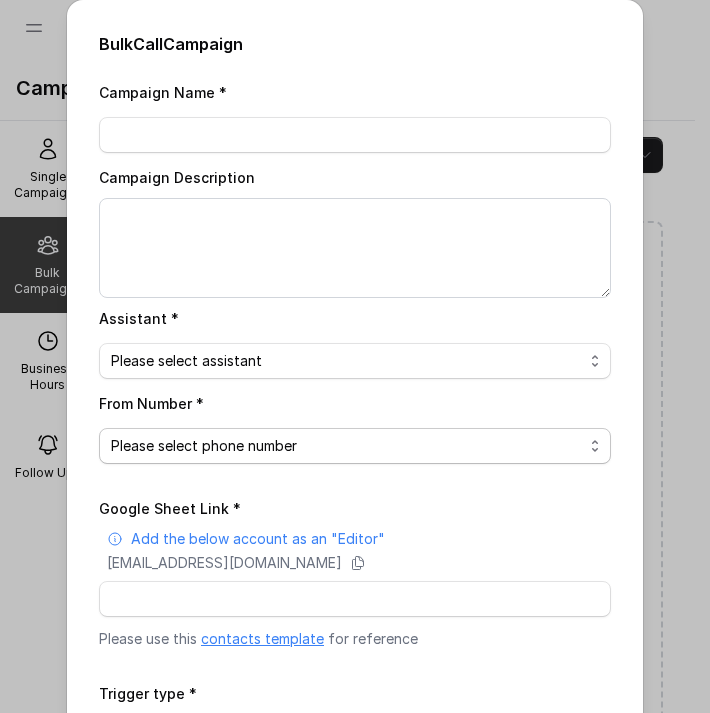 click on "Please select phone number" at bounding box center (355, 446) 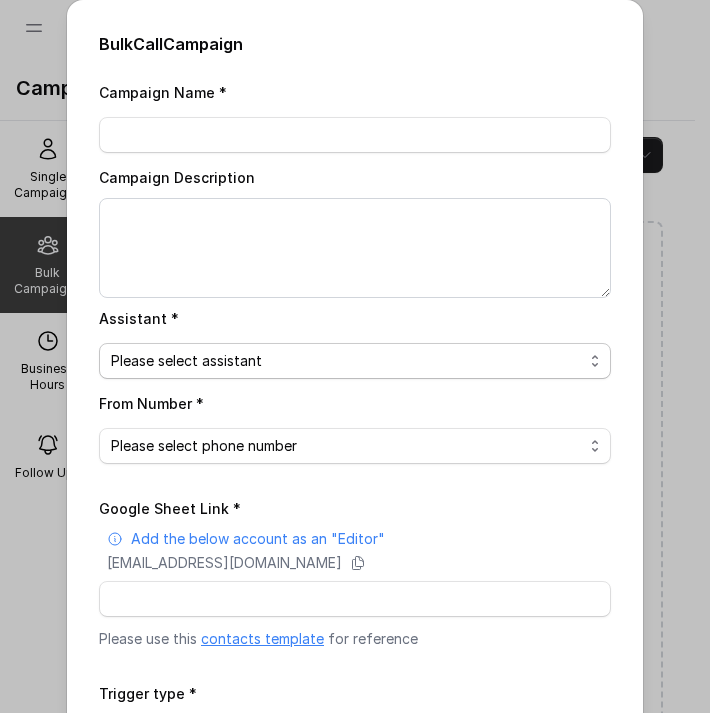 click on "Please select assistant Acharya Institute - Unpaid Application Fee Flow Acharya Institute - Pending Enrolment Flow" at bounding box center [355, 361] 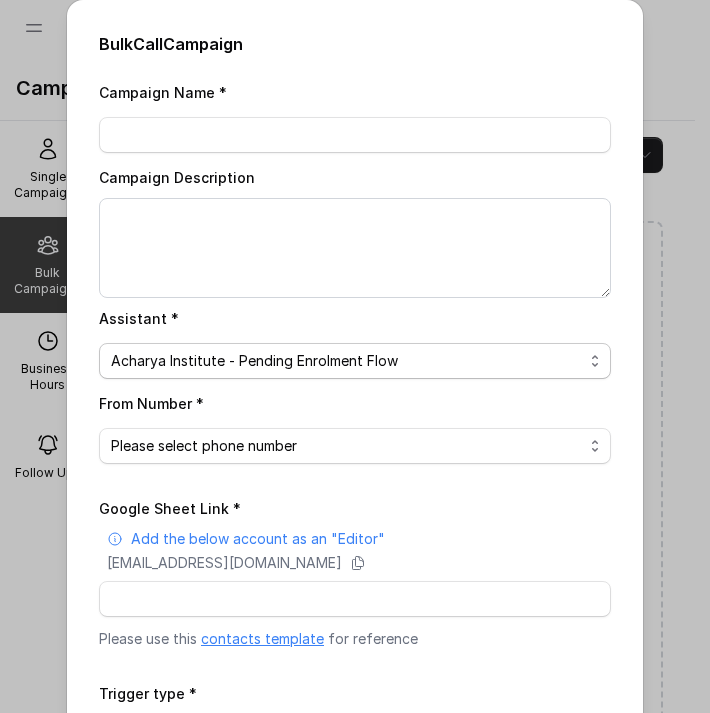 click on "Please select assistant Acharya Institute - Unpaid Application Fee Flow Acharya Institute - Pending Enrolment Flow" at bounding box center (355, 361) 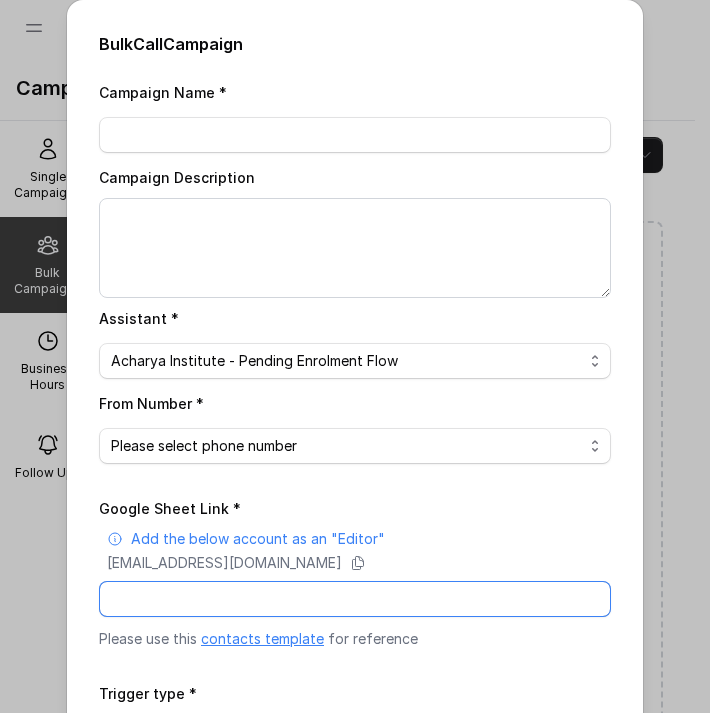 click on "Google Sheet Link *" at bounding box center (355, 599) 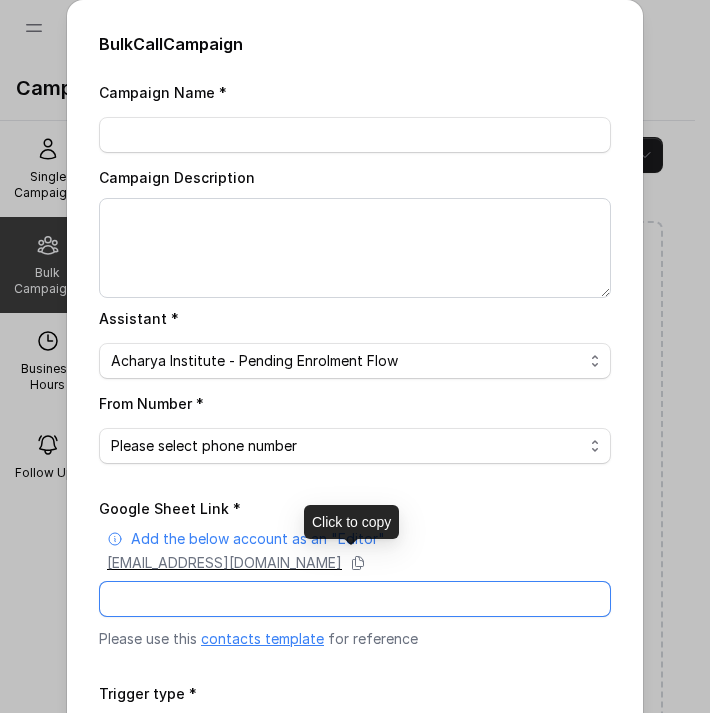 paste on "https://docs.google.com/spreadsheets/d/1gq8xwXzuUtdFsyb" 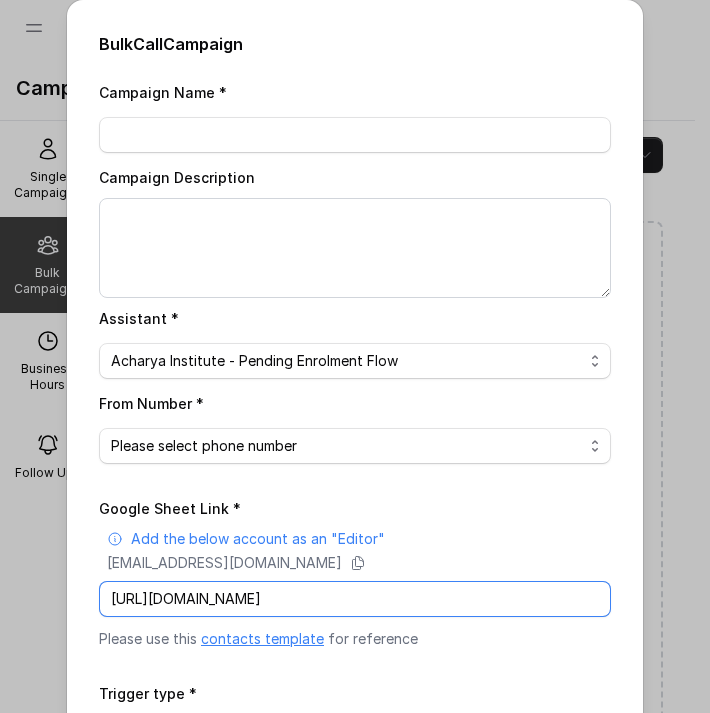 scroll, scrollTop: 154, scrollLeft: 0, axis: vertical 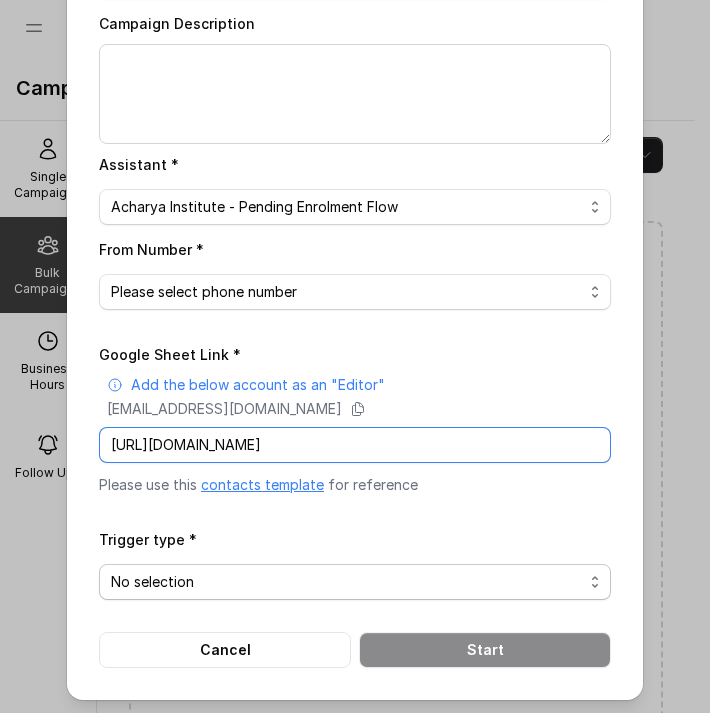 type on "https://docs.google.com/spreadsheets/d/1gq8xwXzuUtdFsyb" 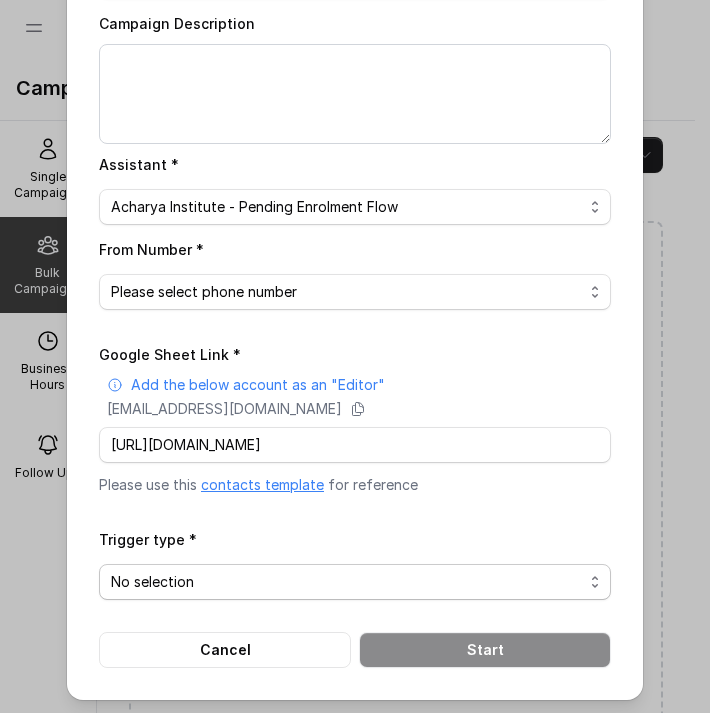 click on "No selection Trigger Immediately Trigger based on campaign configuration" at bounding box center (355, 582) 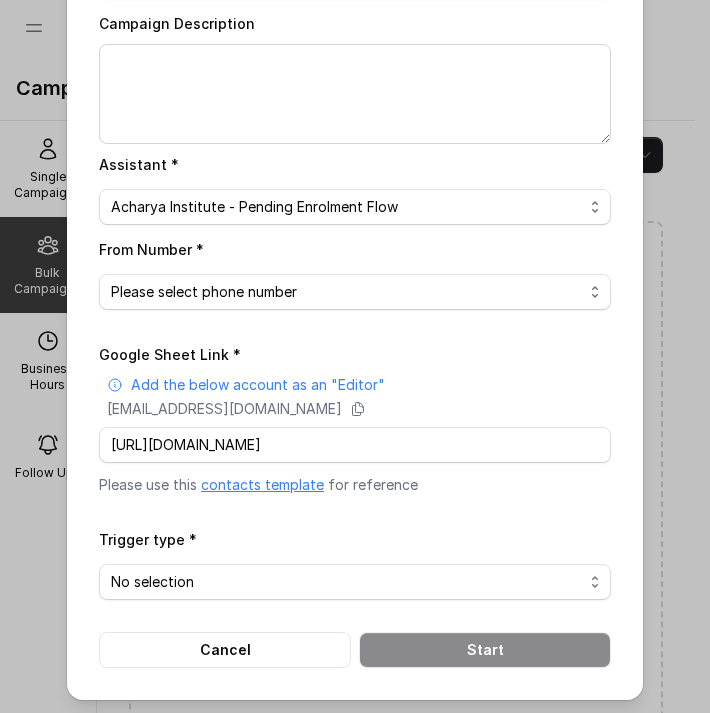 click on "Bulk  Call  Campaign Campaign Name * Campaign Description Assistant * Please select assistant Acharya Institute - Unpaid Application Fee Flow Acharya Institute - Pending Enrolment Flow From Number * Please select phone number Google Sheet Link * Add the below account as an "Editor" superdash@superdash-382709.iam.gserviceaccount.com https://docs.google.com/spreadsheets/d/1gq8xwXzuUtdFsyb Please use this   contacts template   for reference Trigger type * No selection Trigger Immediately Trigger based on campaign configuration Cancel Start" at bounding box center (355, 273) 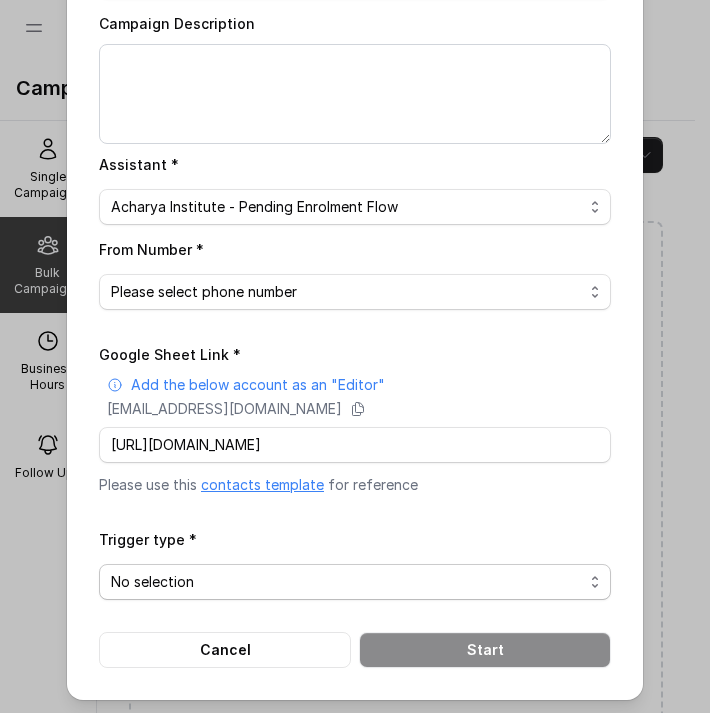 click on "No selection Trigger Immediately Trigger based on campaign configuration" at bounding box center [355, 582] 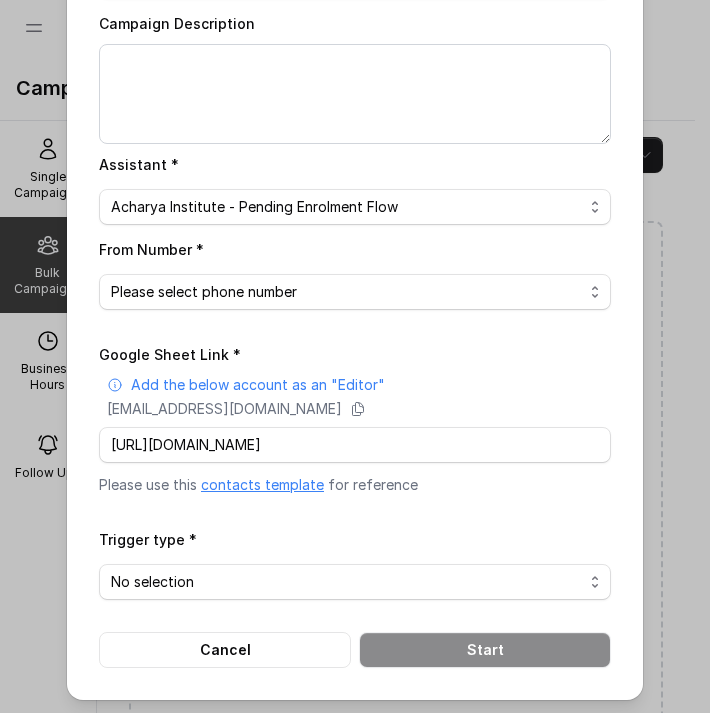select on "triggerImmediately" 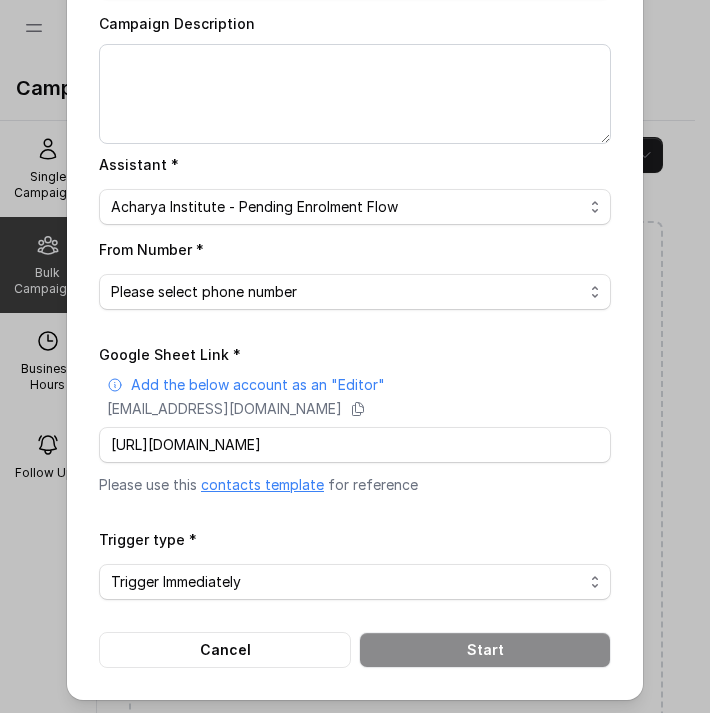 click on "No selection Trigger Immediately Trigger based on campaign configuration" at bounding box center [355, 582] 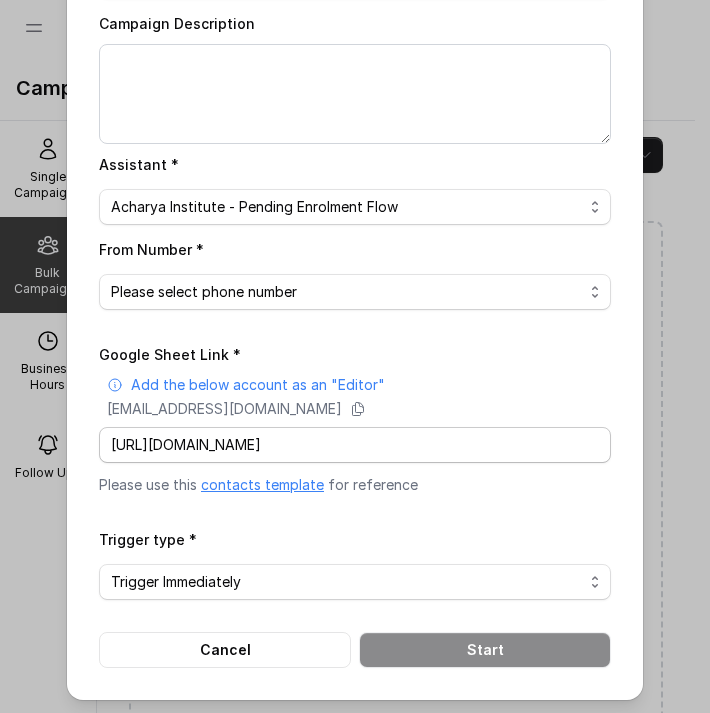 scroll, scrollTop: 0, scrollLeft: 0, axis: both 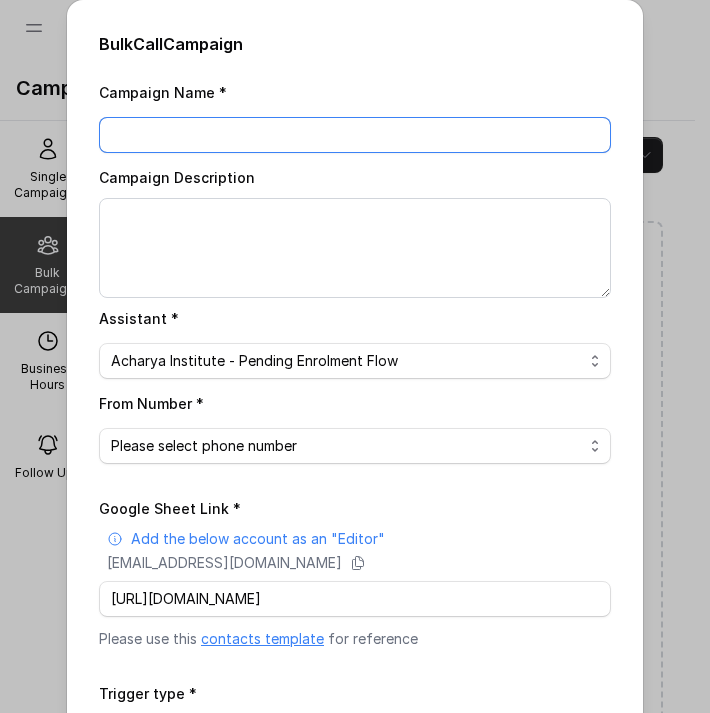 click on "Campaign Name *" at bounding box center [355, 135] 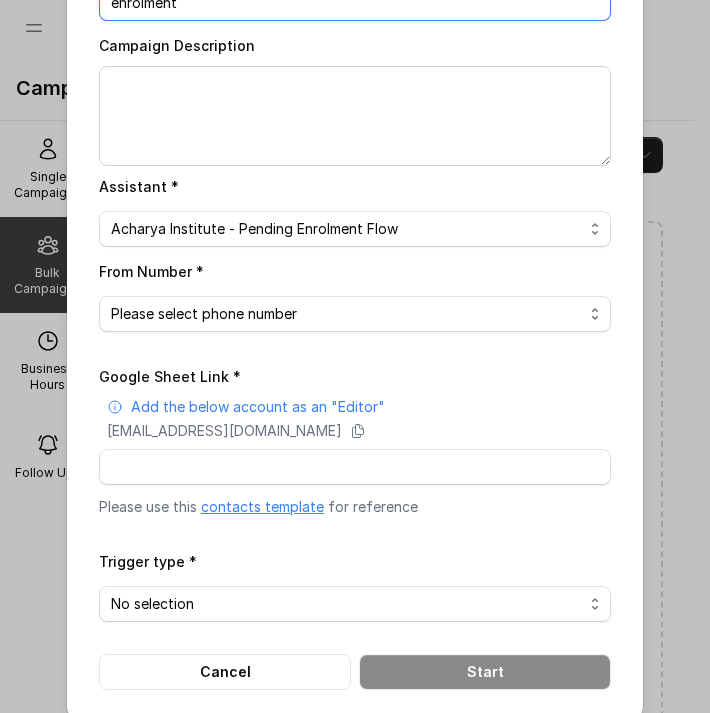 scroll, scrollTop: 154, scrollLeft: 0, axis: vertical 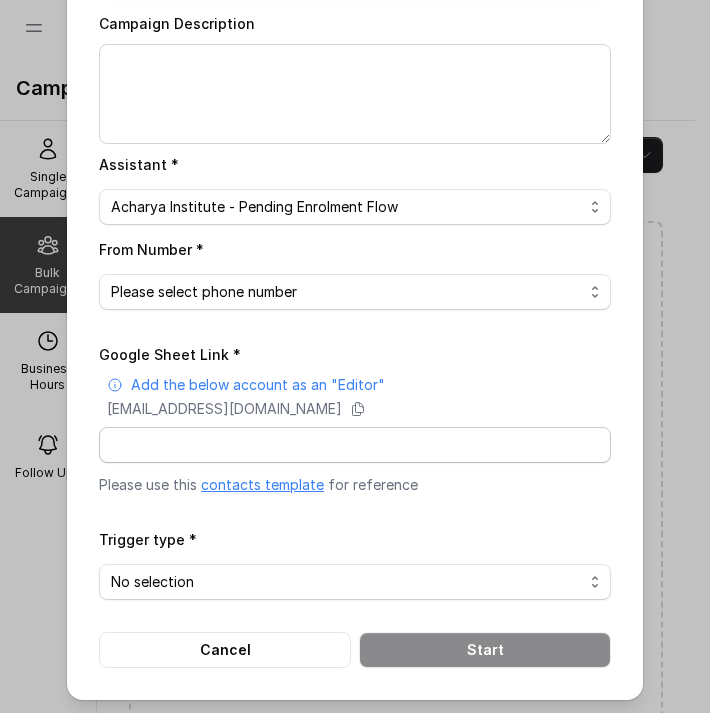 type on "enrolment" 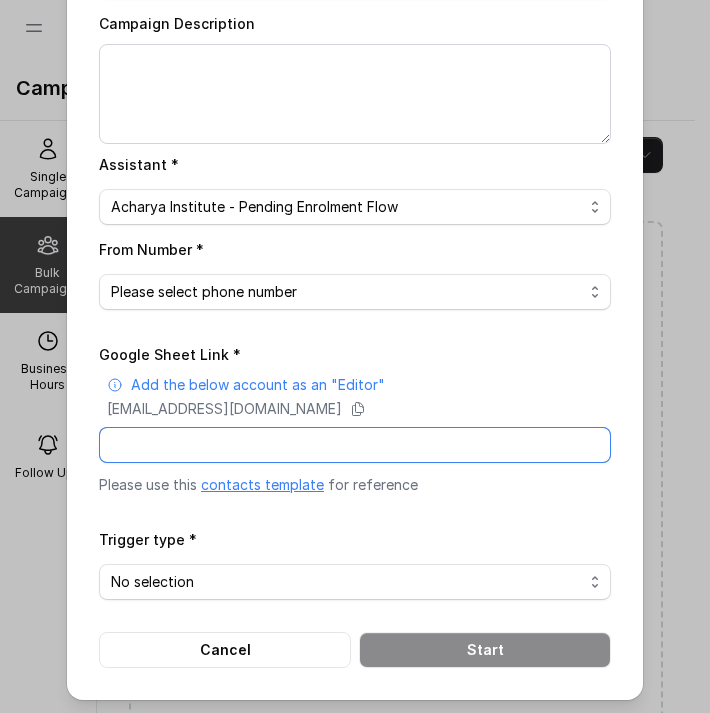 click on "Google Sheet Link *" at bounding box center (355, 445) 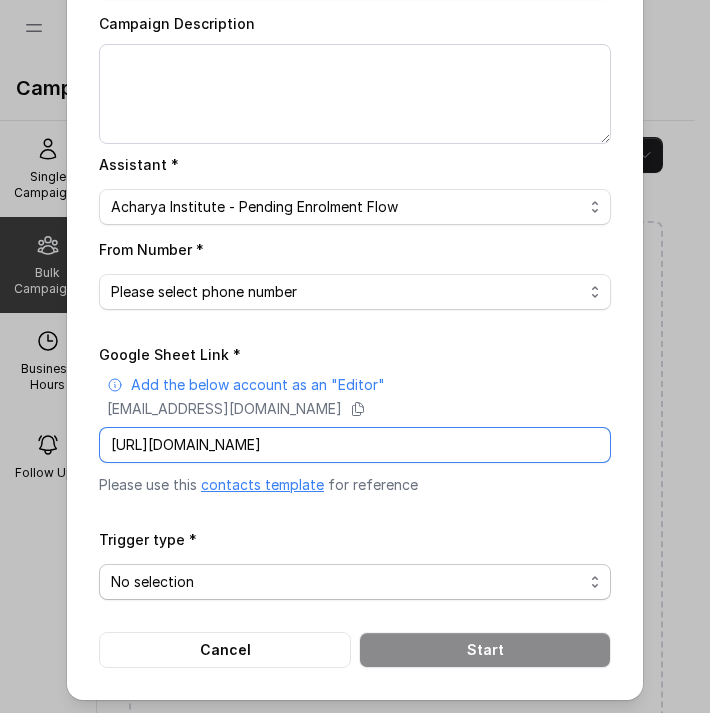 type on "https://docs.google.com/spreadsheets/d/1gq8xwXzuUtdFsyb" 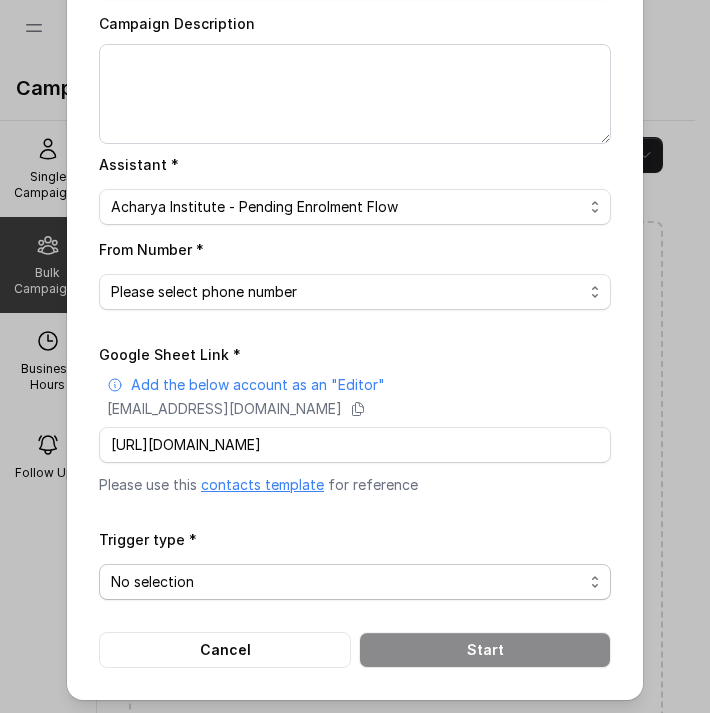 click on "No selection Trigger Immediately Trigger based on campaign configuration" at bounding box center (355, 582) 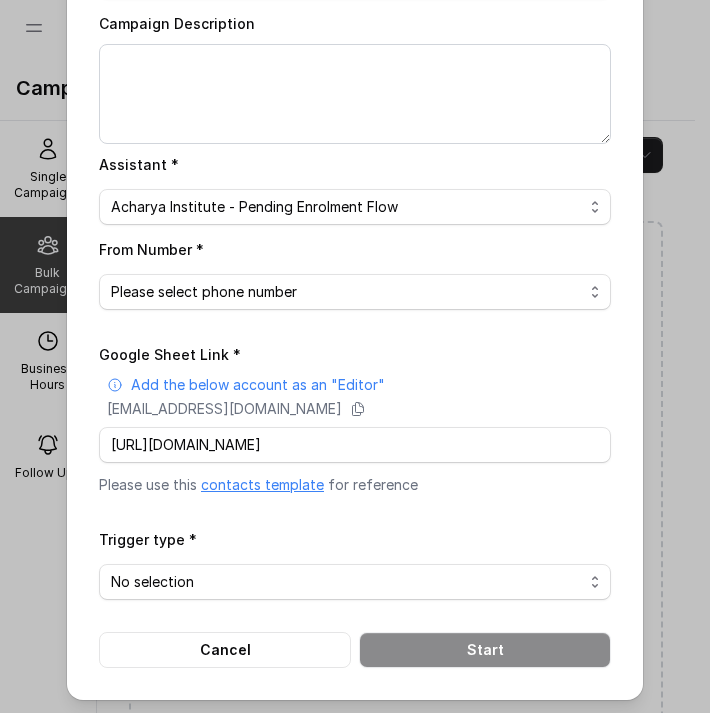 select on "triggerImmediately" 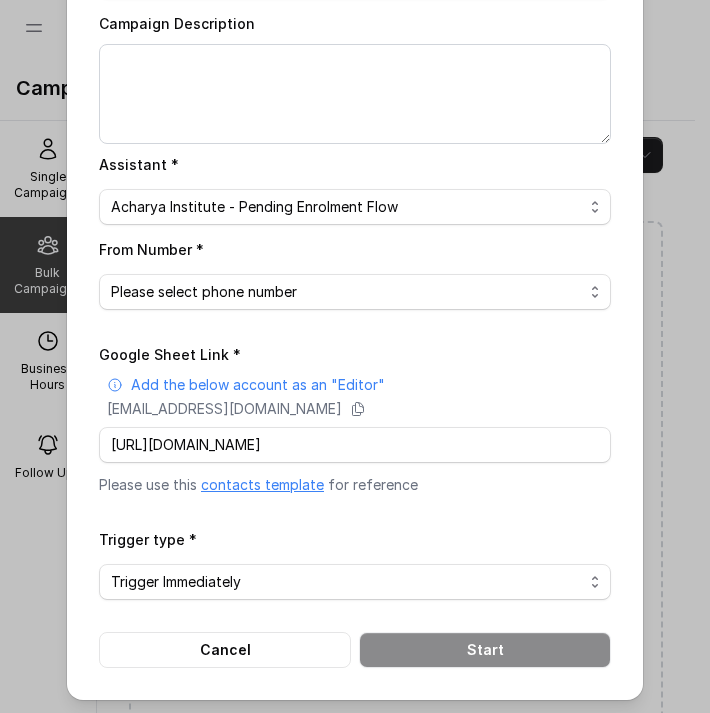 click on "No selection Trigger Immediately Trigger based on campaign configuration" at bounding box center [355, 582] 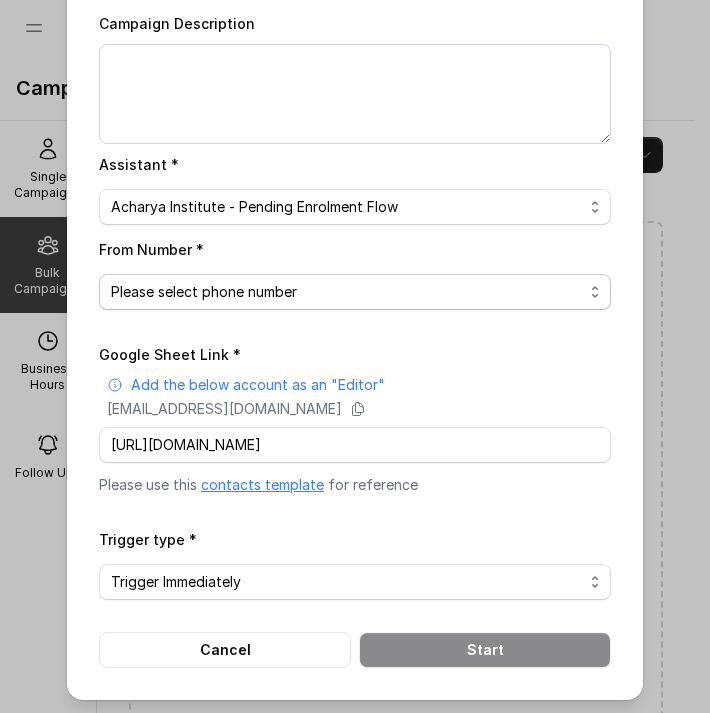 click on "Campaign Name * enrolment Campaign Description Assistant * Please select assistant Acharya Institute - Unpaid Application Fee Flow Acharya Institute - Pending Enrolment Flow From Number * Please select phone number Google Sheet Link * Add the below account as an "Editor" superdash@superdash-382709.iam.gserviceaccount.com https://docs.google.com/spreadsheets/d/1gq8xwXzuUtdFsyb Please use this   contacts template   for reference Trigger type * No selection Trigger Immediately Trigger based on campaign configuration Cancel Start" at bounding box center (355, 297) 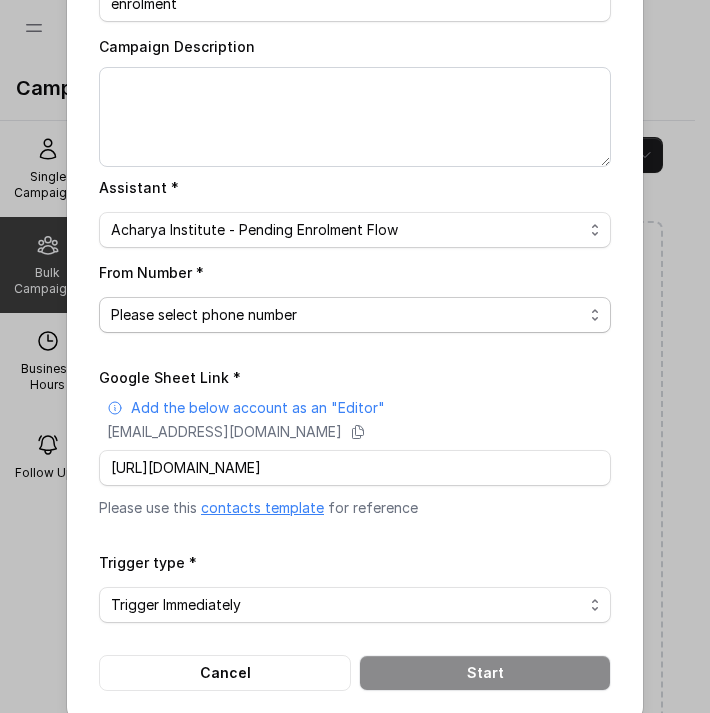click on "Please select phone number" at bounding box center (355, 315) 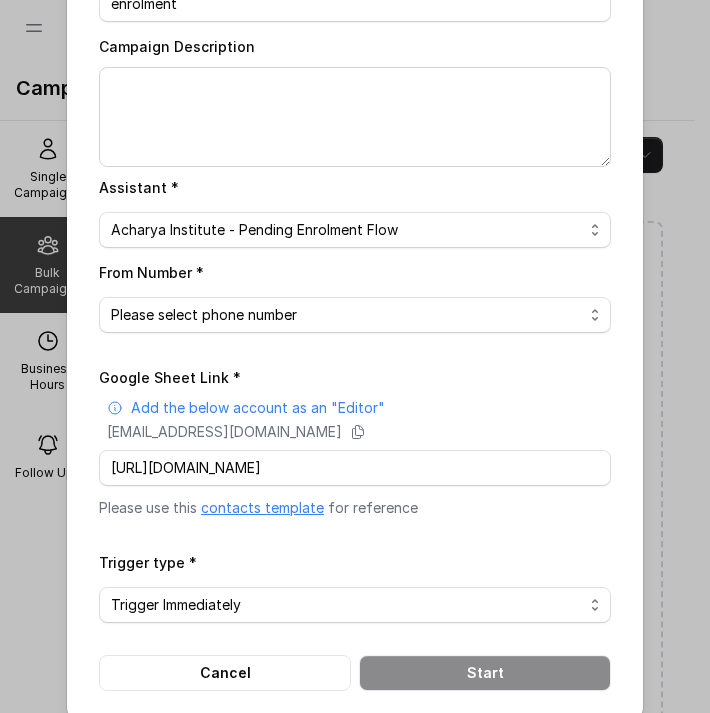 click on "Please select phone number" at bounding box center [355, 315] 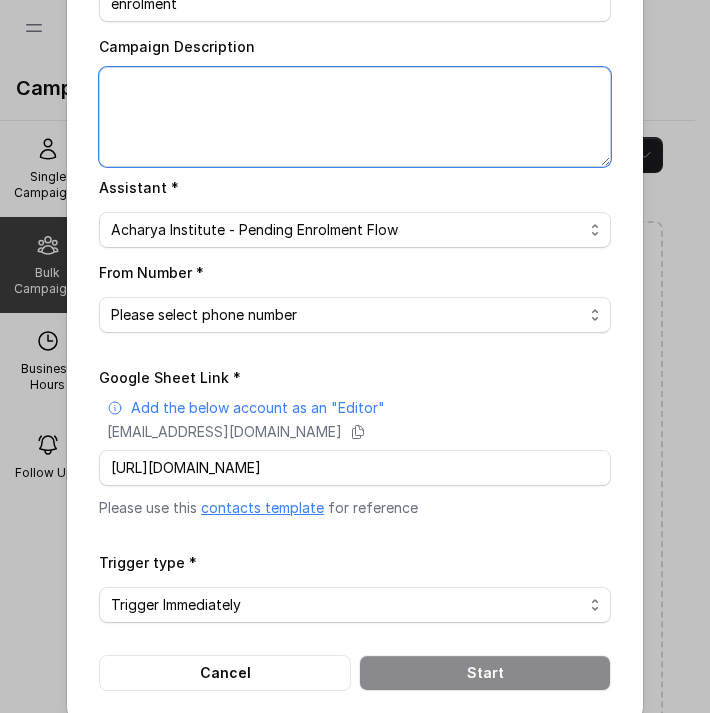 click on "Campaign Description" at bounding box center [355, 117] 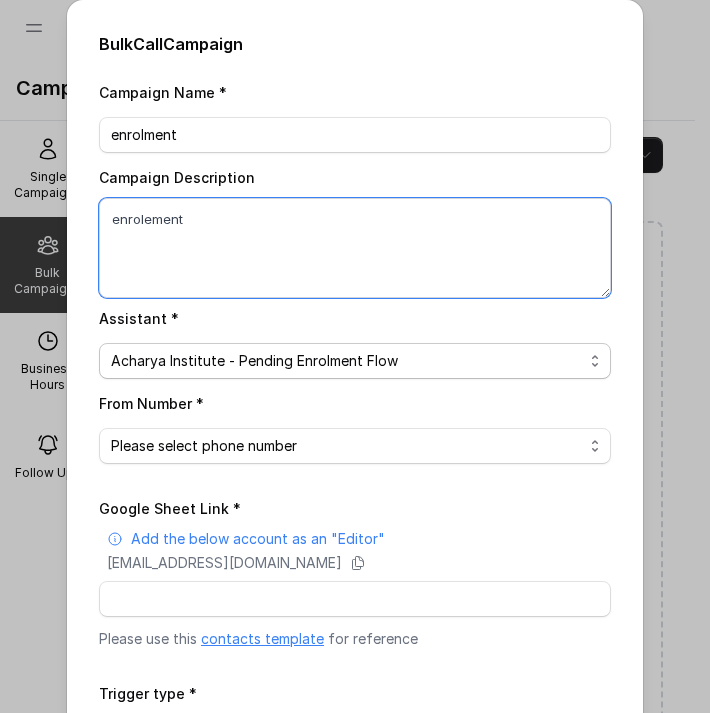 scroll, scrollTop: 154, scrollLeft: 0, axis: vertical 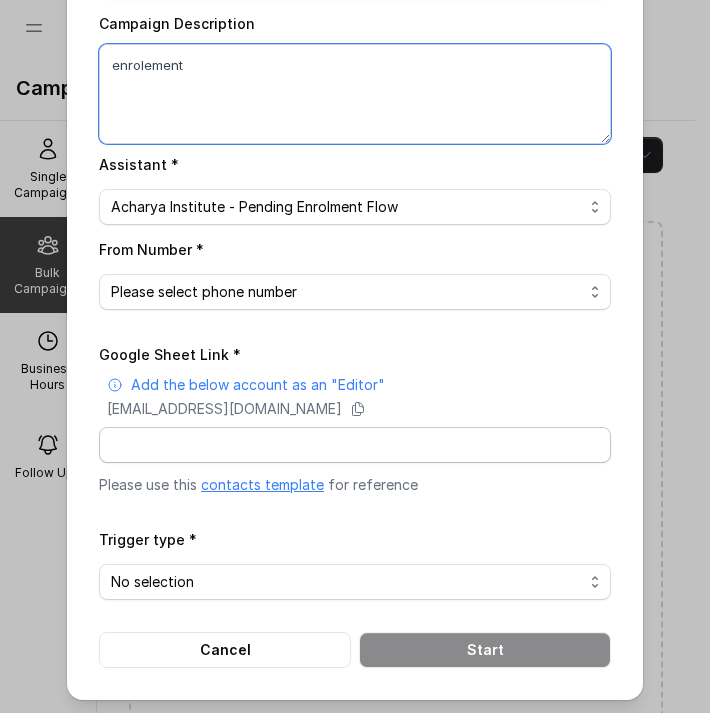 type on "enrolement" 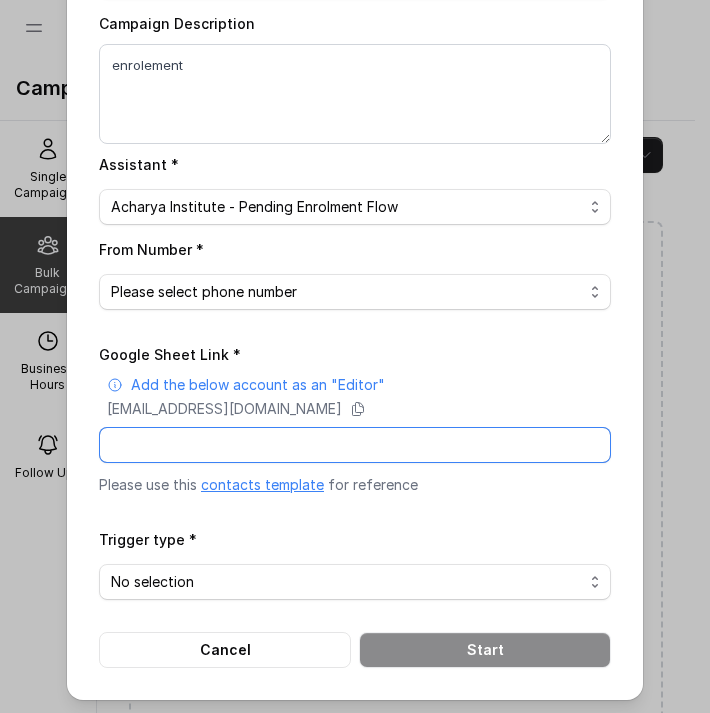 click on "Google Sheet Link *" at bounding box center [355, 445] 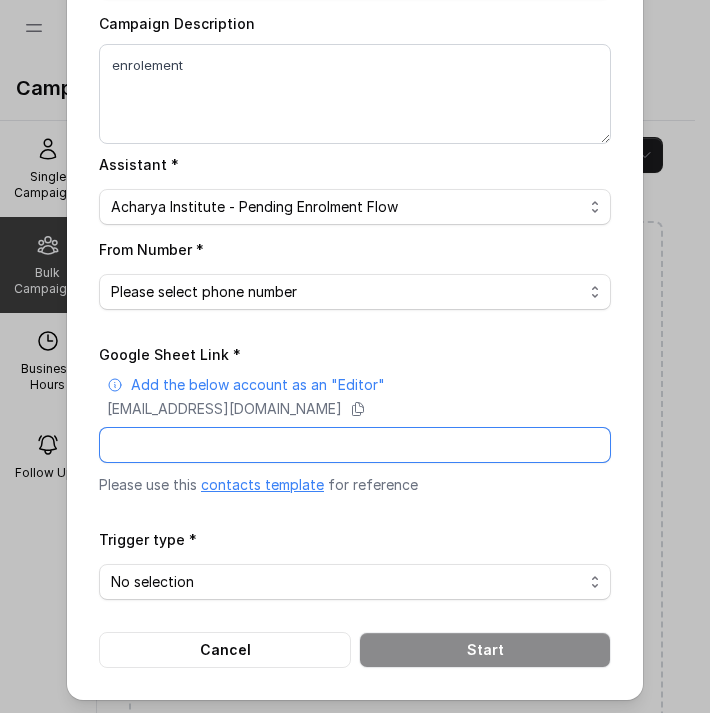 paste on "https://docs.google.com/spreadsheets/d/1gq8xwXzuUtdFsyb" 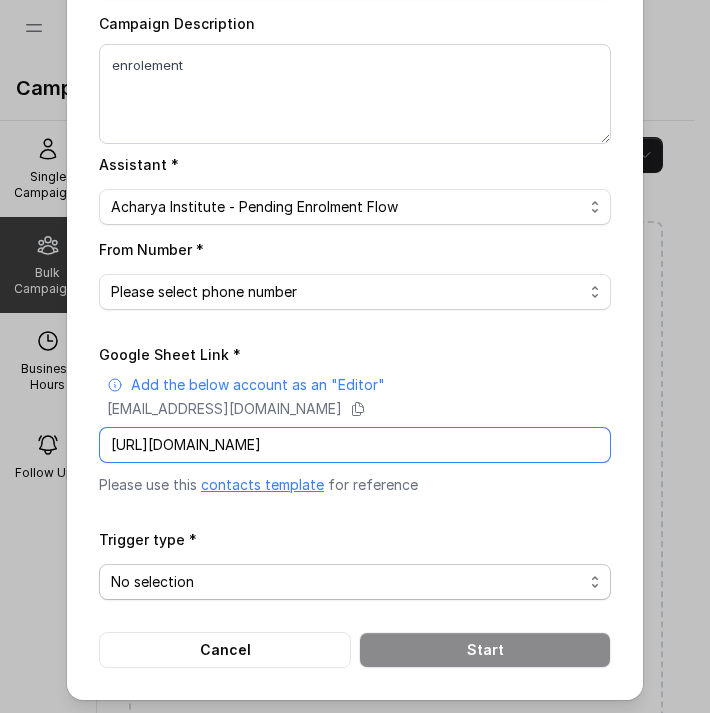 type on "https://docs.google.com/spreadsheets/d/1gq8xwXzuUtdFsyb" 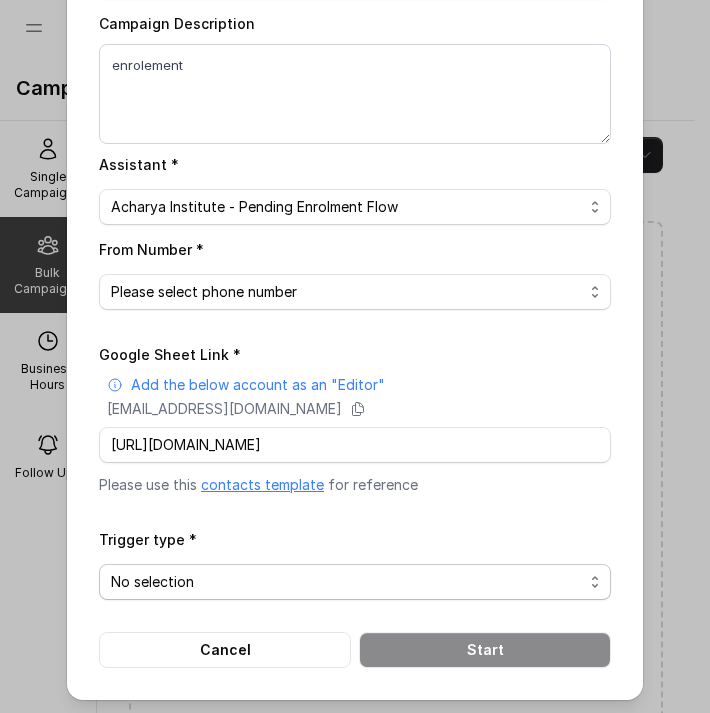click on "No selection Trigger Immediately Trigger based on campaign configuration" at bounding box center (355, 582) 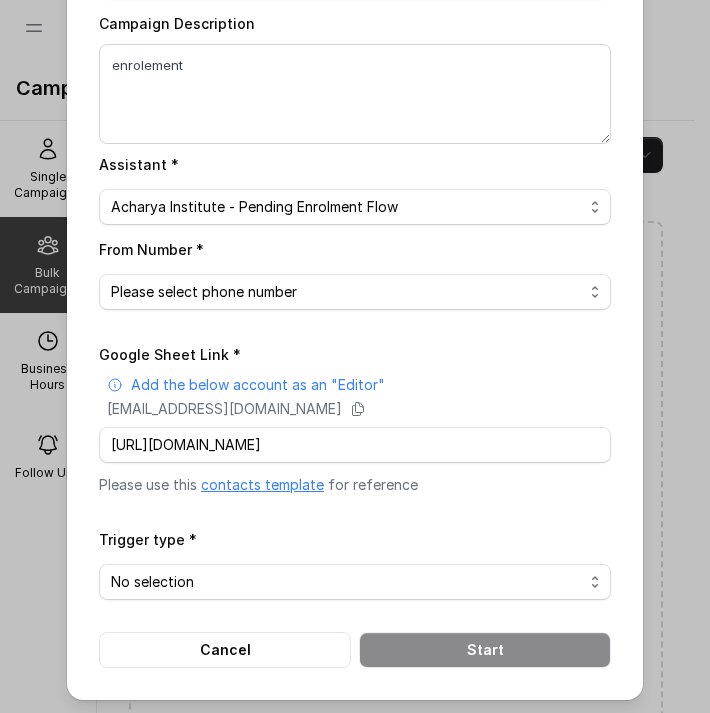 select on "triggerImmediately" 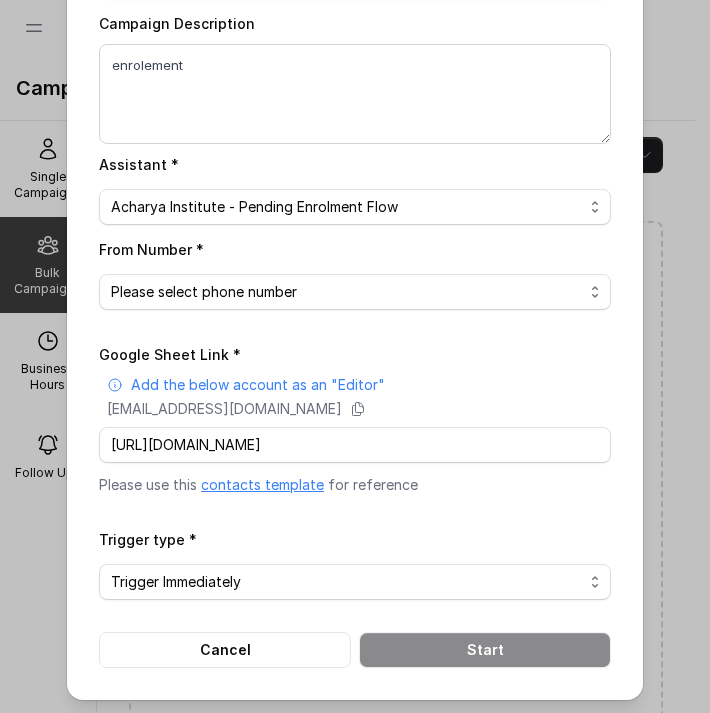 click on "No selection Trigger Immediately Trigger based on campaign configuration" at bounding box center [355, 582] 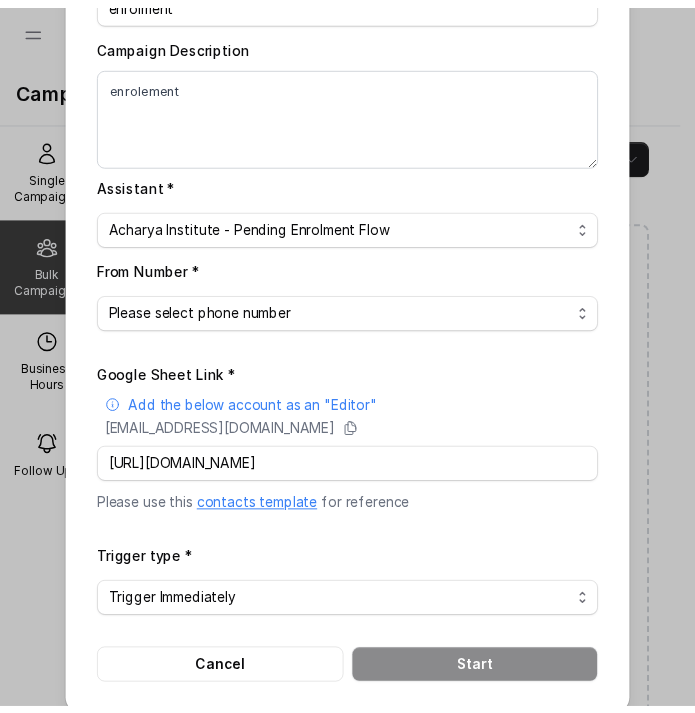 scroll, scrollTop: 154, scrollLeft: 0, axis: vertical 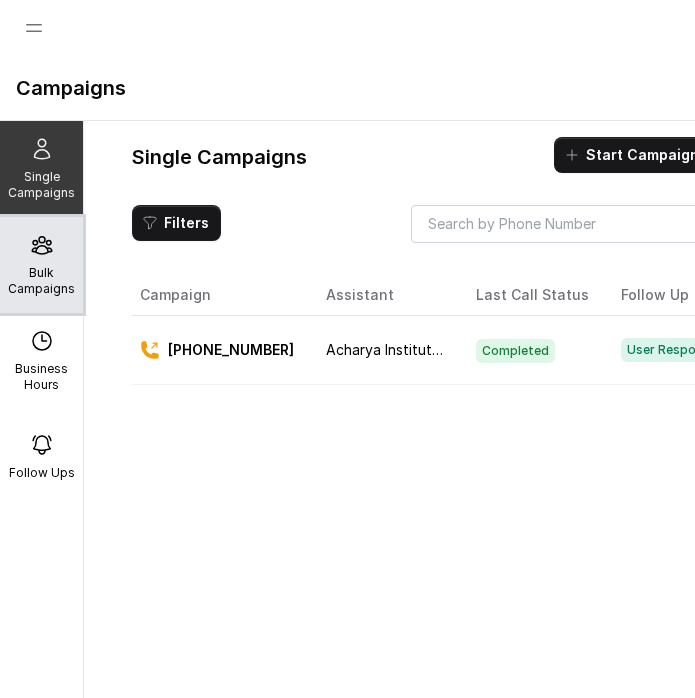 click on "Bulk Campaigns" at bounding box center (41, 265) 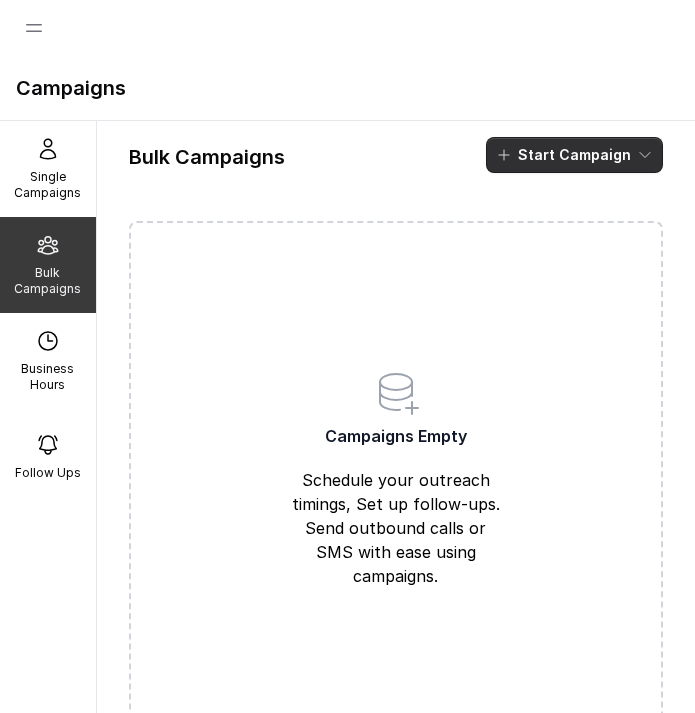 click on "Start Campaign" at bounding box center (574, 155) 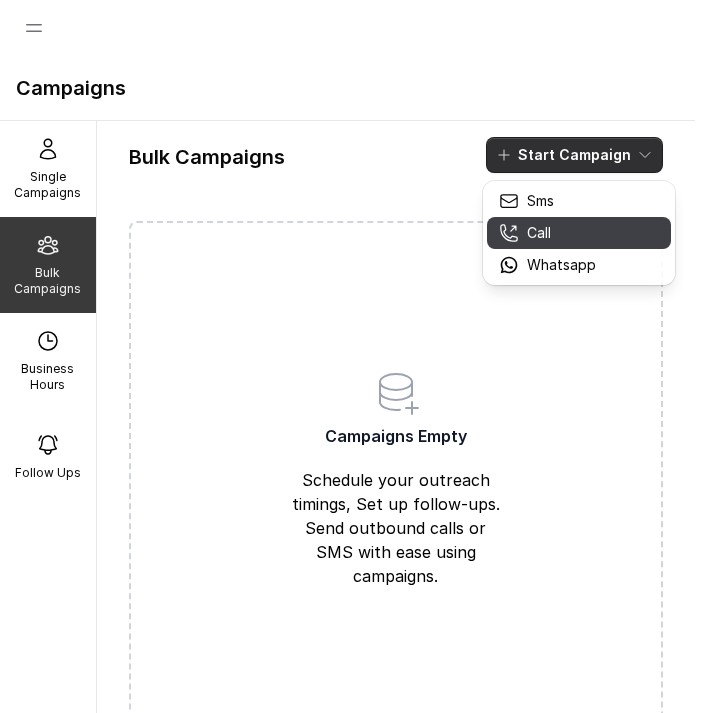 click on "Call" at bounding box center (539, 233) 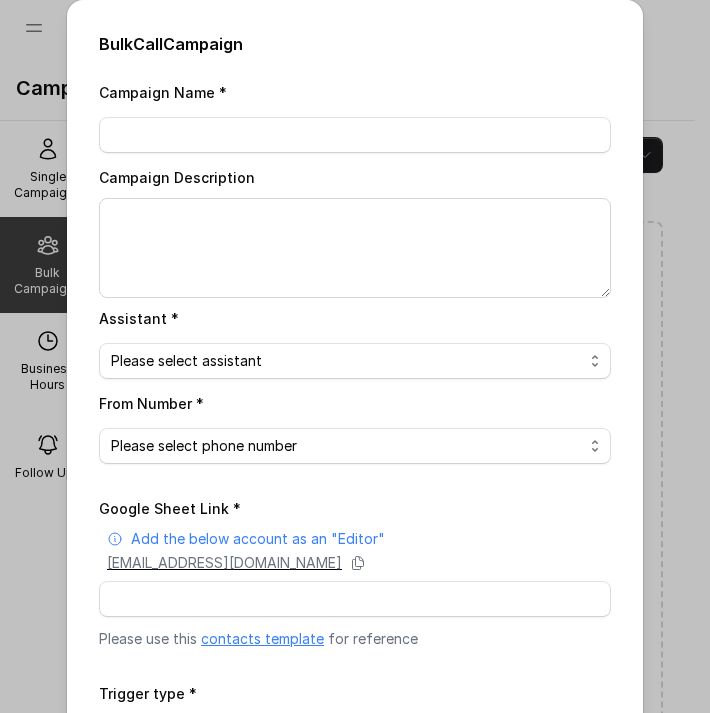 drag, startPoint x: 502, startPoint y: 561, endPoint x: 106, endPoint y: 568, distance: 396.06186 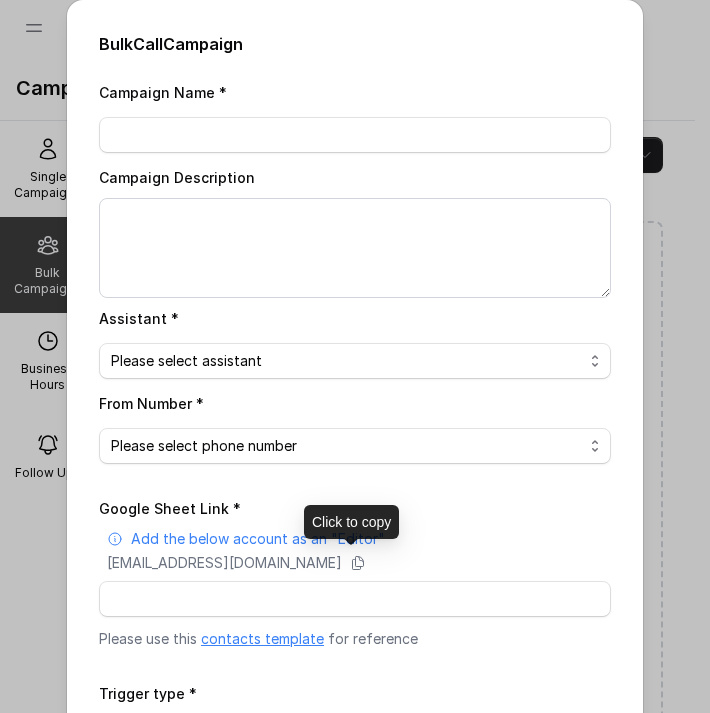 drag, startPoint x: 106, startPoint y: 568, endPoint x: 443, endPoint y: 481, distance: 348.04886 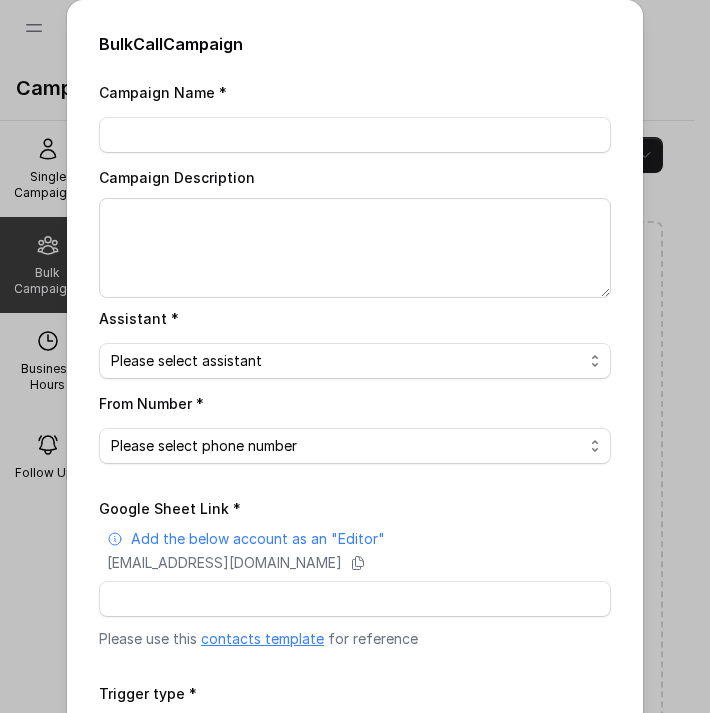 click on "Campaign Name * Campaign Description Assistant * Please select assistant Acharya Institute - Unpaid Application Fee Flow Acharya Institute - Pending Enrolment Flow From Number * Please select phone number Google Sheet Link * Add the below account as an "Editor" superdash@superdash-382709.iam.gserviceaccount.com Please use this   contacts template   for reference Trigger type * No selection Trigger Immediately Trigger based on campaign configuration Cancel Start" at bounding box center (355, 451) 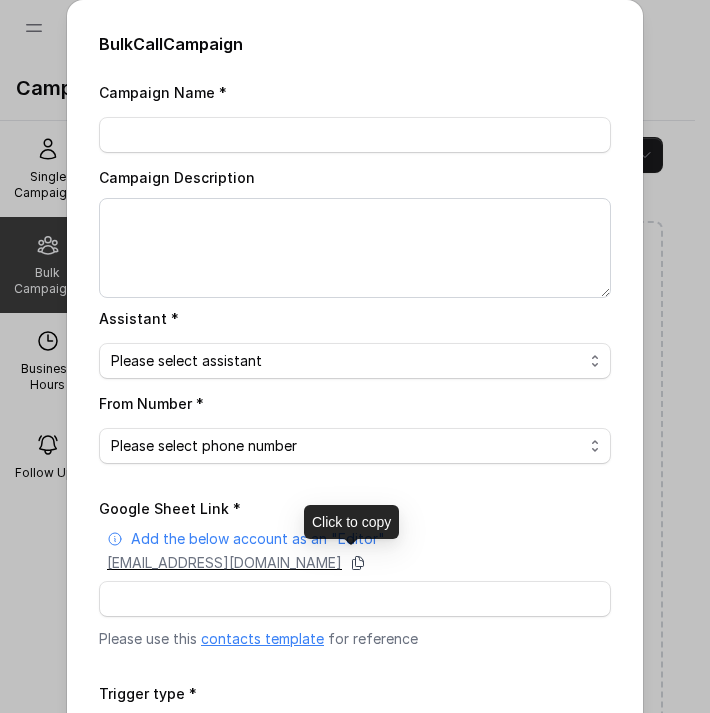 click 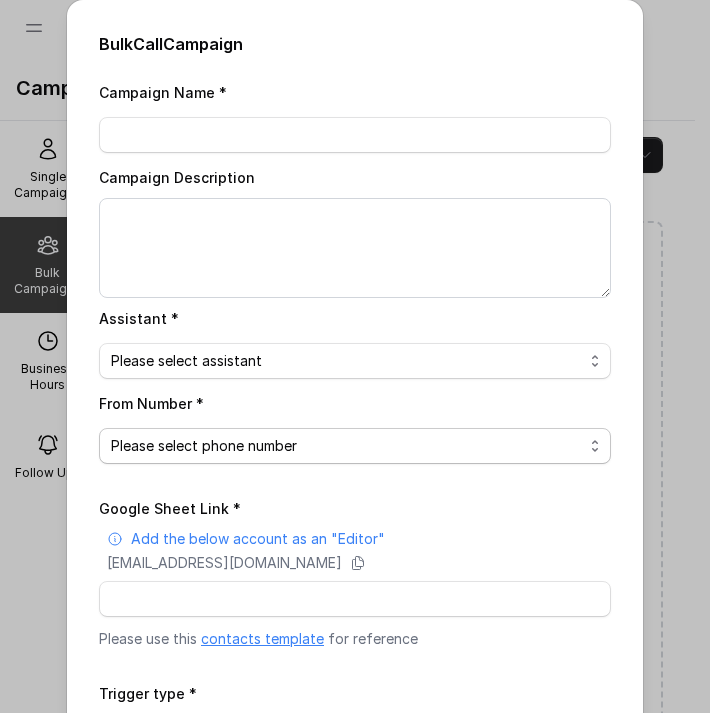 click on "Please select phone number" at bounding box center (355, 446) 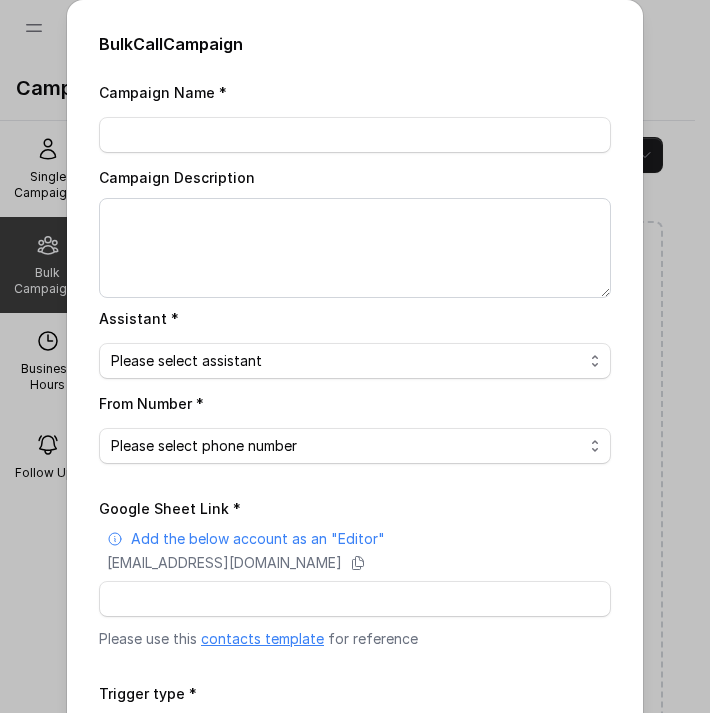 click on "Please select phone number" at bounding box center [355, 446] 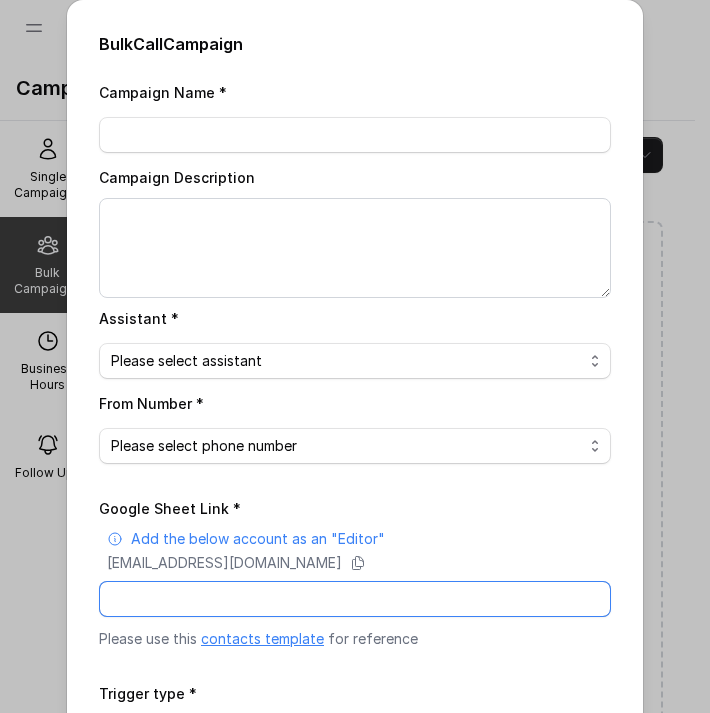 click on "Google Sheet Link *" at bounding box center [355, 599] 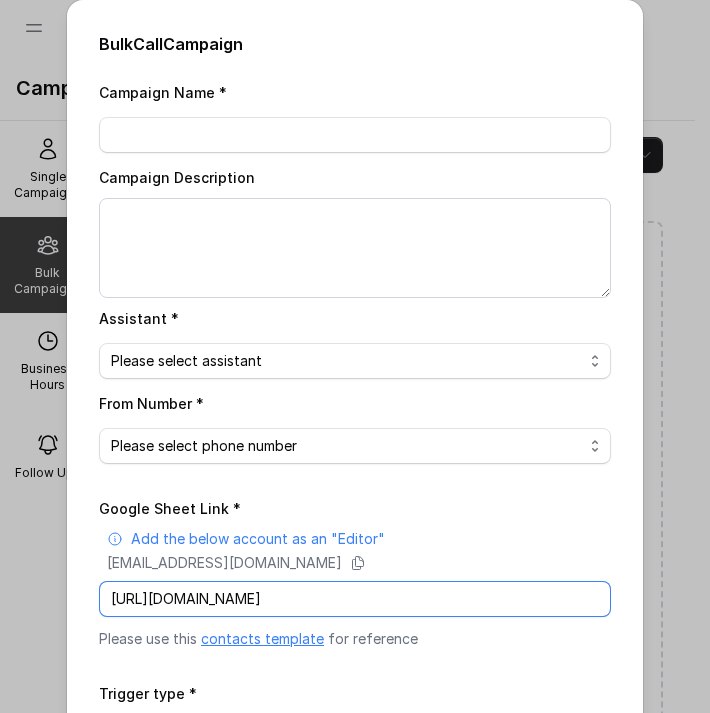 type on "https://docs.google.com/spreadsheets/d/16sk5l9sT1rwdrXzW" 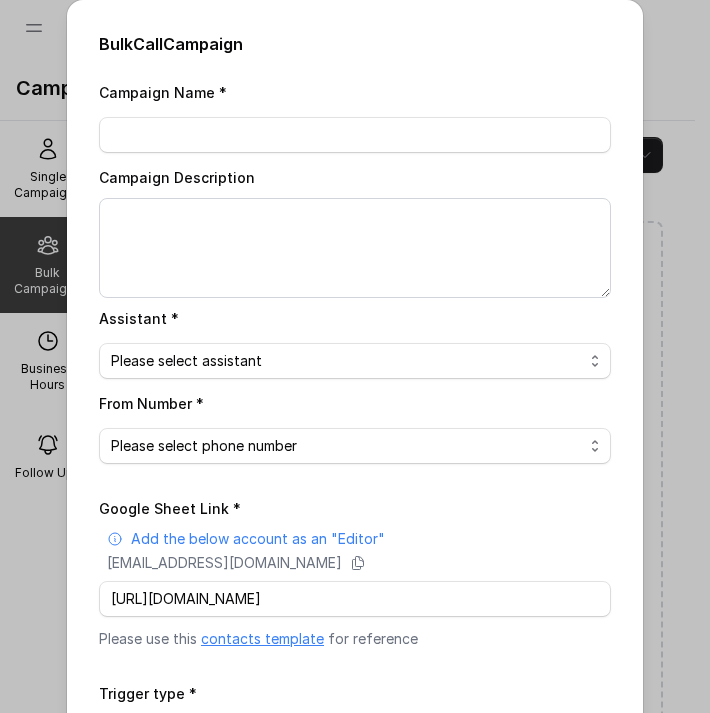 click on "contacts template" at bounding box center (262, 638) 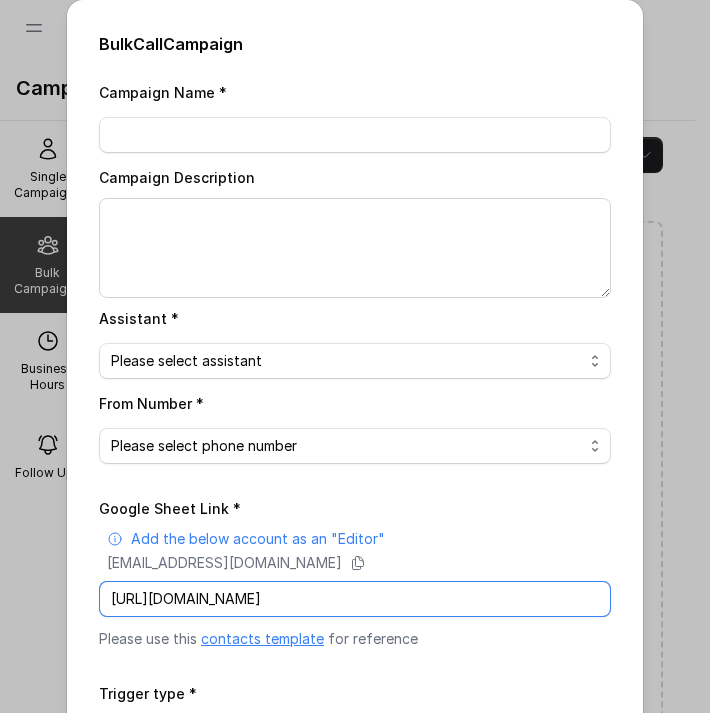 click on "https://docs.google.com/spreadsheets/d/16sk5l9sT1rwdrXzW" at bounding box center [355, 599] 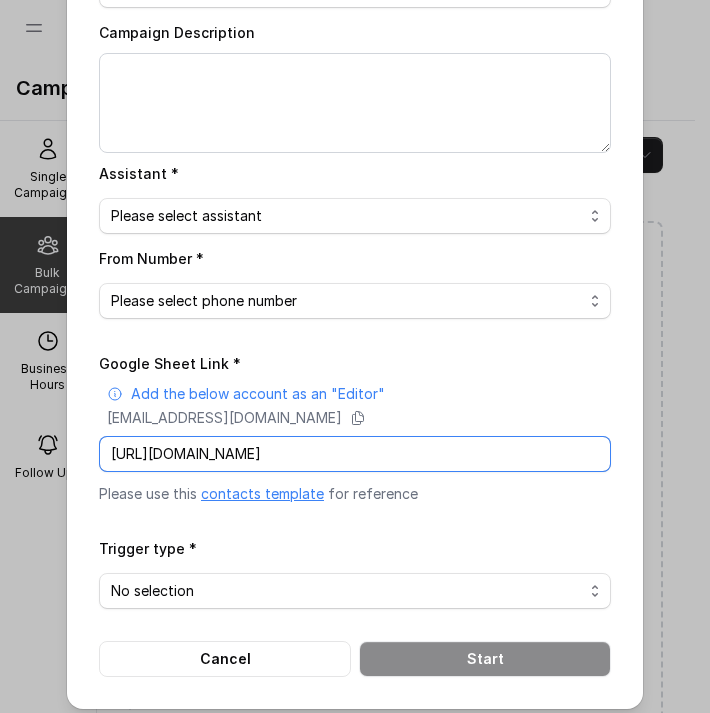scroll, scrollTop: 154, scrollLeft: 0, axis: vertical 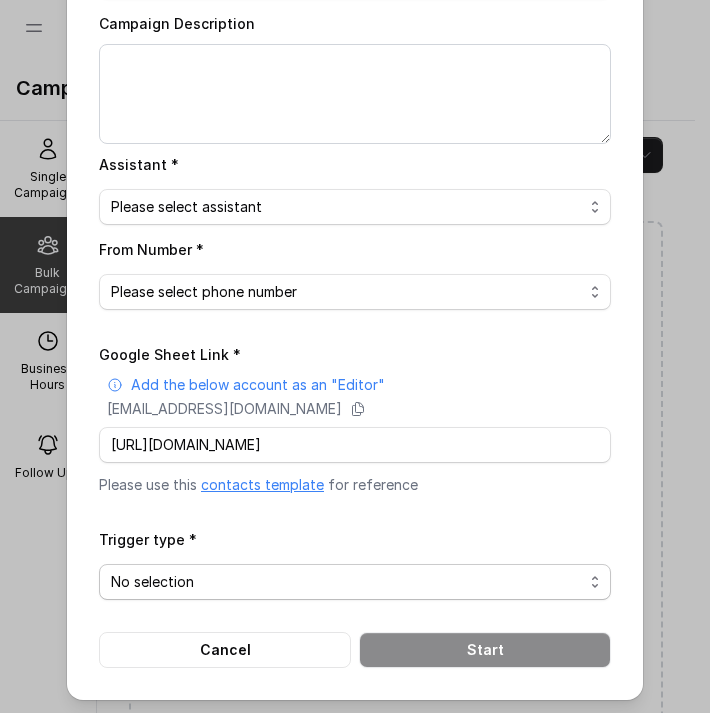 click on "No selection Trigger Immediately Trigger based on campaign configuration" at bounding box center [355, 582] 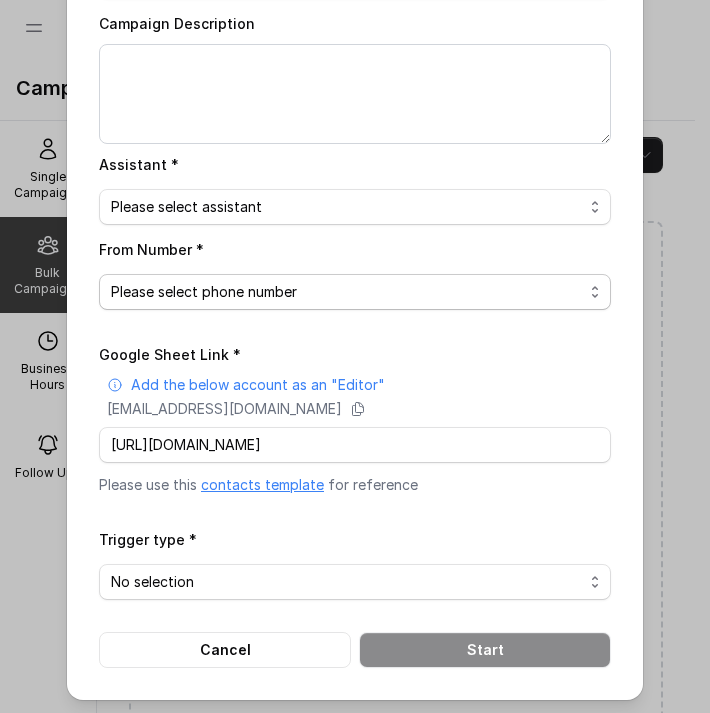 scroll, scrollTop: 0, scrollLeft: 0, axis: both 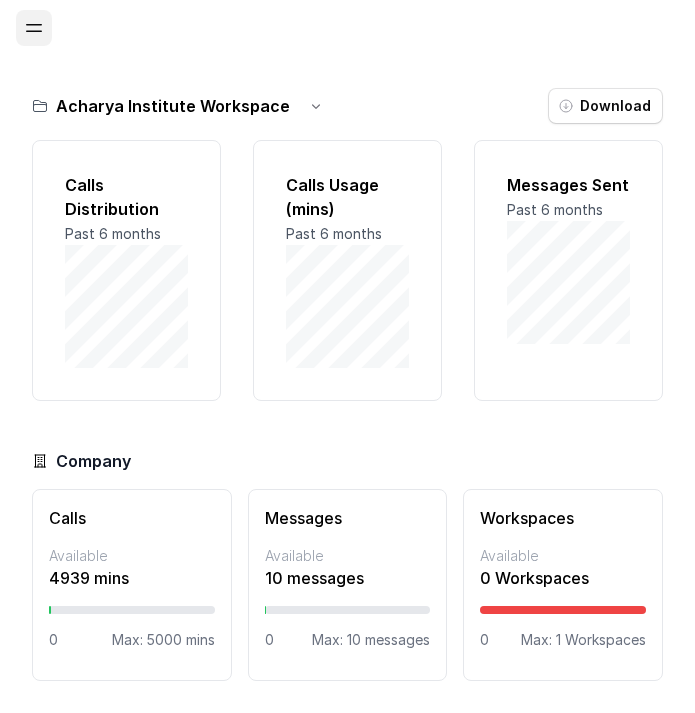 click 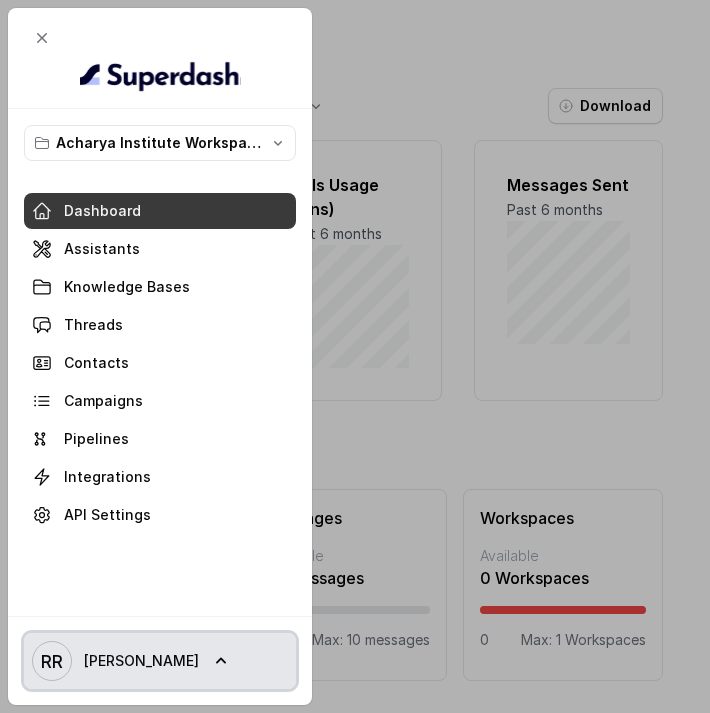 click on "[PERSON_NAME]" at bounding box center [115, 661] 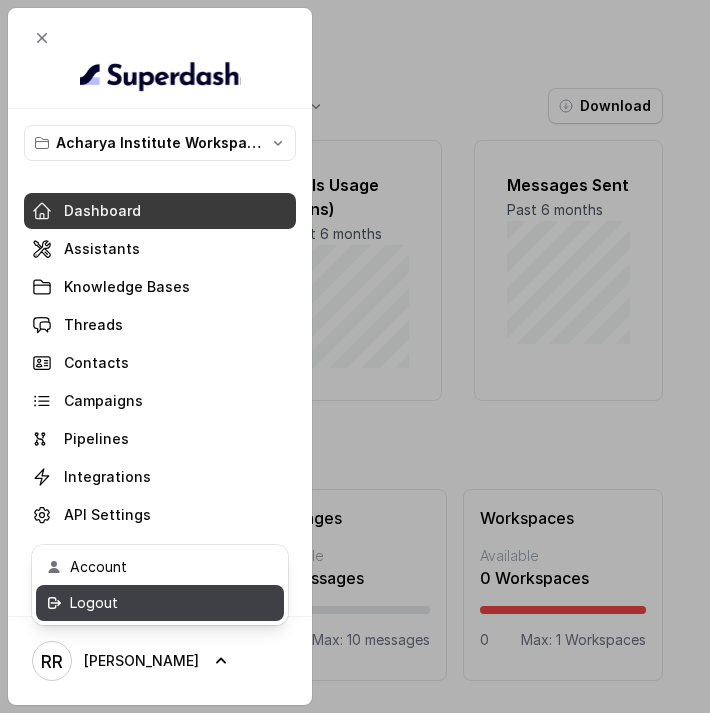 click on "Logout" at bounding box center (155, 603) 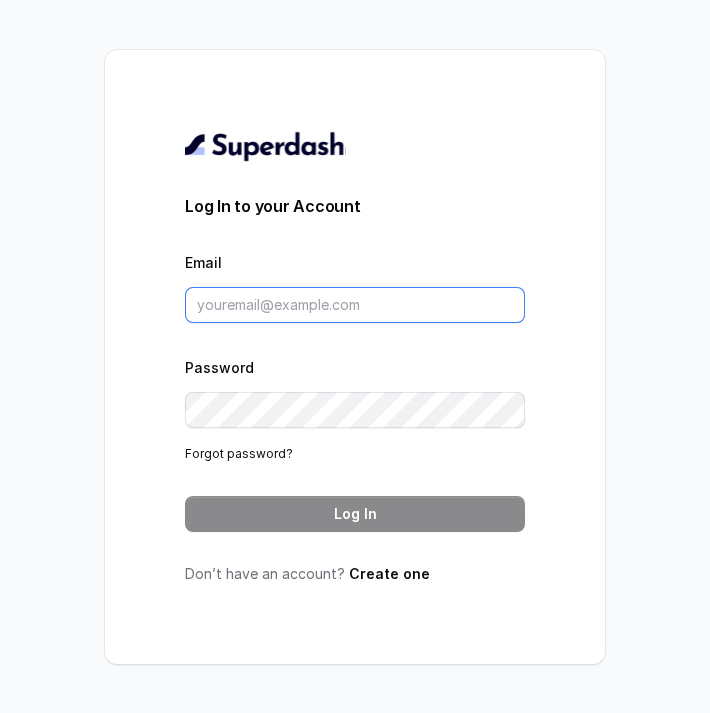 type on "[EMAIL_ADDRESS][DOMAIN_NAME]" 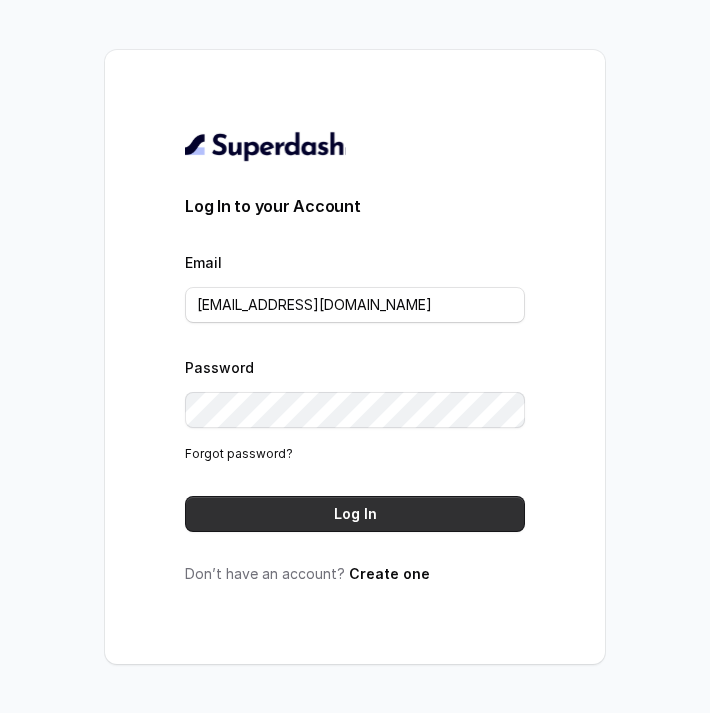 click on "Log In" at bounding box center [355, 514] 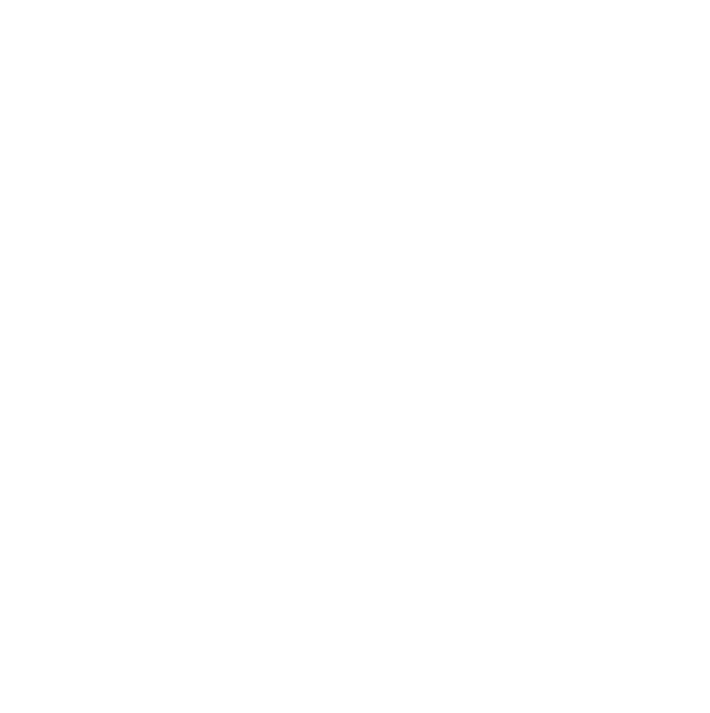 scroll, scrollTop: 0, scrollLeft: 0, axis: both 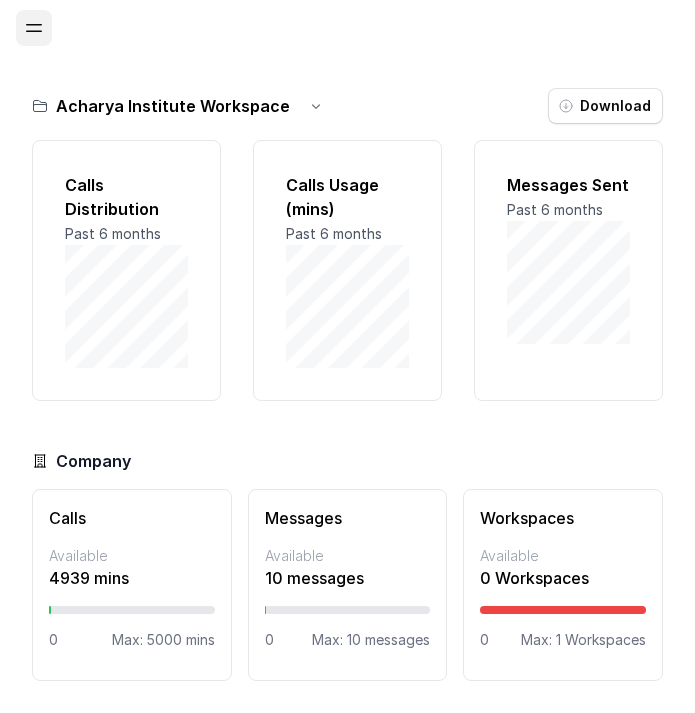 click at bounding box center [34, 28] 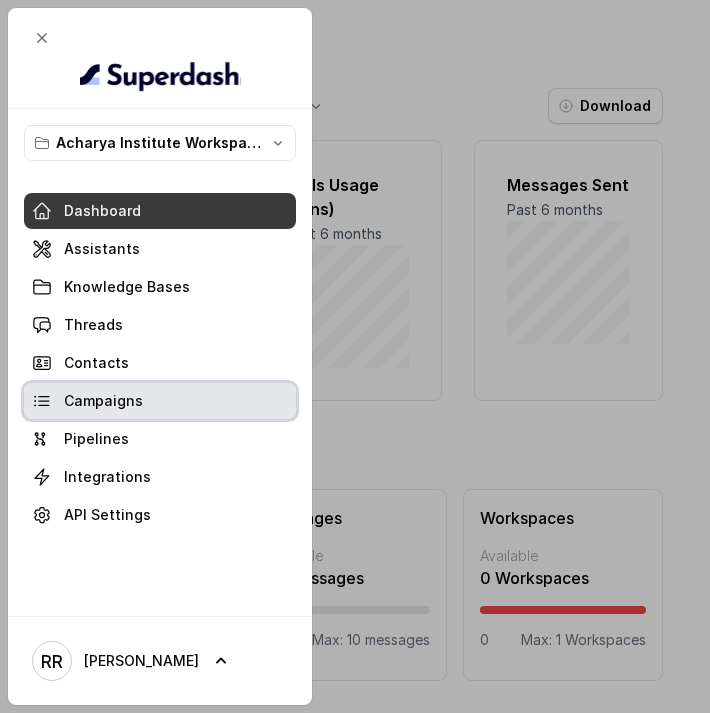 click on "Campaigns" at bounding box center [160, 401] 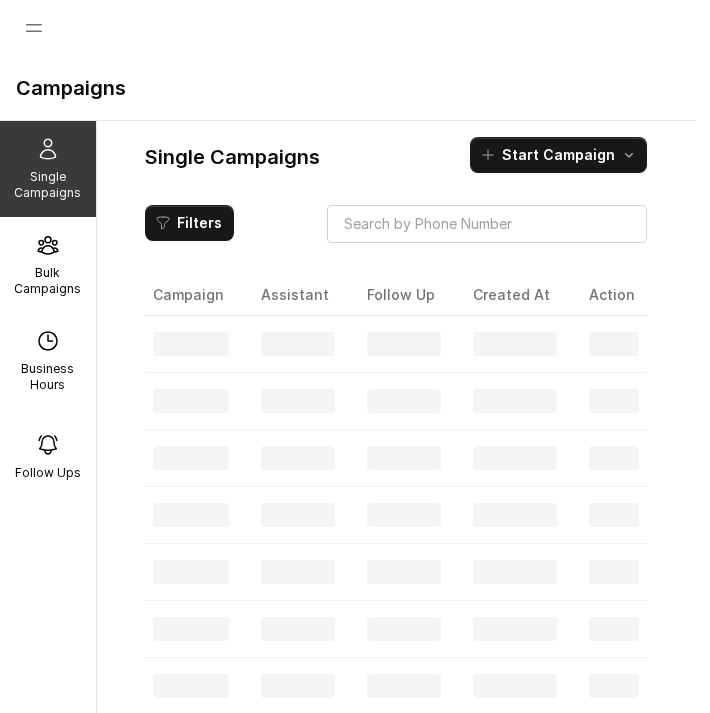 click on "Acharya Institute Workspace Dashboard Assistants Knowledge Bases Threads Contacts Campaigns Pipelines Integrations API Settings [PERSON_NAME]" at bounding box center [347, 761] 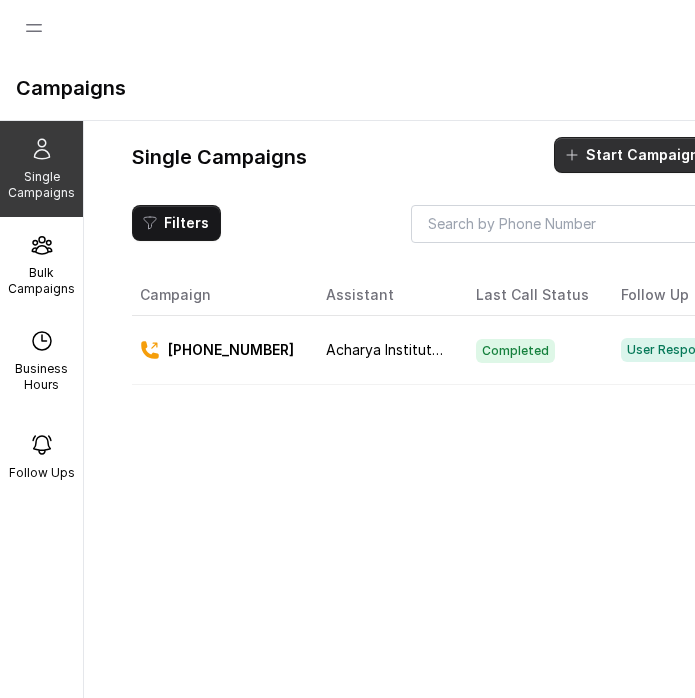 click on "Start Campaign" at bounding box center [642, 155] 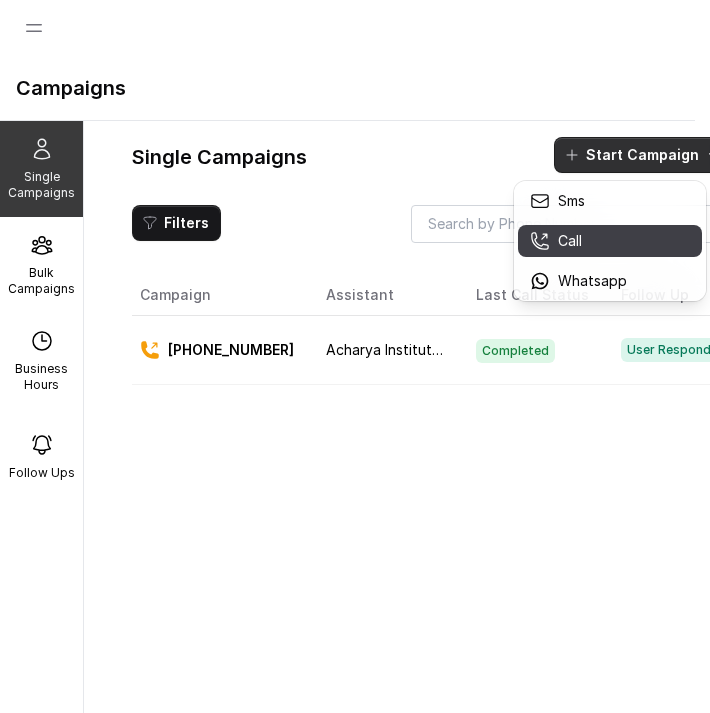 click on "Call" at bounding box center (578, 241) 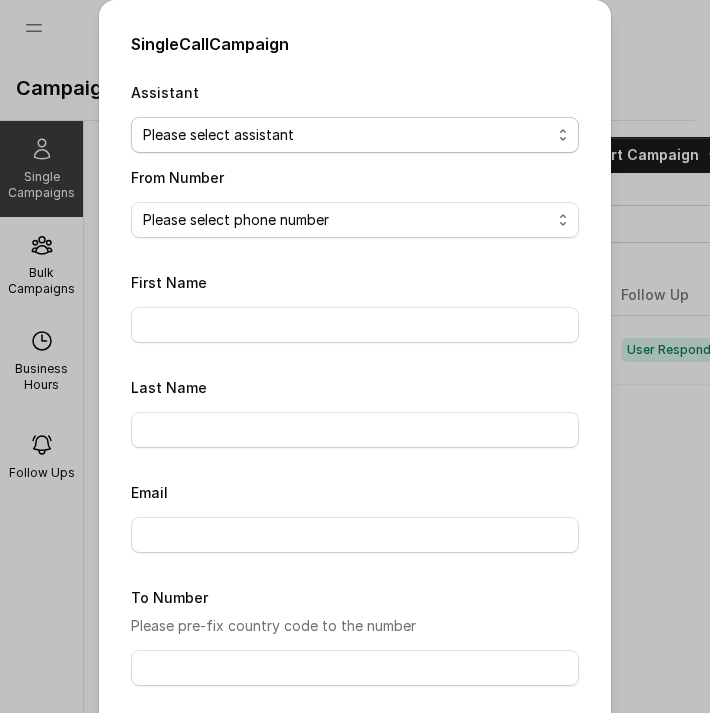 click on "Please select assistant Acharya Institute - Unpaid Application Fee Flow Acharya Institute - Pending Enrolment Flow" at bounding box center [355, 135] 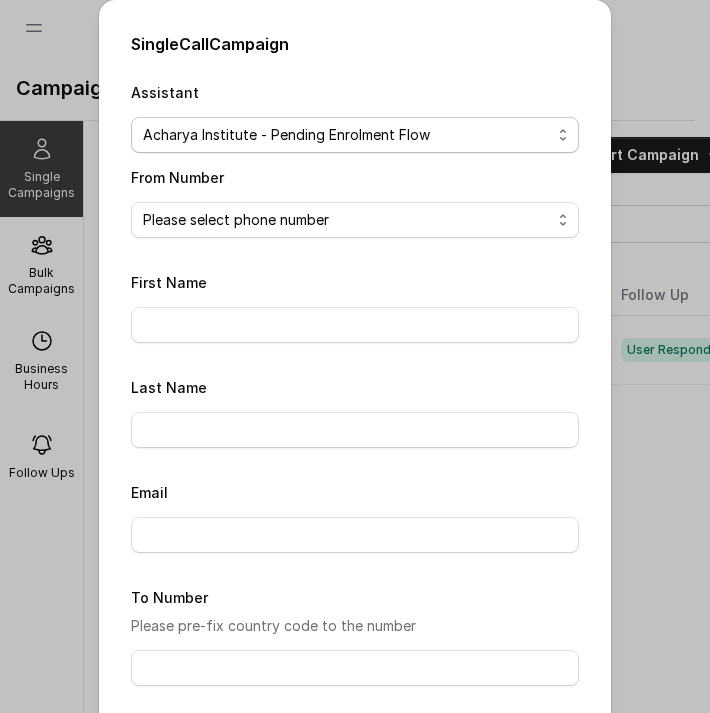 click on "Please select assistant Acharya Institute - Unpaid Application Fee Flow Acharya Institute - Pending Enrolment Flow" at bounding box center (355, 135) 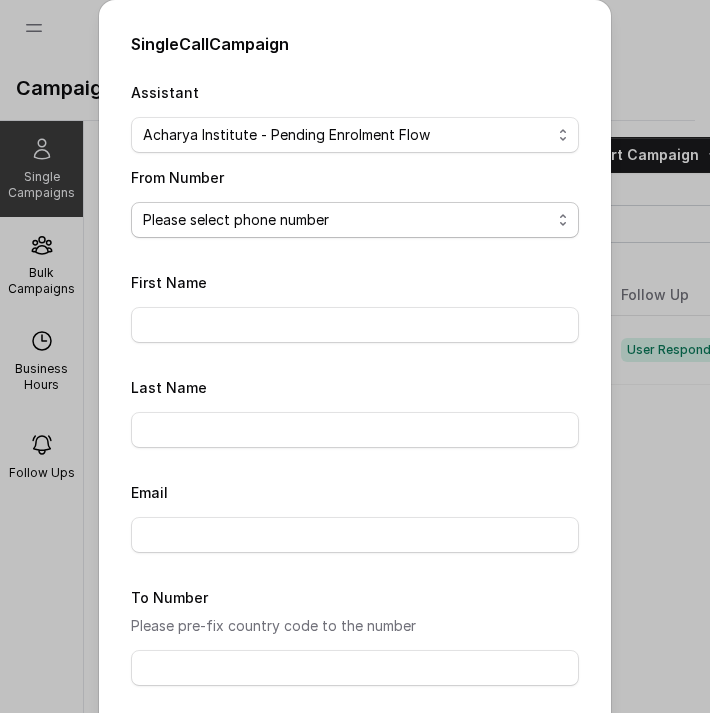 click on "Please select phone number" at bounding box center (355, 220) 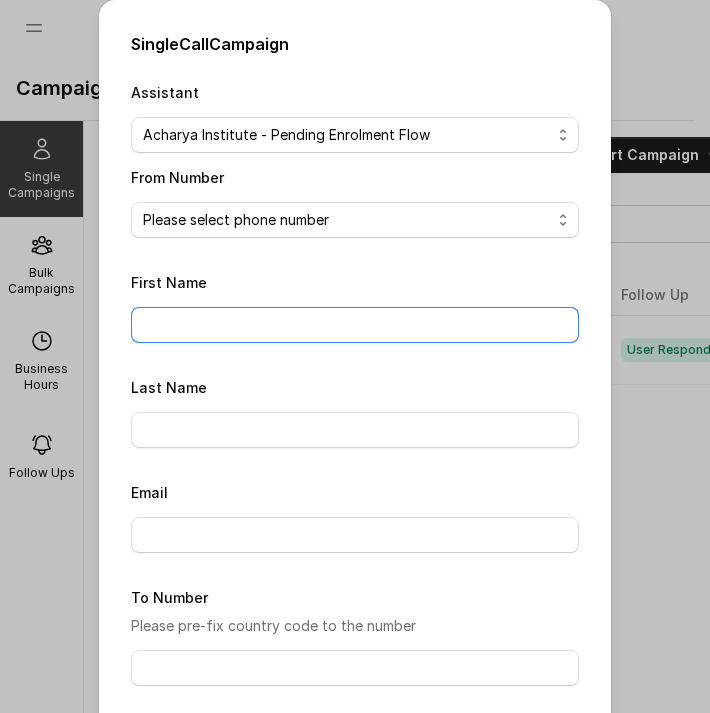 click on "First Name" at bounding box center (355, 325) 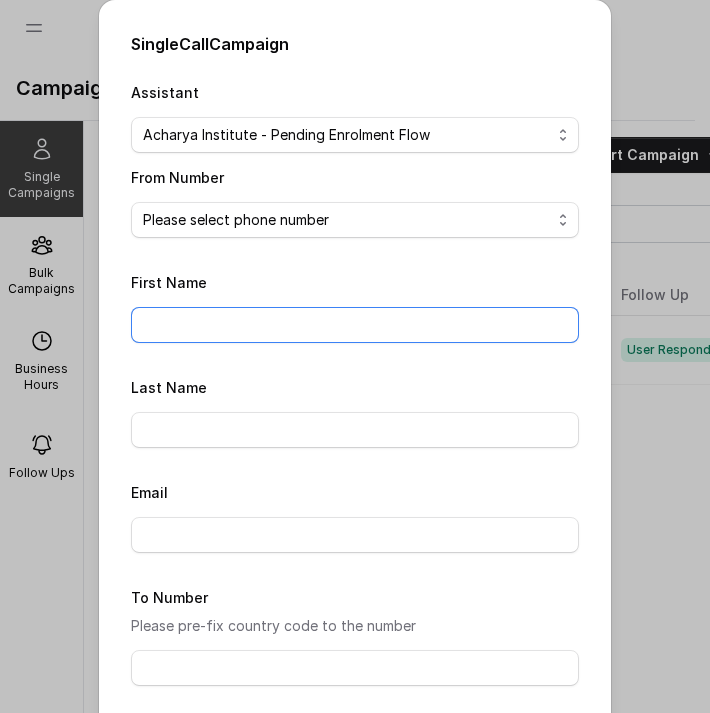 type on "harshith" 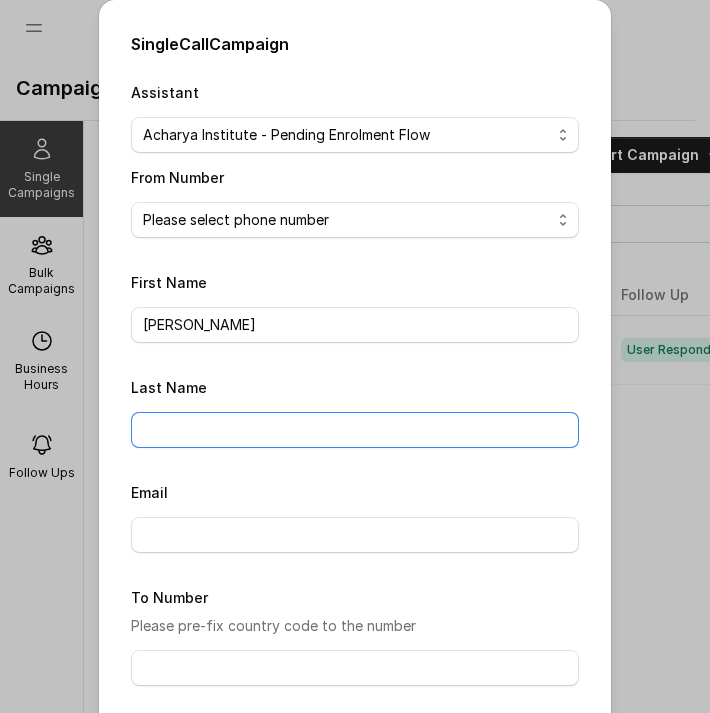 type on "yadav" 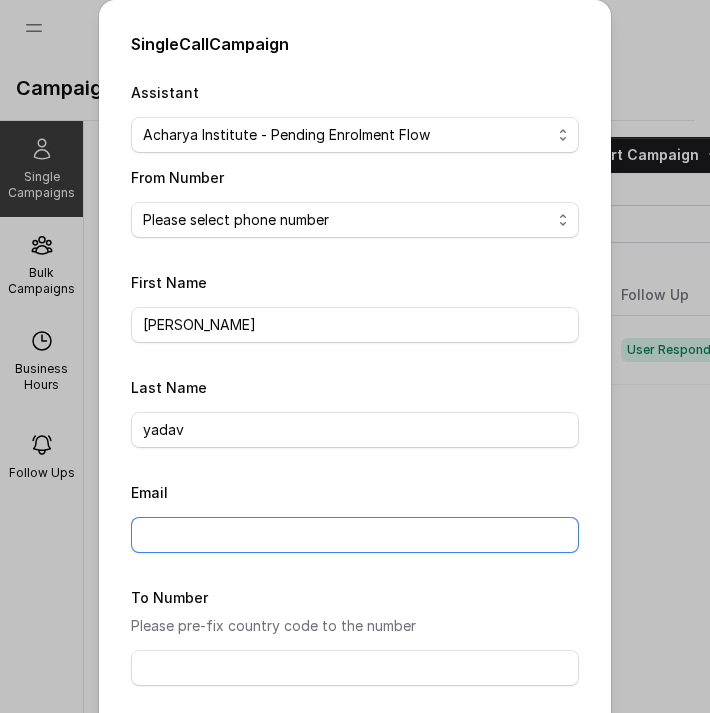 type on "harshithayadav0204@gmail.com" 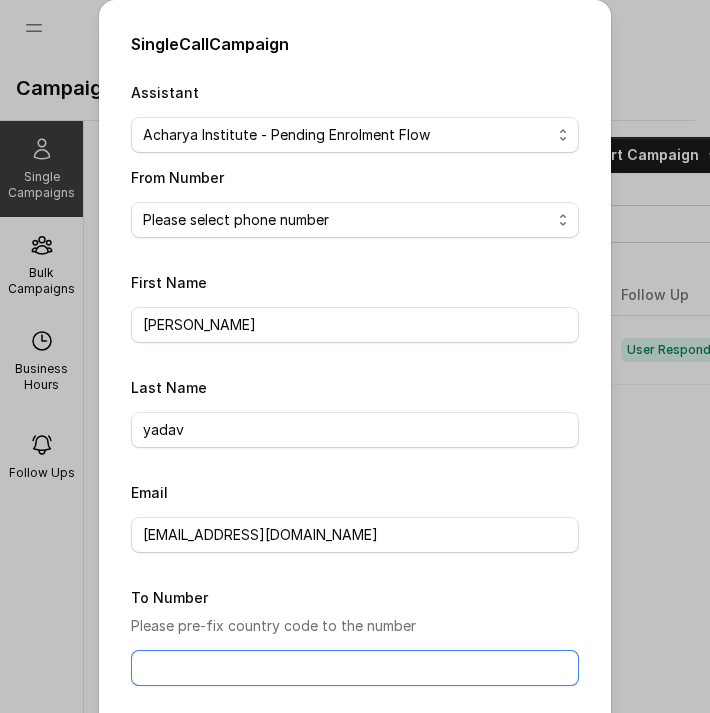 type on "+919740589580" 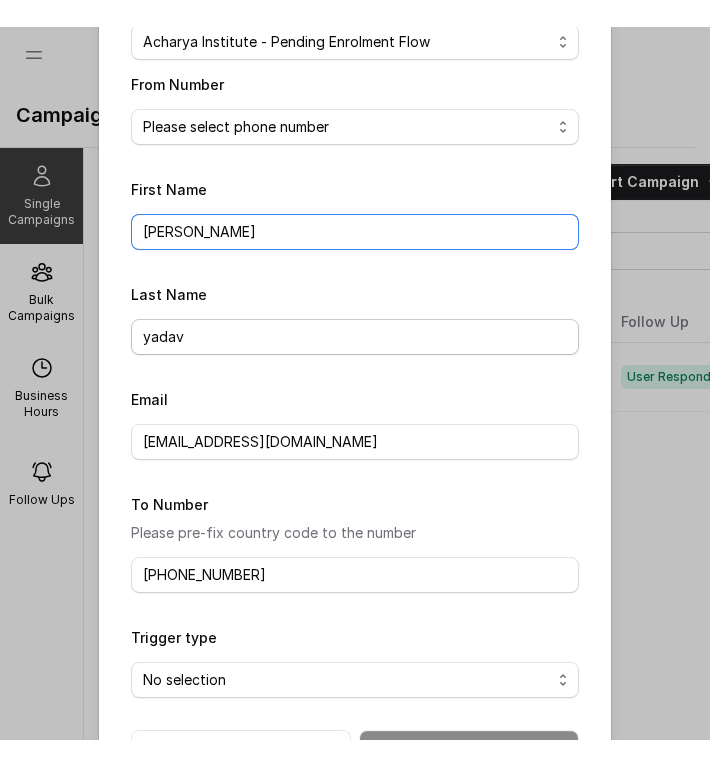 scroll, scrollTop: 190, scrollLeft: 0, axis: vertical 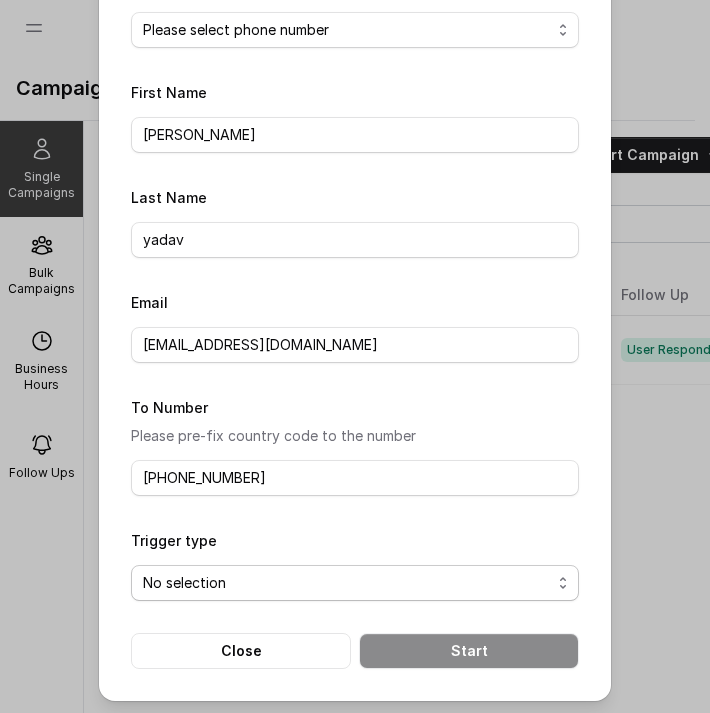 click on "No selection Trigger Immediately Trigger based on campaign configuration" at bounding box center (355, 583) 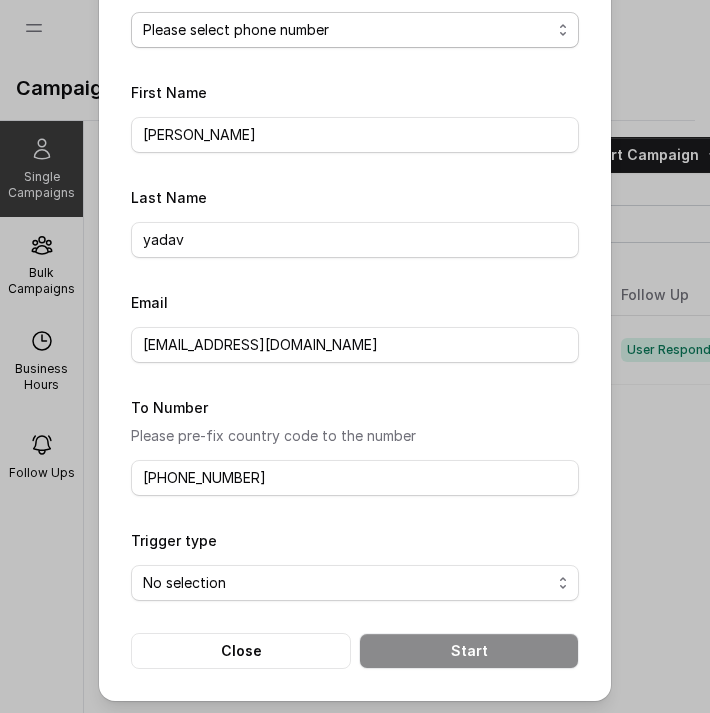 click on "Please select phone number" at bounding box center (355, 30) 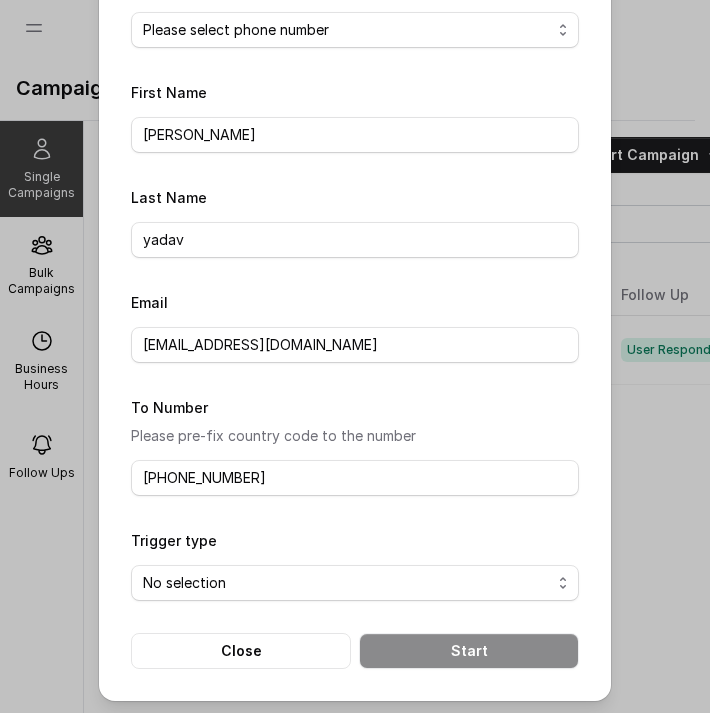 click on "Please select phone number" at bounding box center (355, 30) 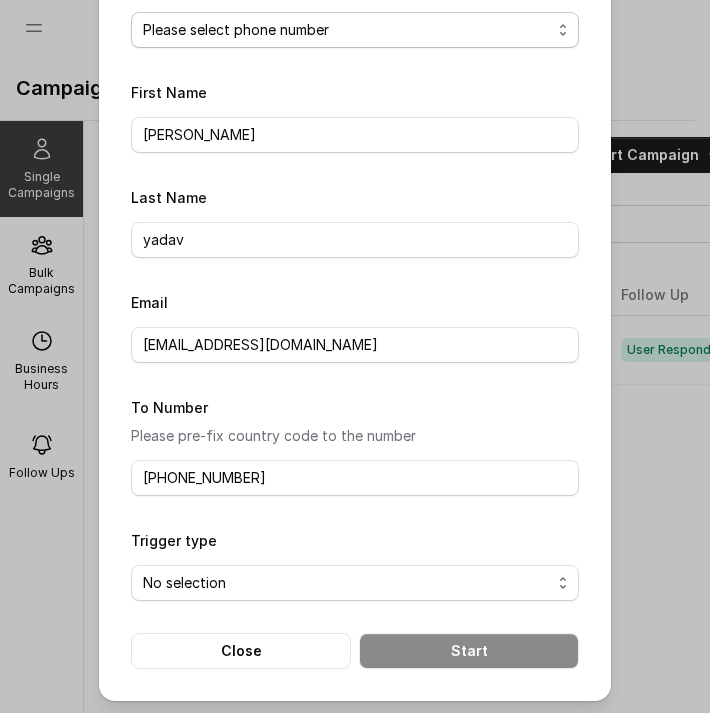 click on "Please select phone number" at bounding box center (355, 30) 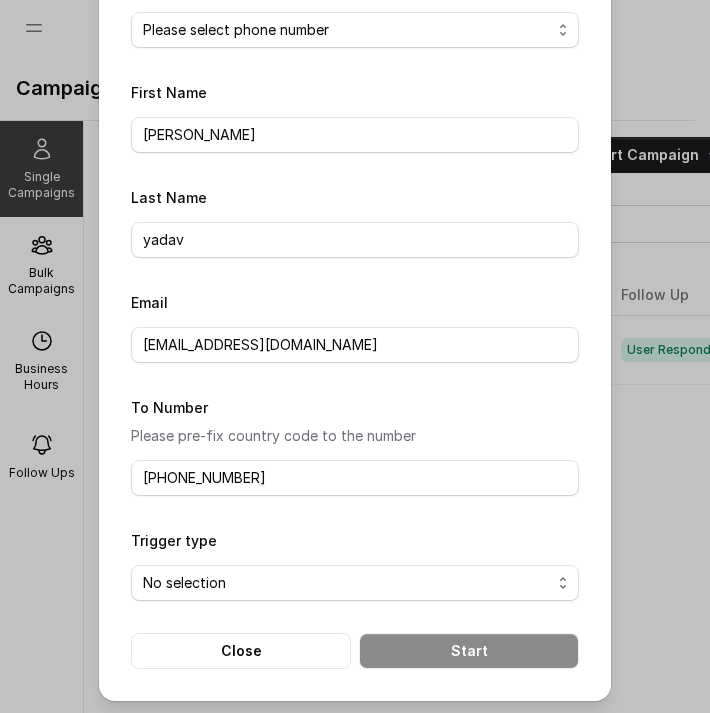 click on "Please select phone number" at bounding box center (355, 30) 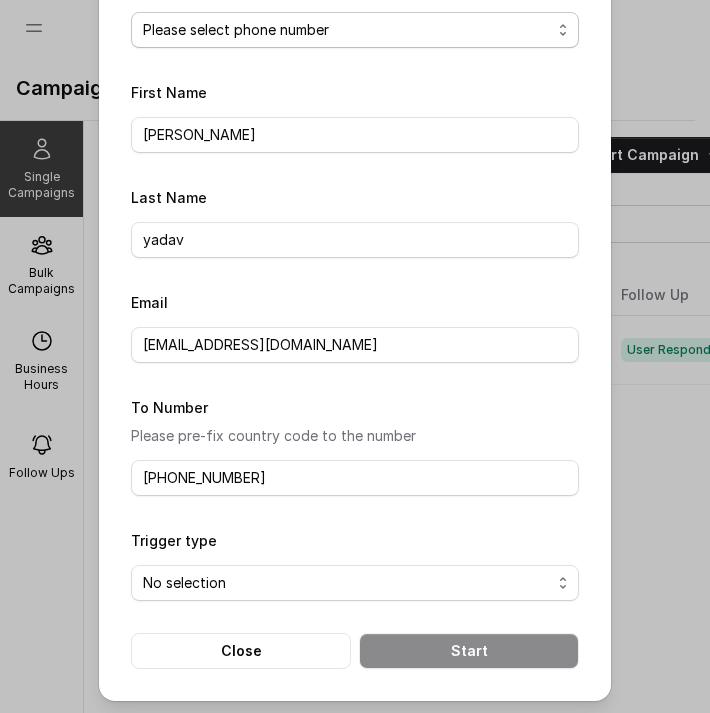 click on "Please select phone number" at bounding box center (355, 30) 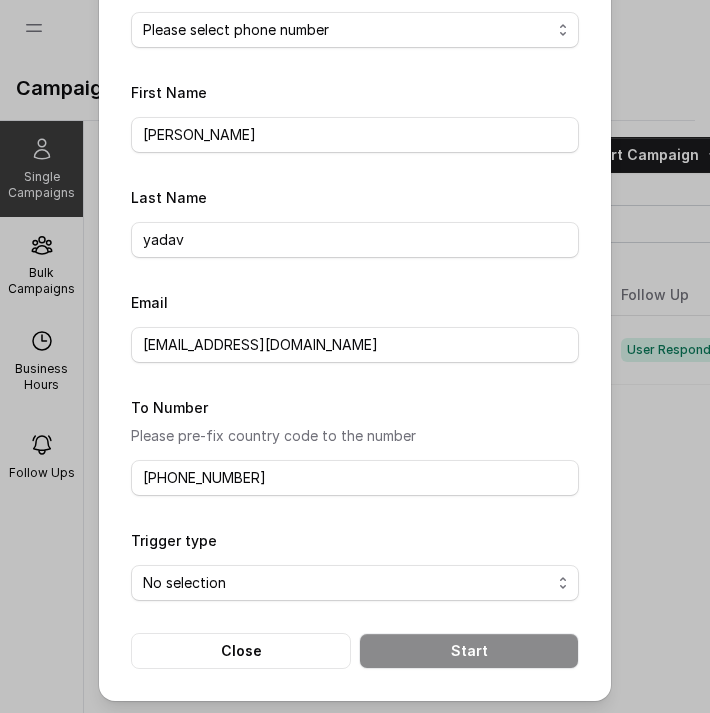 click on "Please select phone number" at bounding box center (355, 30) 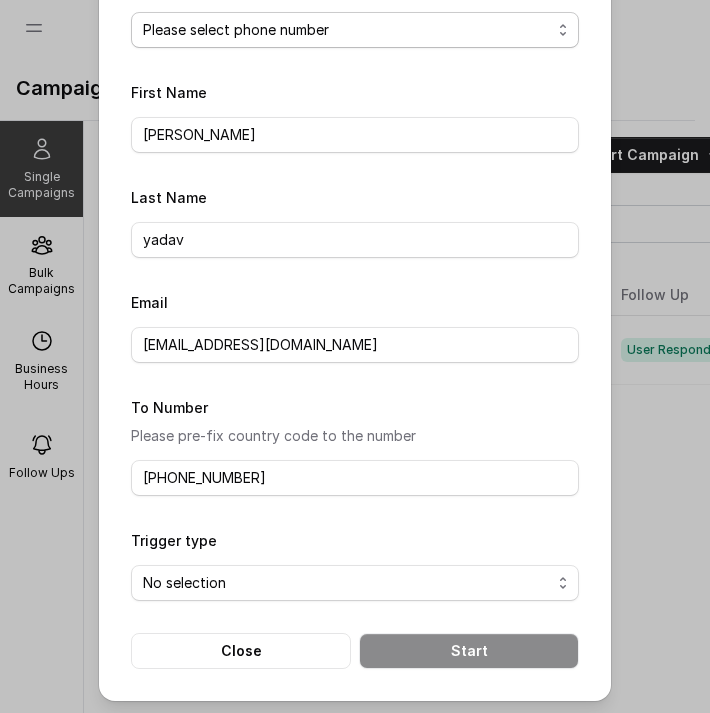click on "Please select phone number" at bounding box center (355, 30) 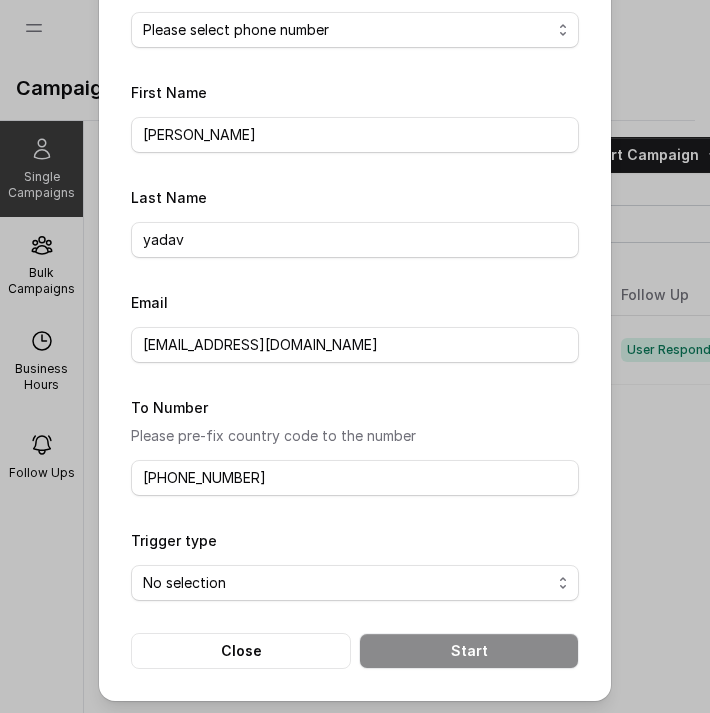 click on "Please select phone number" at bounding box center (355, 30) 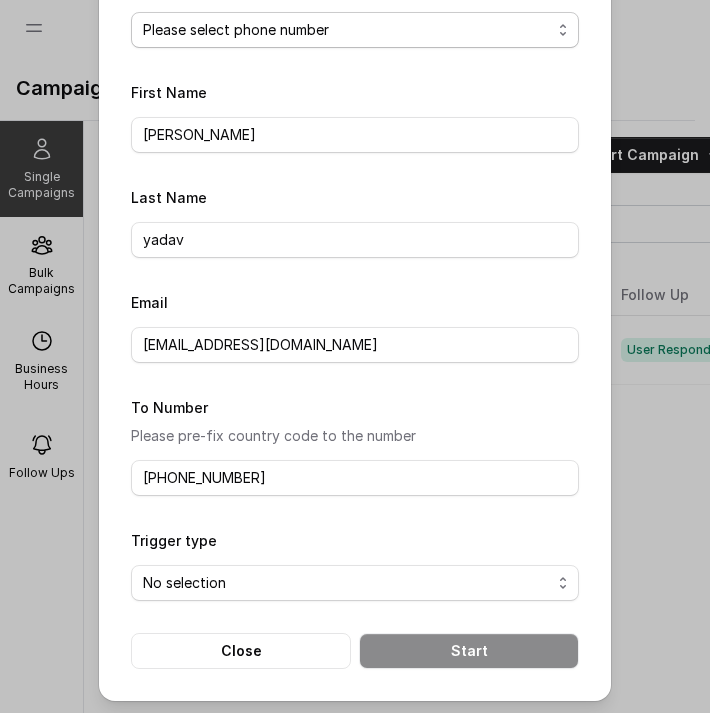 click on "Please select phone number" at bounding box center (355, 30) 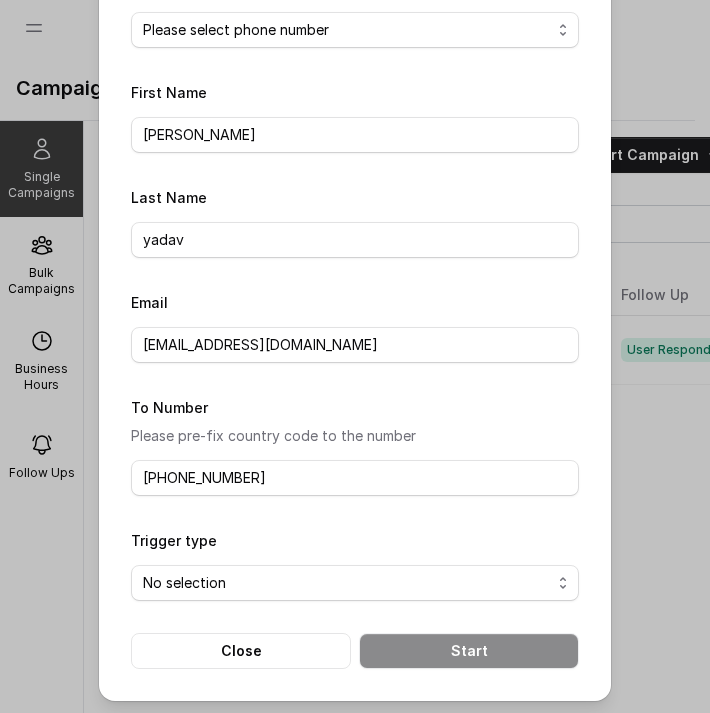click on "Please select phone number" at bounding box center (355, 30) 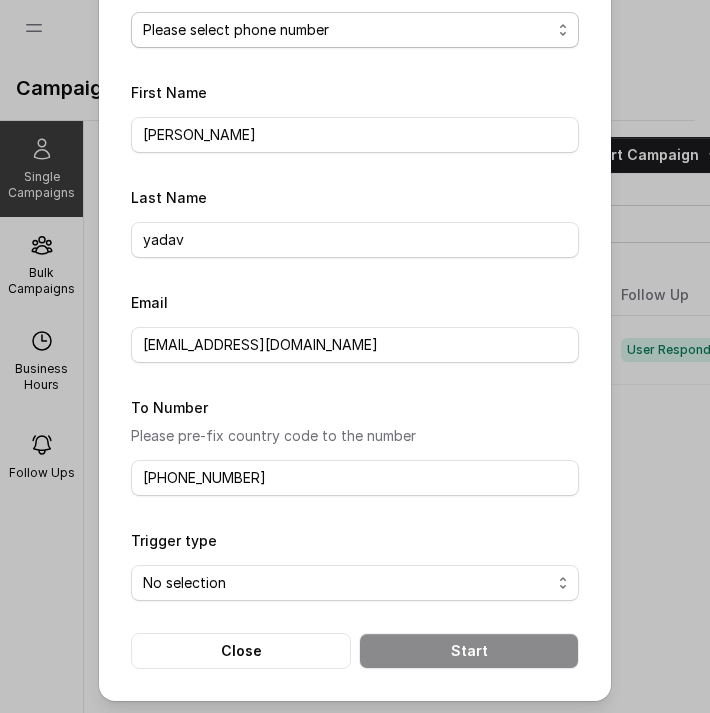 click on "Please select phone number" at bounding box center [355, 30] 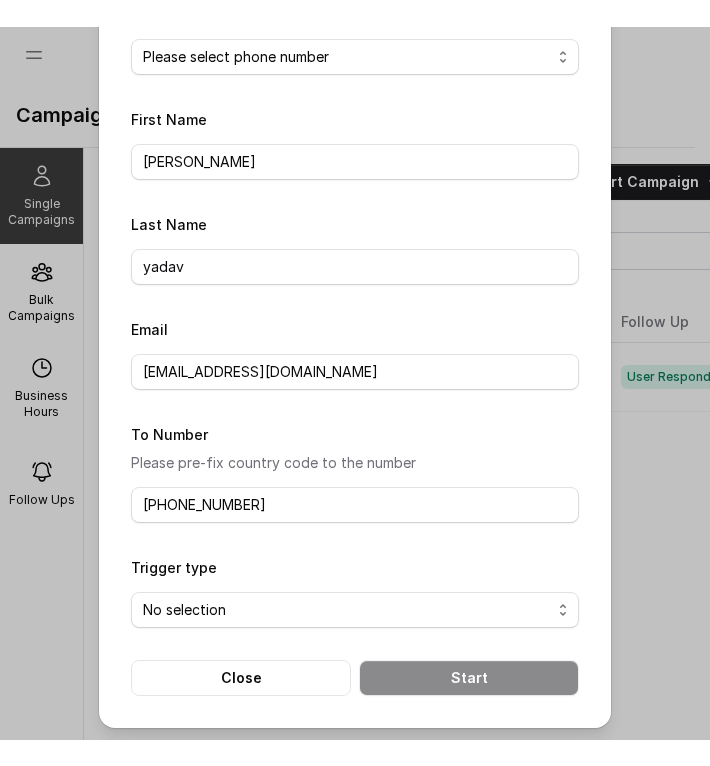 scroll, scrollTop: 137, scrollLeft: 0, axis: vertical 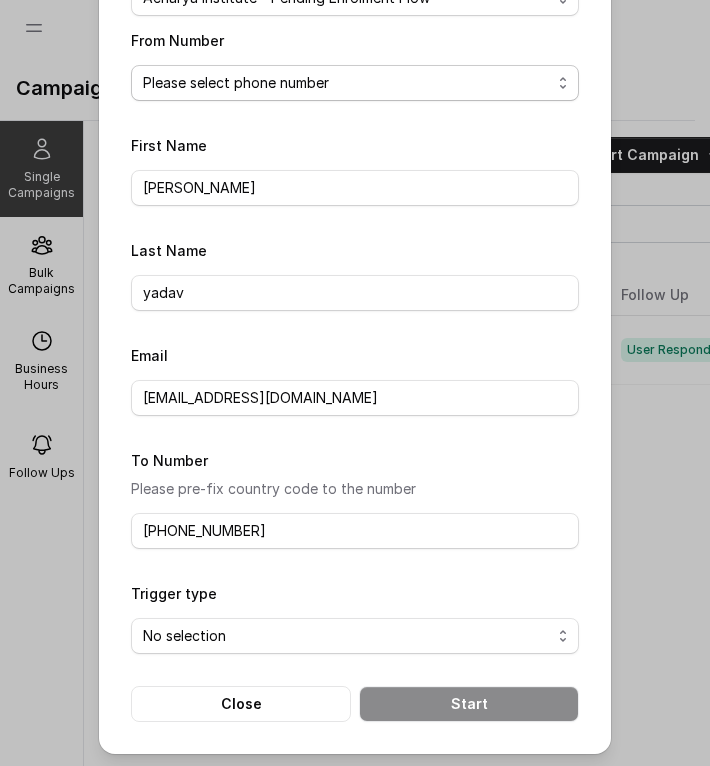 click on "Please select phone number" at bounding box center [355, 83] 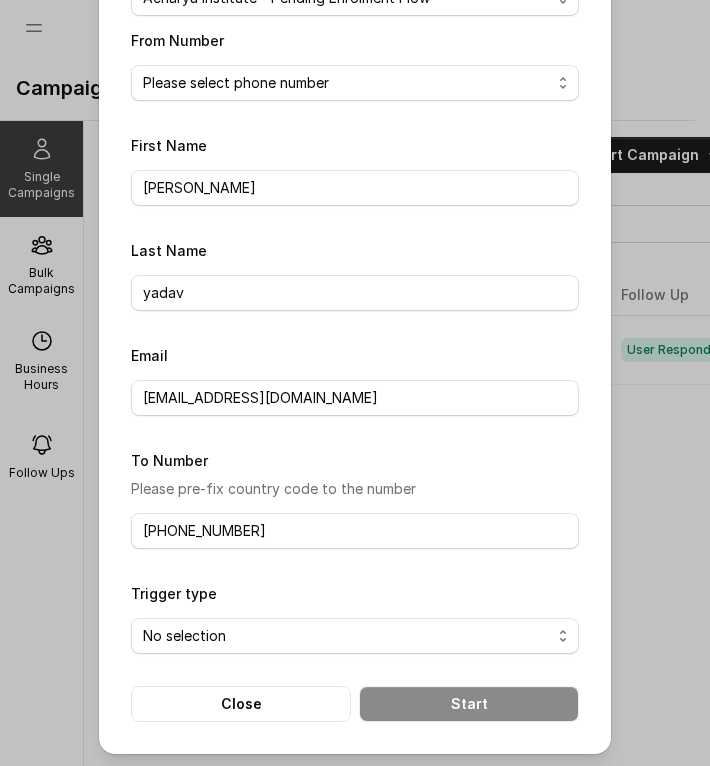 click on "Please select phone number" at bounding box center (355, 83) 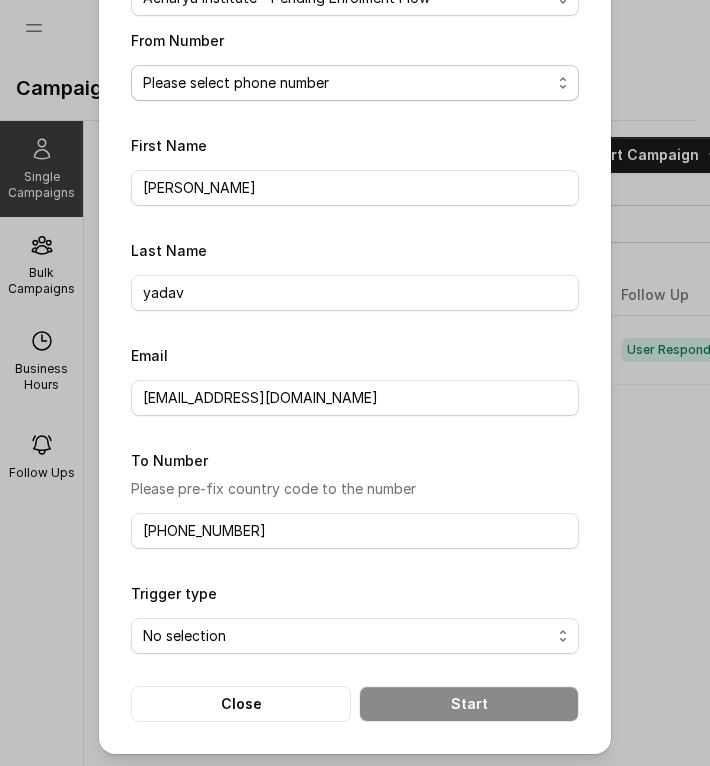 click on "Please select phone number" at bounding box center [355, 83] 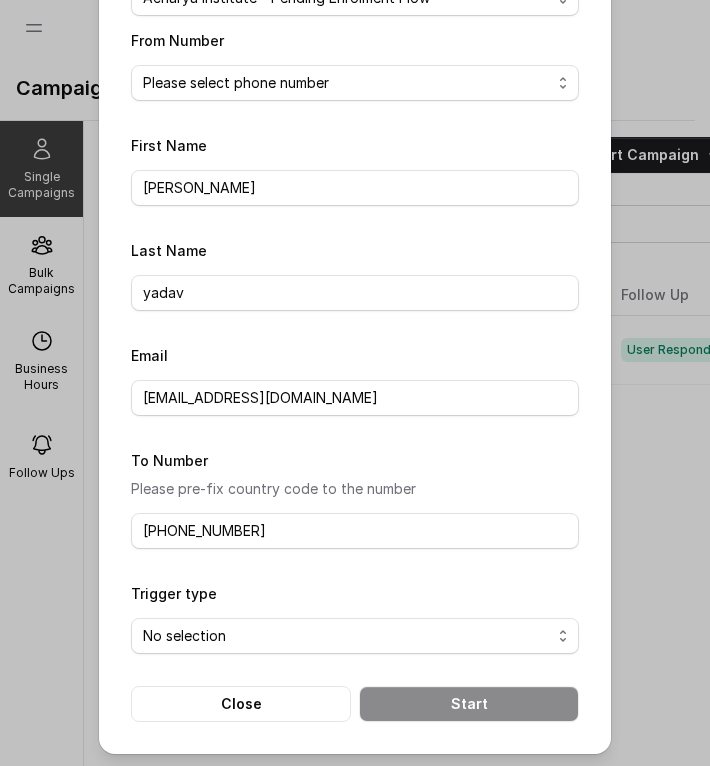 click on "Please select phone number" at bounding box center [355, 83] 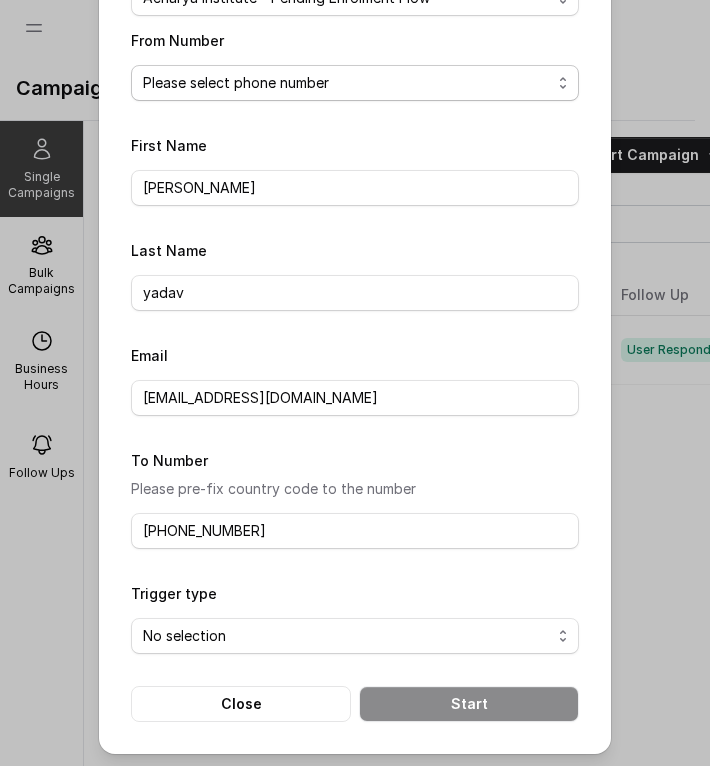 click on "Please select phone number" at bounding box center [355, 83] 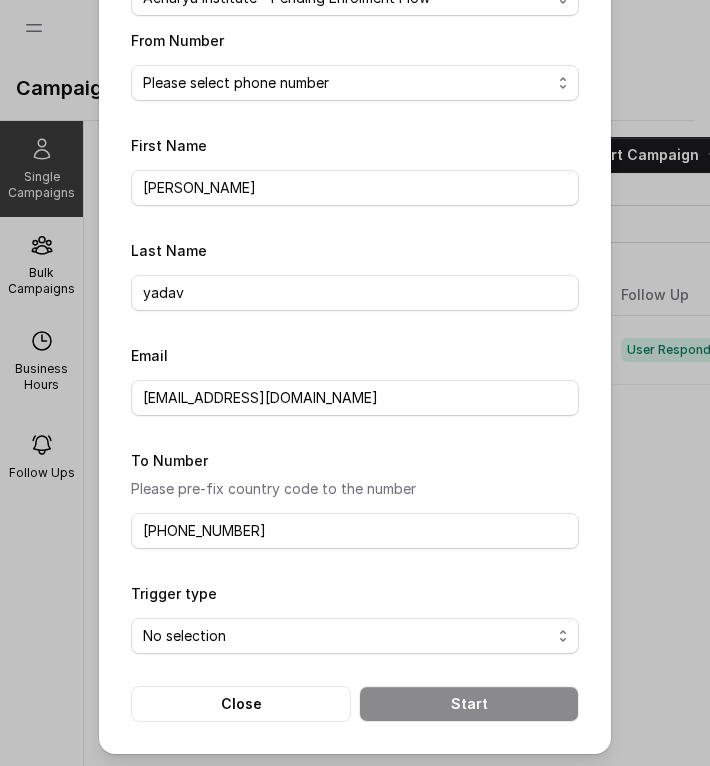 click on "Please select phone number" at bounding box center [355, 83] 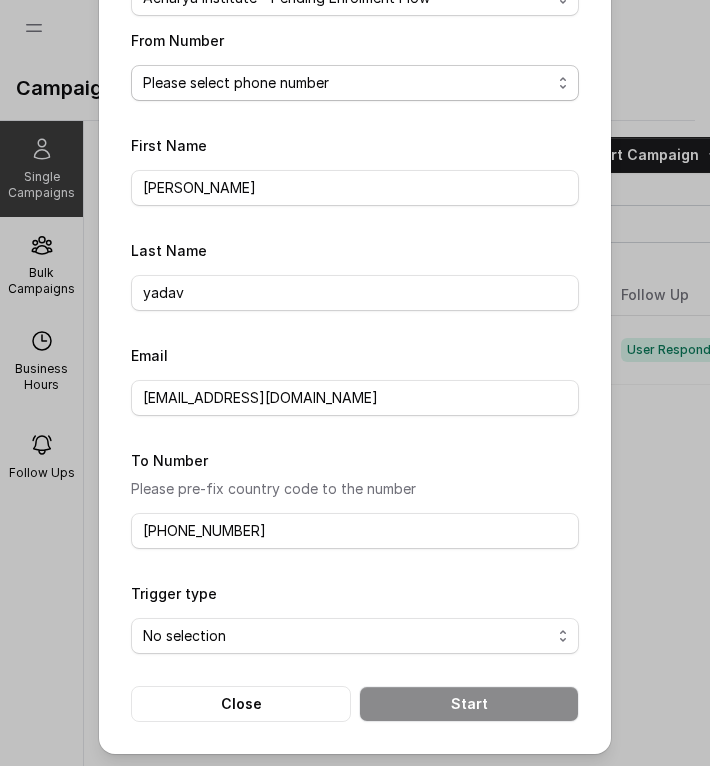 click on "Please select phone number" at bounding box center [355, 83] 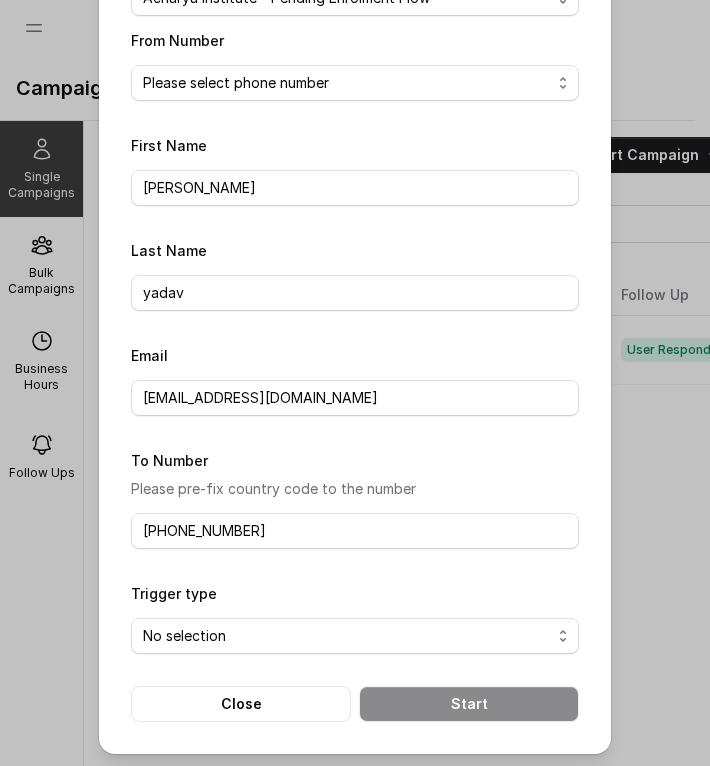 click on "Assistant Please select assistant Acharya Institute - Unpaid Application Fee Flow Acharya Institute - Pending Enrolment Flow From Number Please select phone number First Name harshith Last Name yadav Email harshithayadav0204@gmail.com To Number Please pre-fix country code to the number +919740589580 Trigger type No selection Trigger Immediately Trigger based on campaign configuration Close Start" at bounding box center [355, 332] 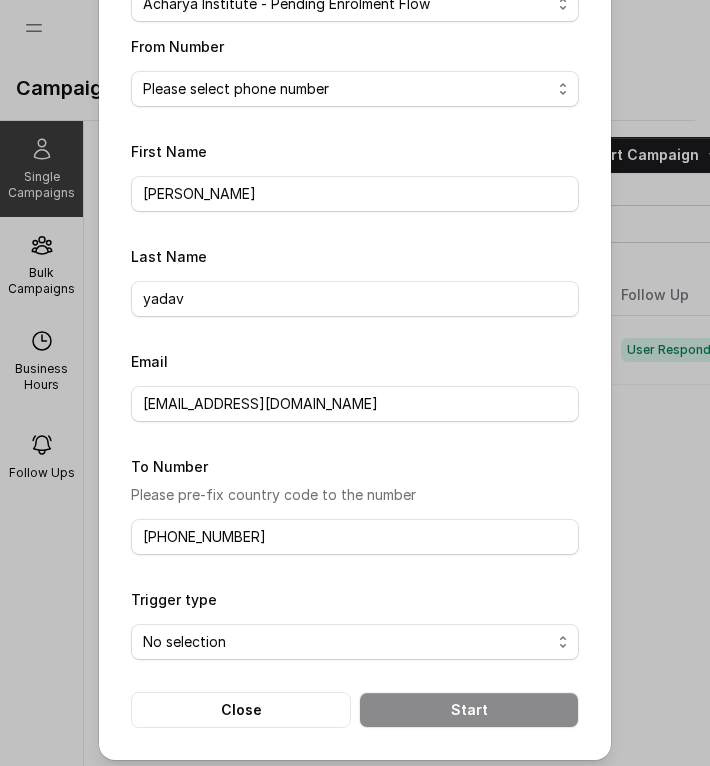 click on "To Number Please pre-fix country code to the number +919740589580" at bounding box center (355, 504) 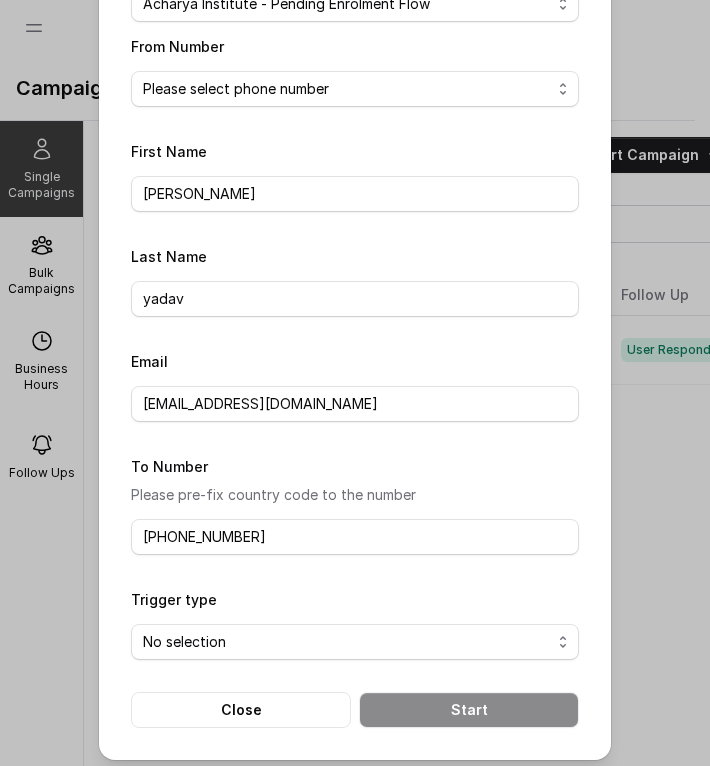 click on "Trigger type No selection Trigger Immediately Trigger based on campaign configuration" at bounding box center [355, 623] 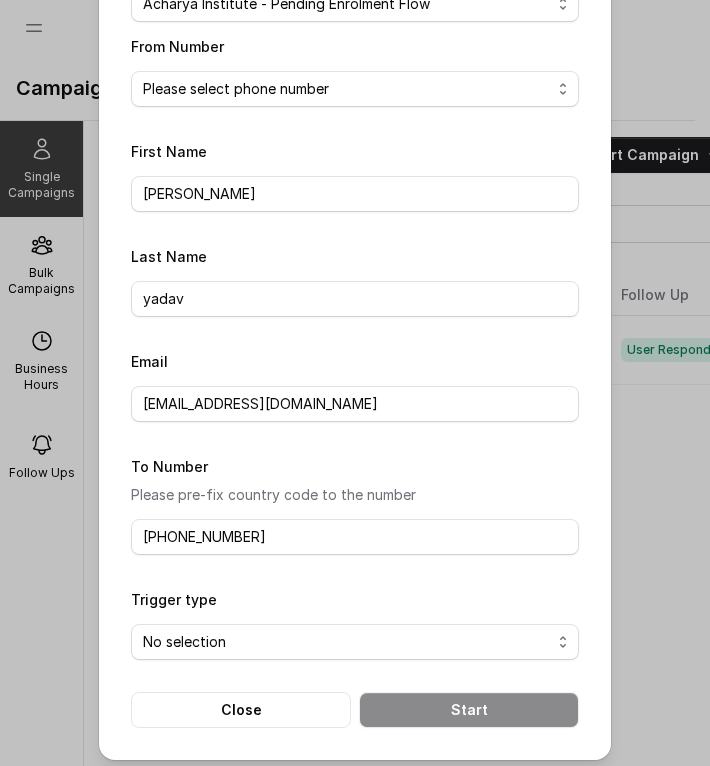 drag, startPoint x: 469, startPoint y: 594, endPoint x: 451, endPoint y: 647, distance: 55.97321 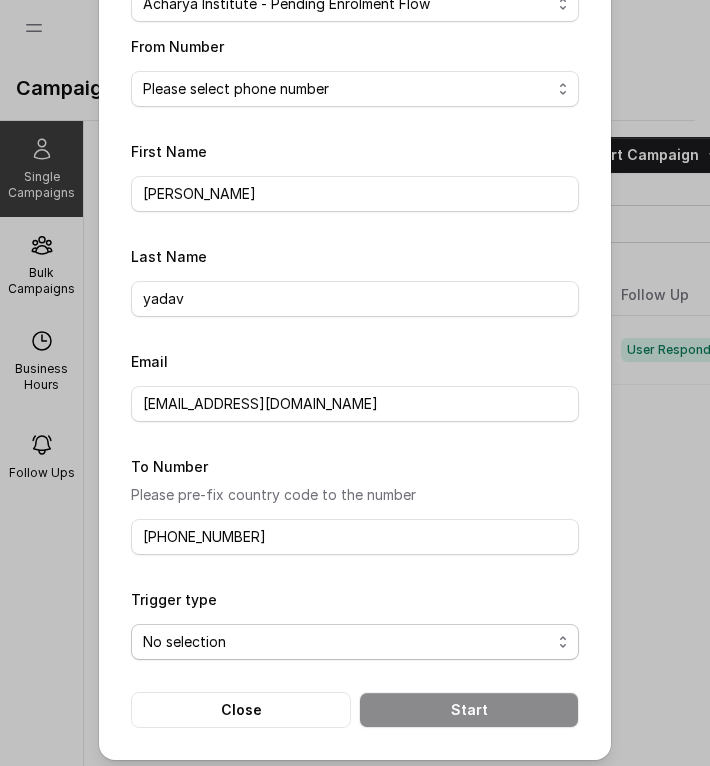 drag, startPoint x: 451, startPoint y: 647, endPoint x: 698, endPoint y: 282, distance: 440.71988 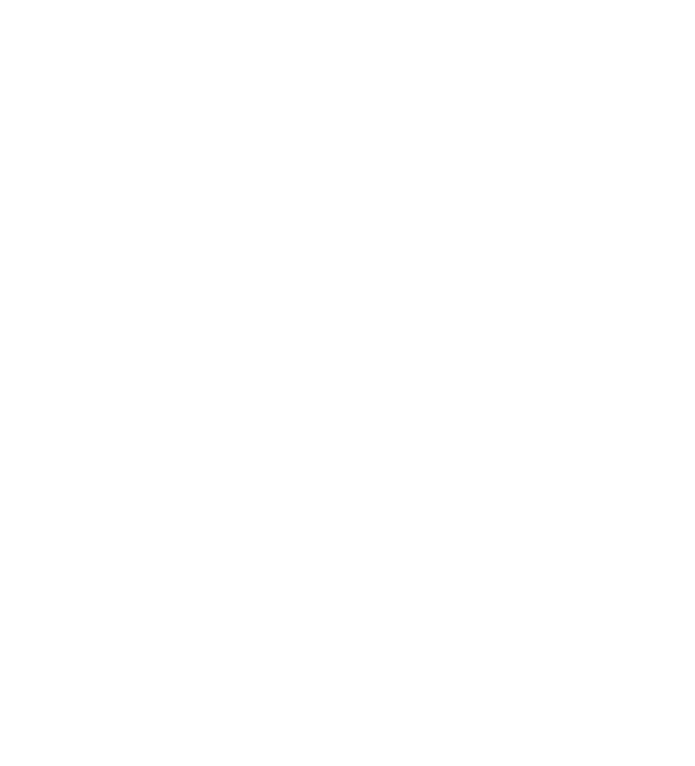 scroll, scrollTop: 0, scrollLeft: 0, axis: both 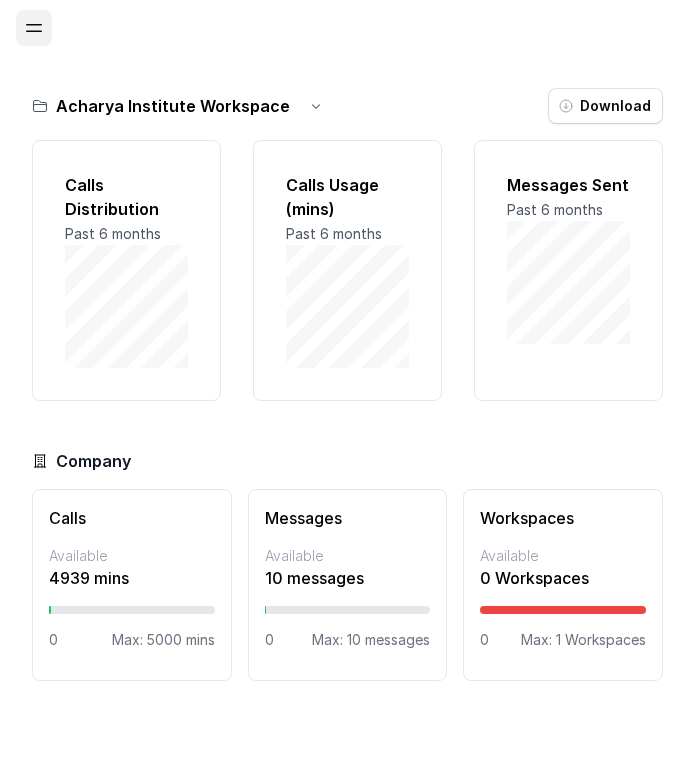 click at bounding box center (34, 28) 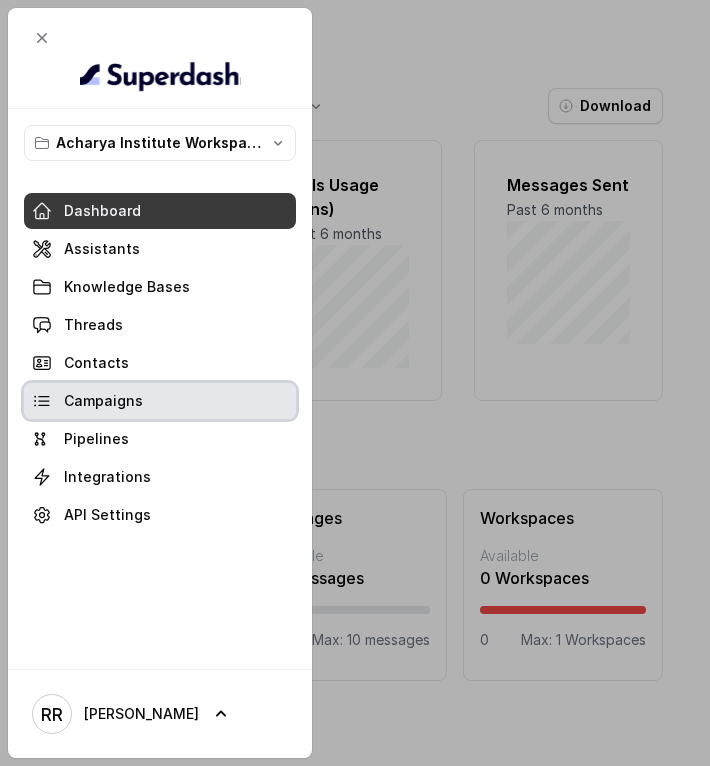 click on "Campaigns" at bounding box center [160, 401] 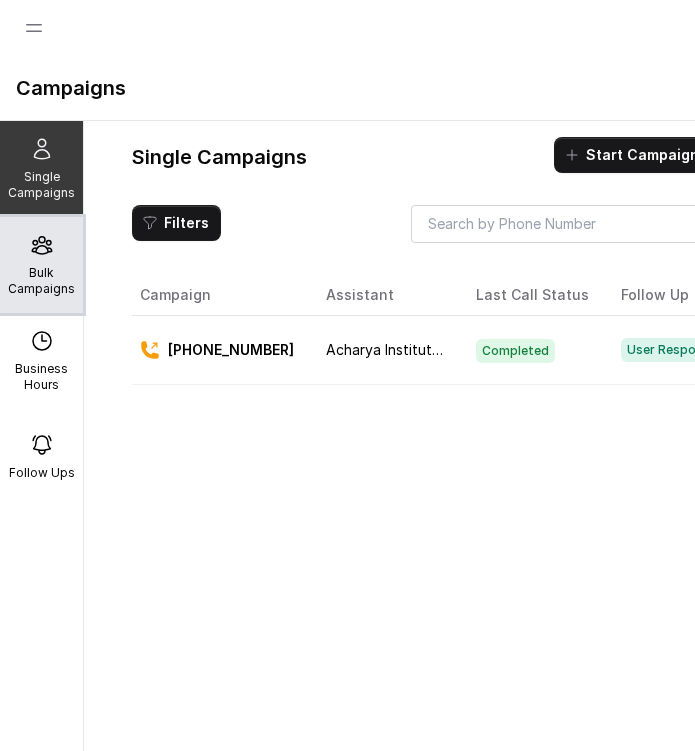 click on "Bulk Campaigns" at bounding box center [41, 281] 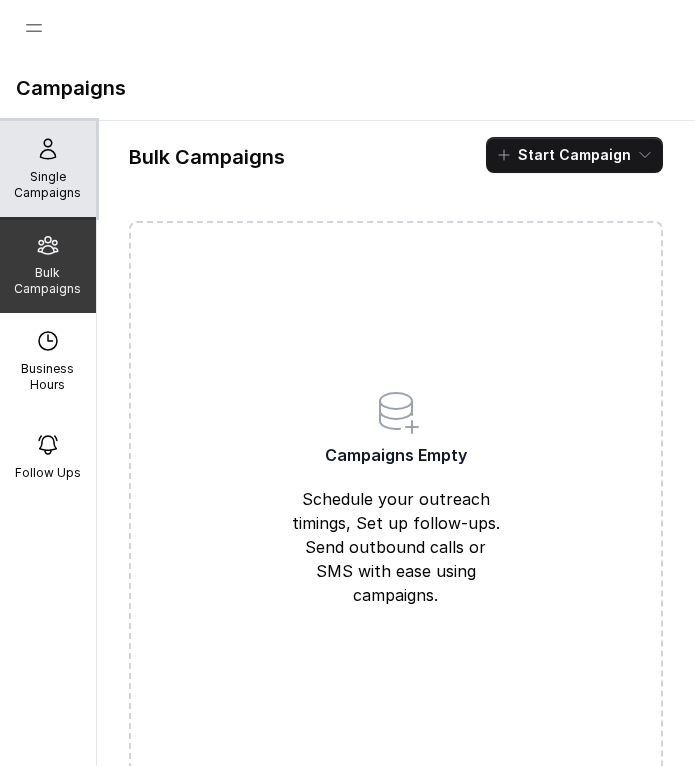 click on "Single Campaigns" at bounding box center [48, 185] 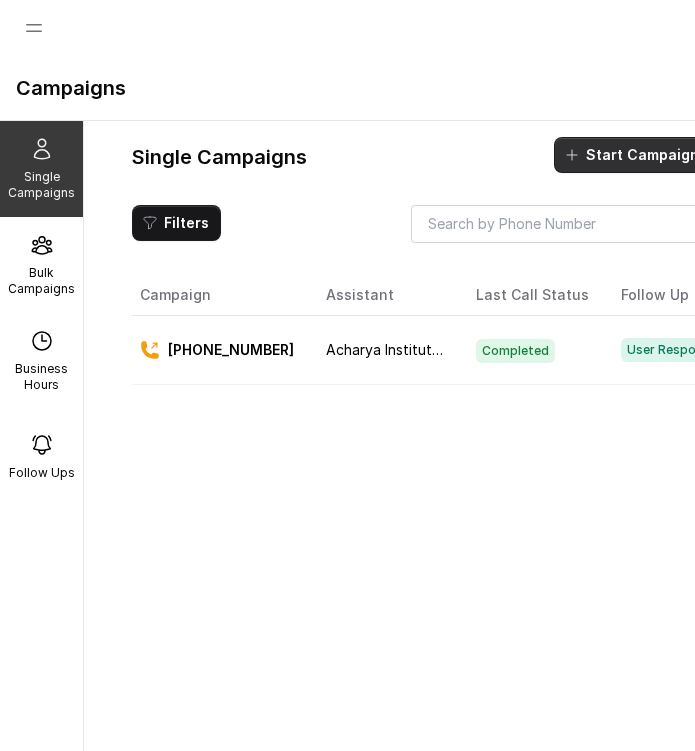 click on "Start Campaign" at bounding box center (642, 155) 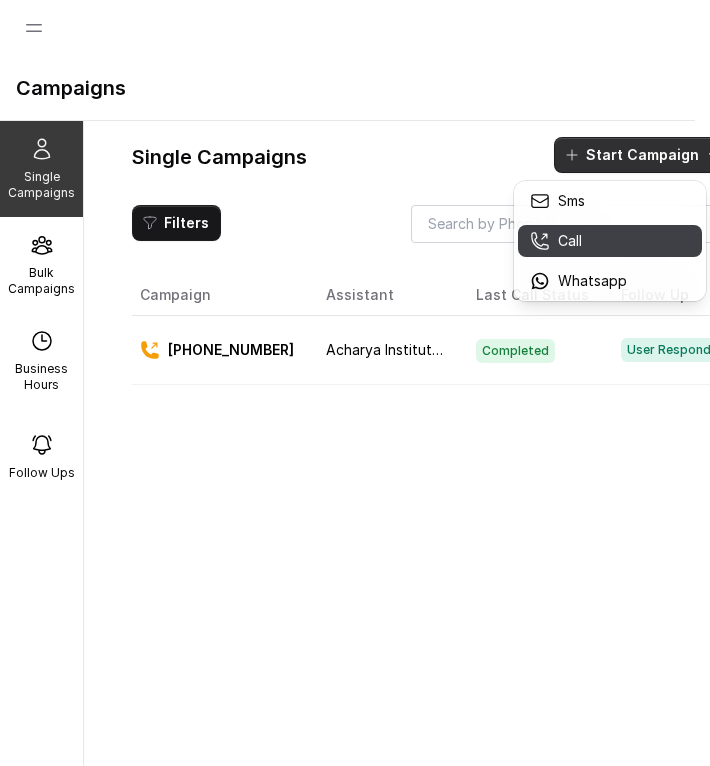 click on "Call" at bounding box center [570, 241] 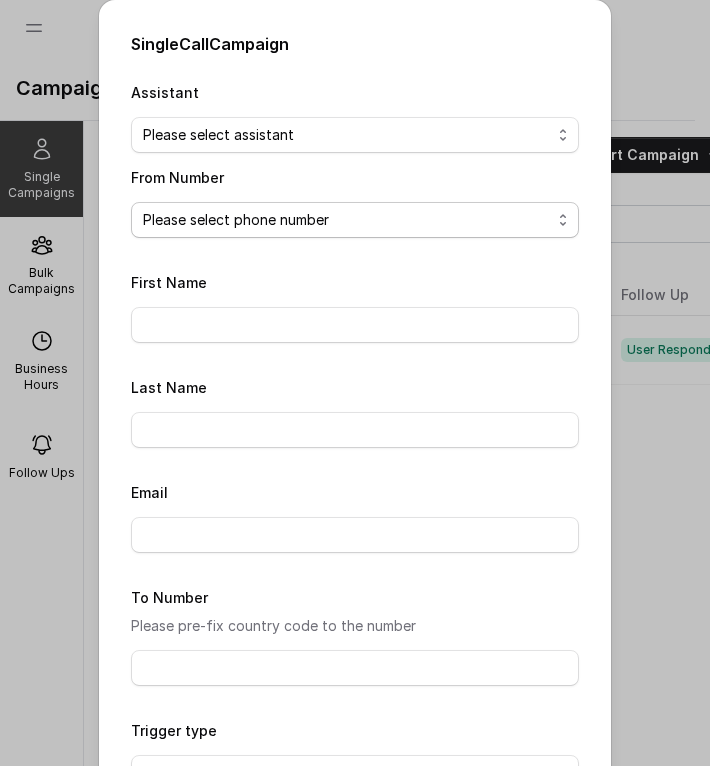 click on "Please select phone number" at bounding box center (355, 220) 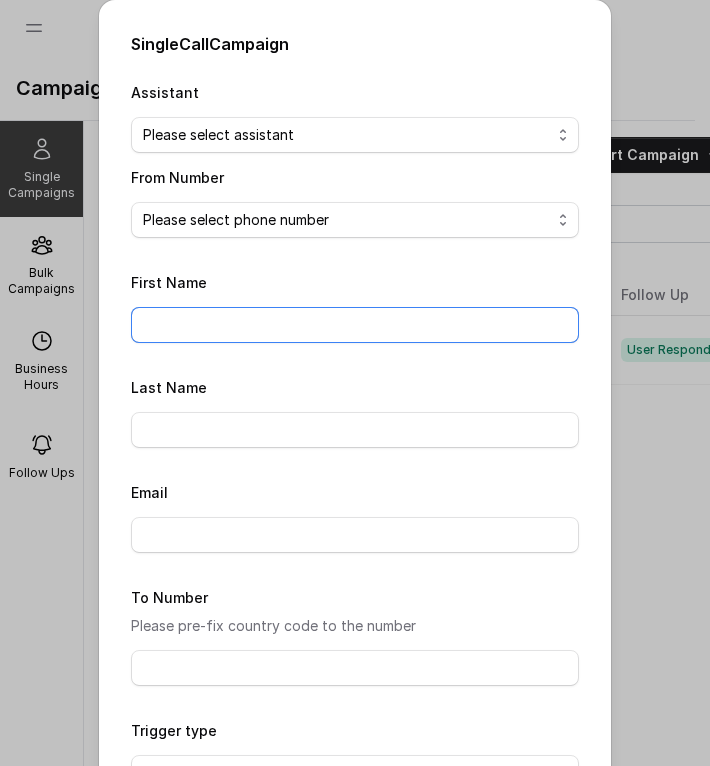 click on "First Name" at bounding box center (355, 325) 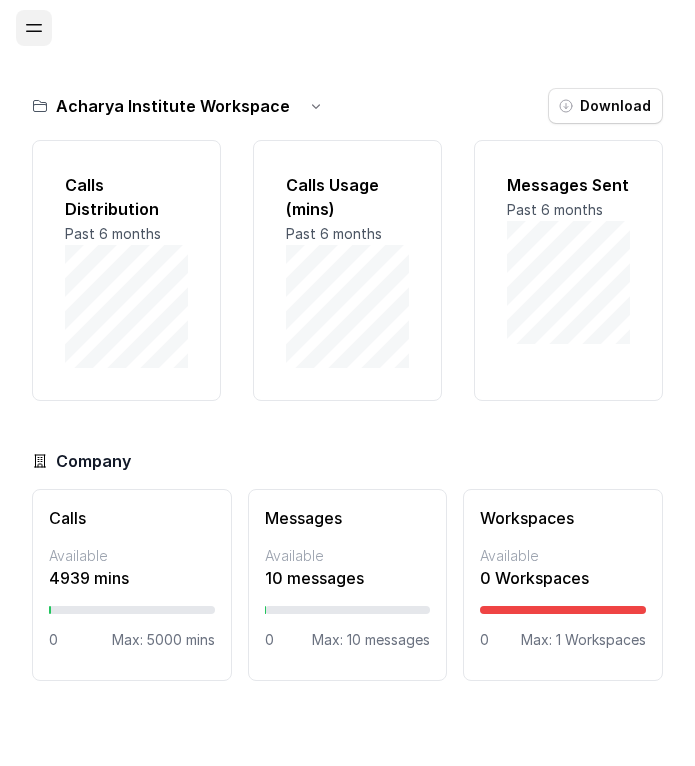 click 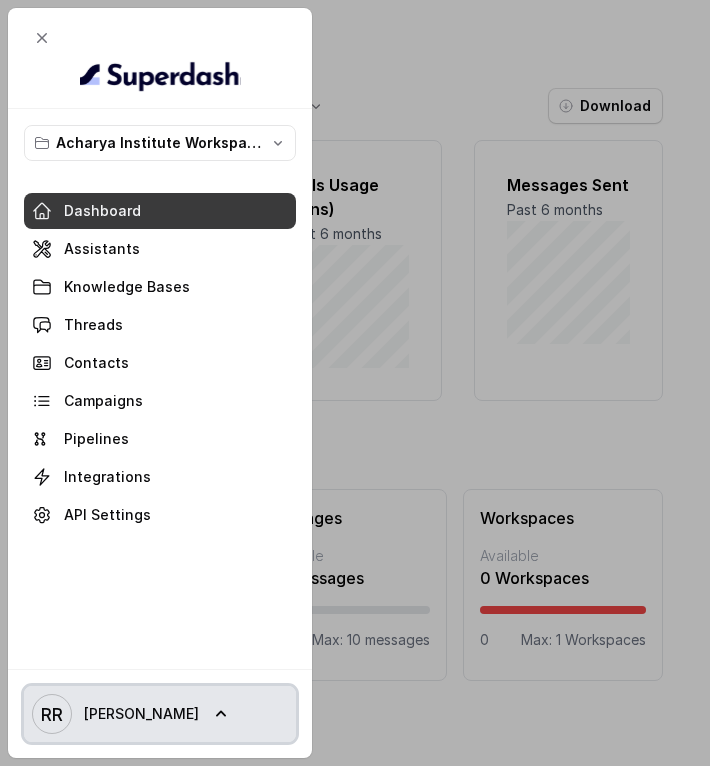 click on "[PERSON_NAME]" at bounding box center [141, 714] 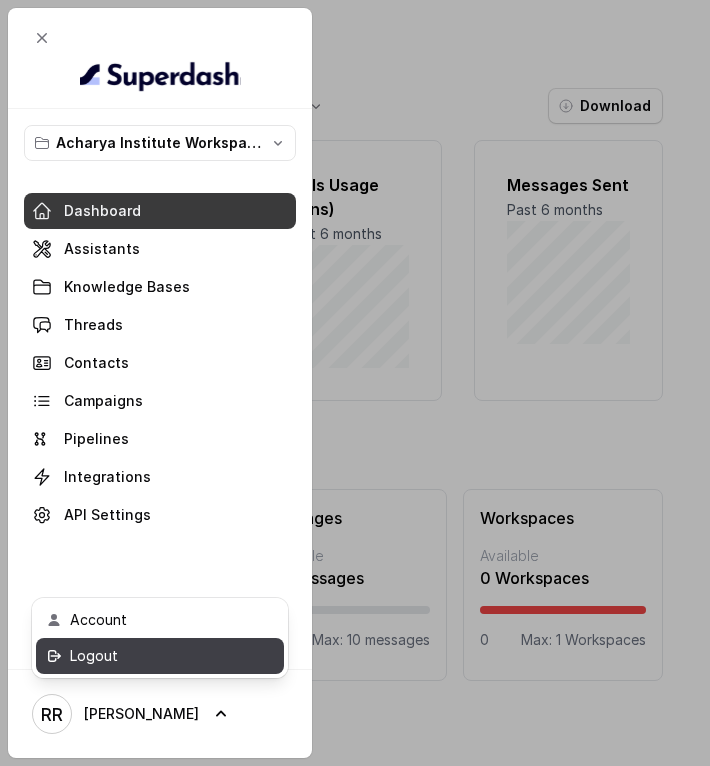click on "Logout" at bounding box center [155, 656] 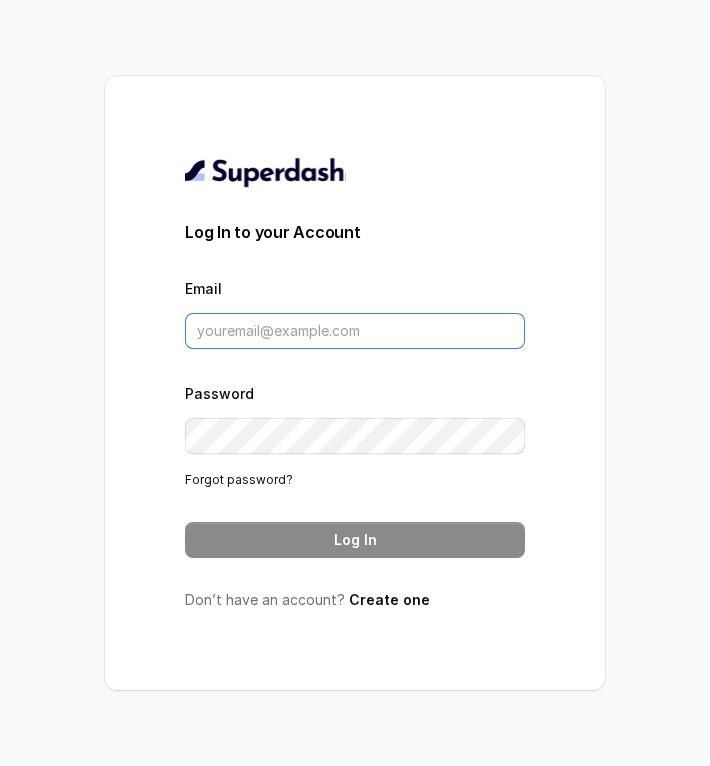 type on "[EMAIL_ADDRESS][DOMAIN_NAME]" 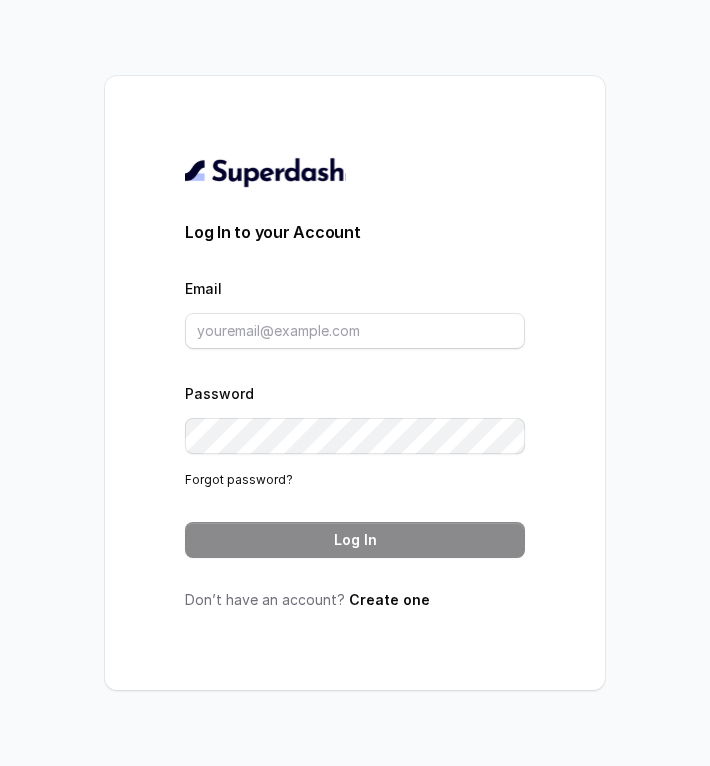 scroll, scrollTop: 0, scrollLeft: 0, axis: both 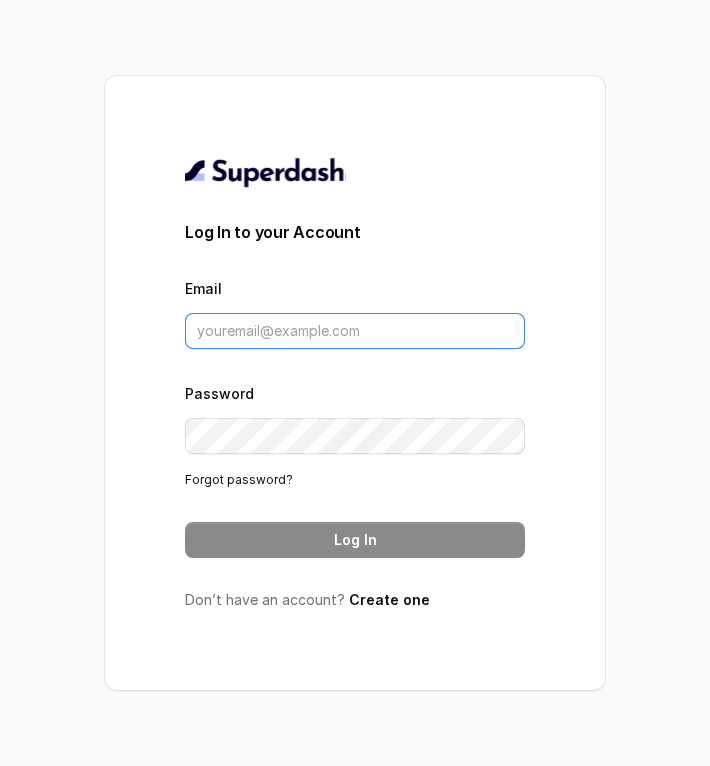 type on "[EMAIL_ADDRESS][DOMAIN_NAME]" 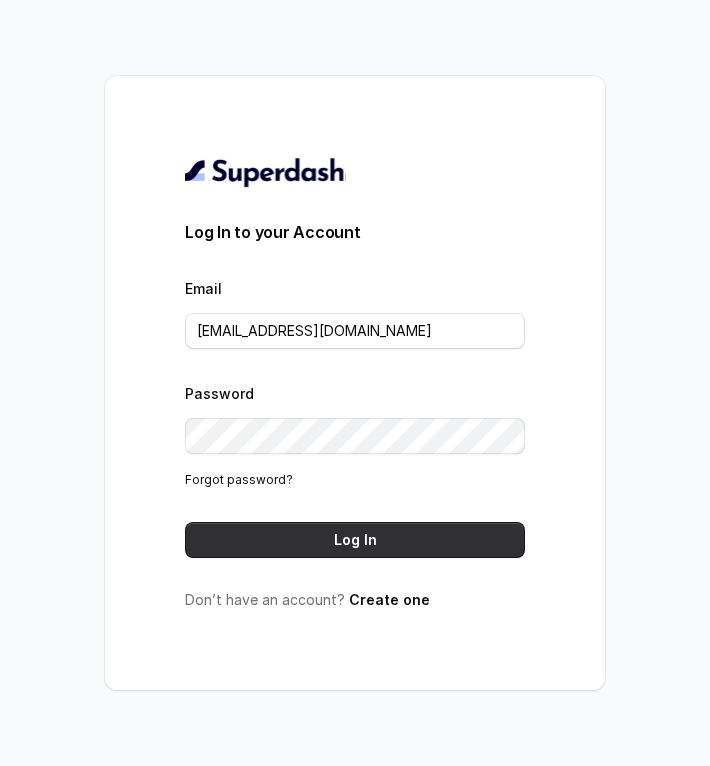click on "Log In" at bounding box center (355, 540) 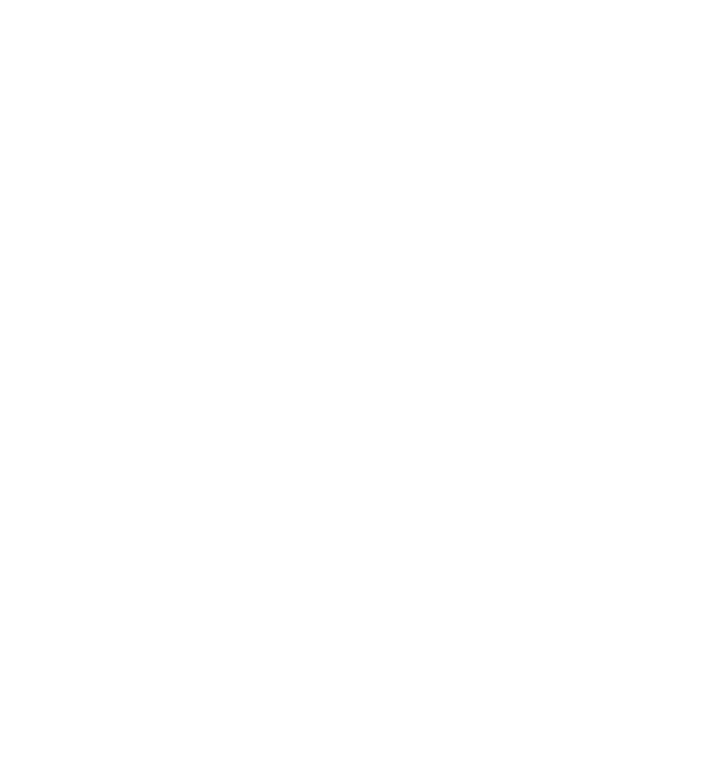 scroll, scrollTop: 0, scrollLeft: 0, axis: both 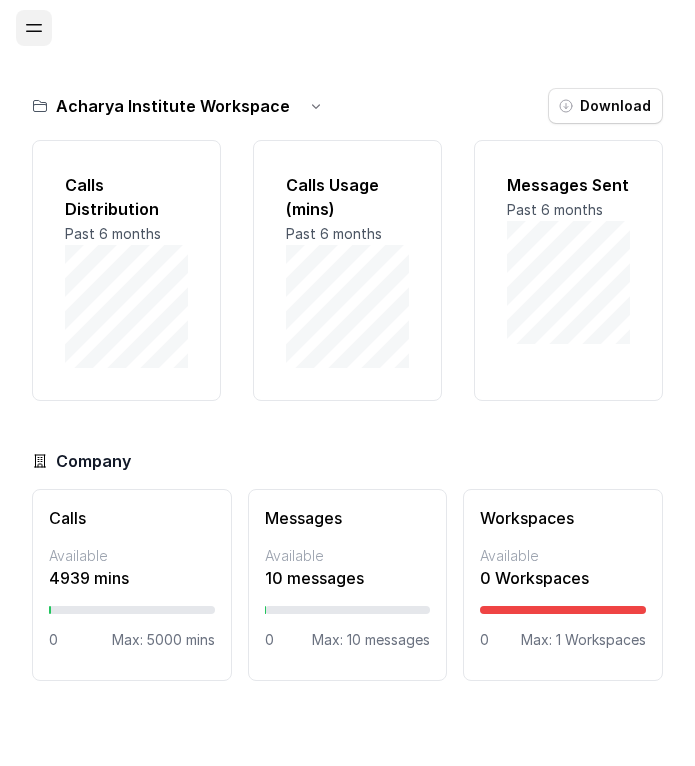 click 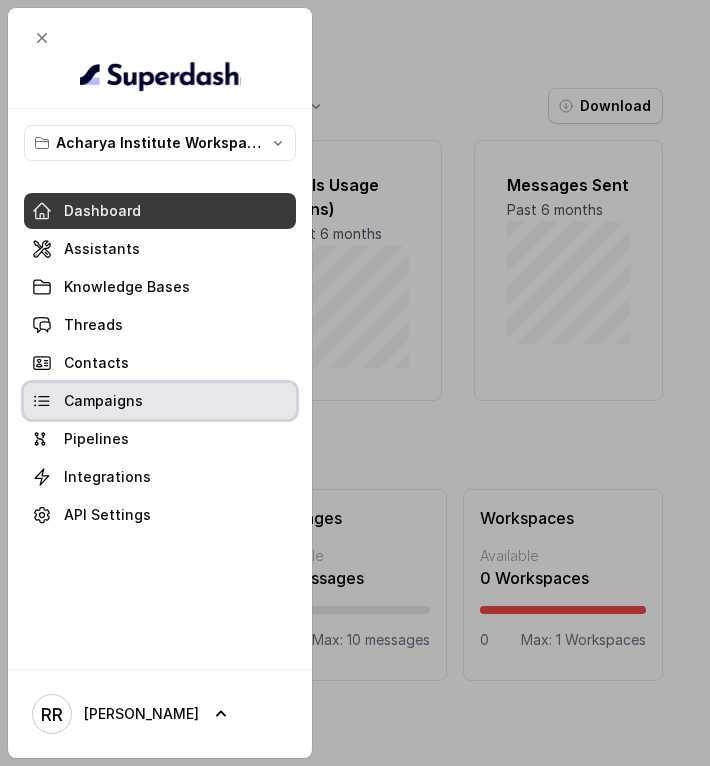 click on "Campaigns" at bounding box center [103, 401] 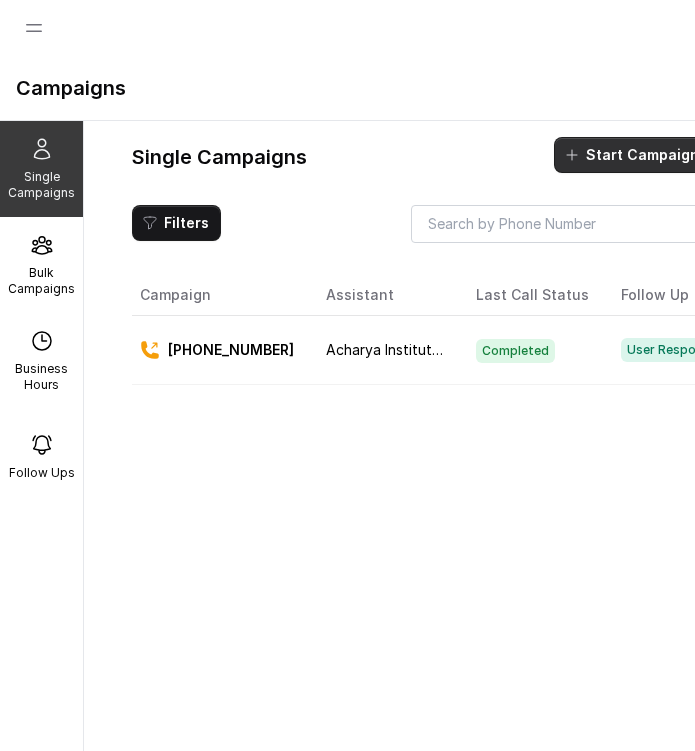 click on "Start Campaign" at bounding box center (642, 155) 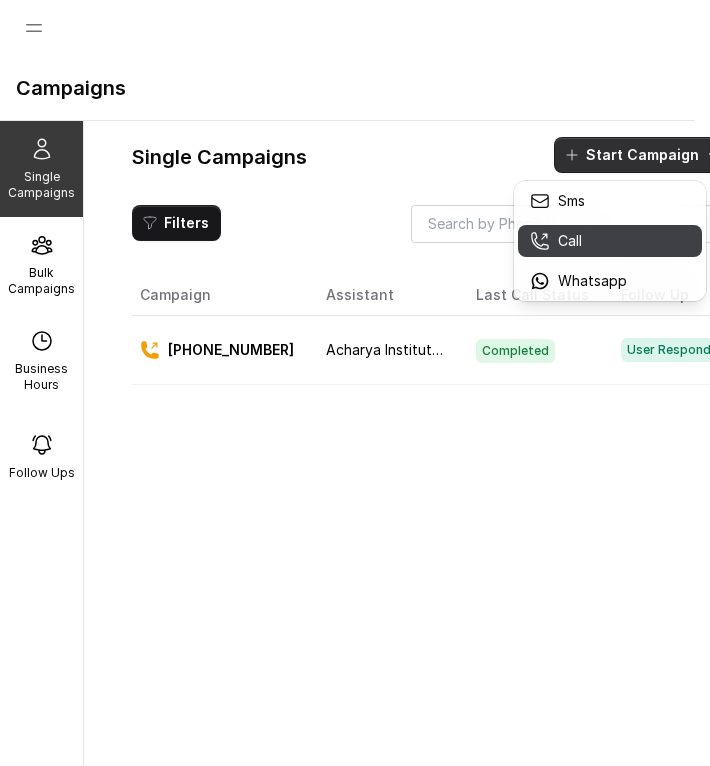 click 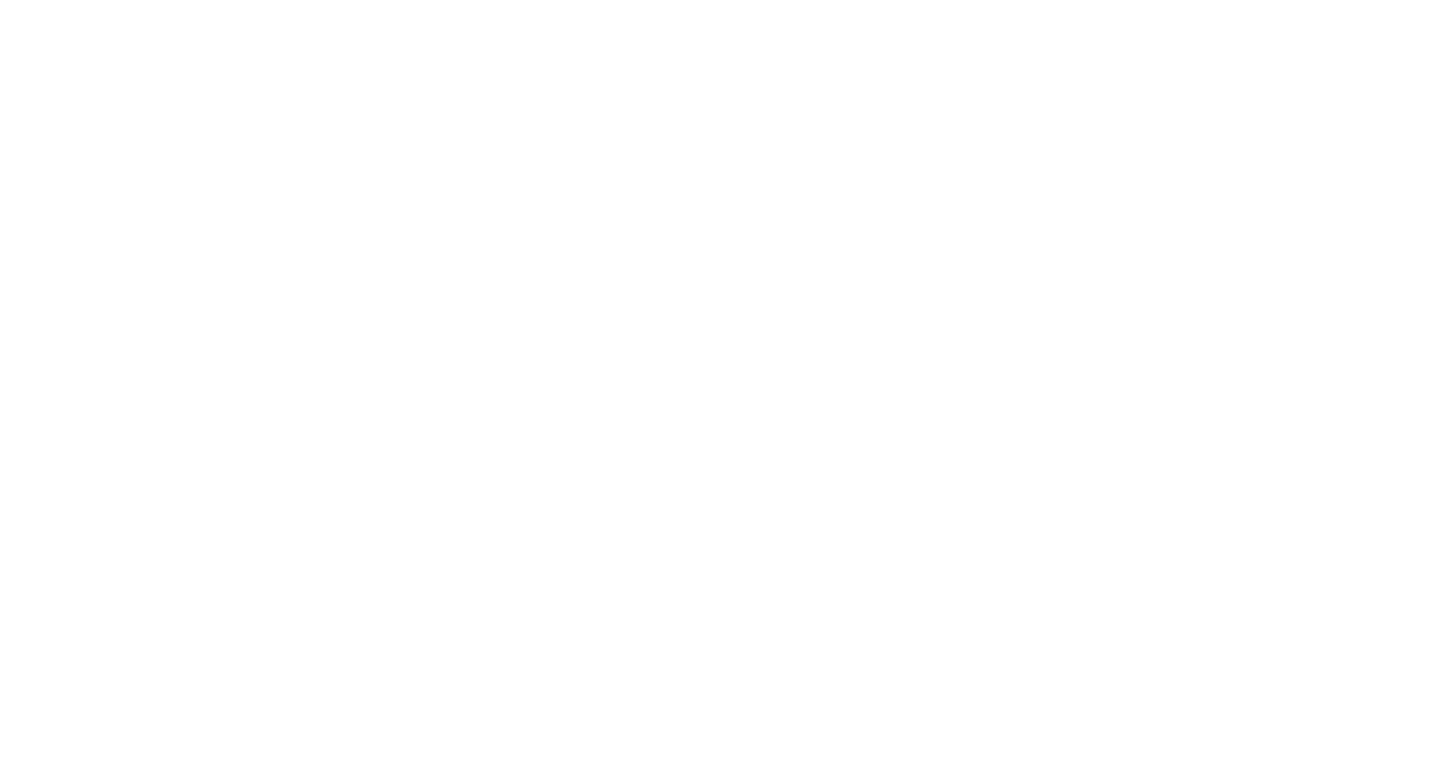 scroll, scrollTop: 0, scrollLeft: 0, axis: both 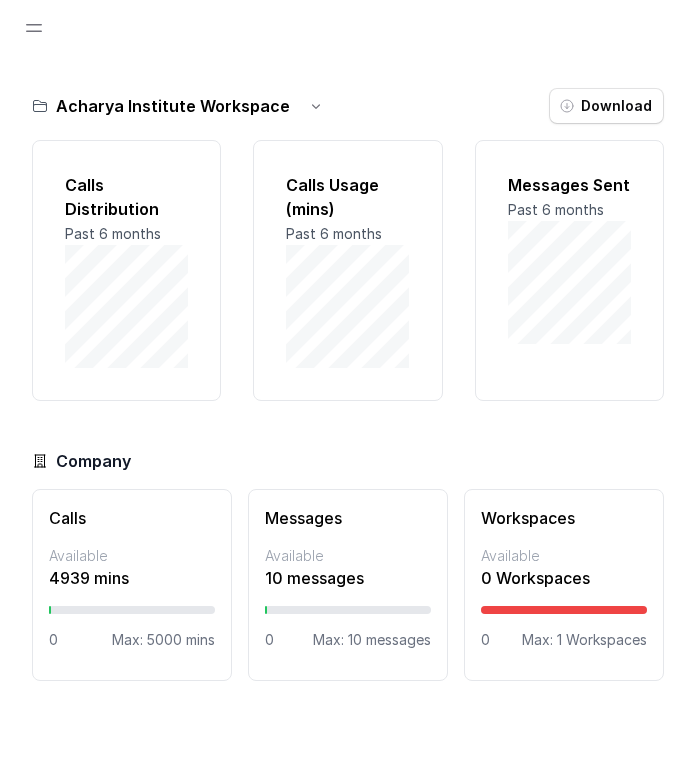 click 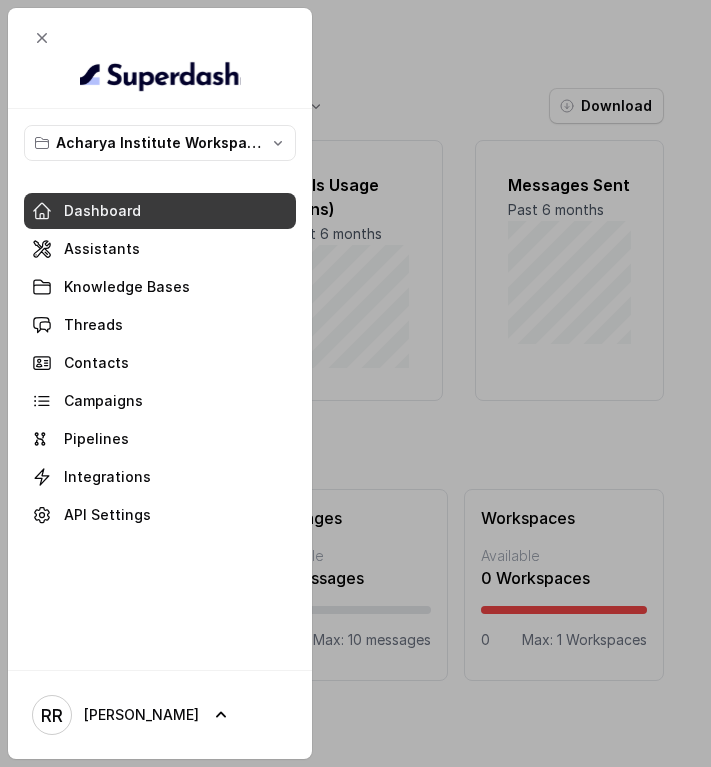 click on "Campaigns" at bounding box center [160, 401] 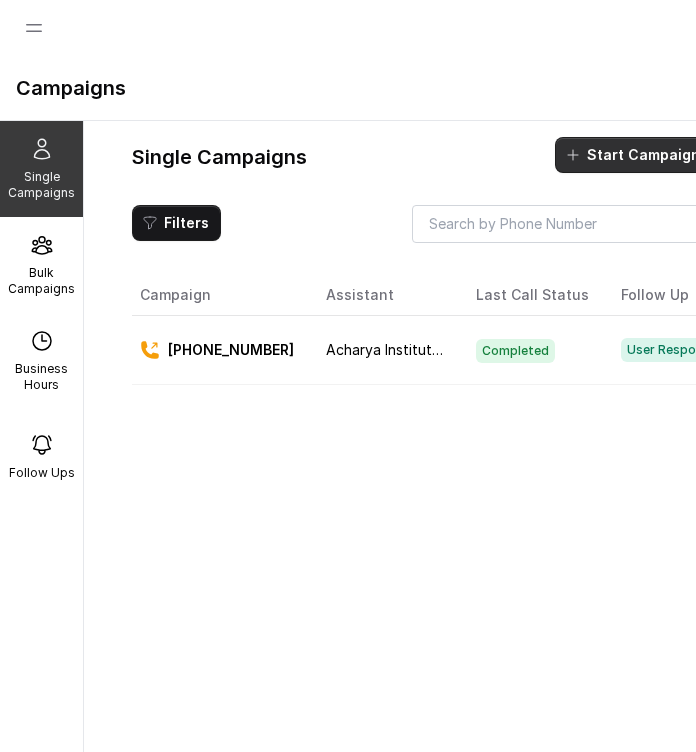 click on "Start Campaign" at bounding box center (643, 155) 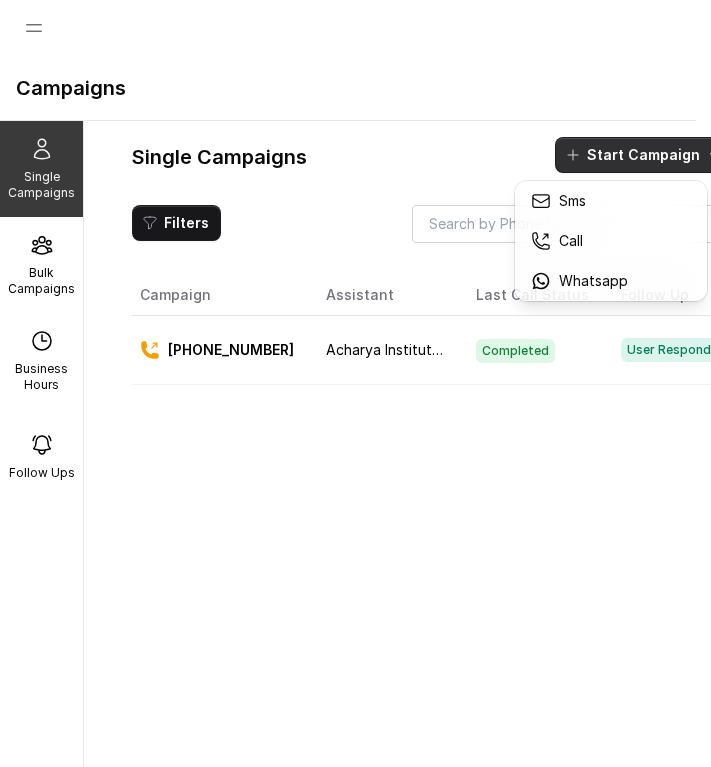 click on "Call" at bounding box center [571, 241] 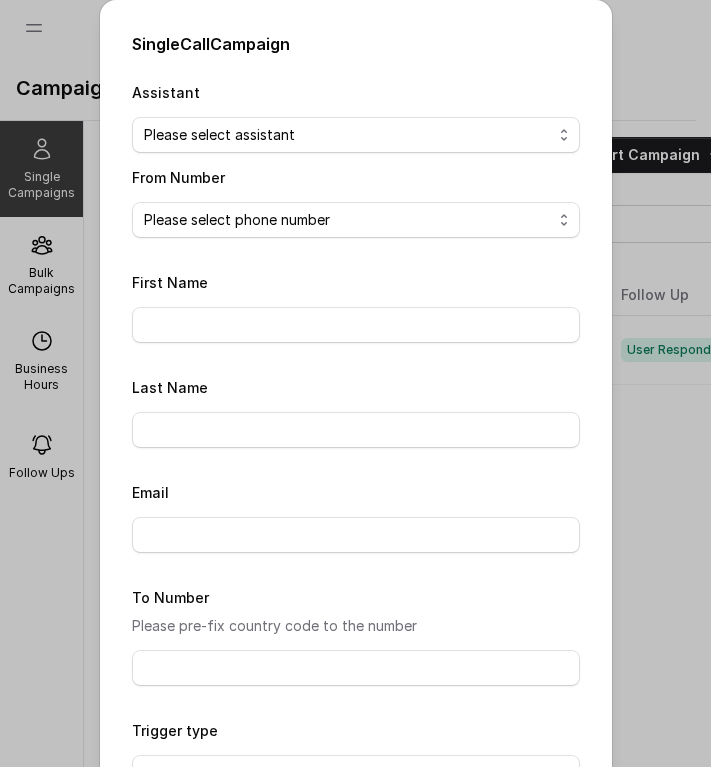 click on "Please select phone number" at bounding box center (356, 220) 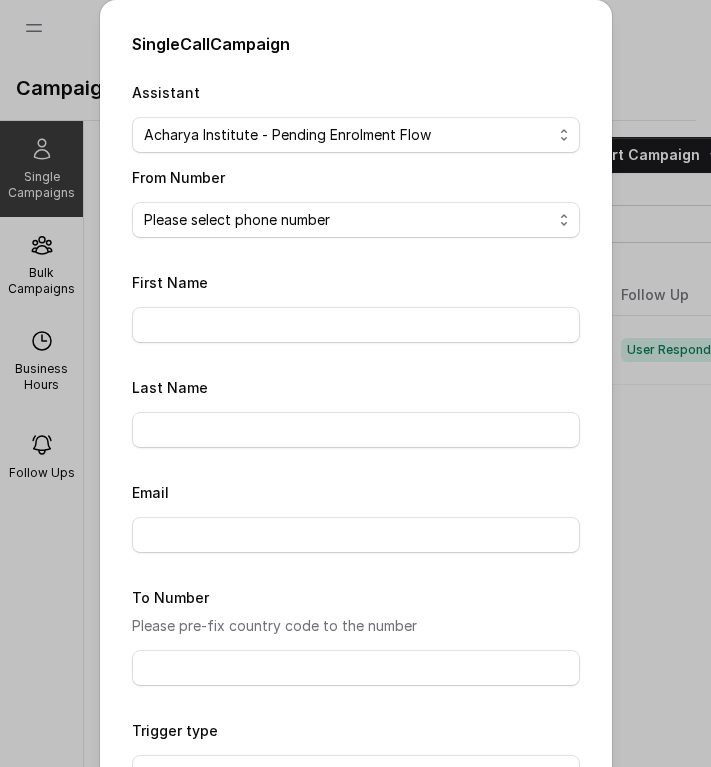 click on "Please select assistant Acharya Institute - Unpaid Application Fee Flow Acharya Institute - Pending Enrolment Flow" at bounding box center (356, 135) 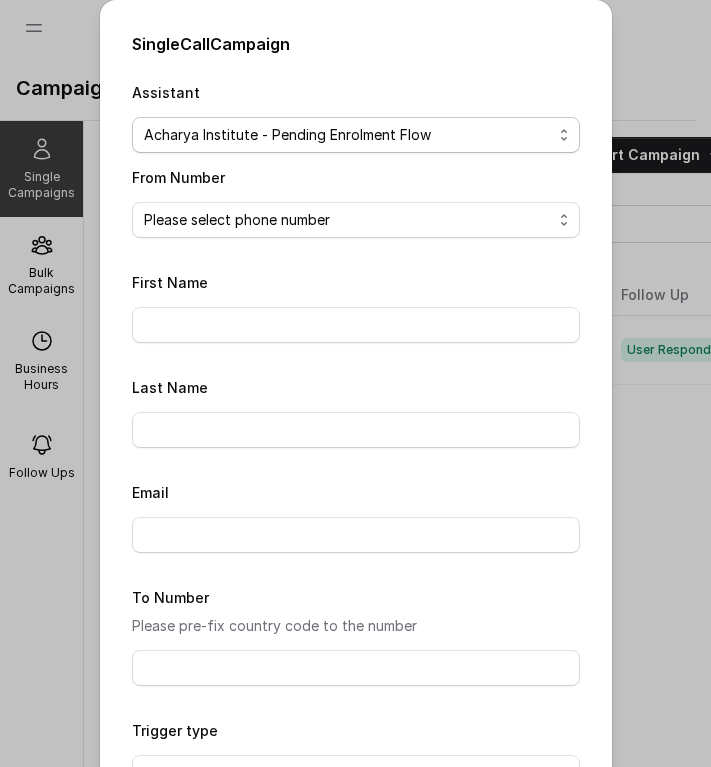 click on "Please select phone number [PHONE_NUMBER]" at bounding box center (356, 220) 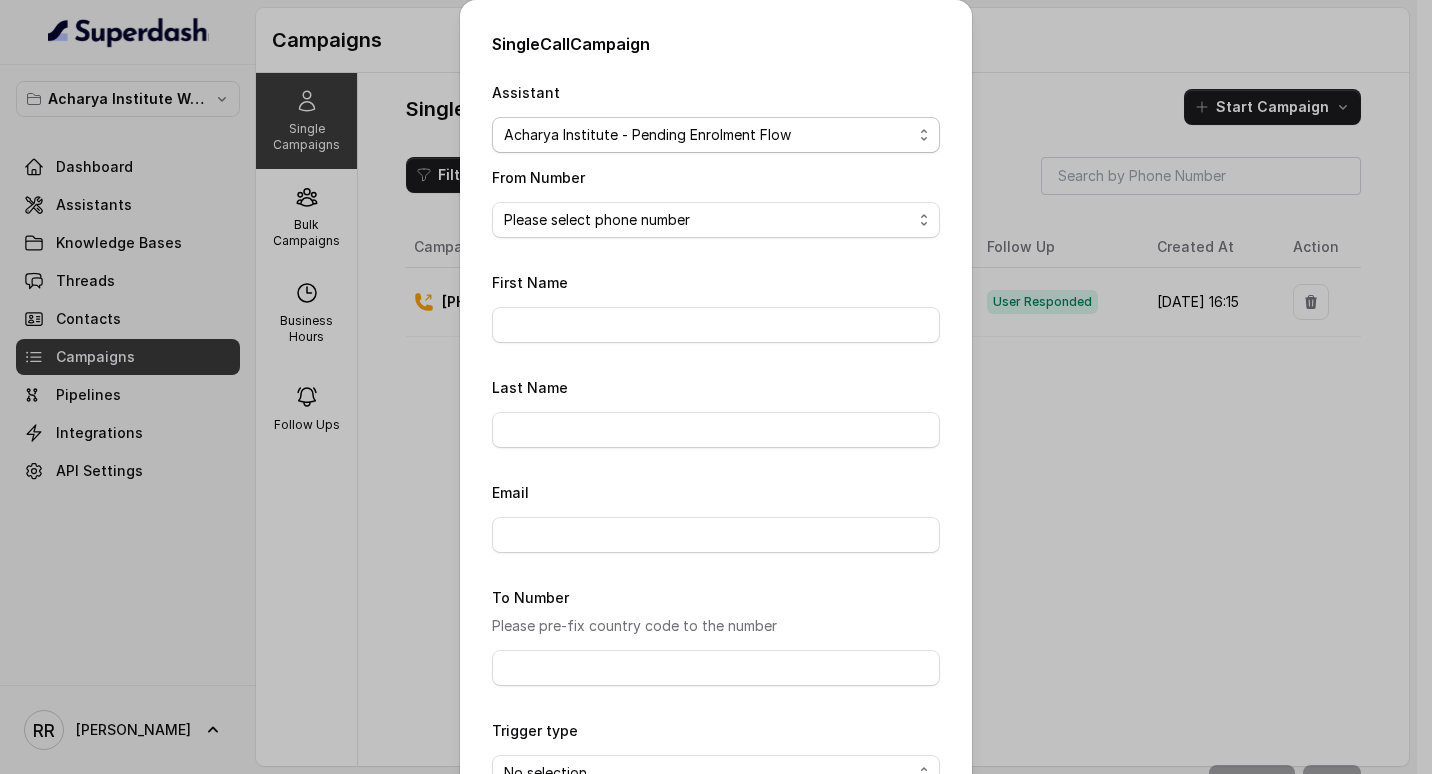 click on "Please select phone number [PHONE_NUMBER]" at bounding box center (716, 220) 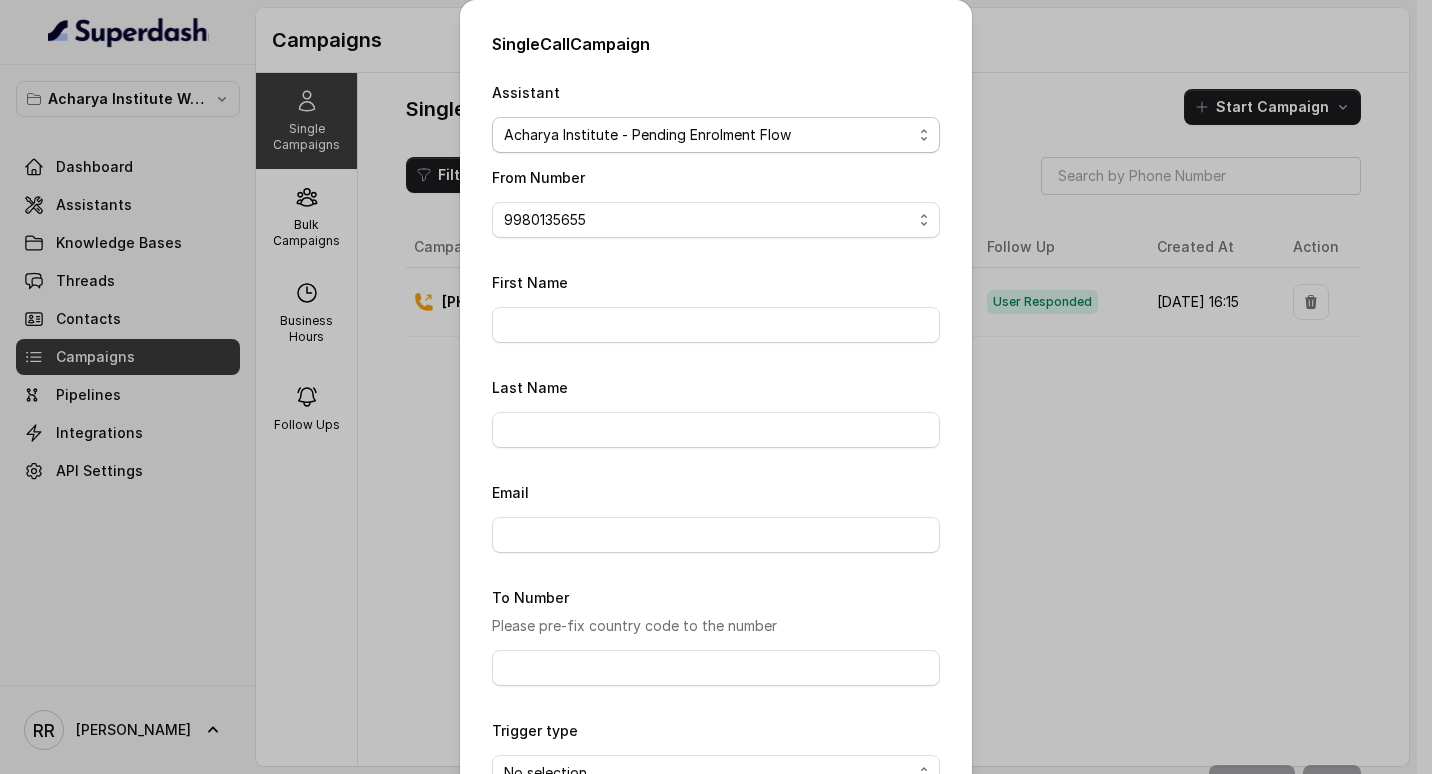 click on "Please select phone number [PHONE_NUMBER]" at bounding box center [716, 220] 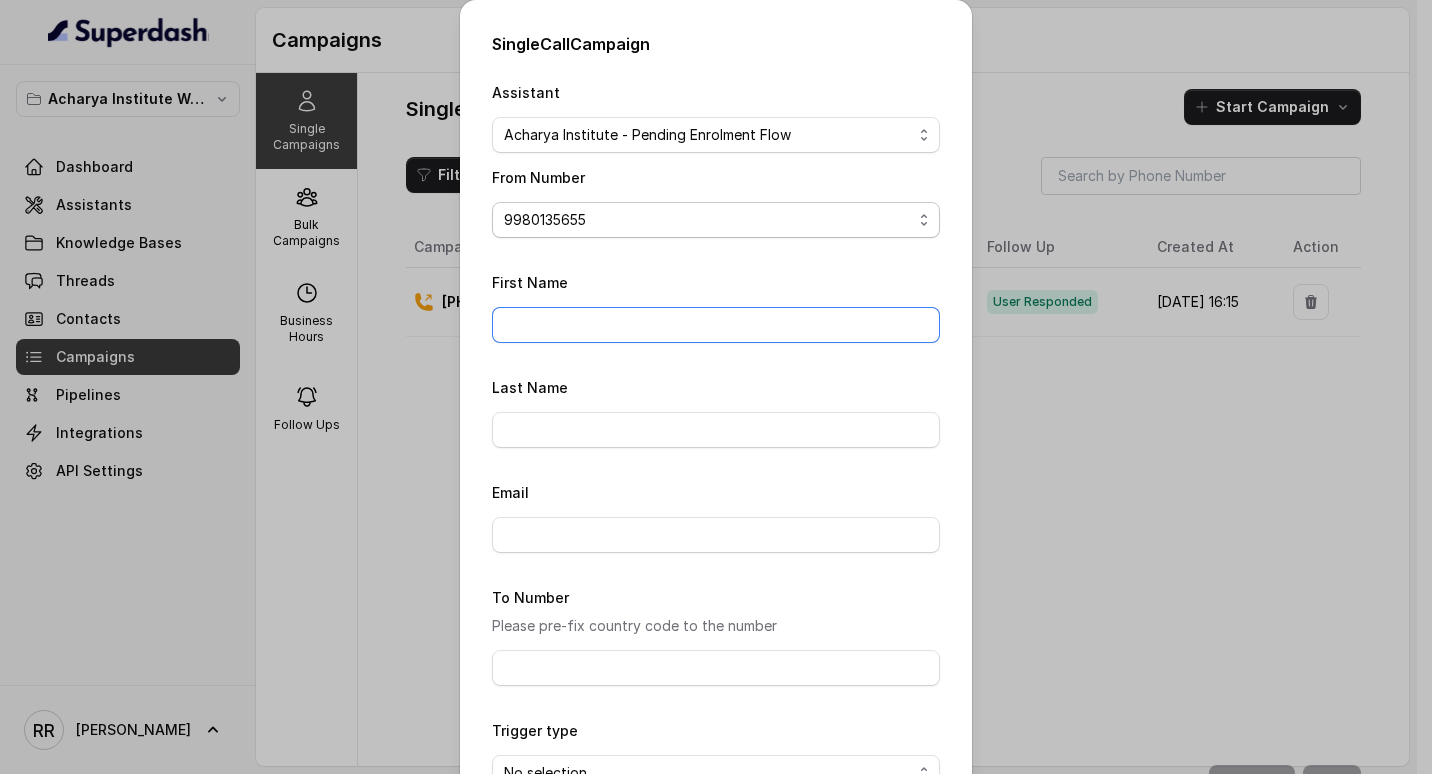 click on "First Name" at bounding box center [716, 325] 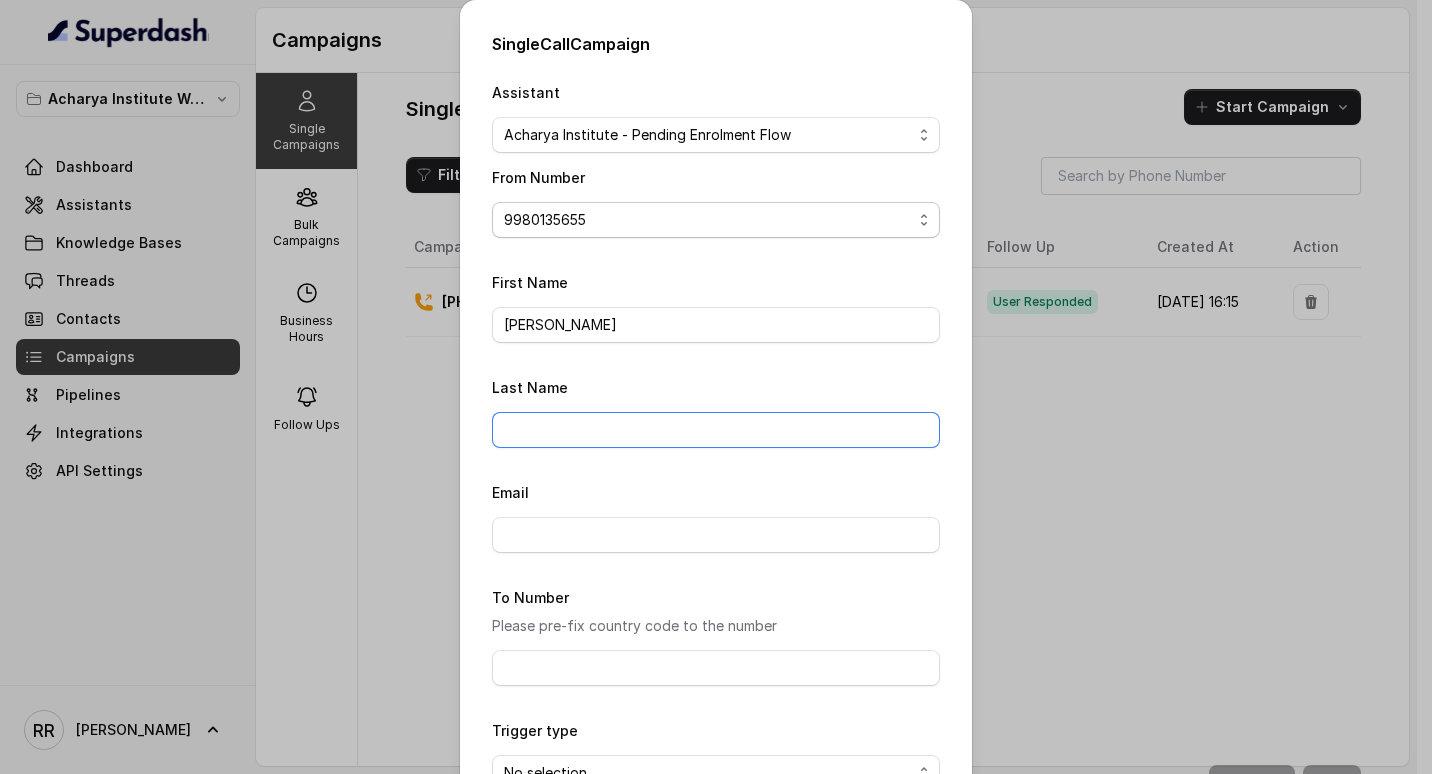 type on "yadav" 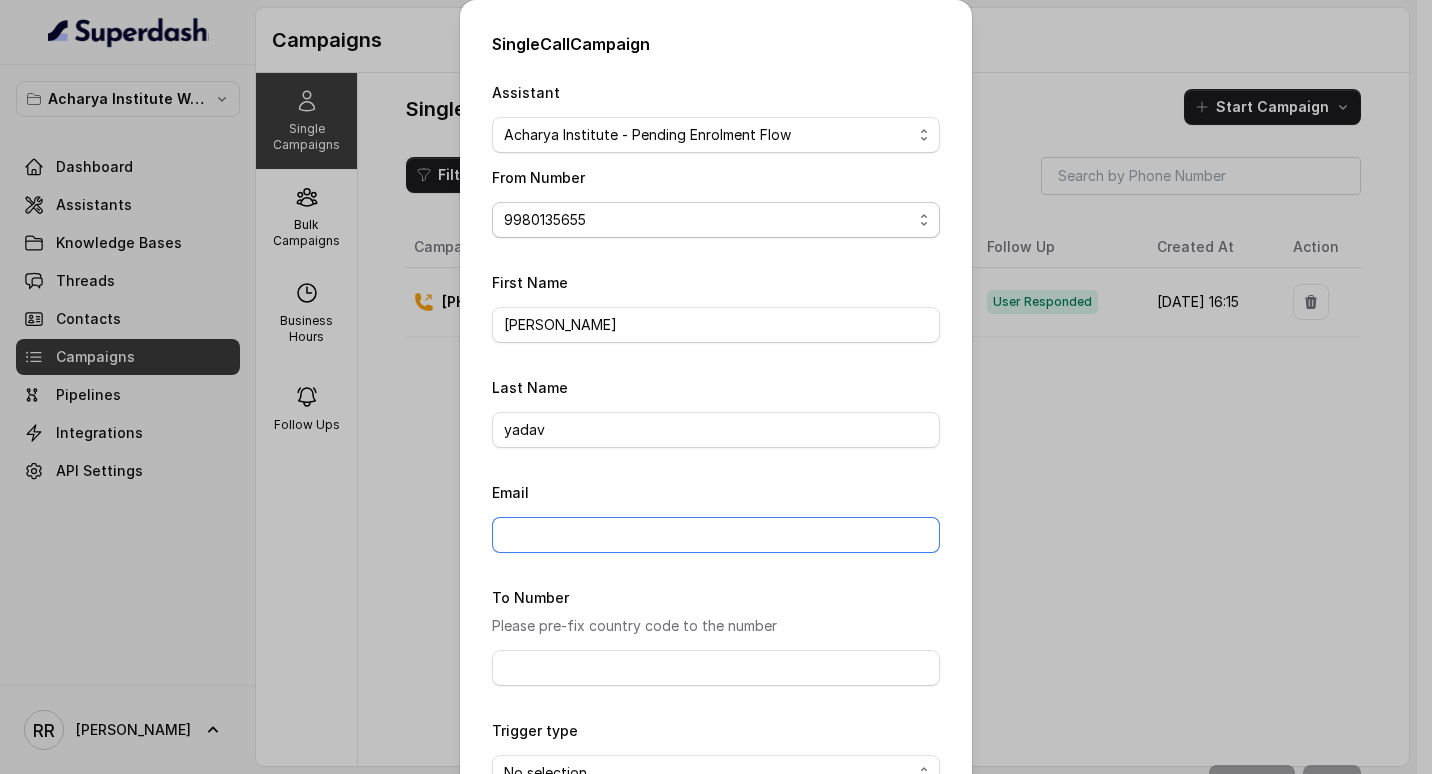 type on "[EMAIL_ADDRESS][DOMAIN_NAME]" 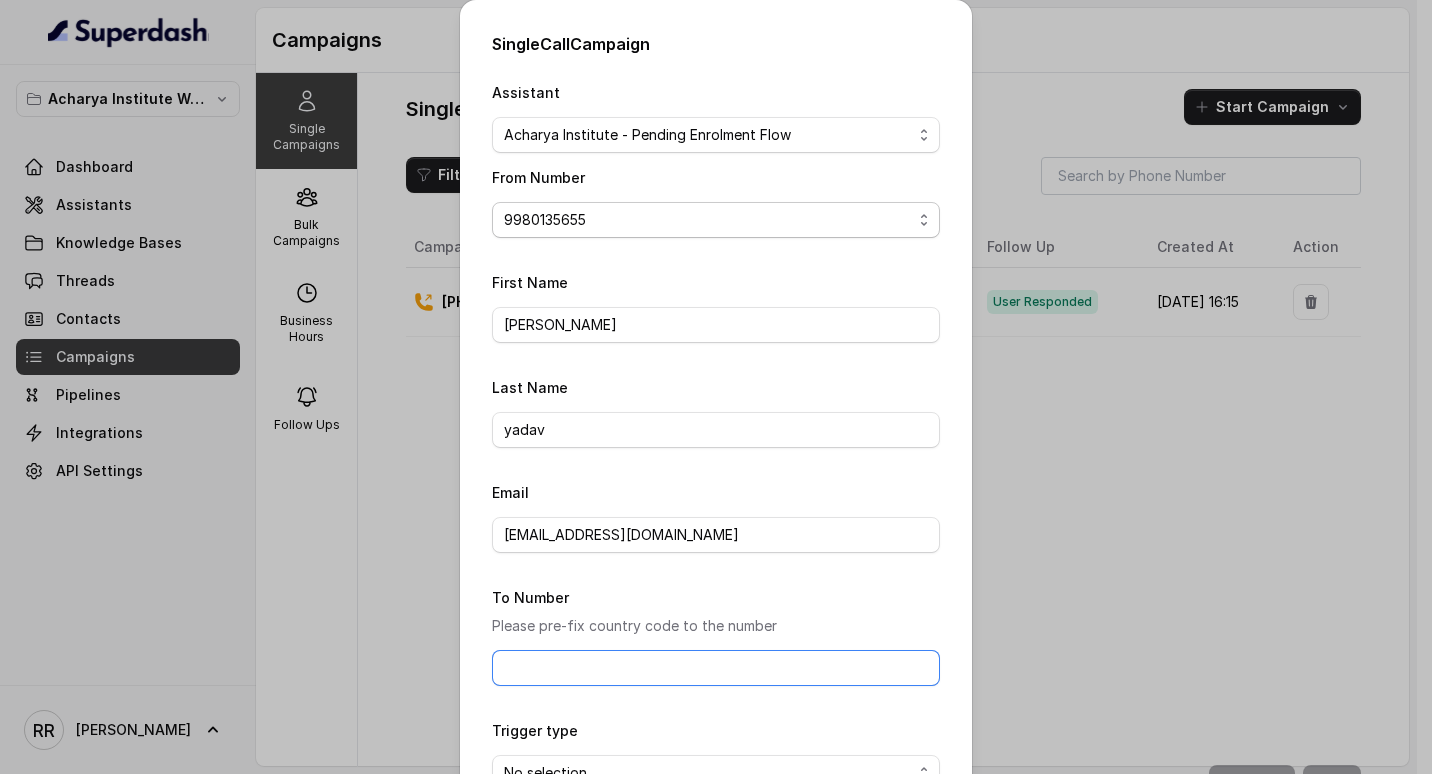 type on "[PHONE_NUMBER]" 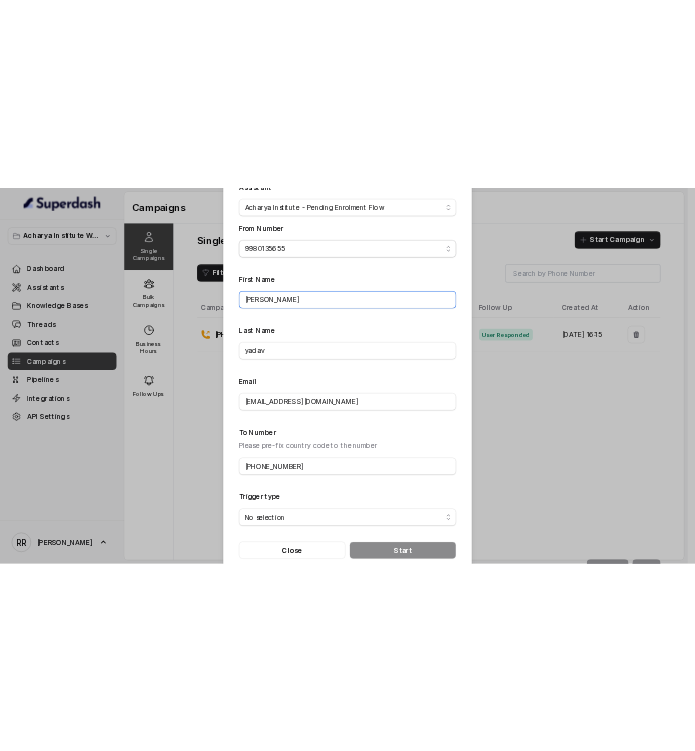 scroll, scrollTop: 129, scrollLeft: 0, axis: vertical 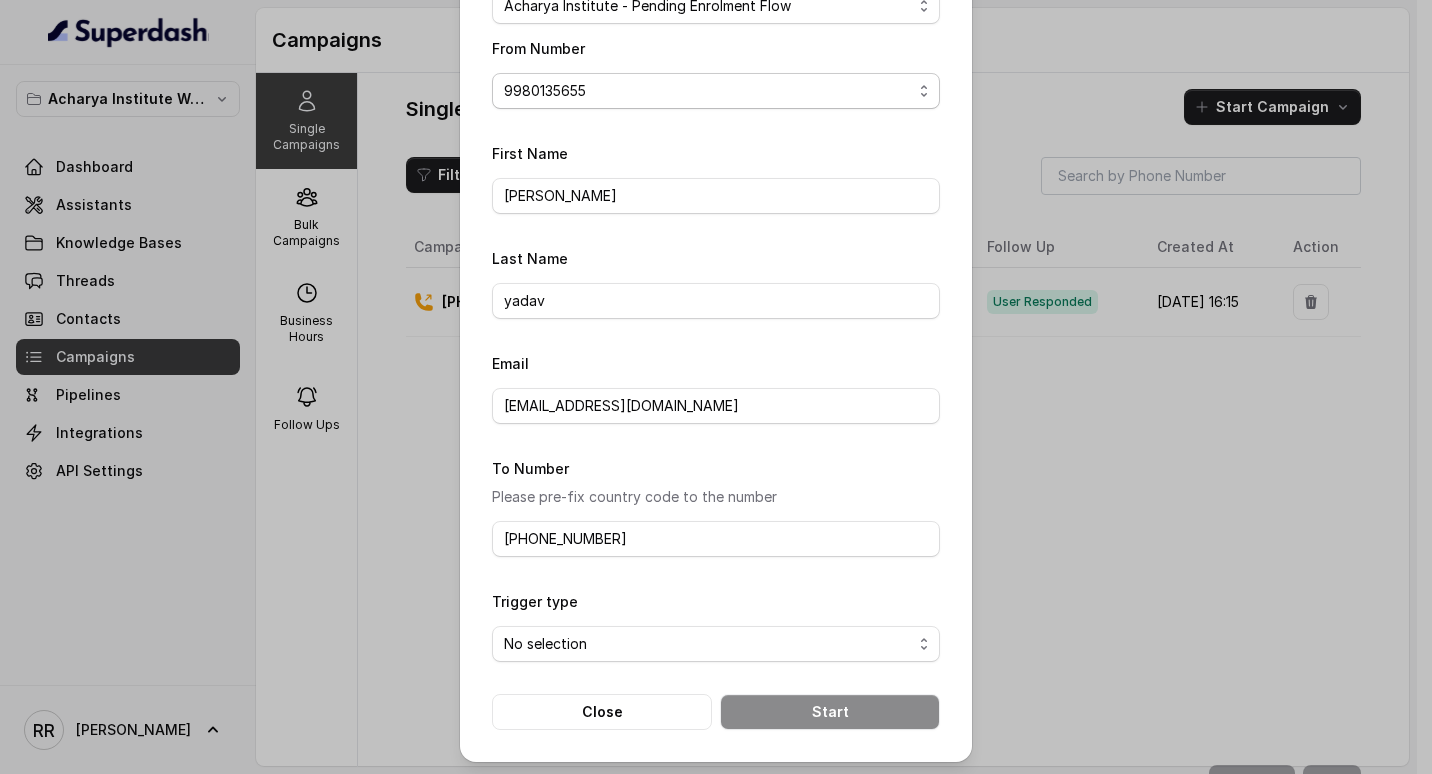click on "No selection Trigger Immediately Trigger based on campaign configuration" at bounding box center (716, 644) 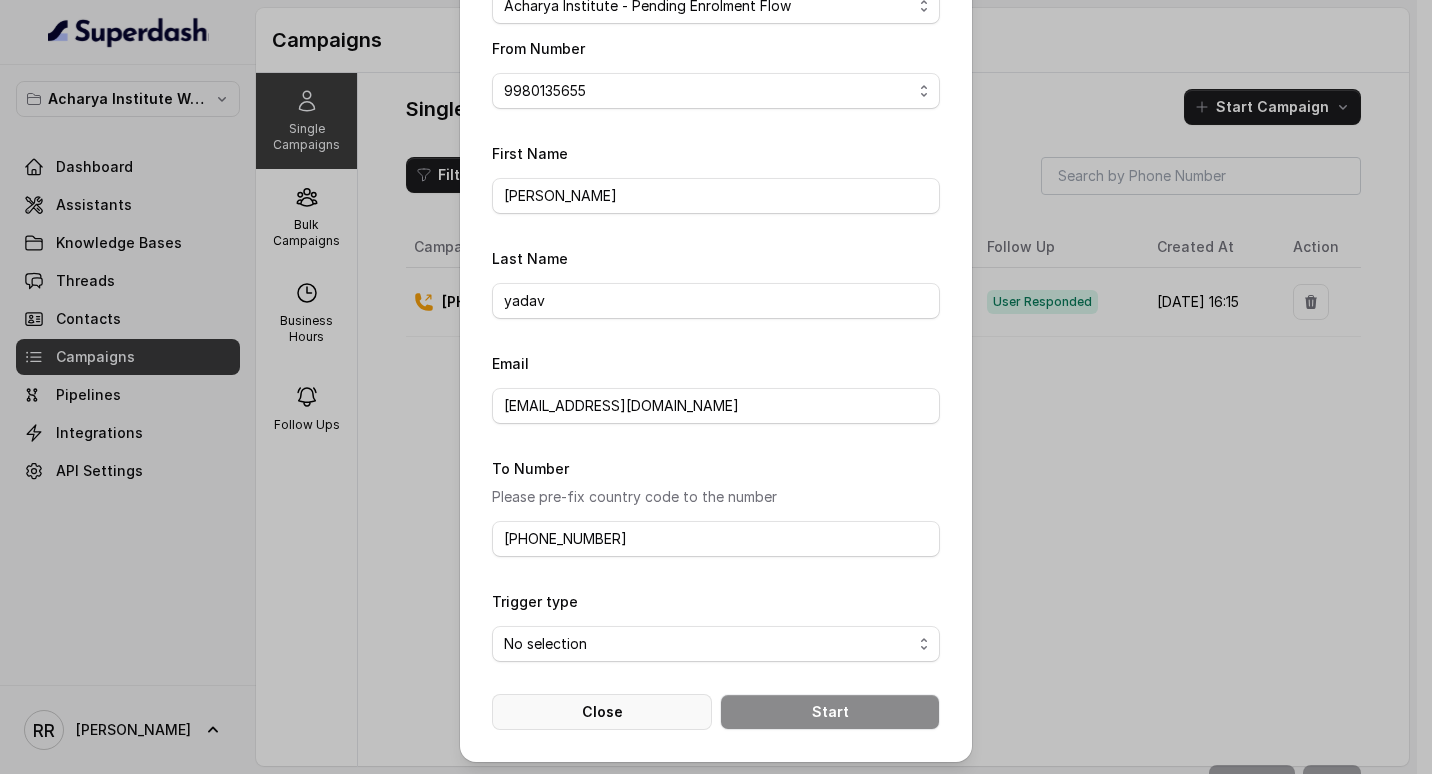 select on "triggerImmediately" 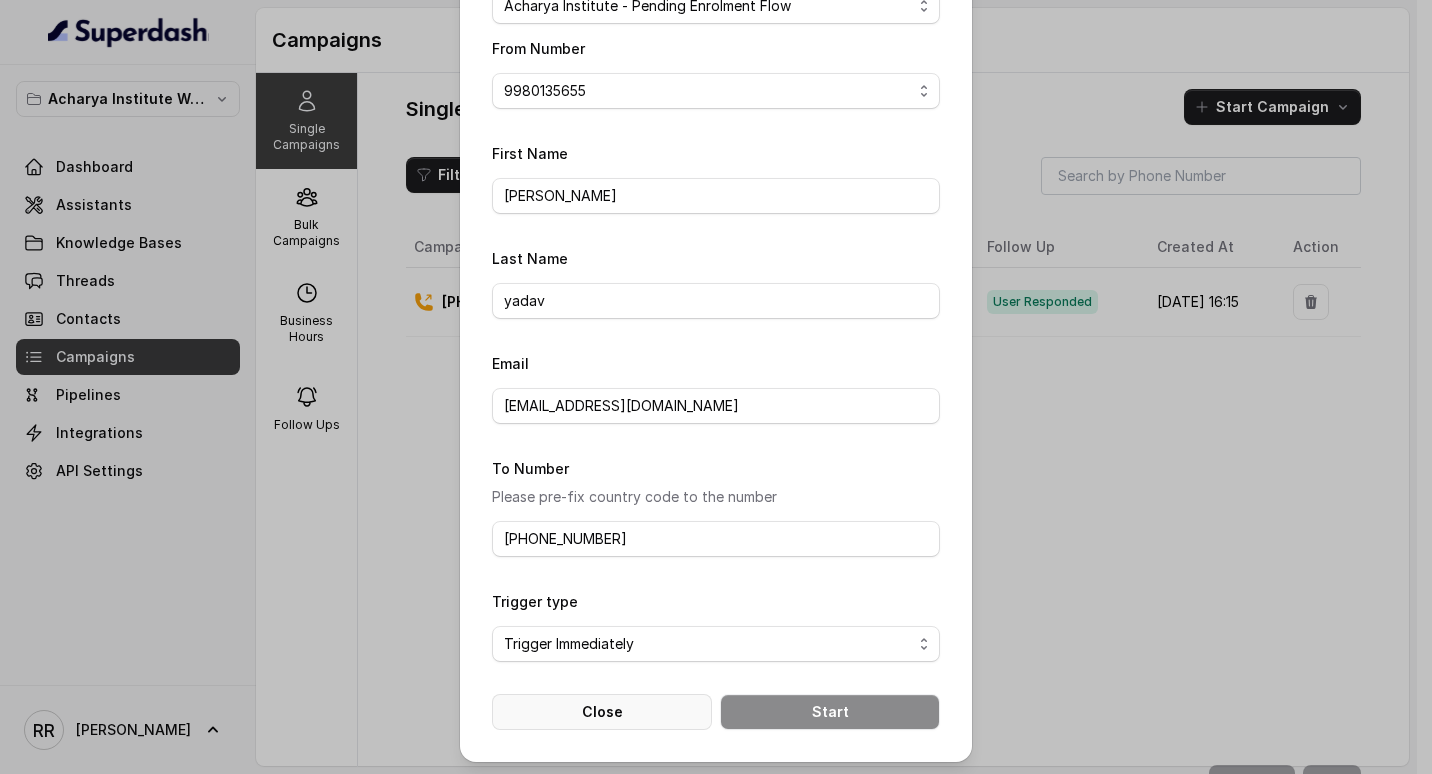 click on "No selection Trigger Immediately Trigger based on campaign configuration" at bounding box center [716, 644] 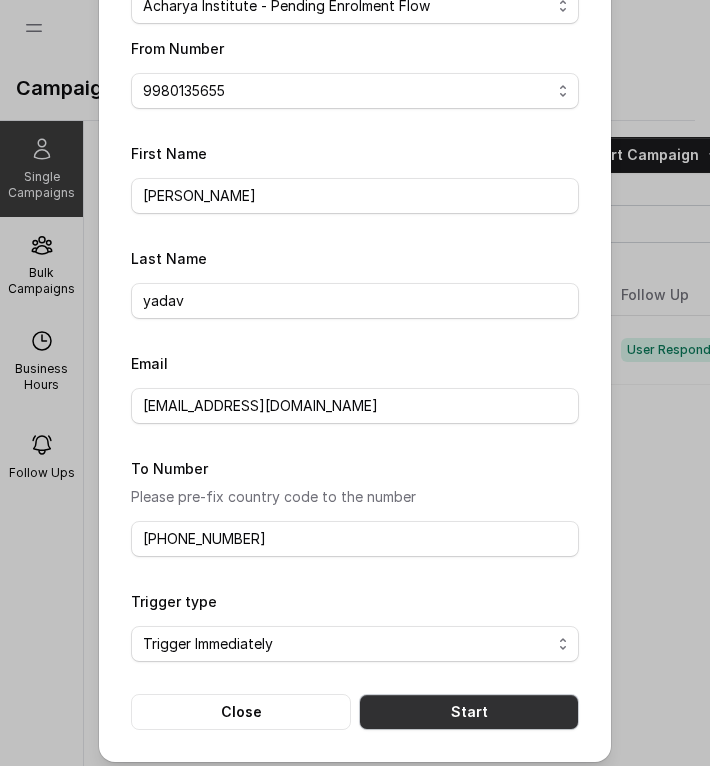 click on "Start" at bounding box center (469, 712) 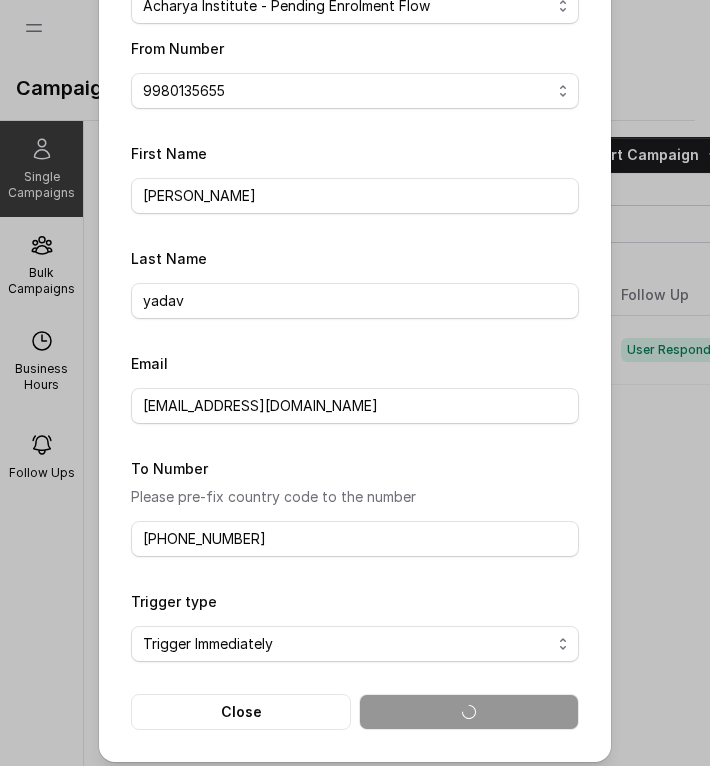 type 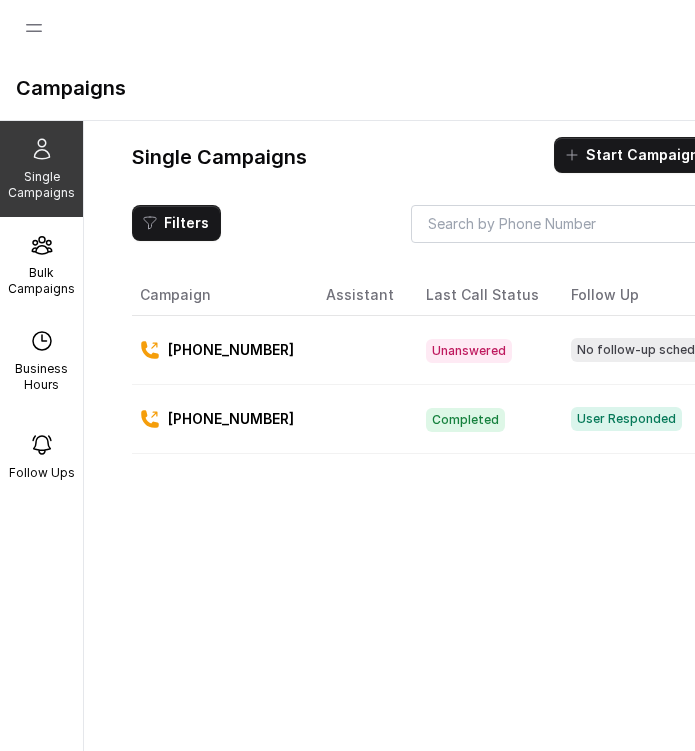 click on "Unanswered" at bounding box center [469, 351] 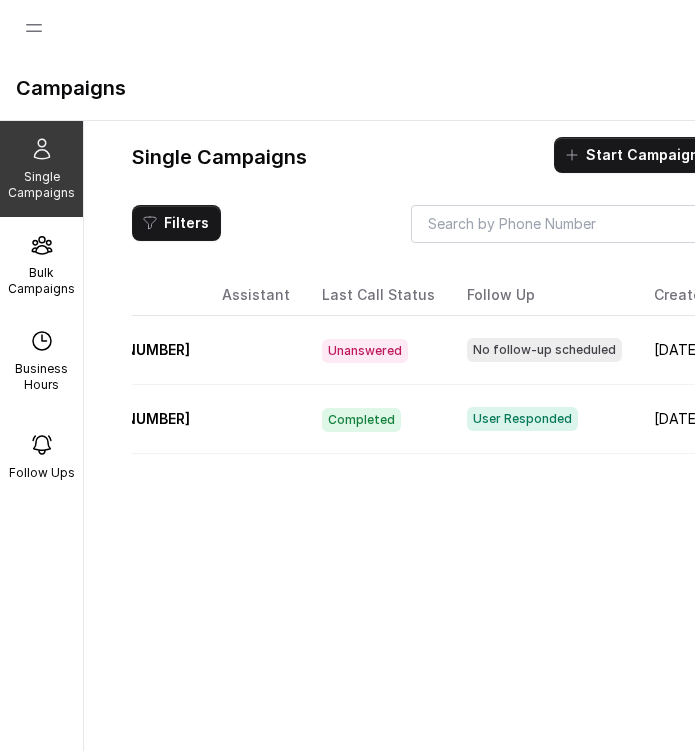 scroll, scrollTop: 0, scrollLeft: 0, axis: both 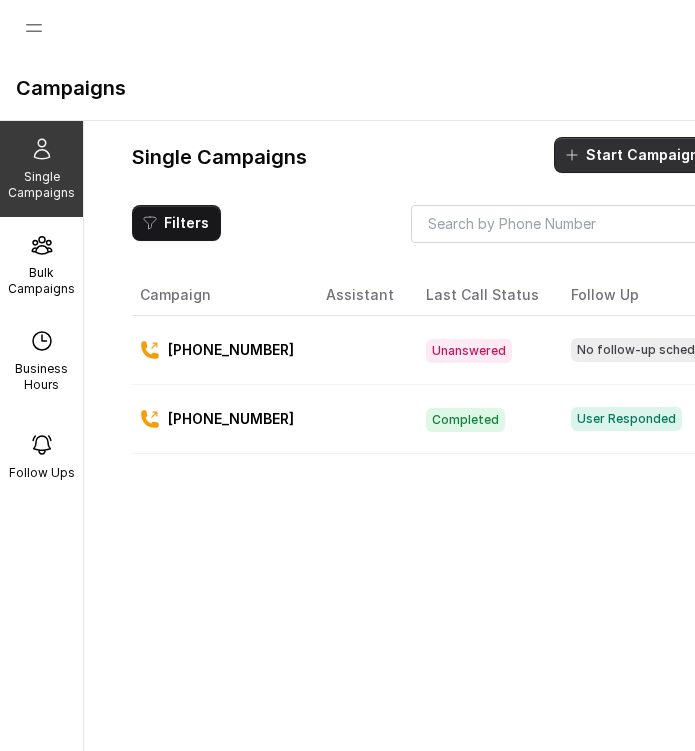 click on "Start Campaign" at bounding box center [642, 155] 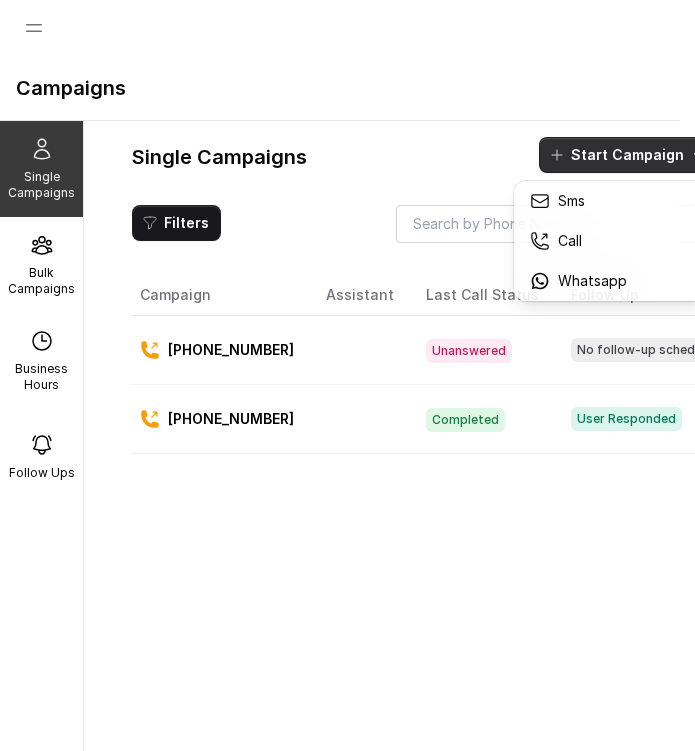click on "Start Campaign" at bounding box center [627, 155] 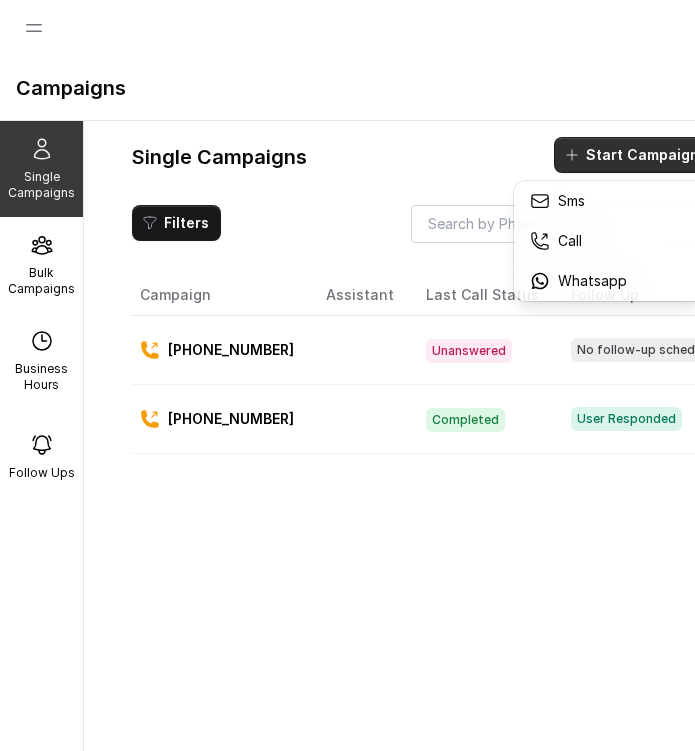 click on "Start Campaign" at bounding box center [642, 155] 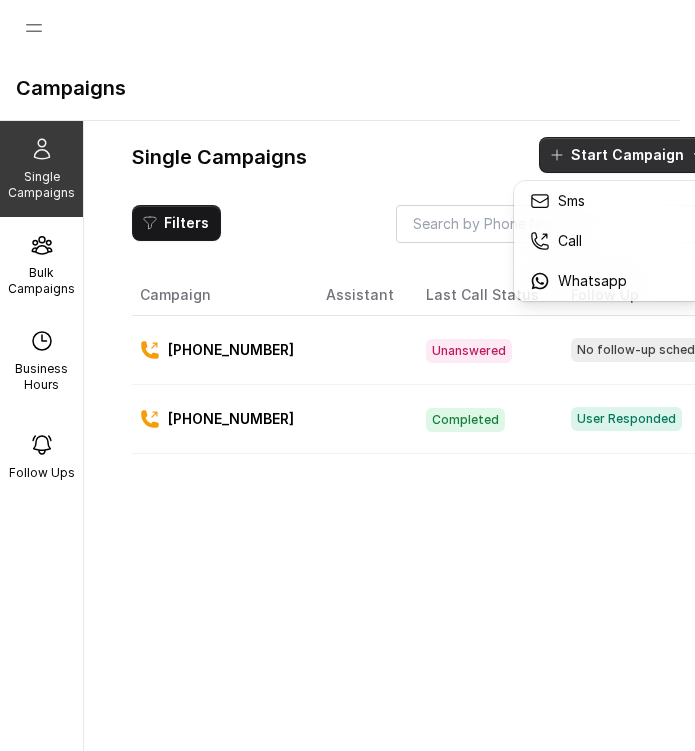 click on "Start Campaign" at bounding box center [627, 155] 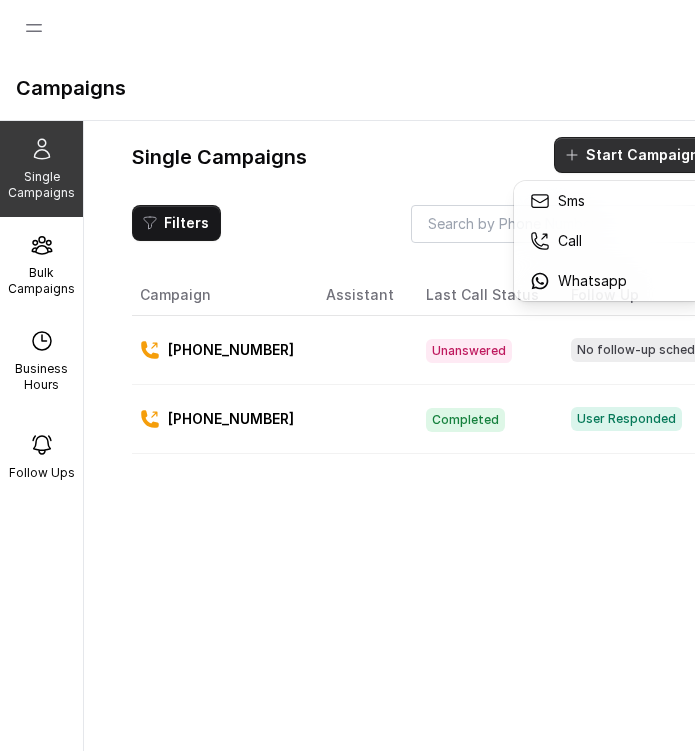 click on "Start Campaign" at bounding box center (642, 155) 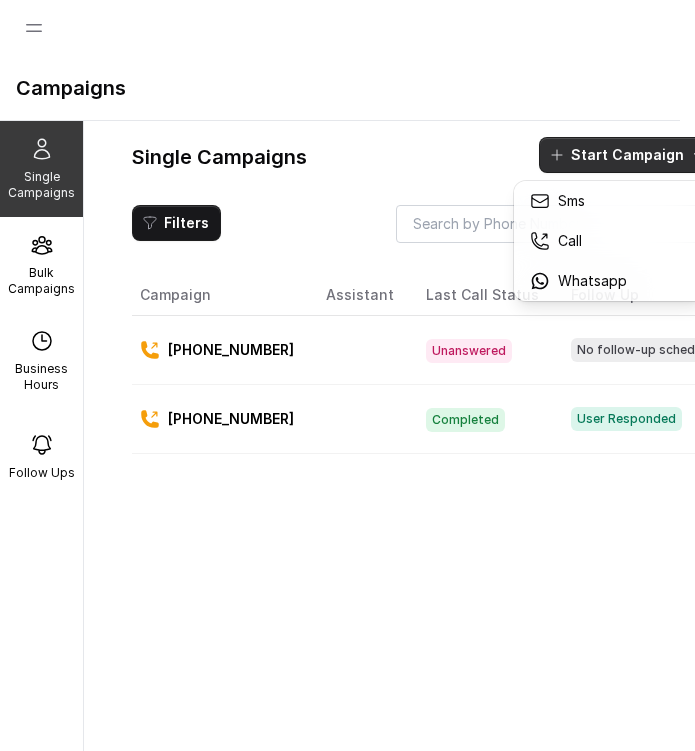 drag, startPoint x: 657, startPoint y: 161, endPoint x: 613, endPoint y: 150, distance: 45.35416 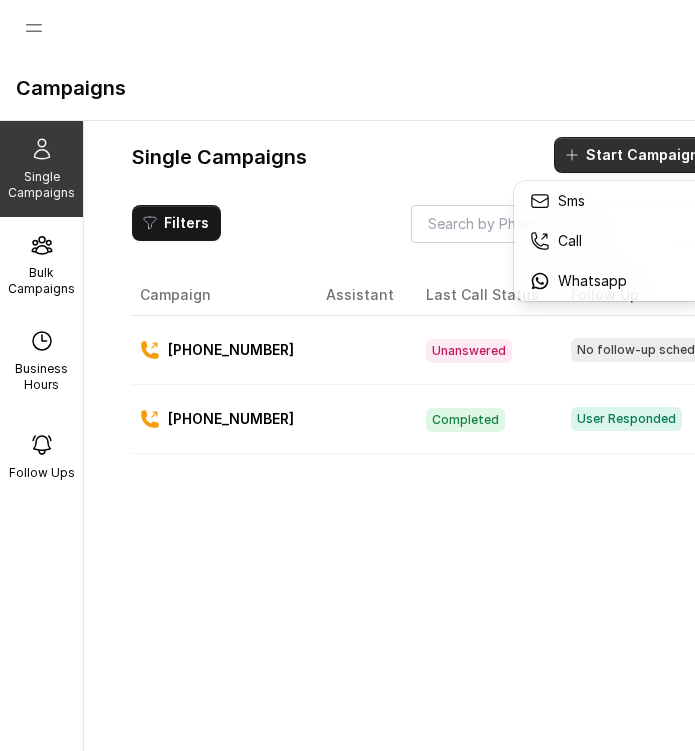 click on "Start Campaign" at bounding box center (642, 155) 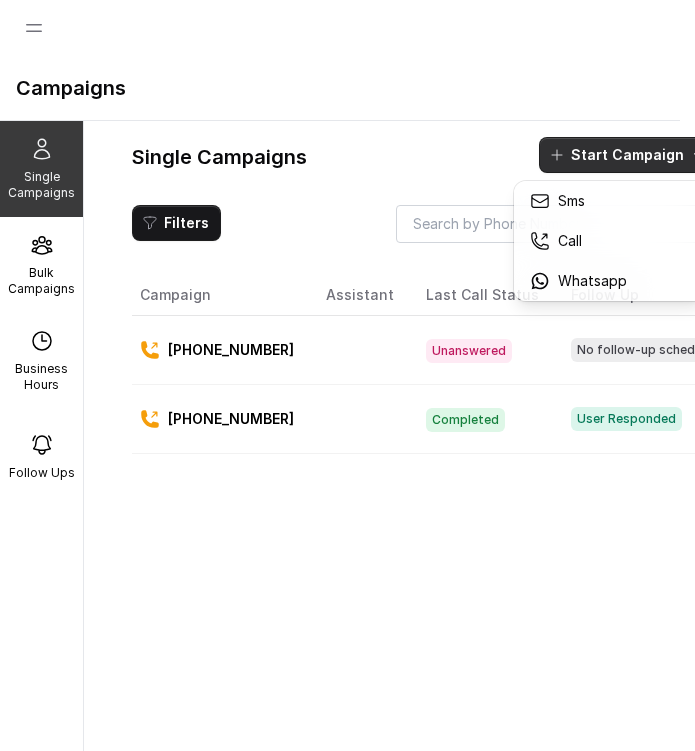click on "Start Campaign" at bounding box center (627, 155) 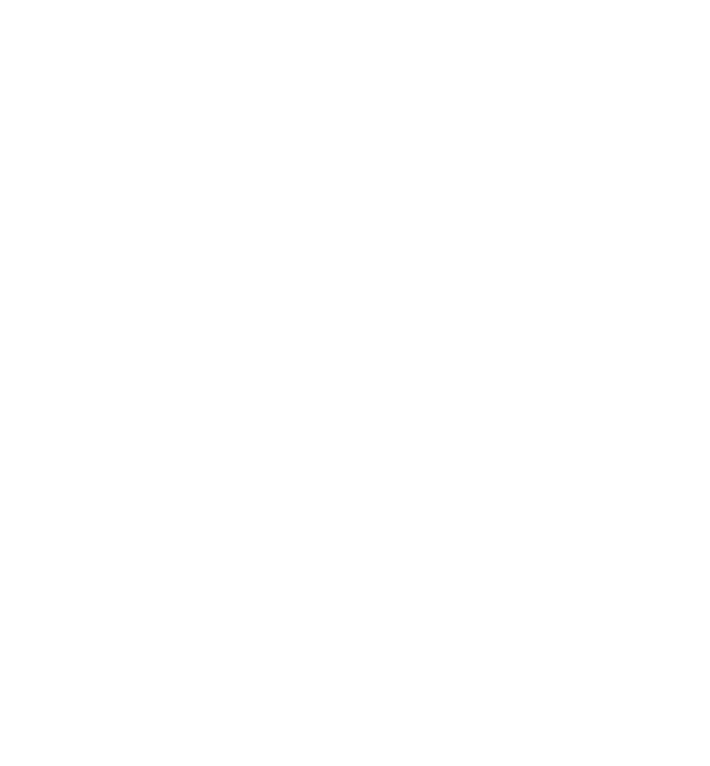 scroll, scrollTop: 0, scrollLeft: 0, axis: both 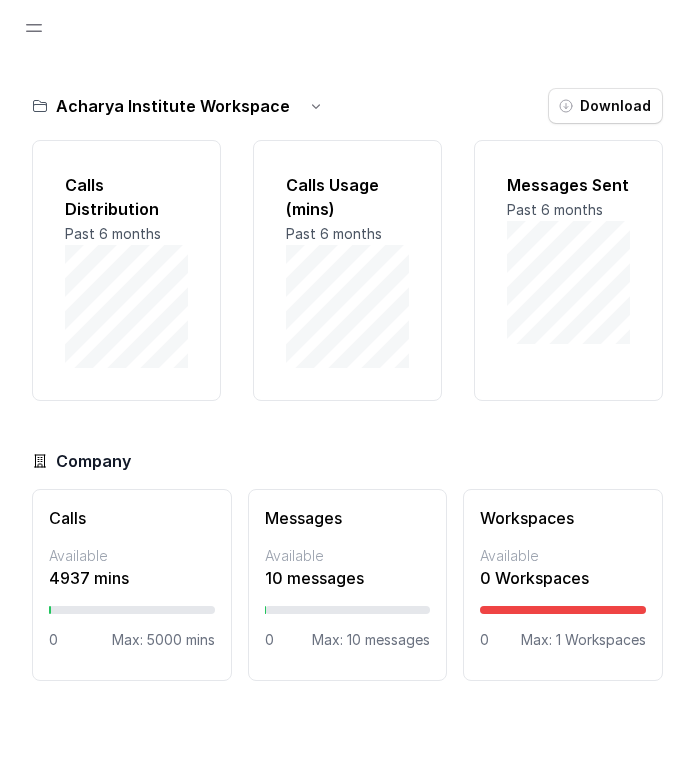 click 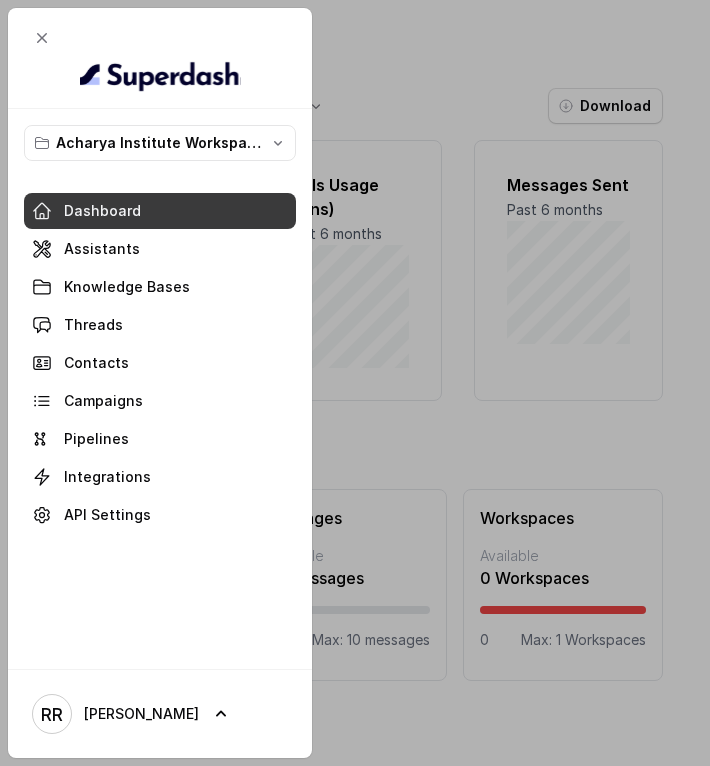 click on "Campaigns" at bounding box center [160, 401] 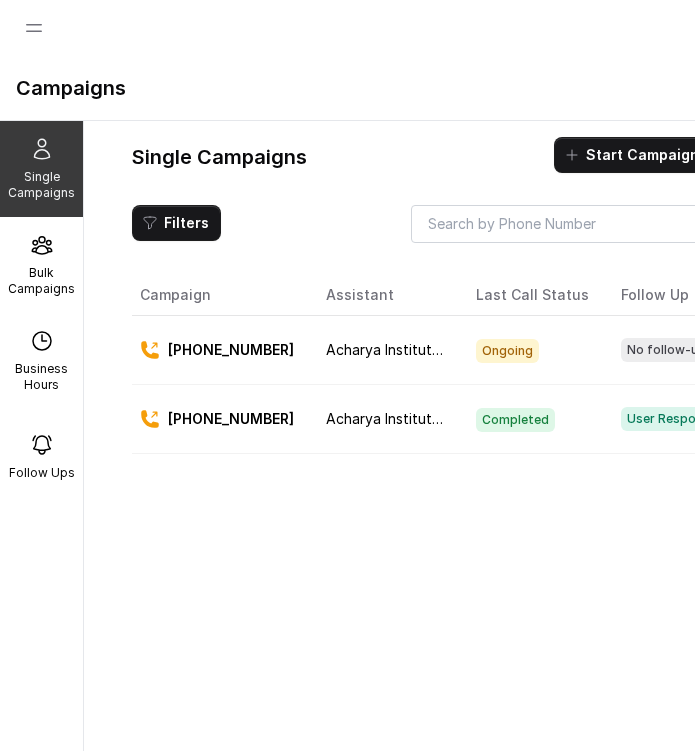 click on "Start Campaign" at bounding box center (642, 155) 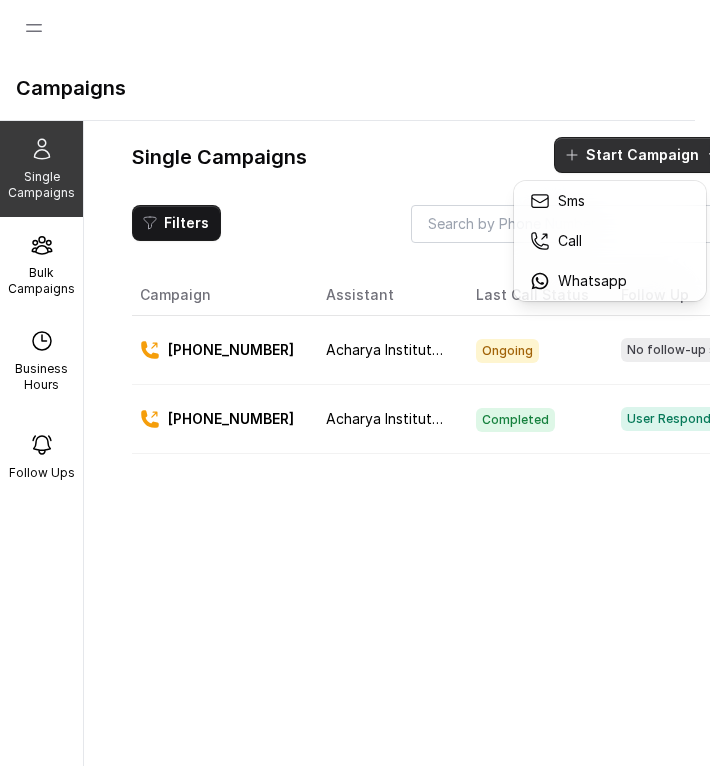 click on "Call" at bounding box center (578, 241) 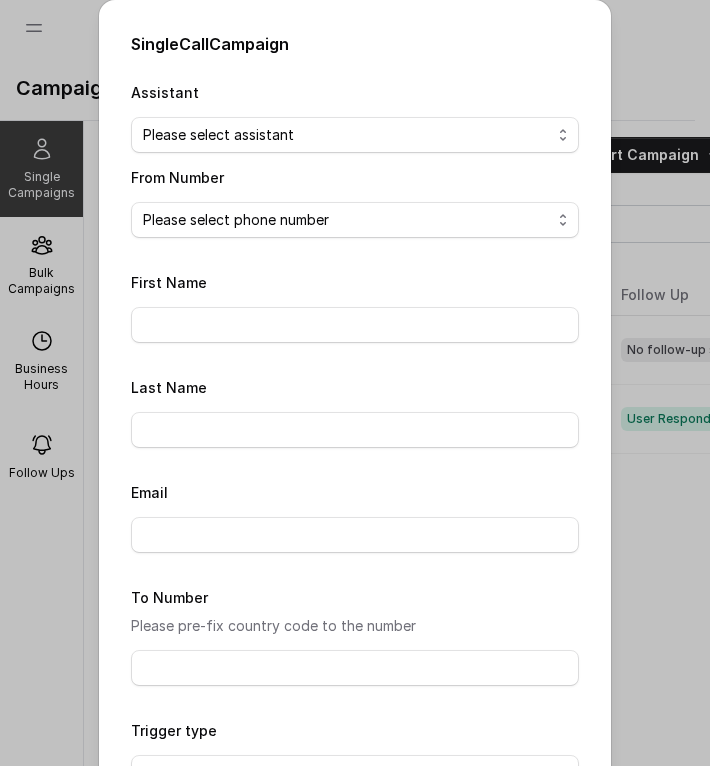 click on "Please select assistant Acharya Institute - Unpaid Application Fee Flow Acharya Institute - Pending Enrolment Flow" at bounding box center (355, 135) 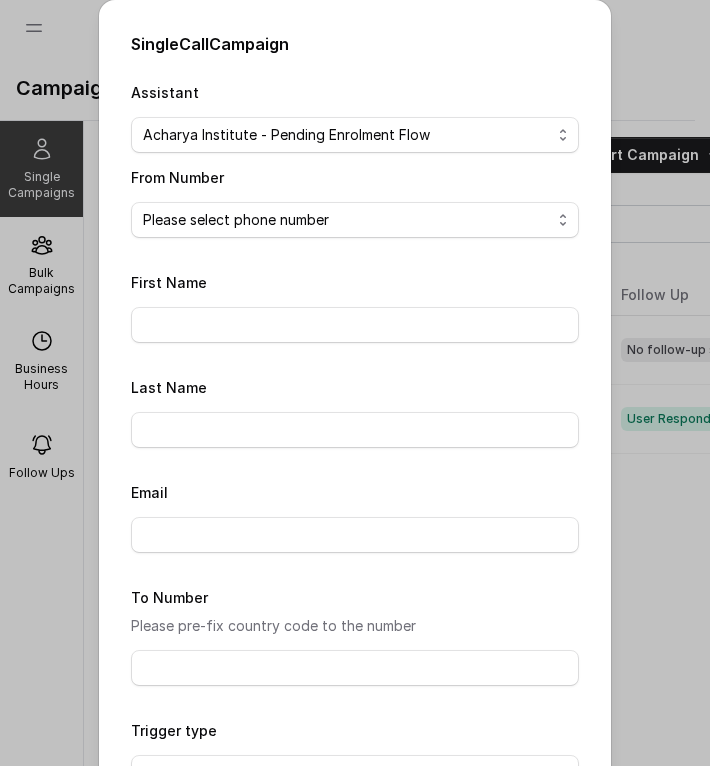 click on "Please select assistant Acharya Institute - Unpaid Application Fee Flow Acharya Institute - Pending Enrolment Flow" at bounding box center [355, 135] 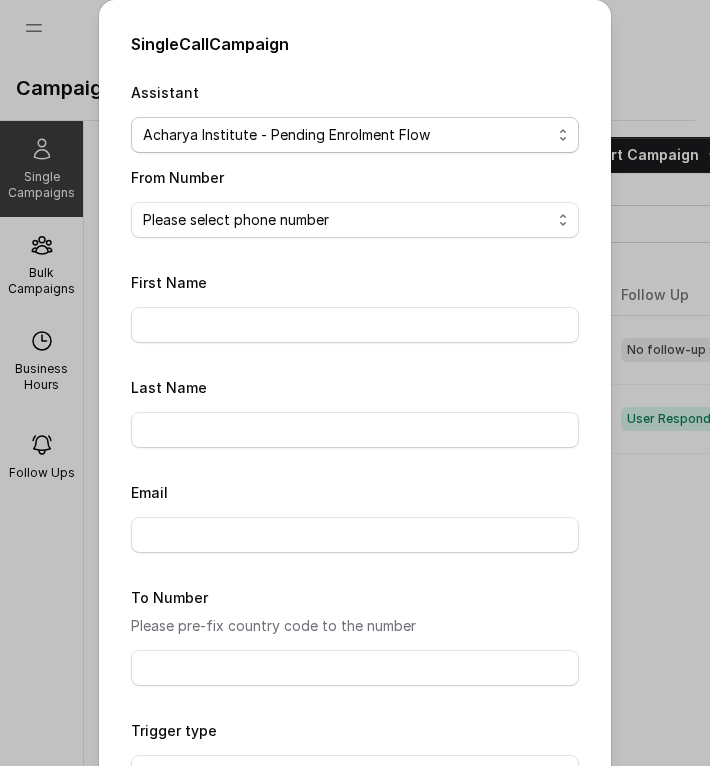 click on "Please select phone number" at bounding box center (355, 220) 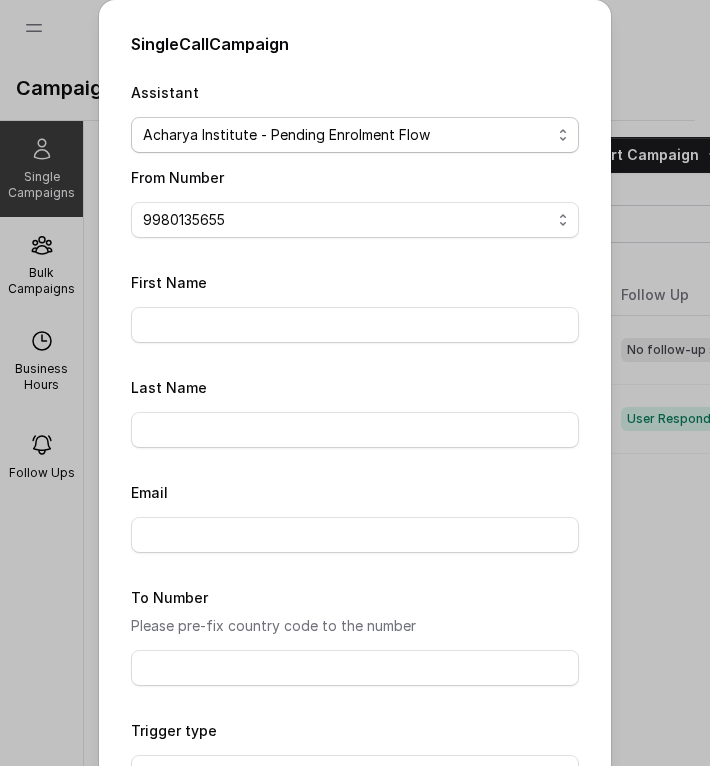 click on "Please select phone number [PHONE_NUMBER]" at bounding box center (355, 220) 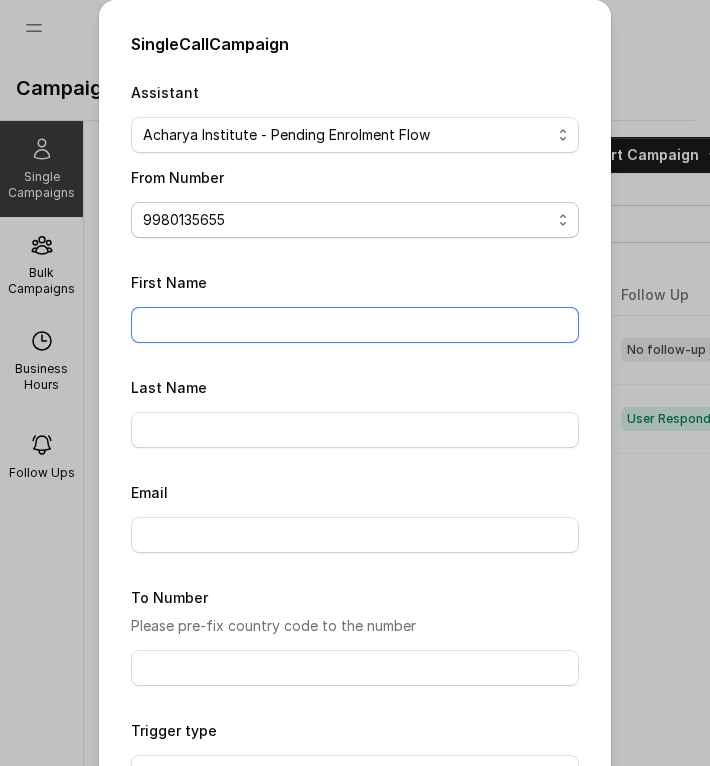 click on "First Name" at bounding box center [355, 325] 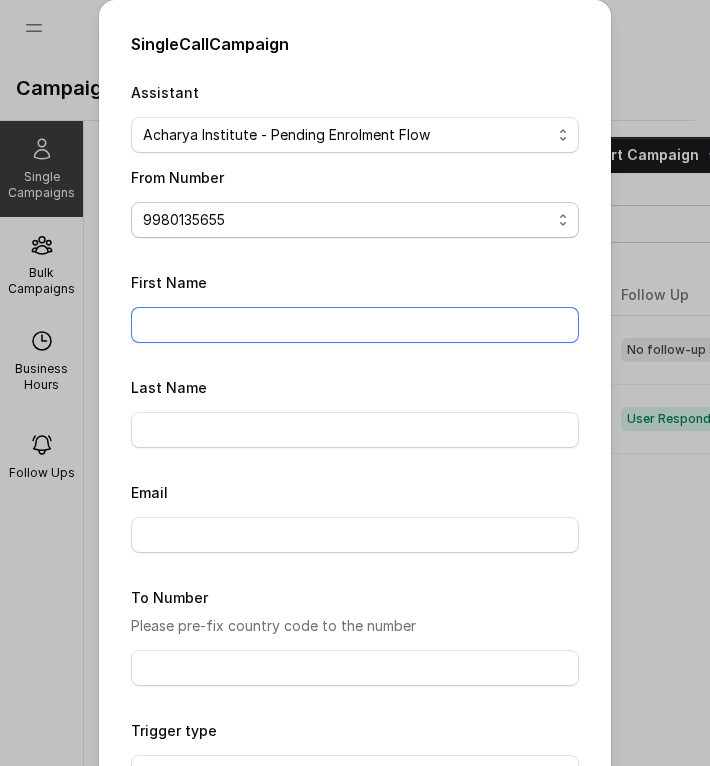 type on "[PERSON_NAME]" 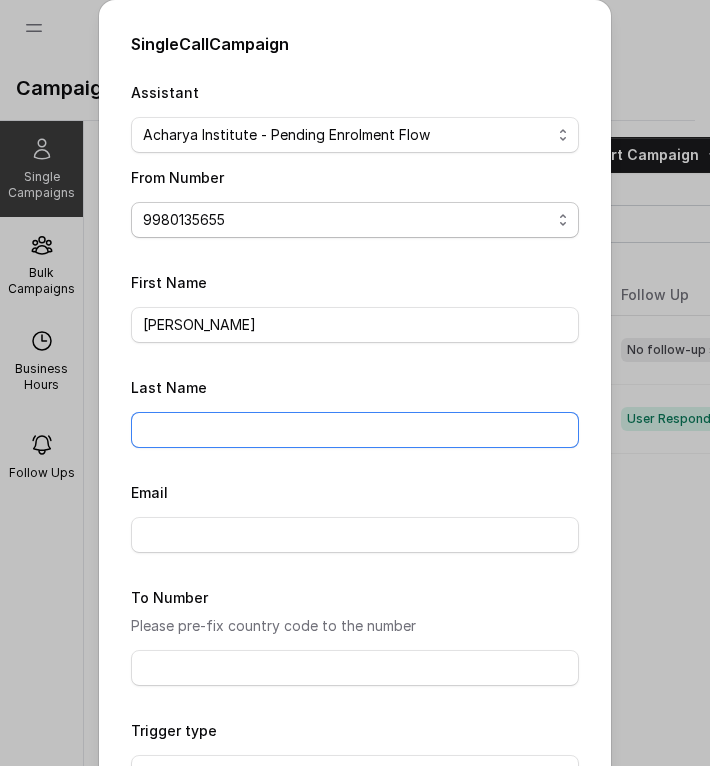 type on "yadav" 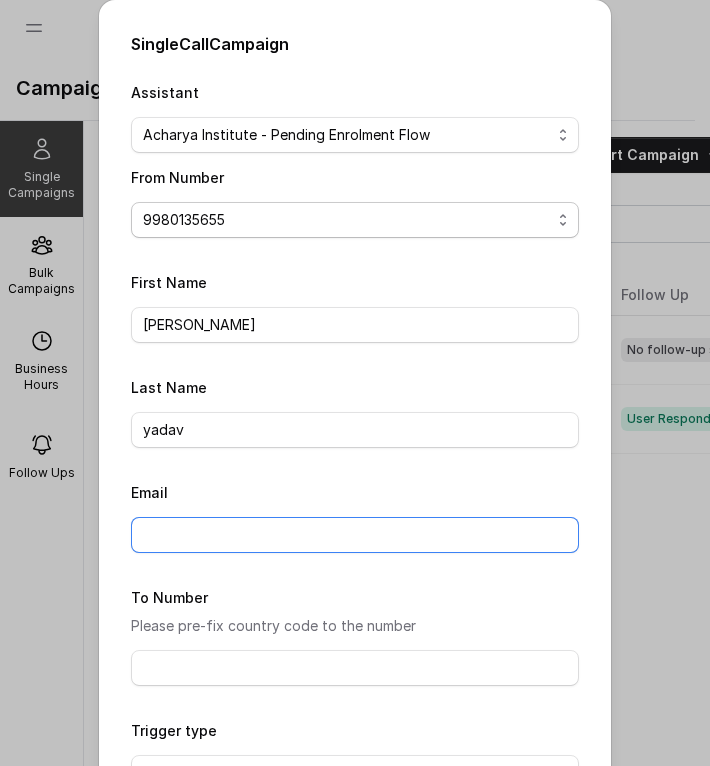 type on "[EMAIL_ADDRESS][DOMAIN_NAME]" 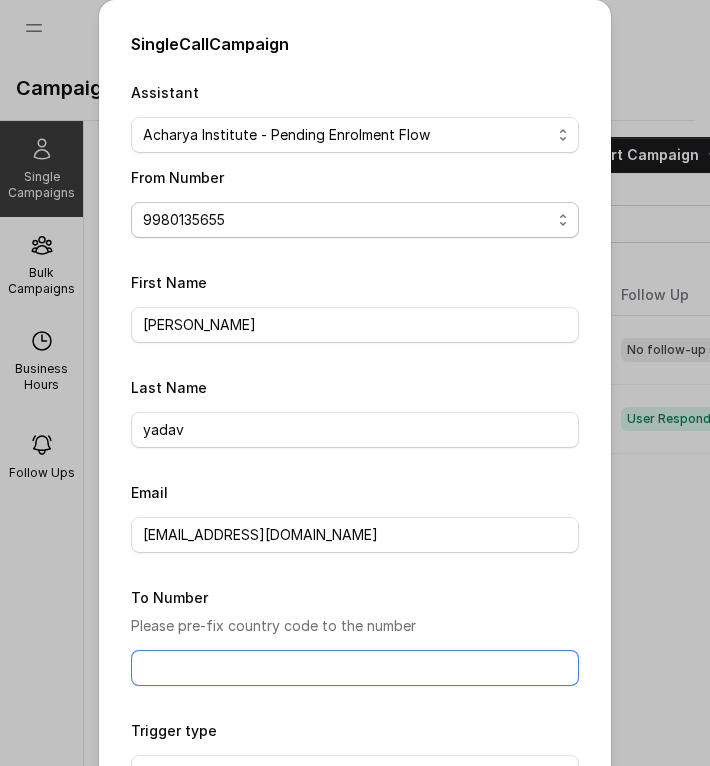 type on "[PHONE_NUMBER]" 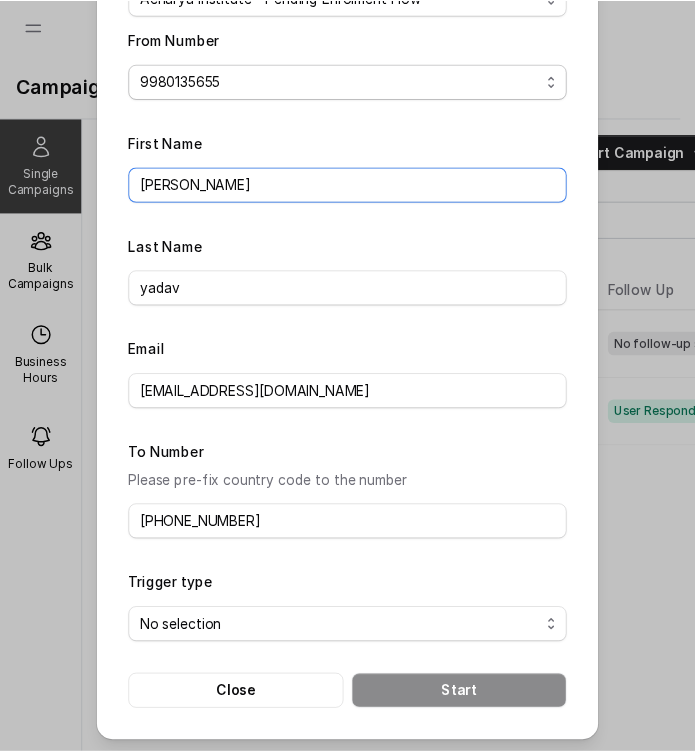scroll, scrollTop: 137, scrollLeft: 0, axis: vertical 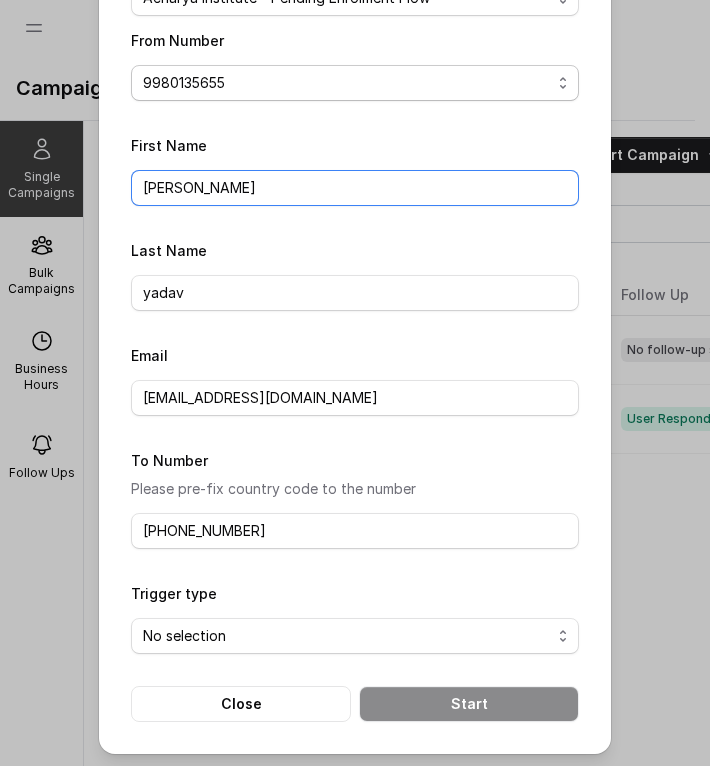 type on "[PERSON_NAME]" 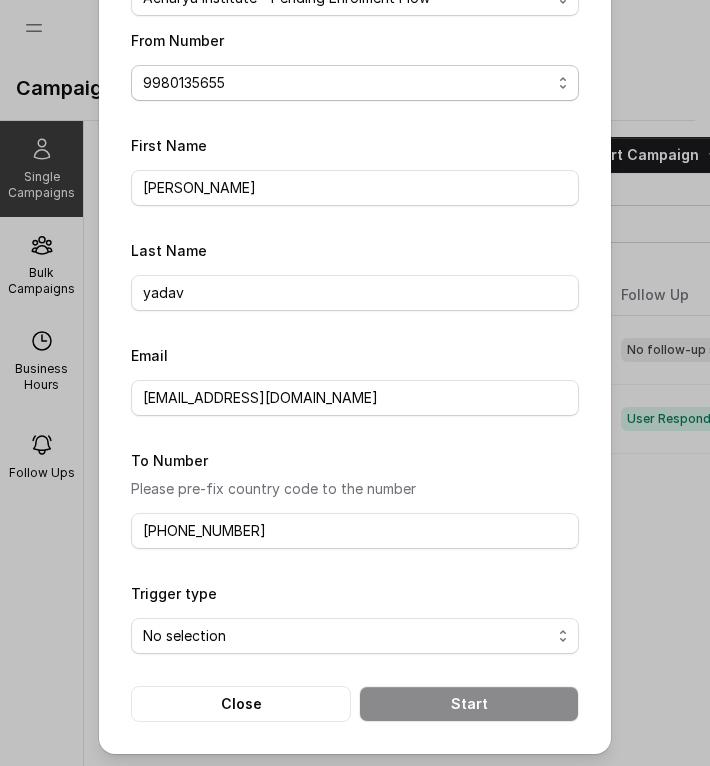 click on "No selection Trigger Immediately Trigger based on campaign configuration" at bounding box center (355, 636) 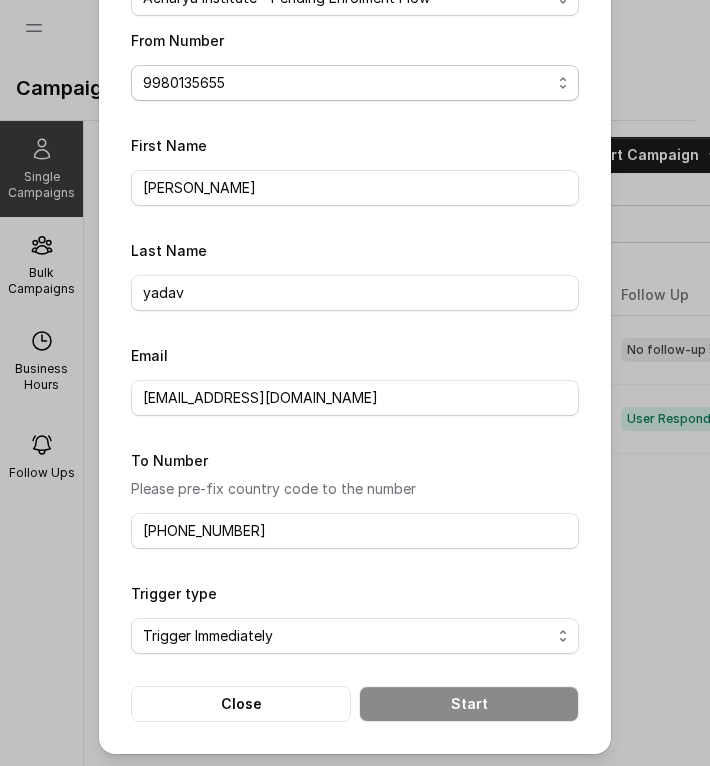 click on "No selection Trigger Immediately Trigger based on campaign configuration" at bounding box center [355, 636] 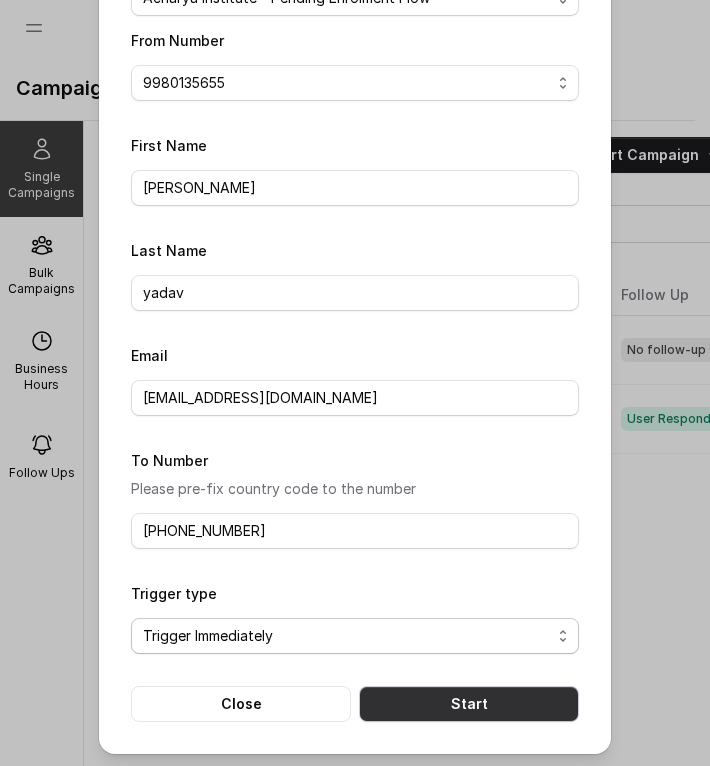 click on "Start" at bounding box center [469, 704] 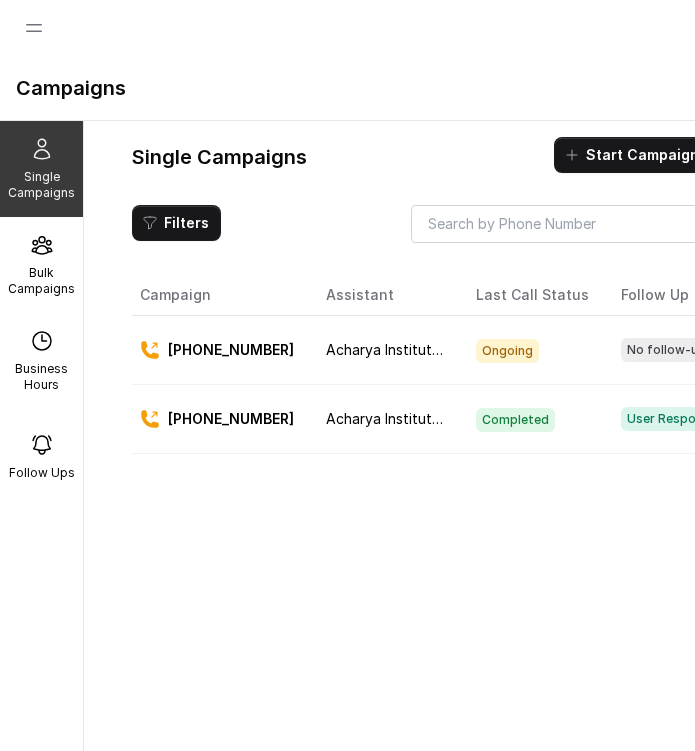 scroll, scrollTop: 0, scrollLeft: 81, axis: horizontal 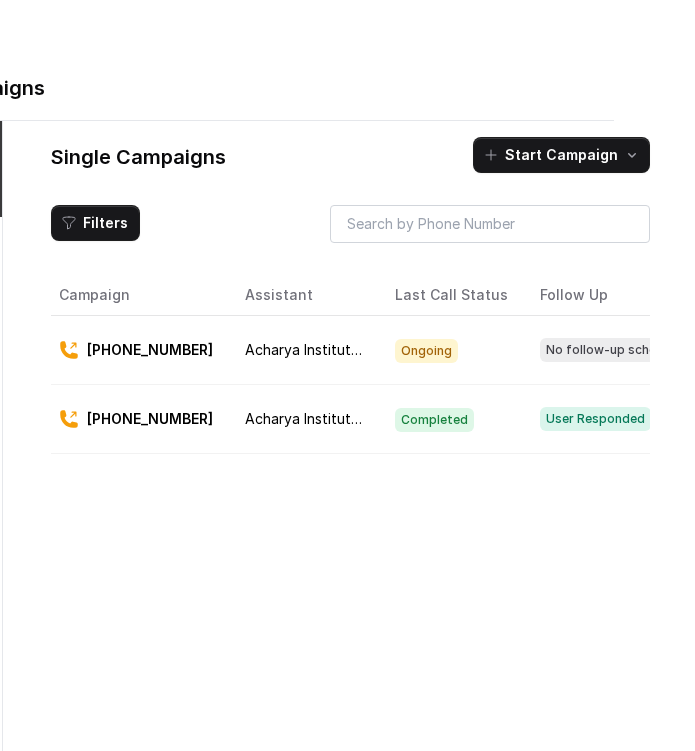 click on "No follow-up scheduled" at bounding box center [617, 350] 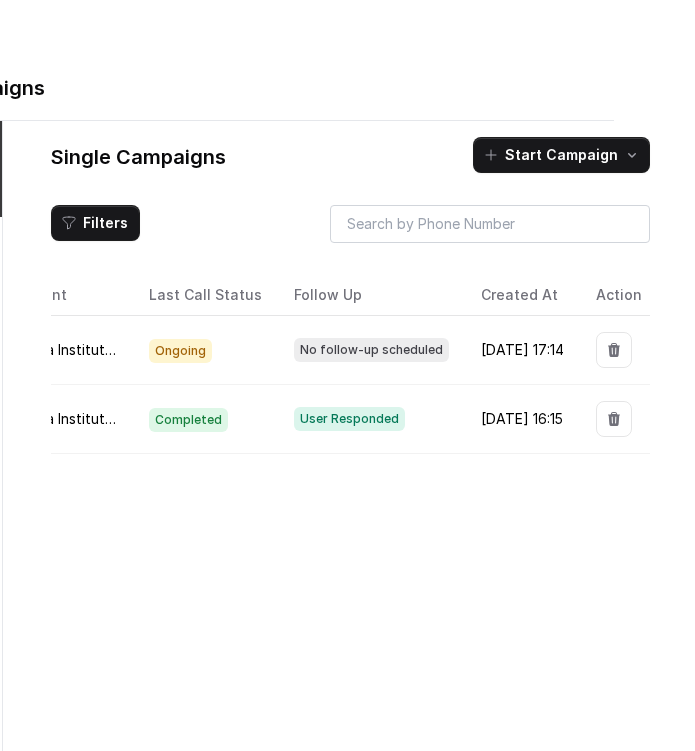 scroll, scrollTop: 0, scrollLeft: 274, axis: horizontal 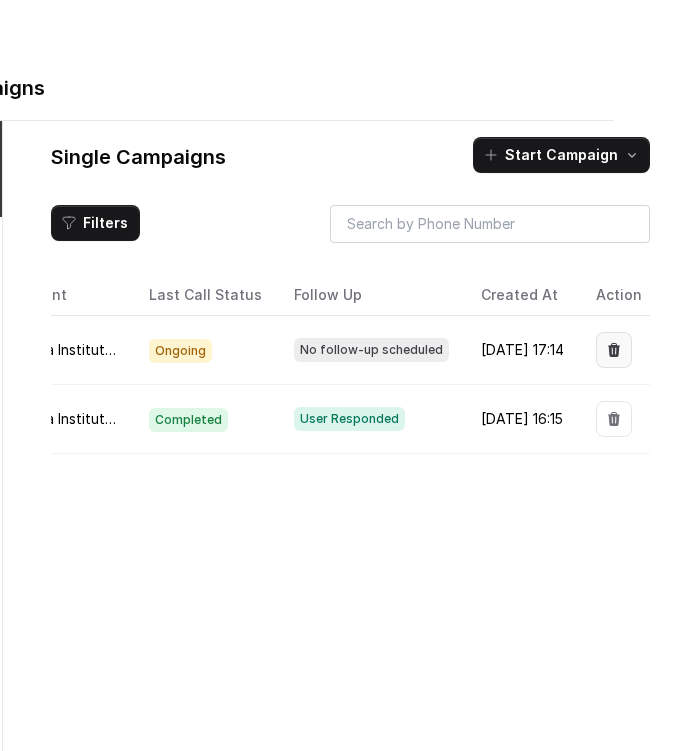 click 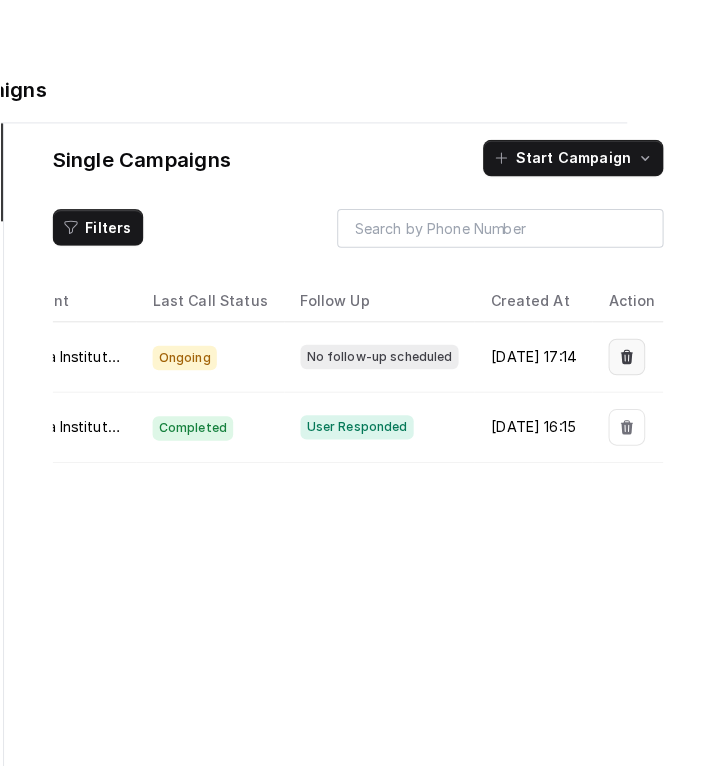 scroll, scrollTop: 0, scrollLeft: 66, axis: horizontal 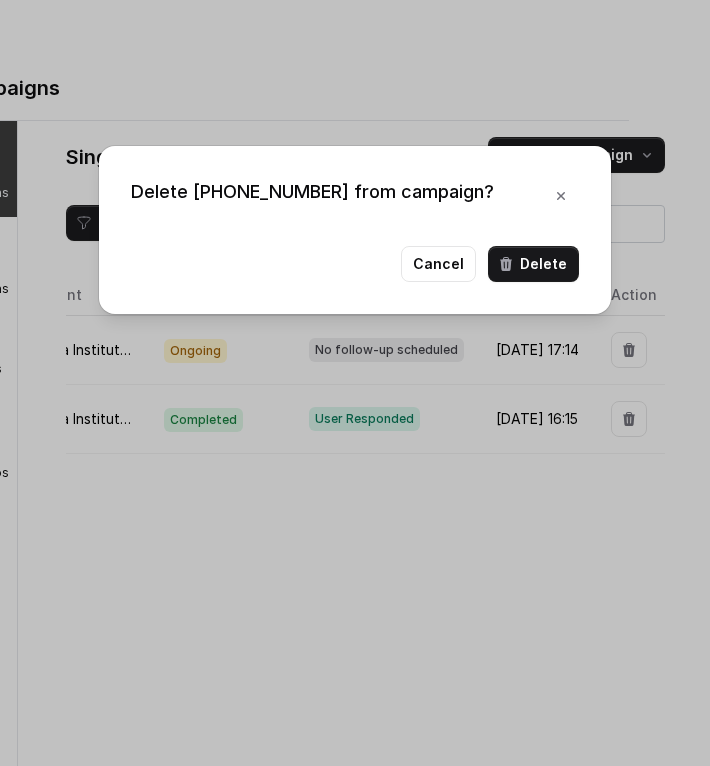 click on "Delete" at bounding box center [533, 264] 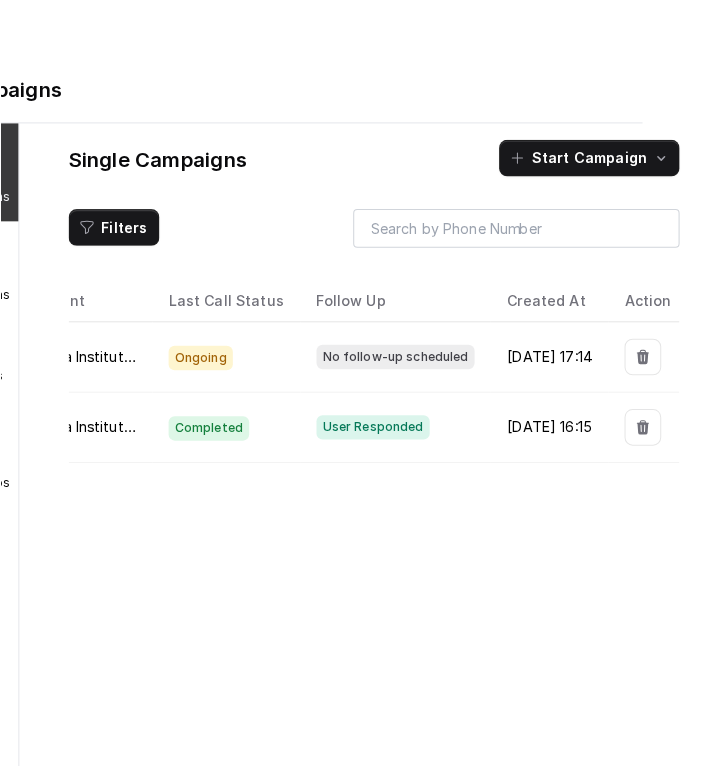 scroll, scrollTop: 0, scrollLeft: 0, axis: both 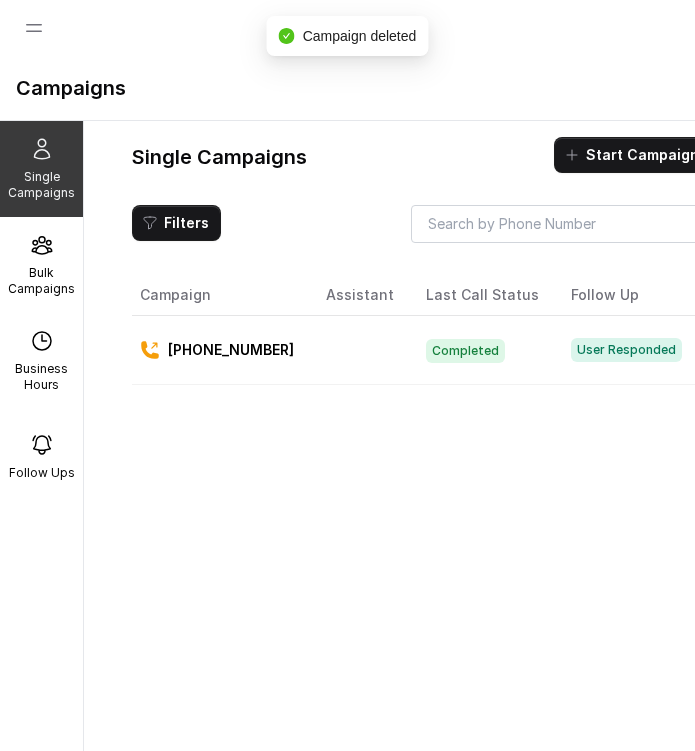 click on "Start Campaign" at bounding box center (642, 155) 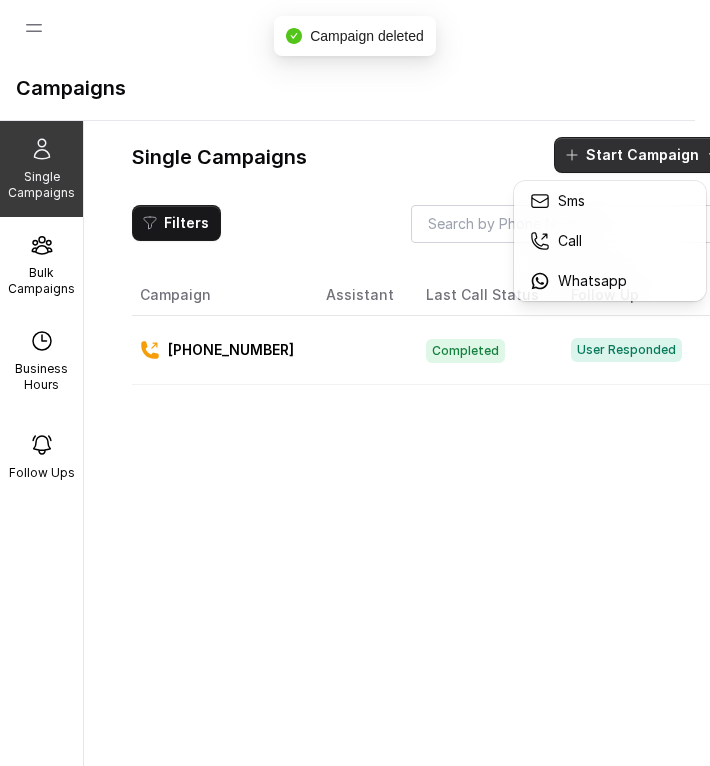 click on "Call" at bounding box center [578, 241] 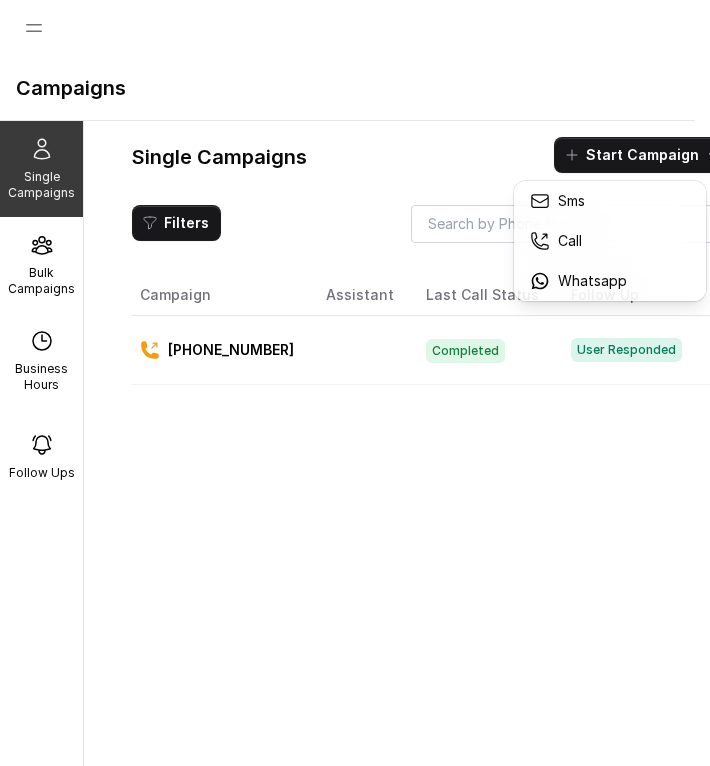 click on "Please select phone number" at bounding box center [355, 231] 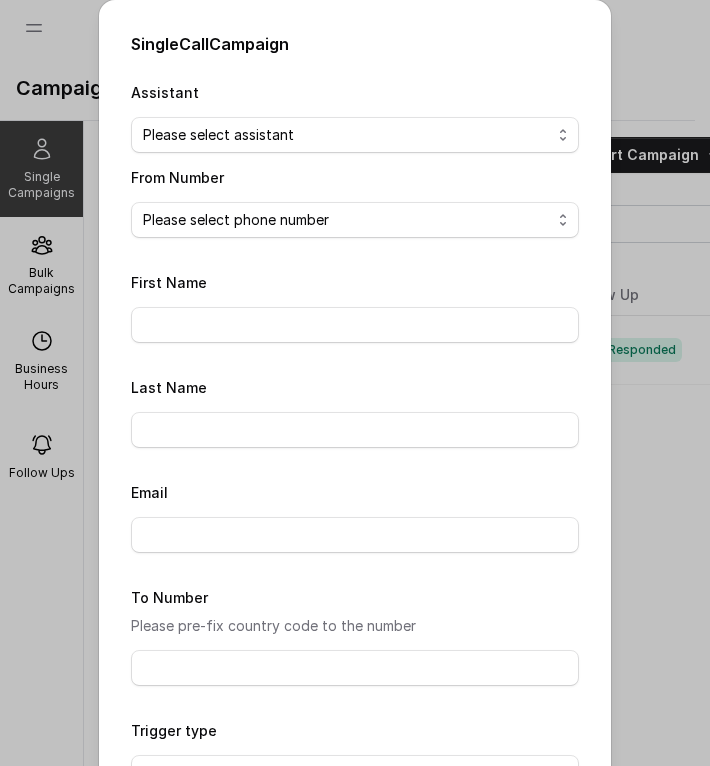 click on "Please select assistant Acharya Institute - Unpaid Application Fee Flow Acharya Institute - Pending Enrolment Flow" at bounding box center [355, 135] 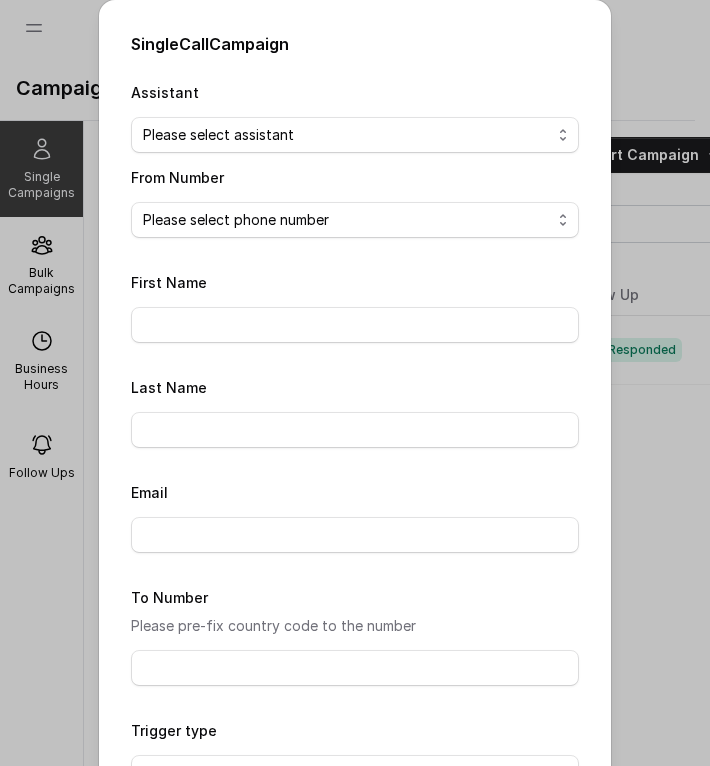 select on "6858fa84819a351a86cfc460" 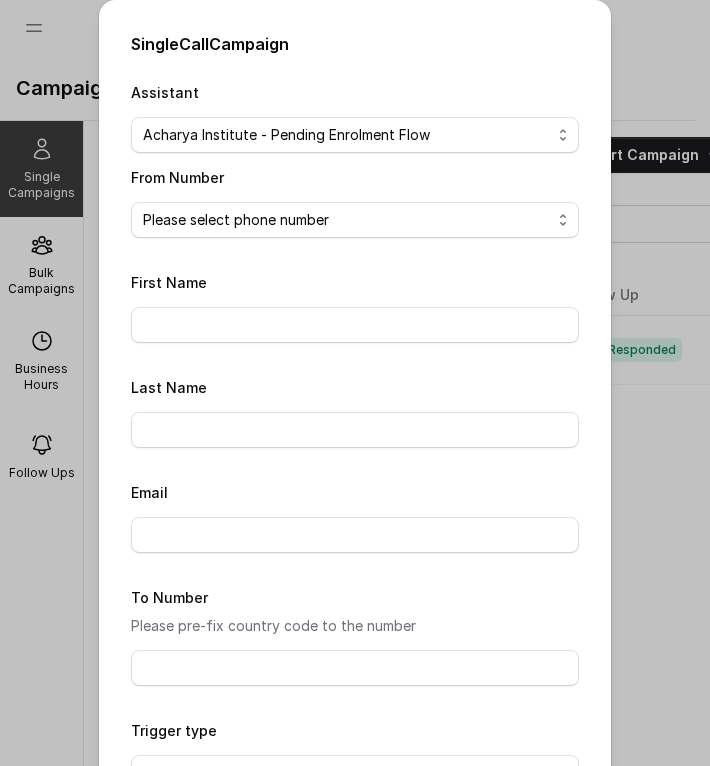click on "Please select assistant Acharya Institute - Unpaid Application Fee Flow Acharya Institute - Pending Enrolment Flow" at bounding box center [355, 135] 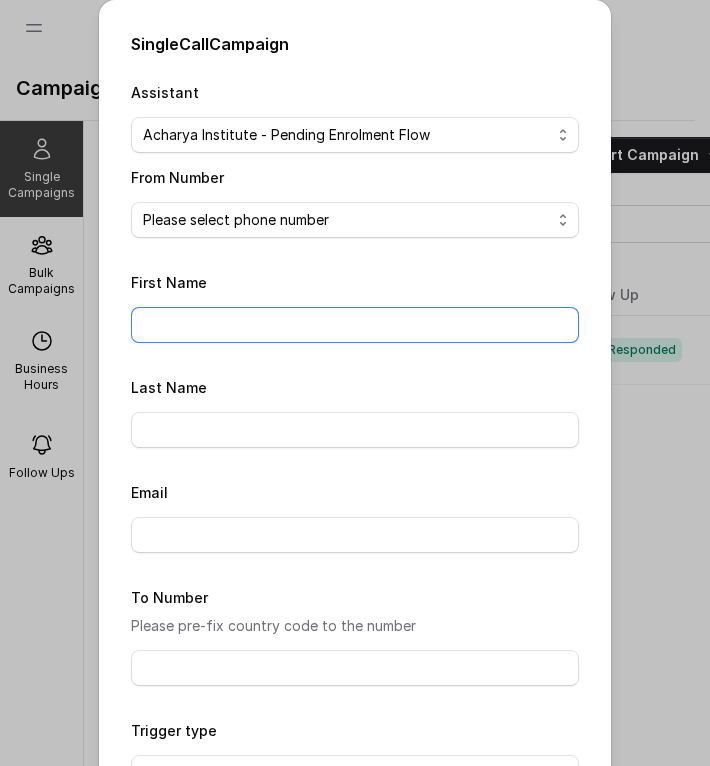 click on "First Name" at bounding box center (355, 325) 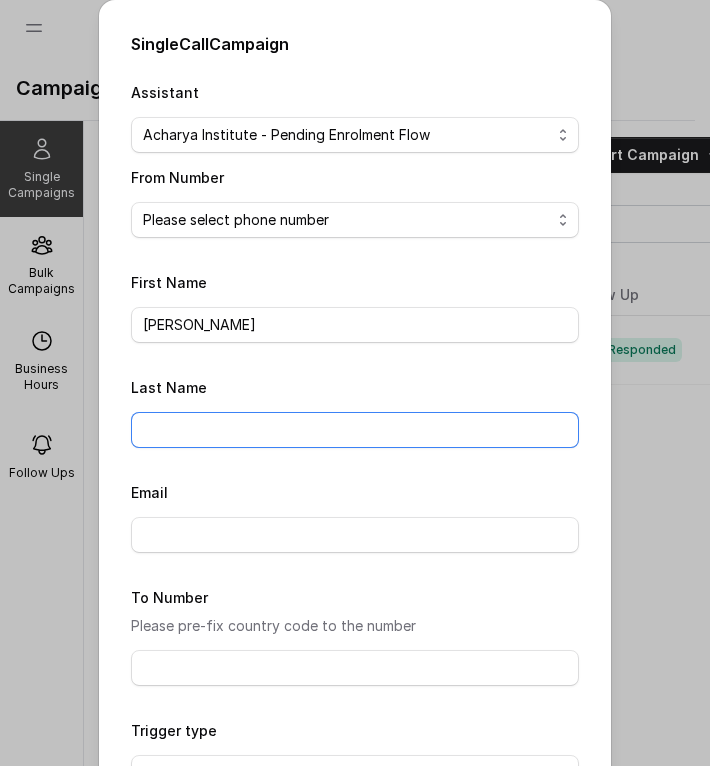 type on "yadav" 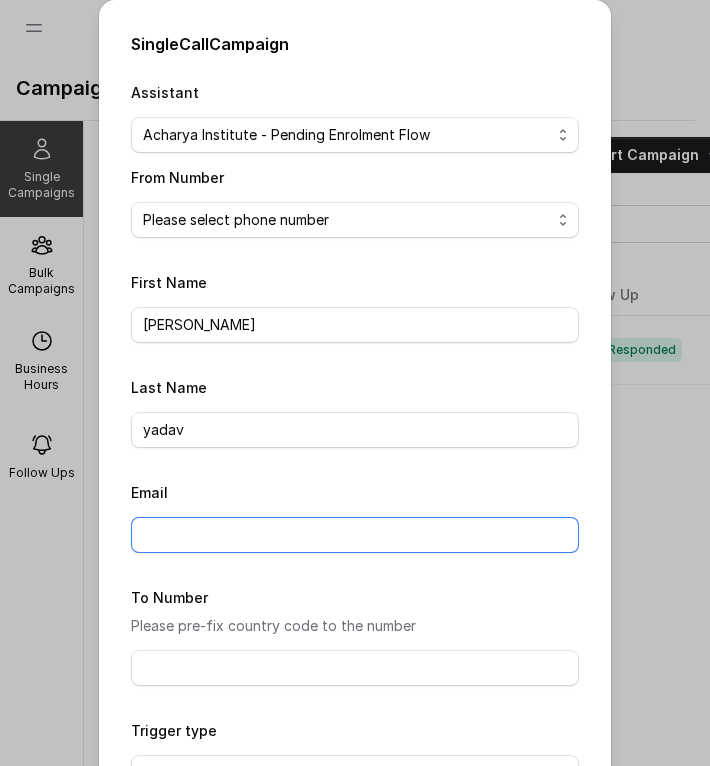 type on "[EMAIL_ADDRESS][DOMAIN_NAME]" 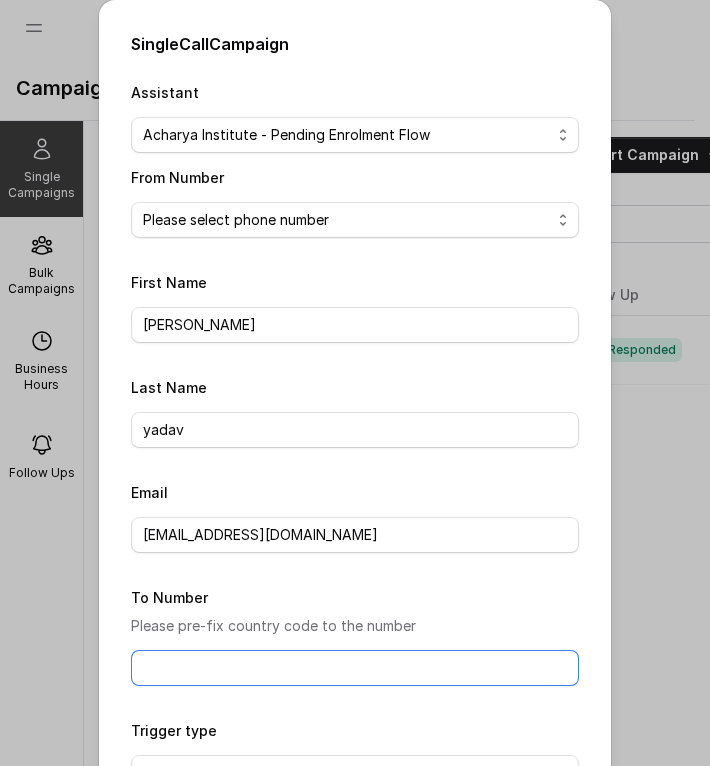 type on "[PHONE_NUMBER]" 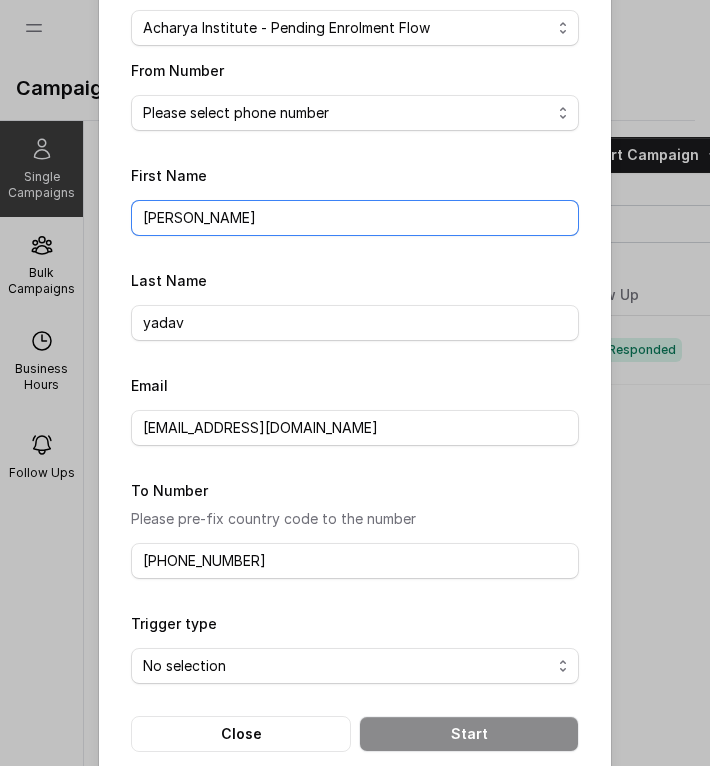 scroll, scrollTop: 137, scrollLeft: 0, axis: vertical 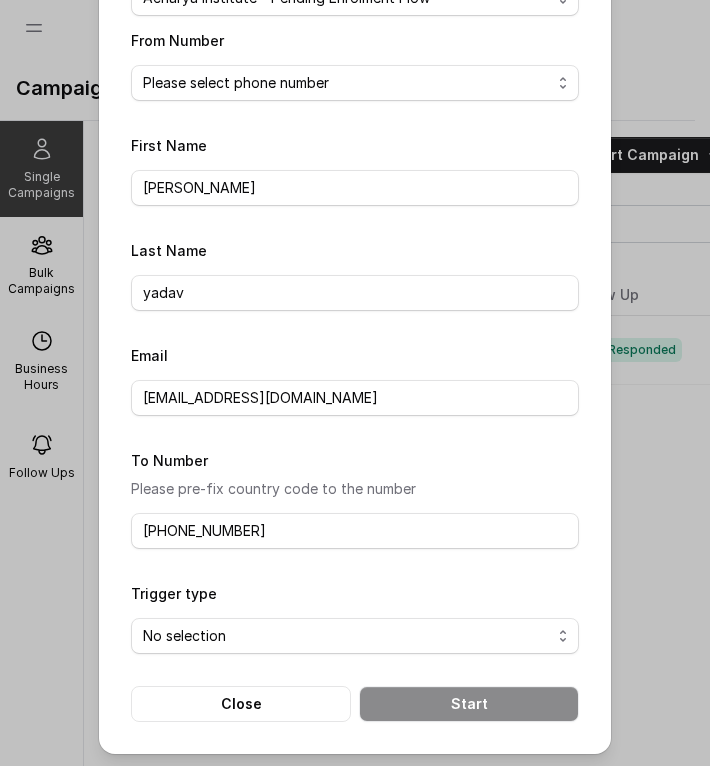 click on "No selection Trigger Immediately Trigger based on campaign configuration" at bounding box center (355, 636) 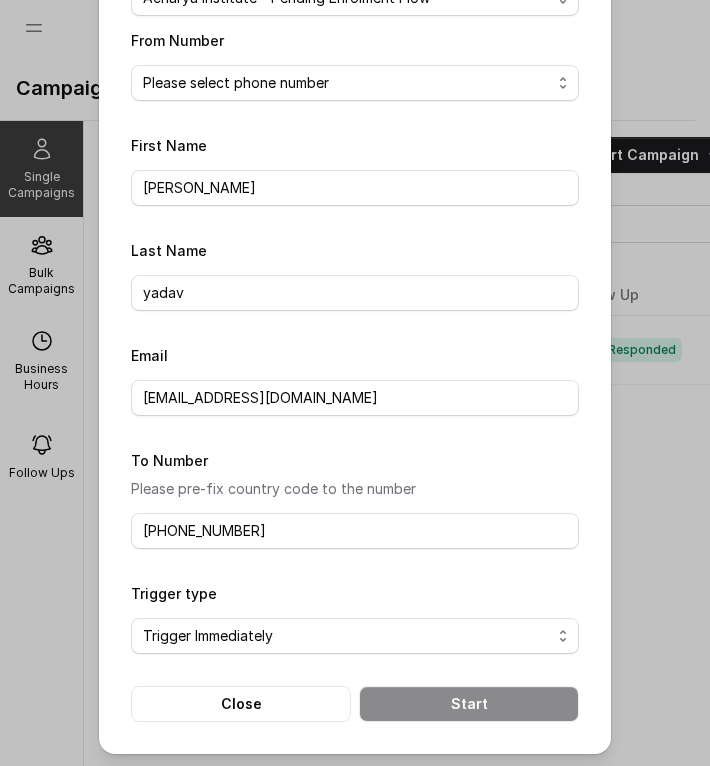 click on "No selection Trigger Immediately Trigger based on campaign configuration" at bounding box center [355, 636] 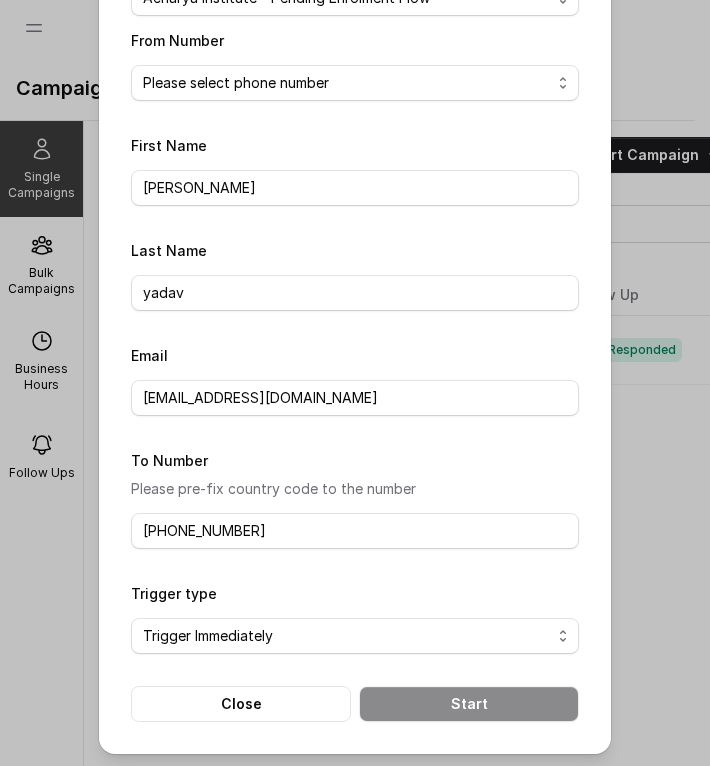 scroll, scrollTop: 0, scrollLeft: 0, axis: both 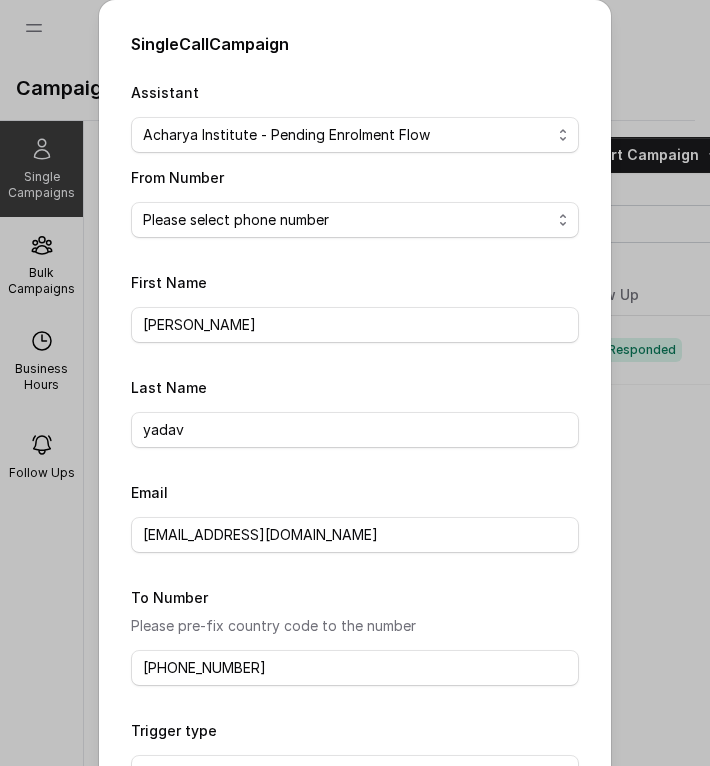 click on "Please select phone number 9980135655" at bounding box center (355, 220) 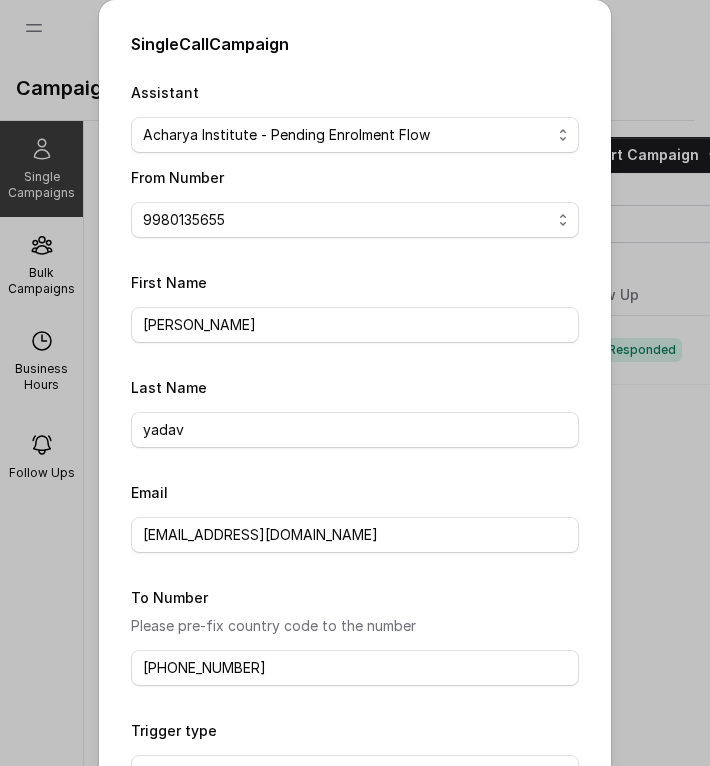 click on "Please select phone number 9980135655" at bounding box center (355, 220) 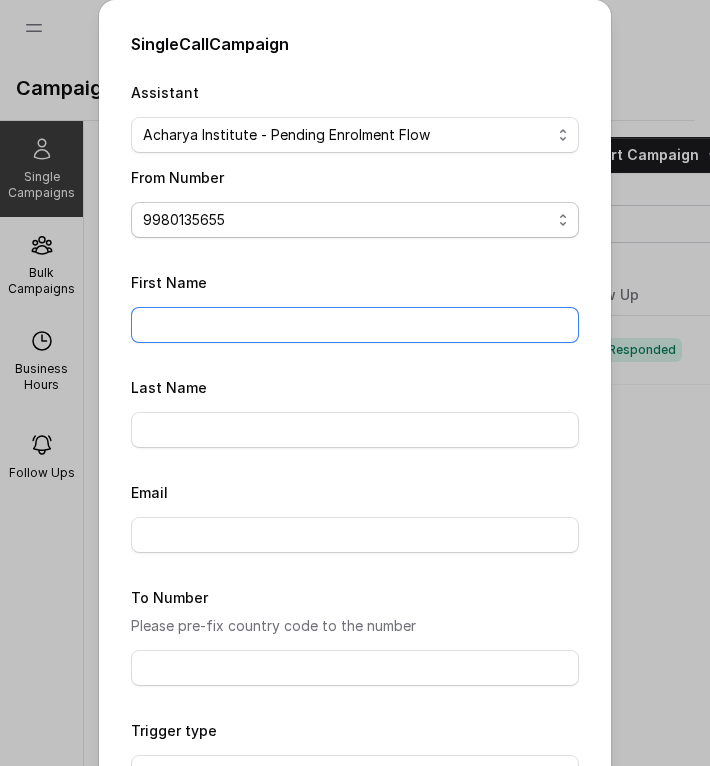 click on "First Name" at bounding box center (355, 325) 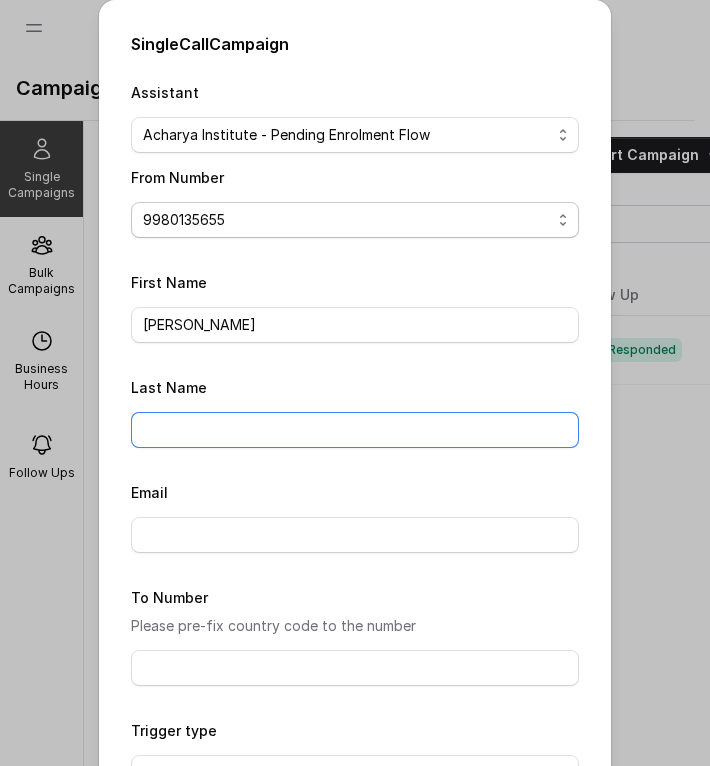 type on "yadav" 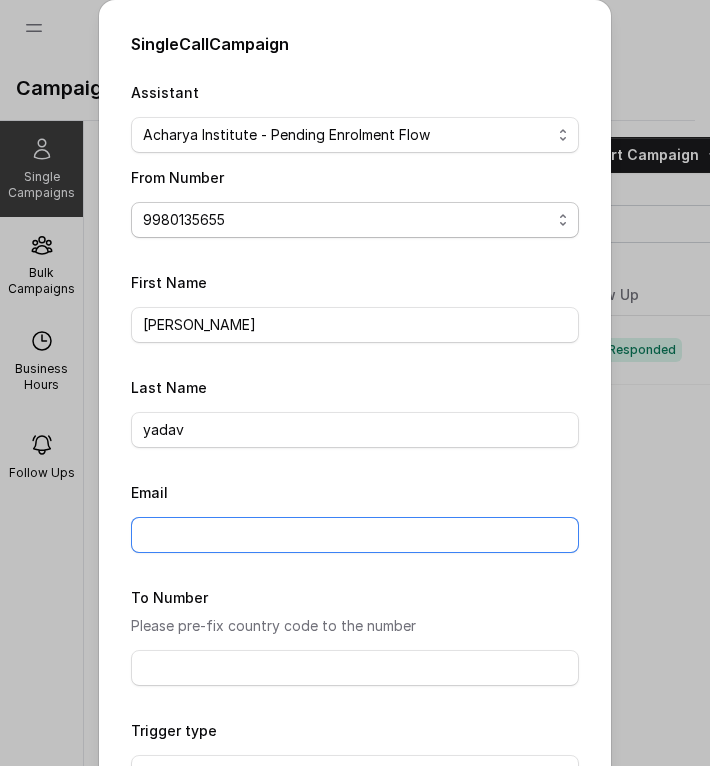 type on "harshithayadav0204@gmail.com" 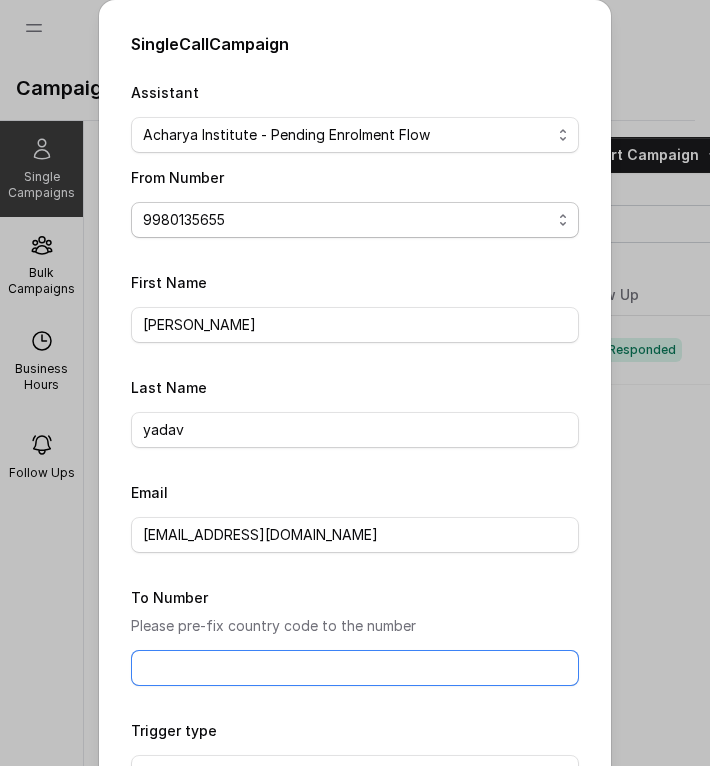 type on "[PHONE_NUMBER]" 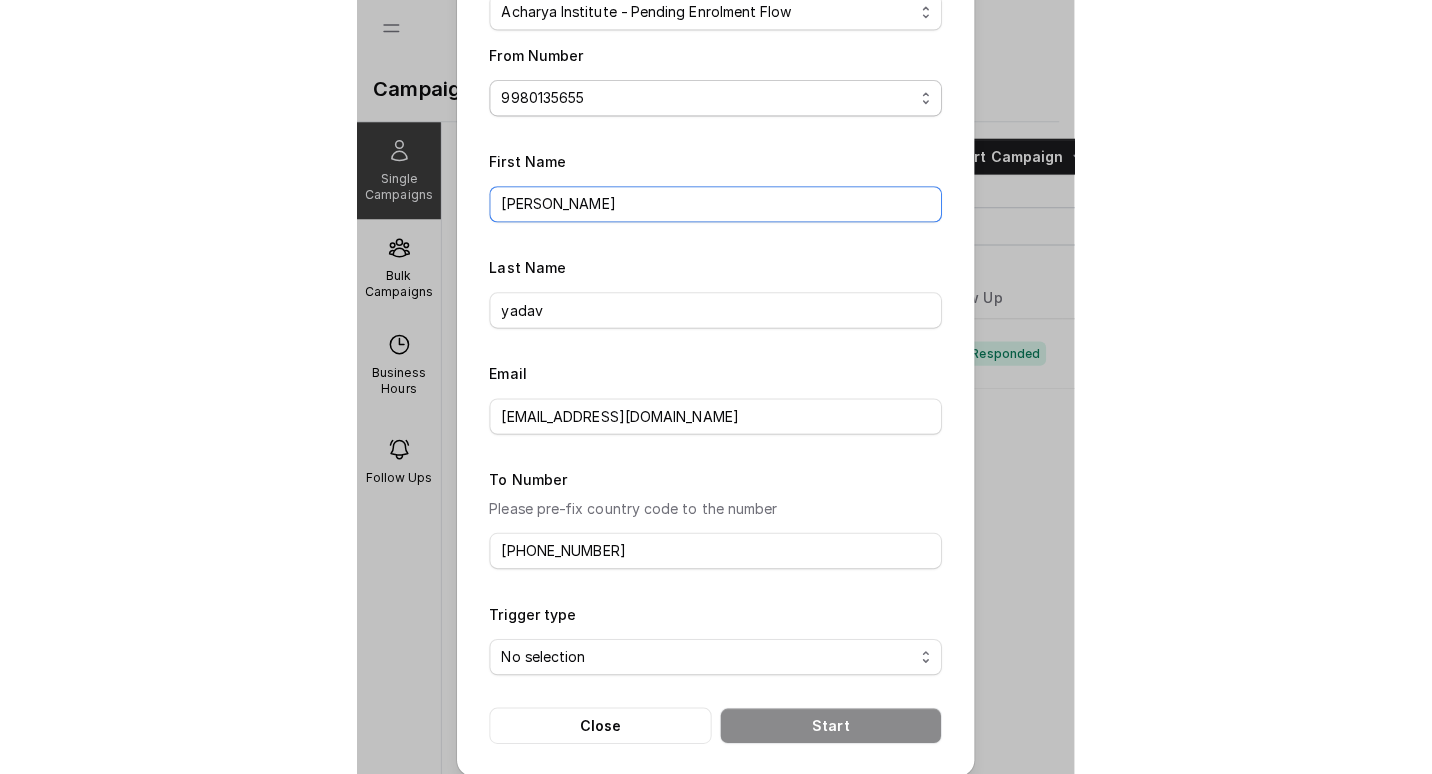 scroll, scrollTop: 137, scrollLeft: 0, axis: vertical 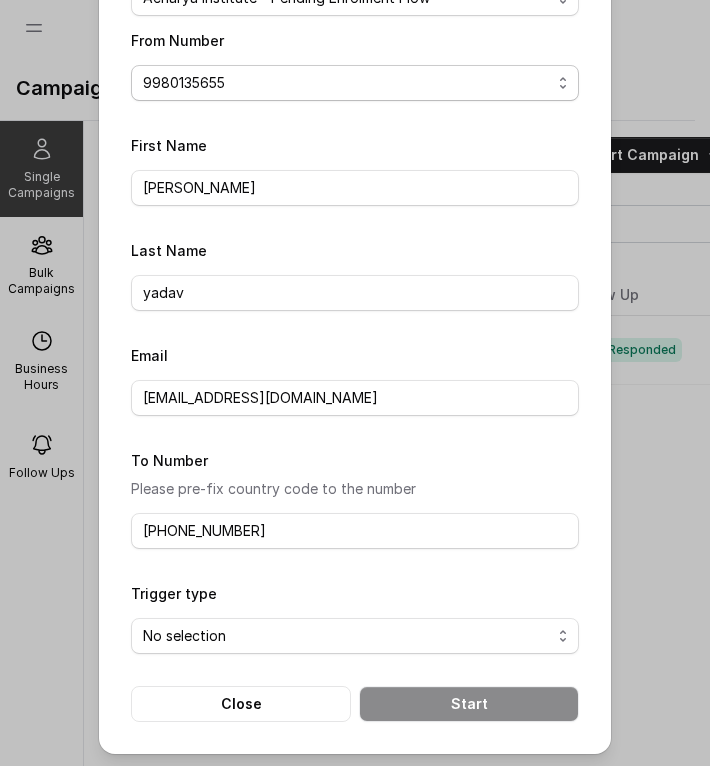 click on "No selection Trigger Immediately Trigger based on campaign configuration" at bounding box center (355, 636) 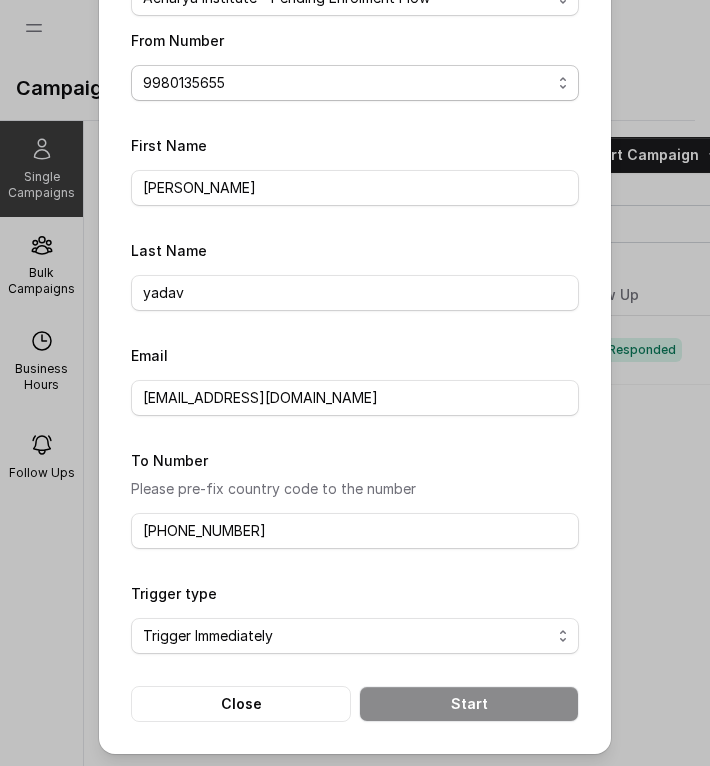click on "No selection Trigger Immediately Trigger based on campaign configuration" at bounding box center (355, 636) 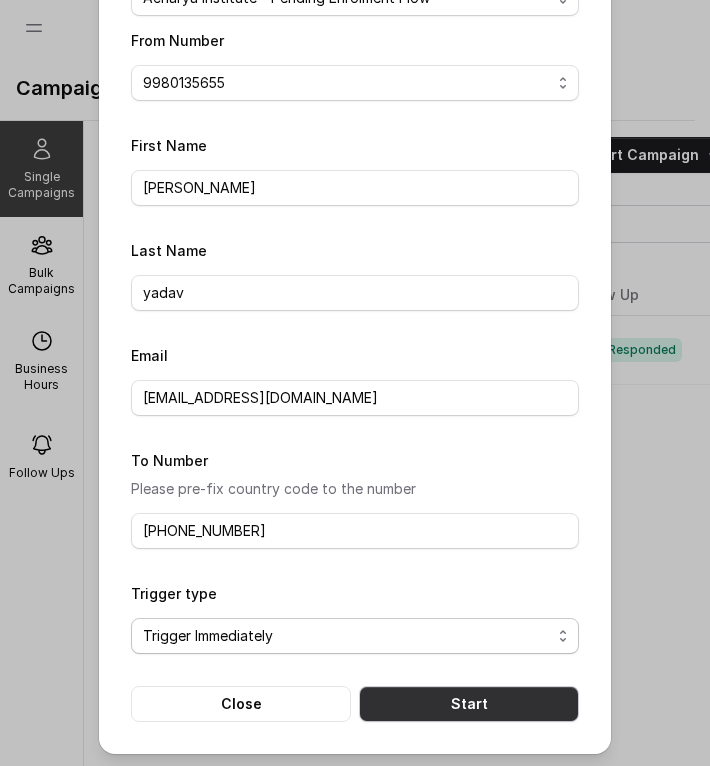 click on "Start" at bounding box center (469, 704) 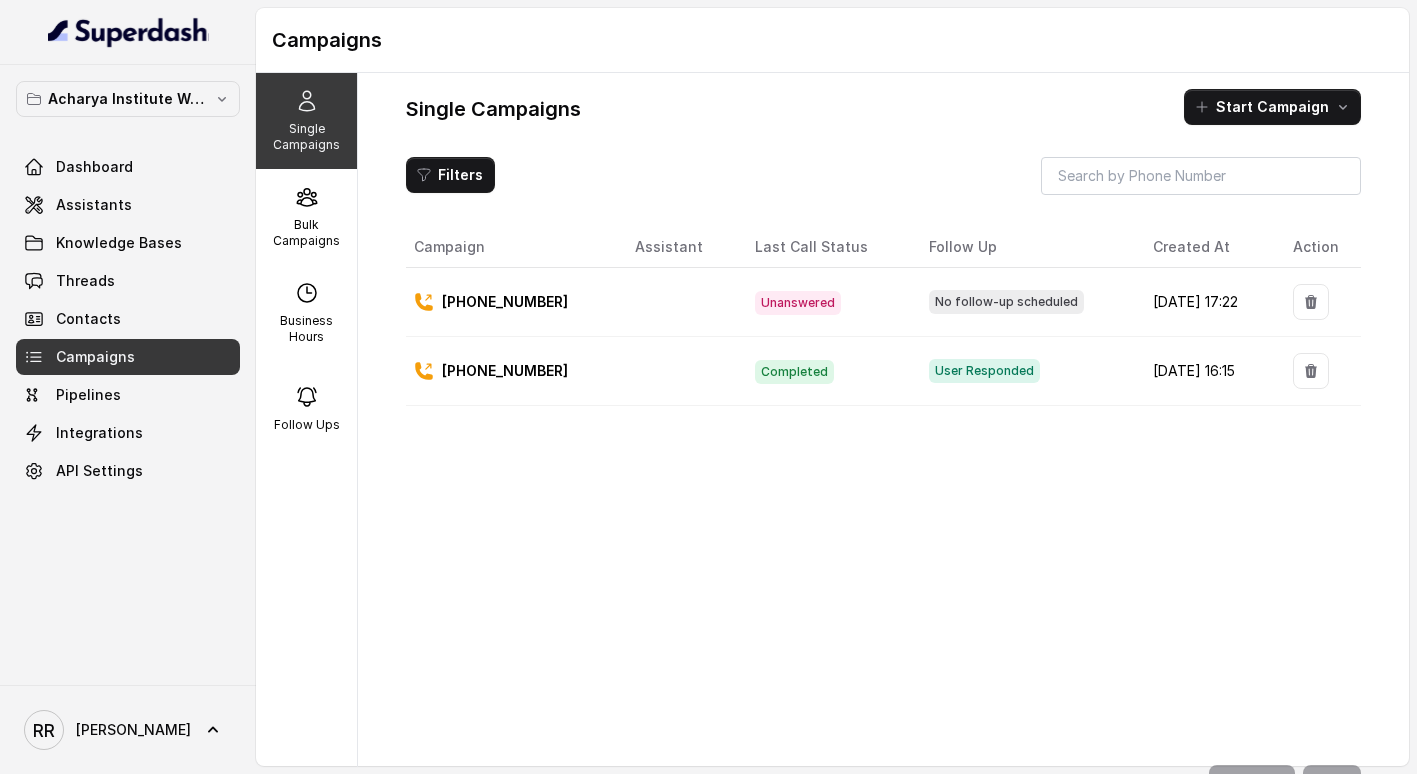 type 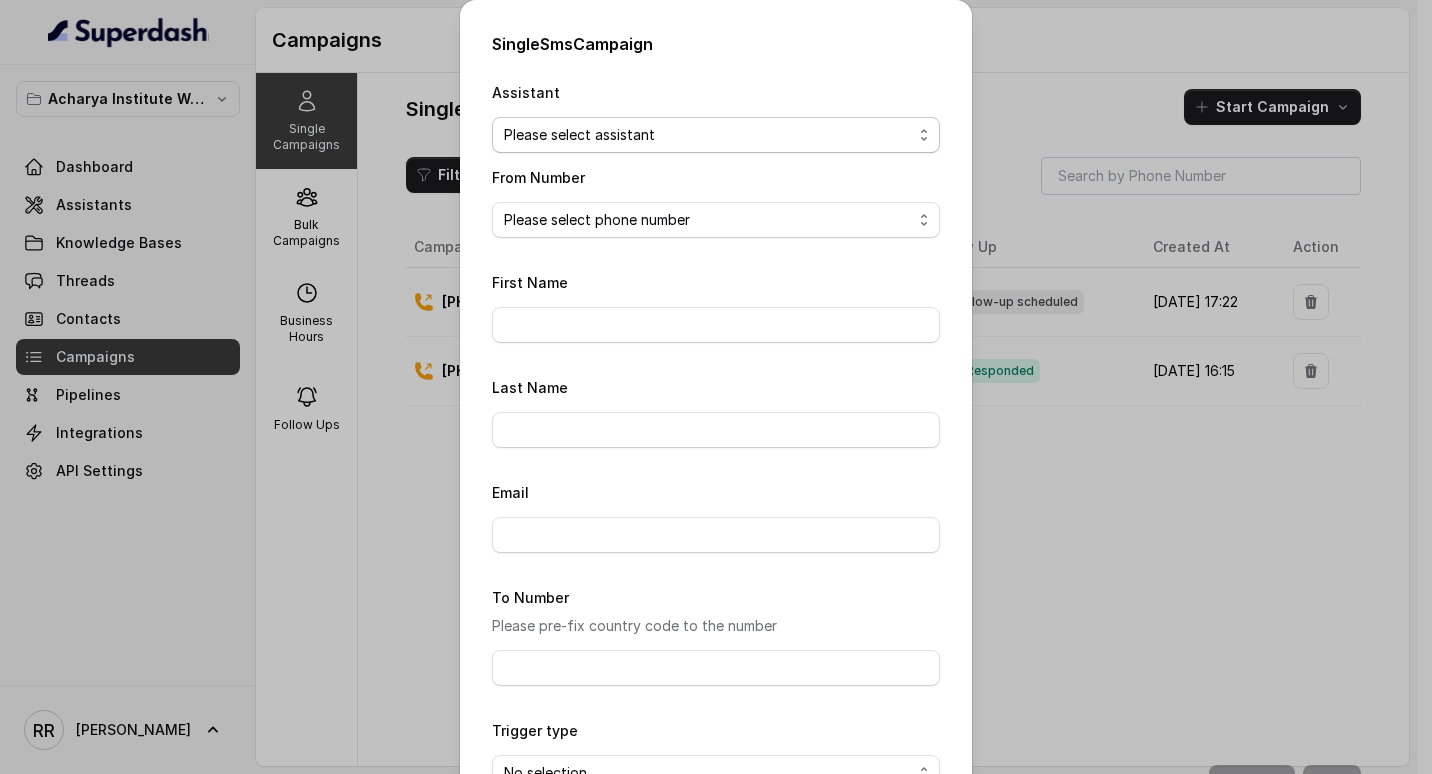 click on "Please select assistant" at bounding box center [716, 135] 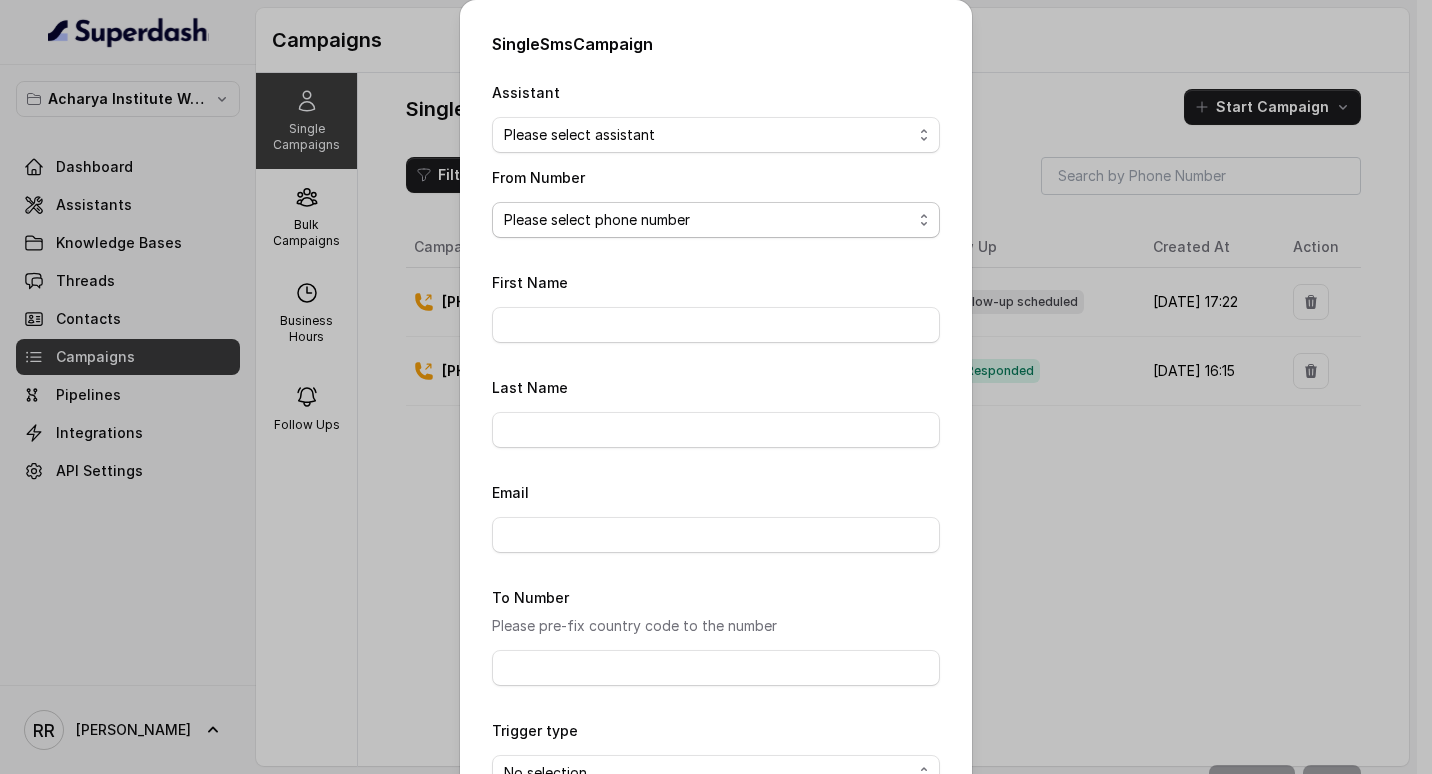 click on "Please select phone number" at bounding box center (716, 220) 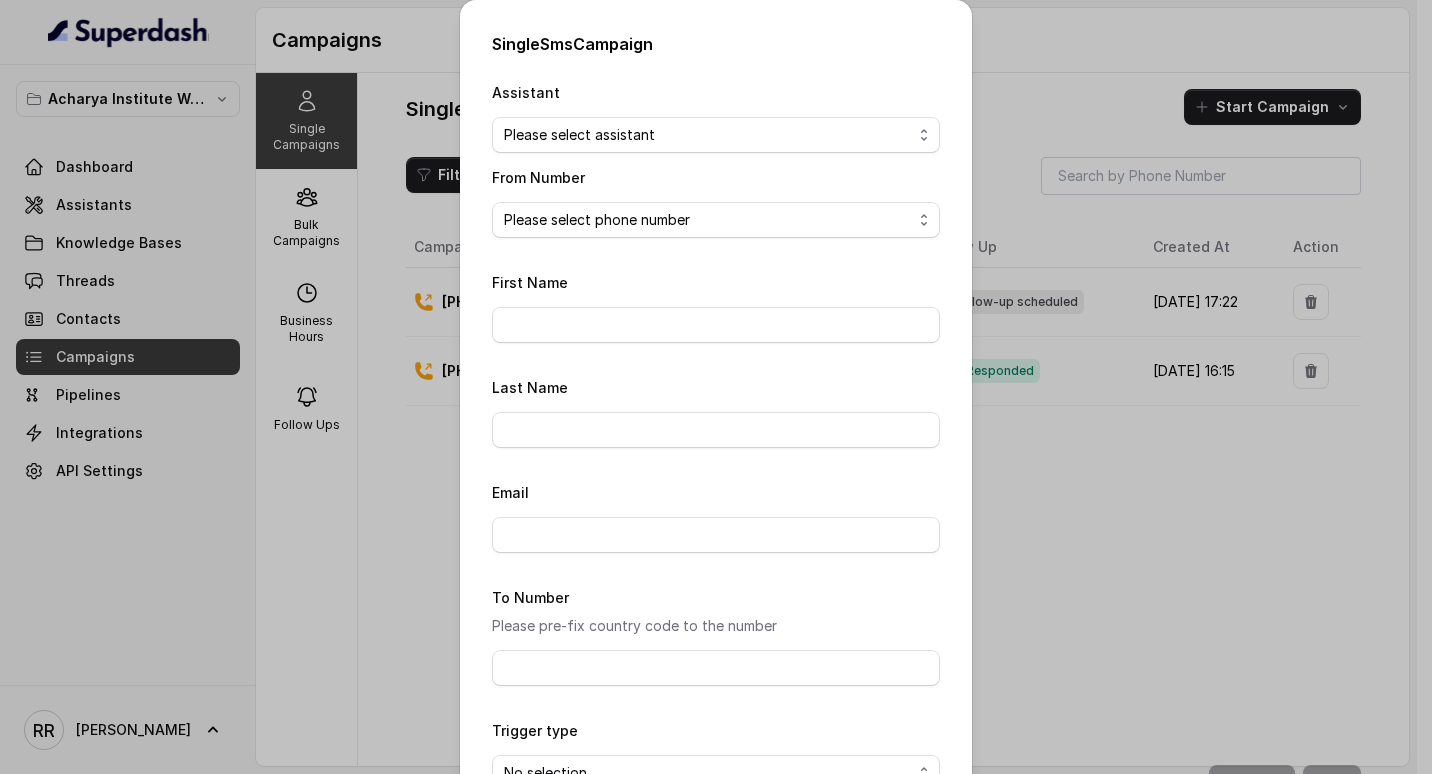 click on "Single  Sms  Campaign Assistant Please select assistant From Number Please select phone number First Name Last Name Email To Number Please pre-fix country code to the number Trigger type No selection Trigger Immediately Trigger based on campaign configuration Message The message to be sent to your contact Close Start" at bounding box center [716, 387] 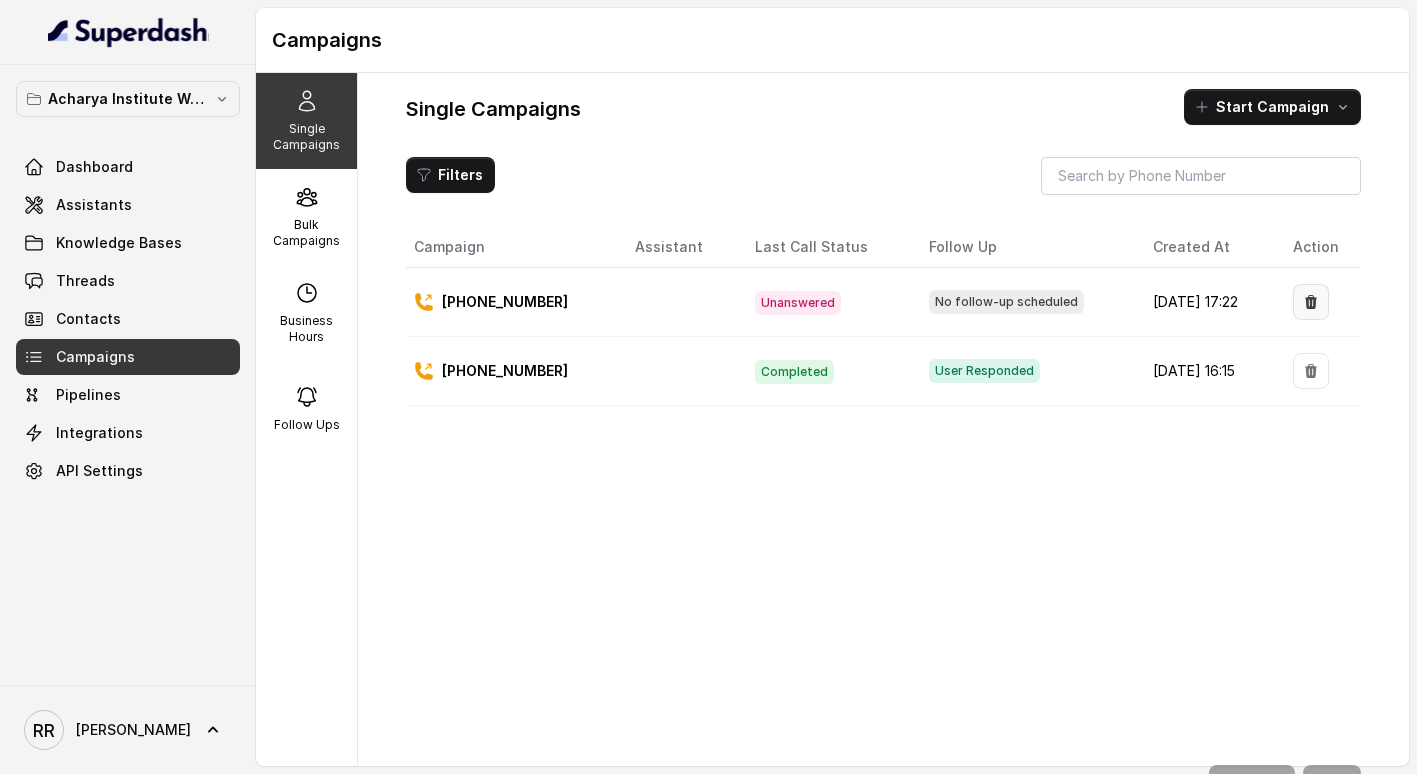click 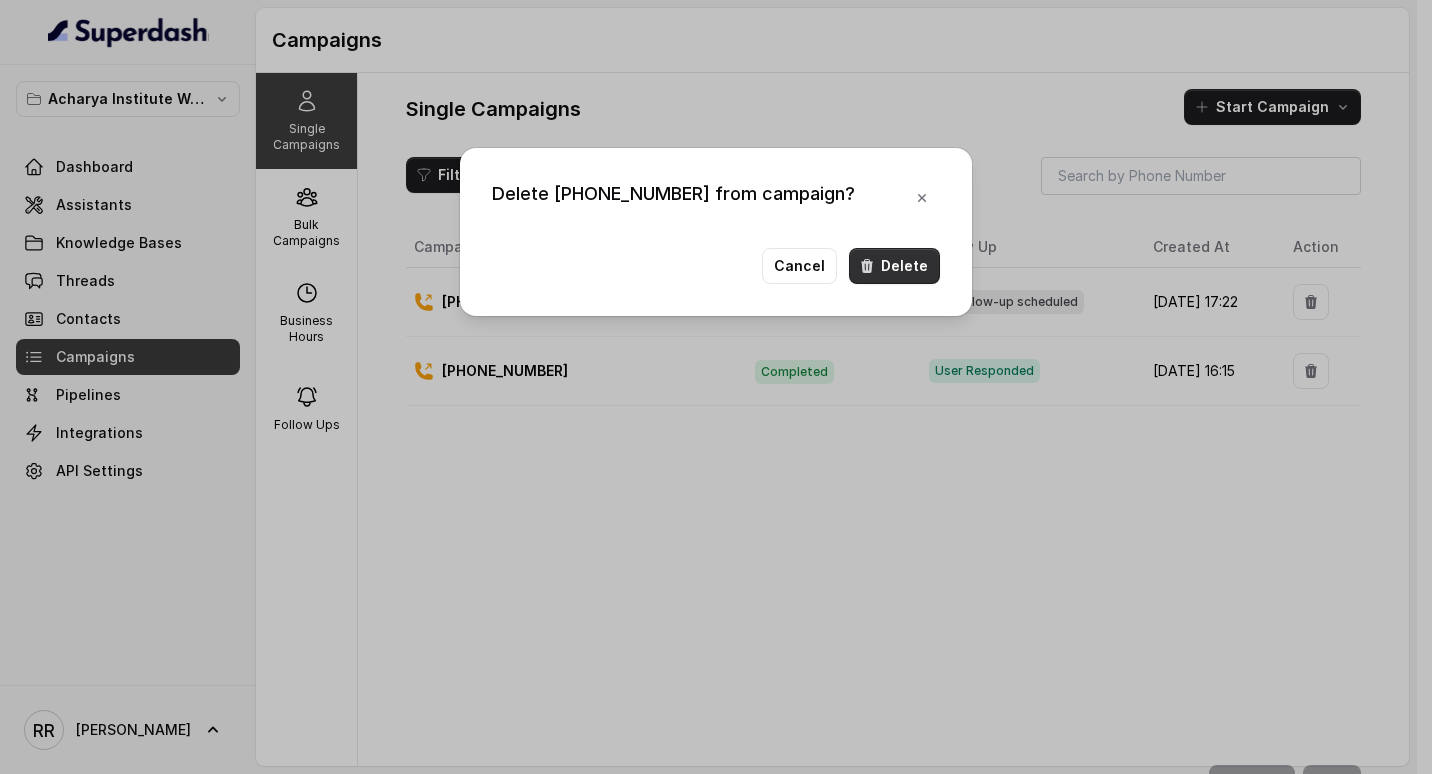 click on "Delete" at bounding box center [894, 266] 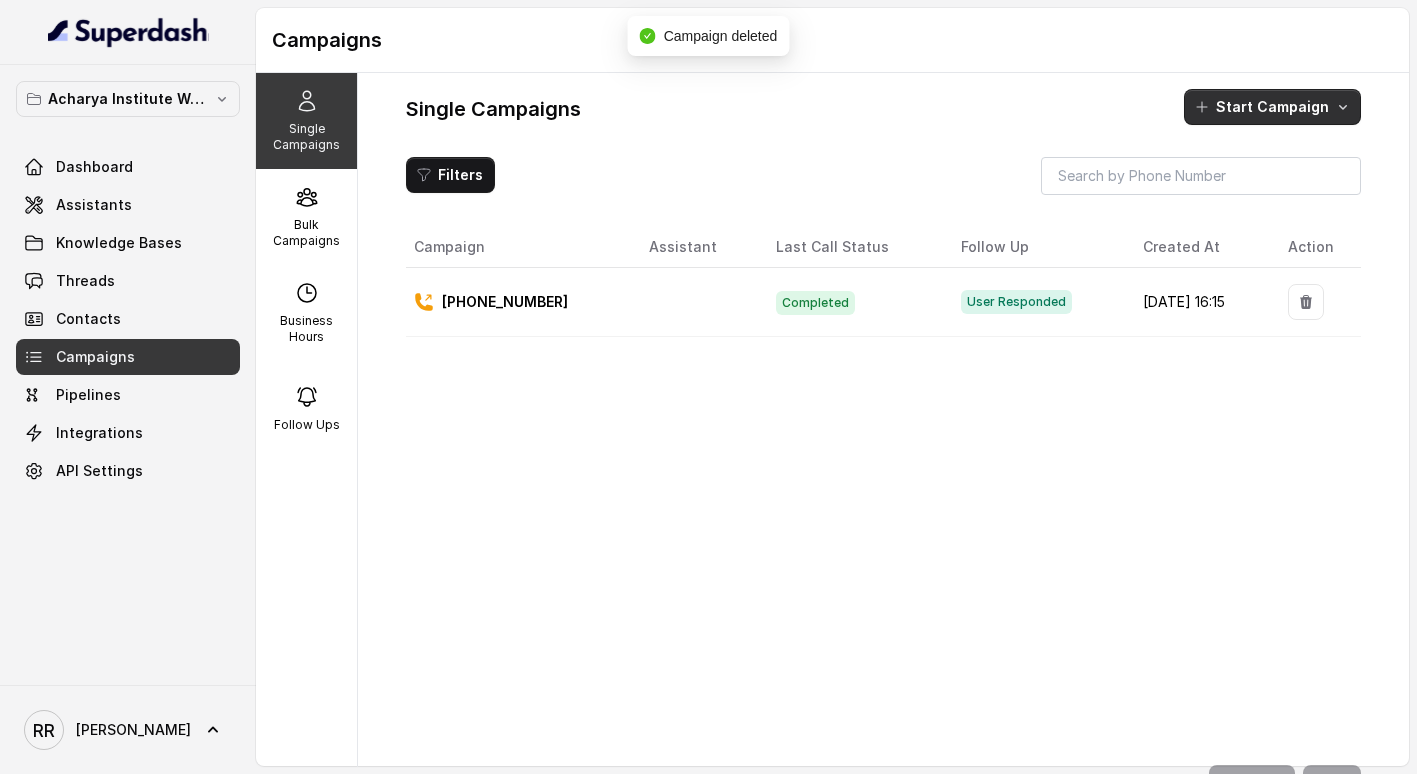click on "Start Campaign" at bounding box center [1272, 107] 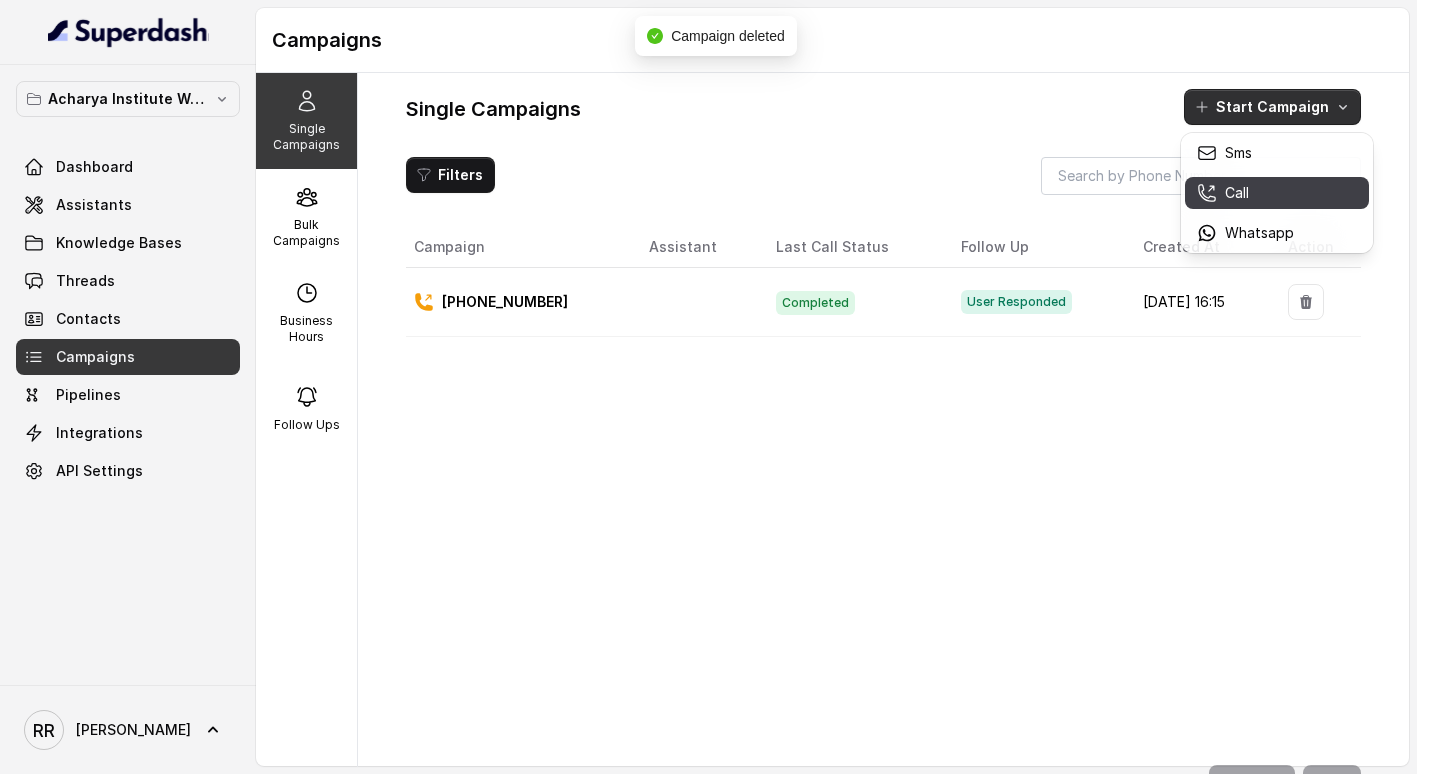 click on "Call" at bounding box center (1245, 193) 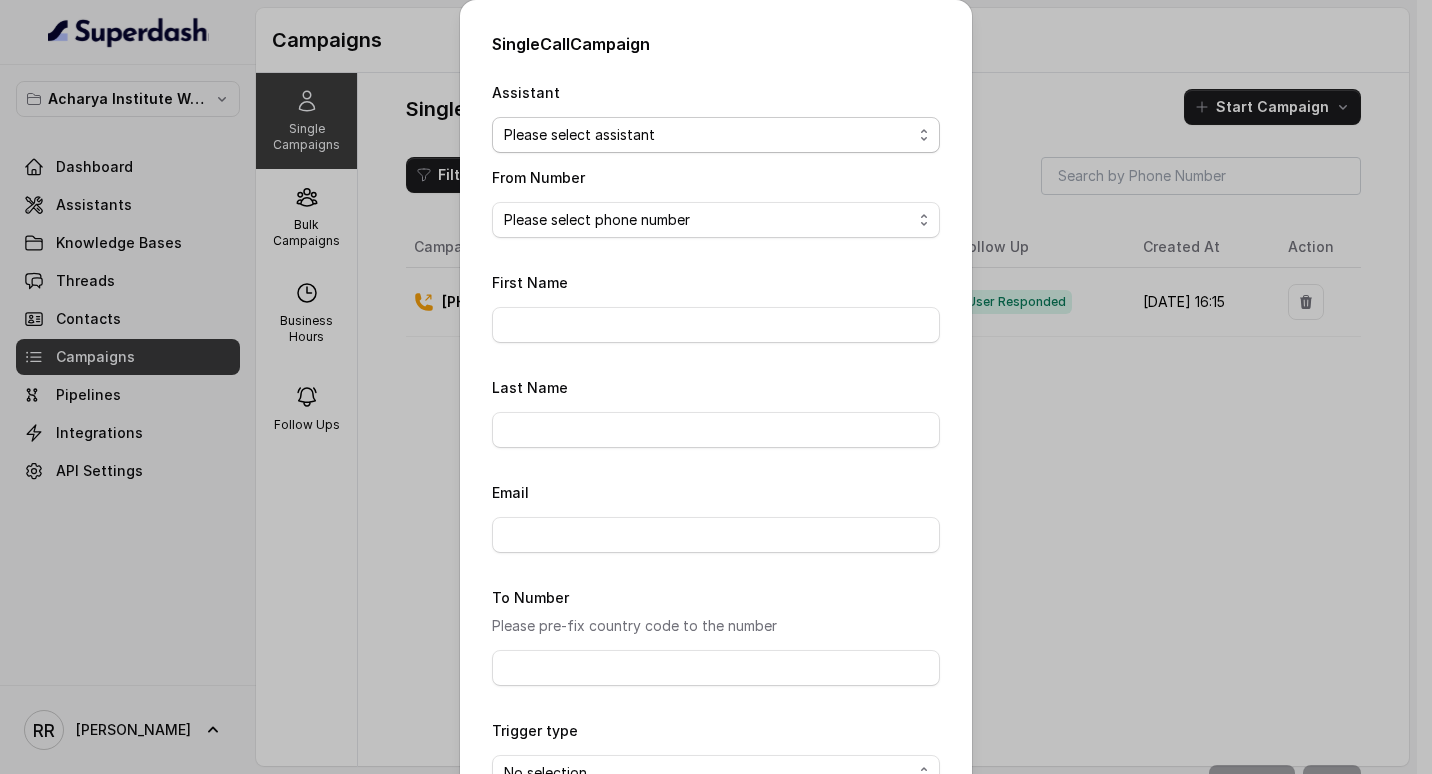 click on "Please select assistant Acharya Institute - Unpaid Application Fee Flow Acharya Institute - Pending Enrolment Flow" at bounding box center [716, 135] 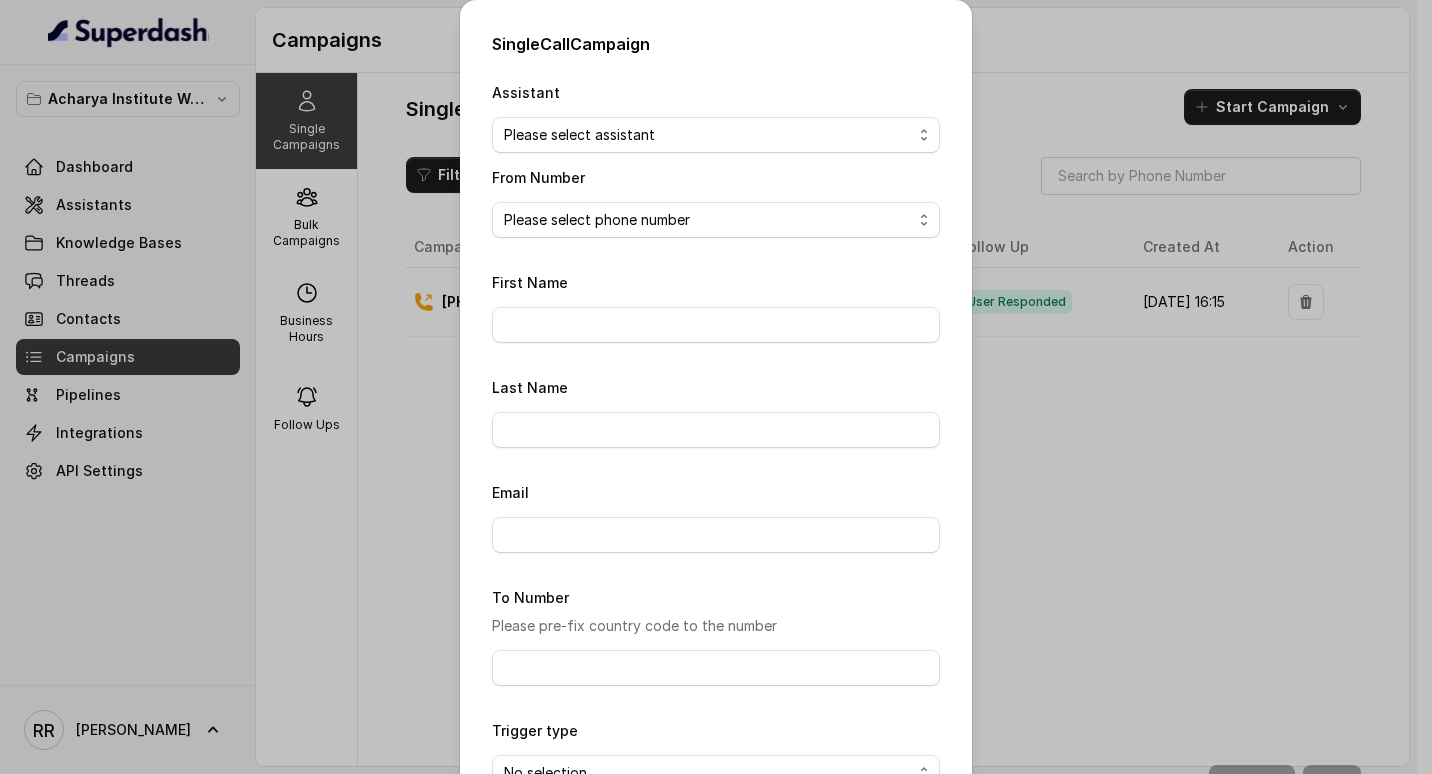 select on "6858fa84819a351a86cfc460" 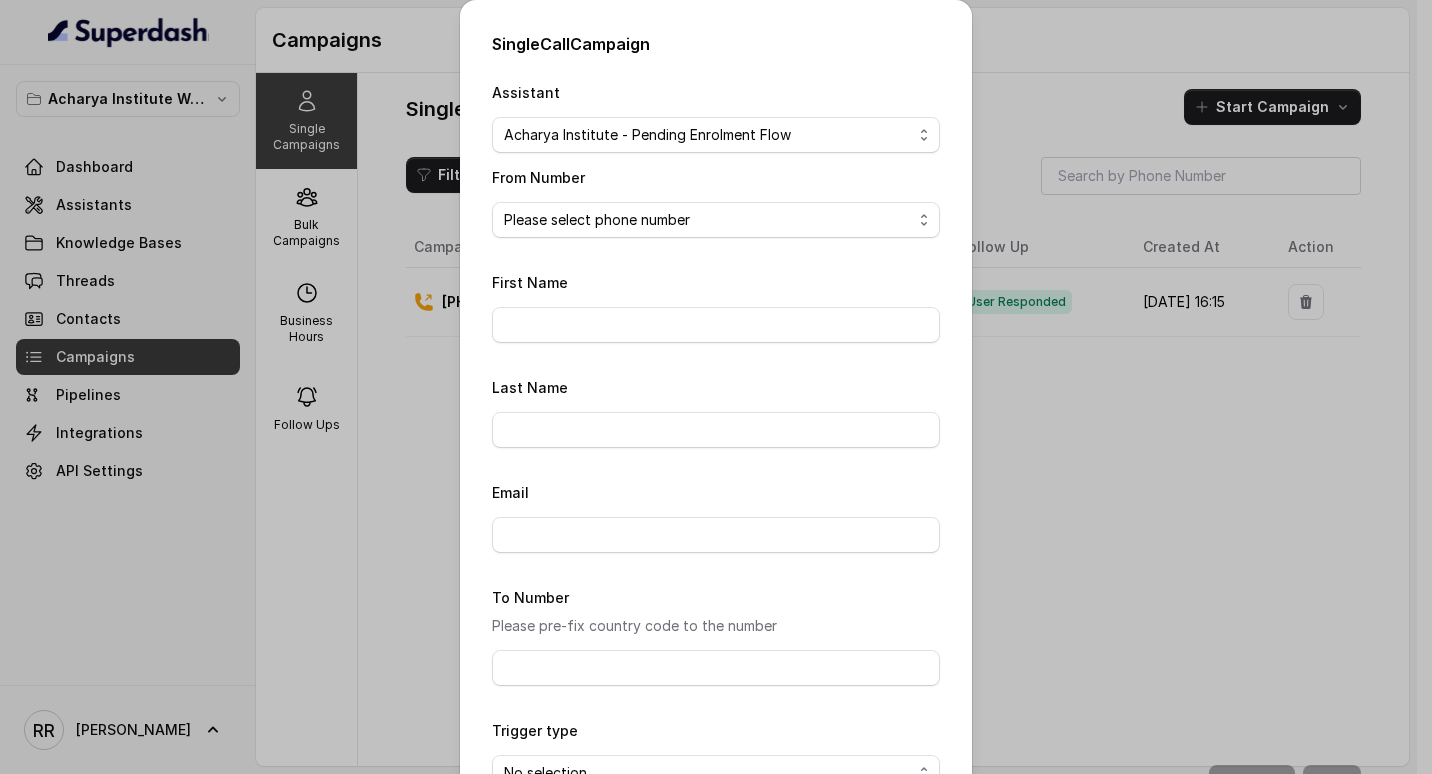 click on "Please select assistant Acharya Institute - Unpaid Application Fee Flow Acharya Institute - Pending Enrolment Flow" at bounding box center [716, 135] 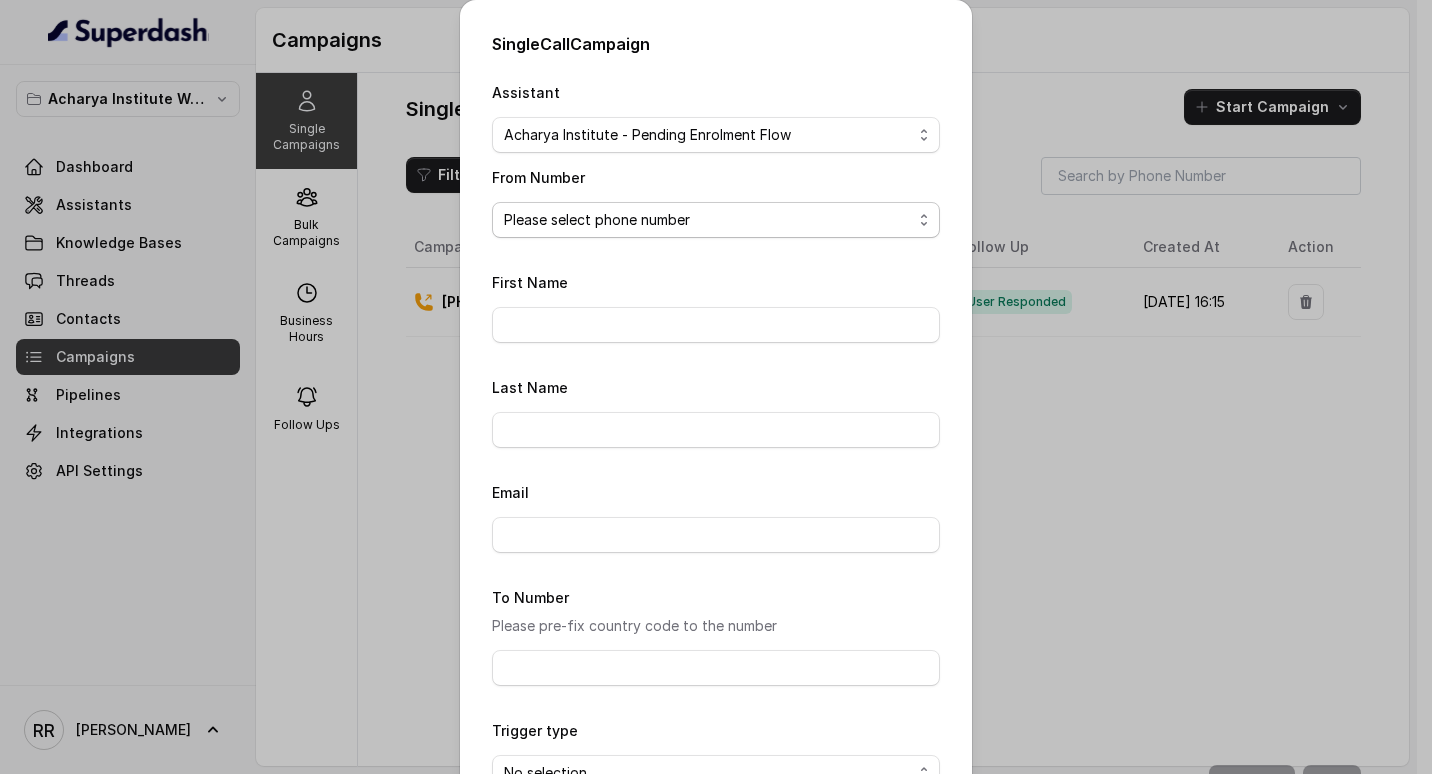 click on "Please select phone number 9980135655" at bounding box center [716, 220] 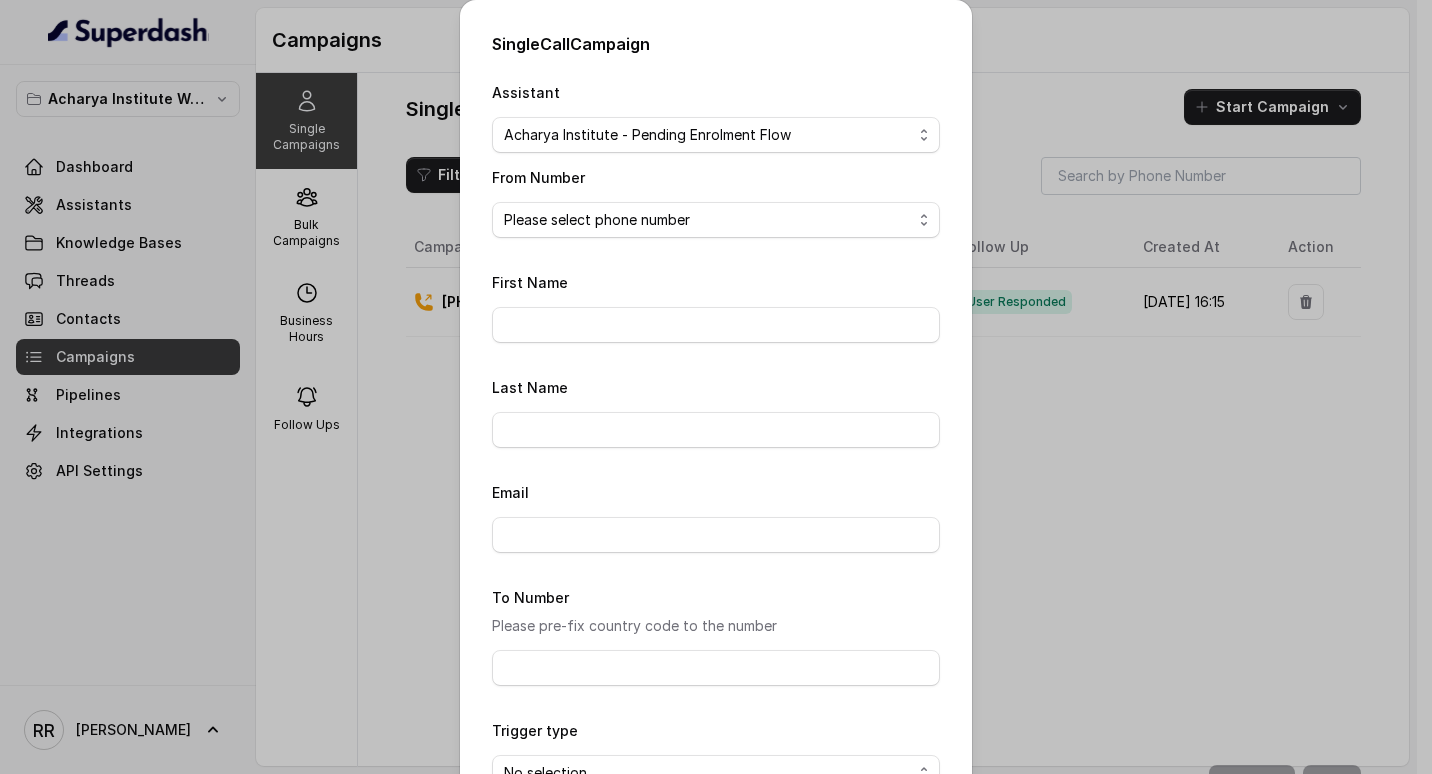 select on "9980135655" 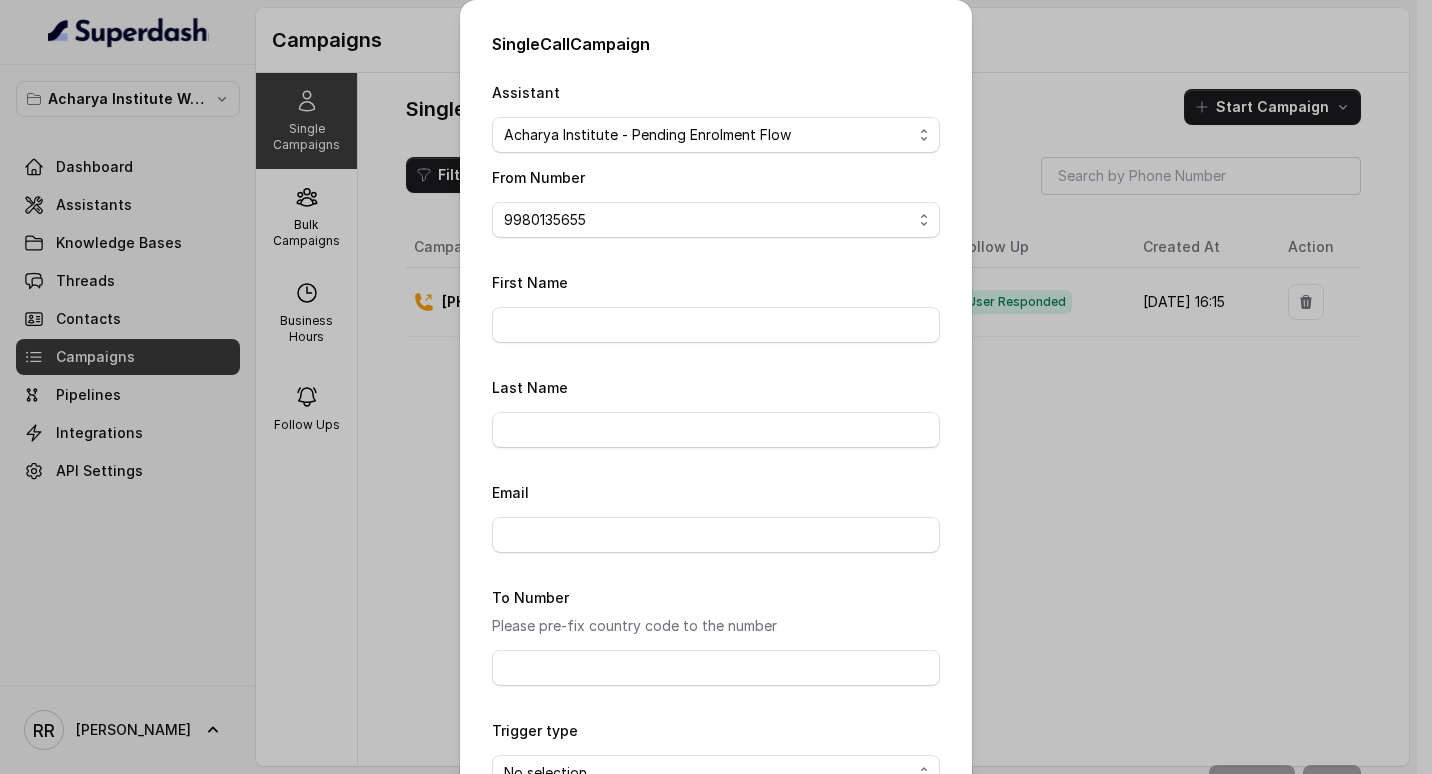 click on "Please select phone number 9980135655" at bounding box center (716, 220) 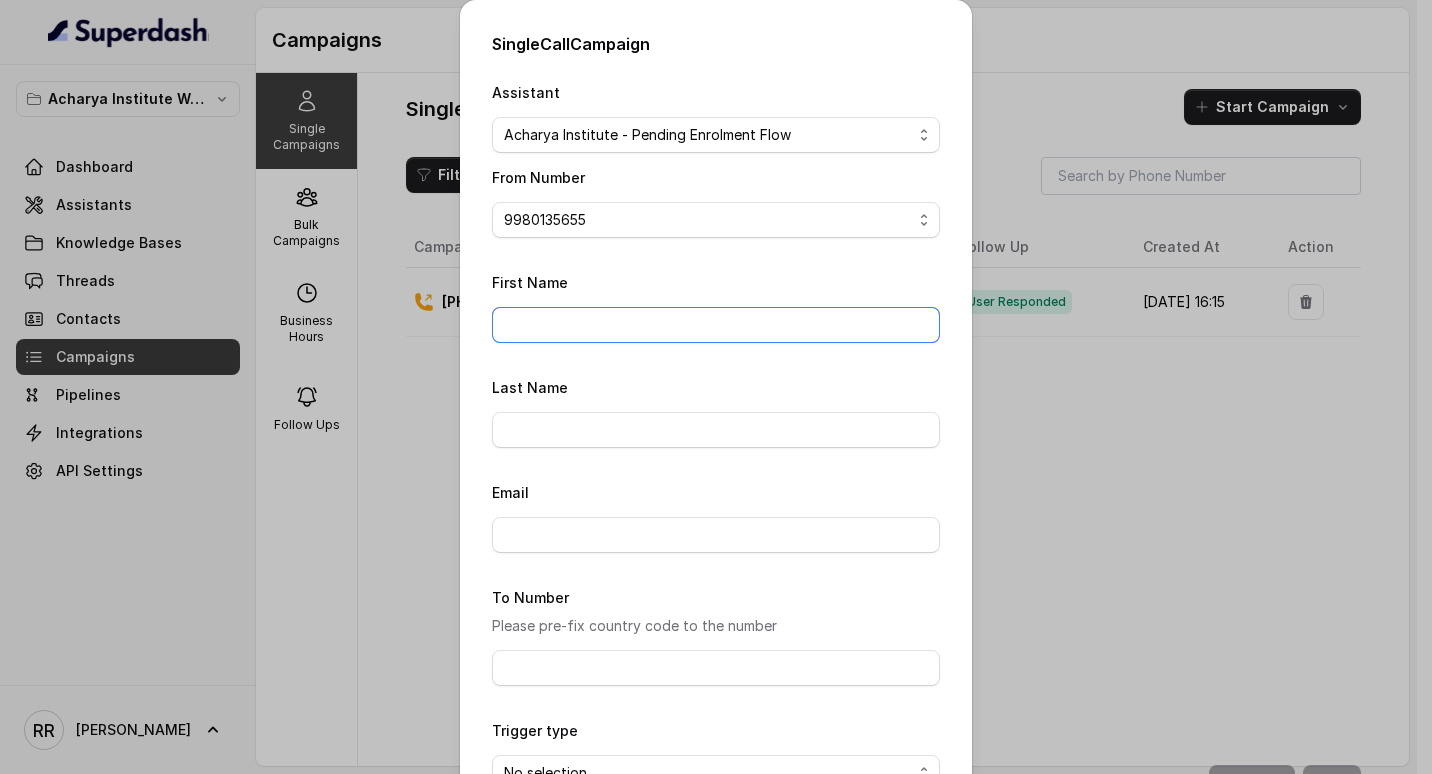click on "First Name" at bounding box center [716, 325] 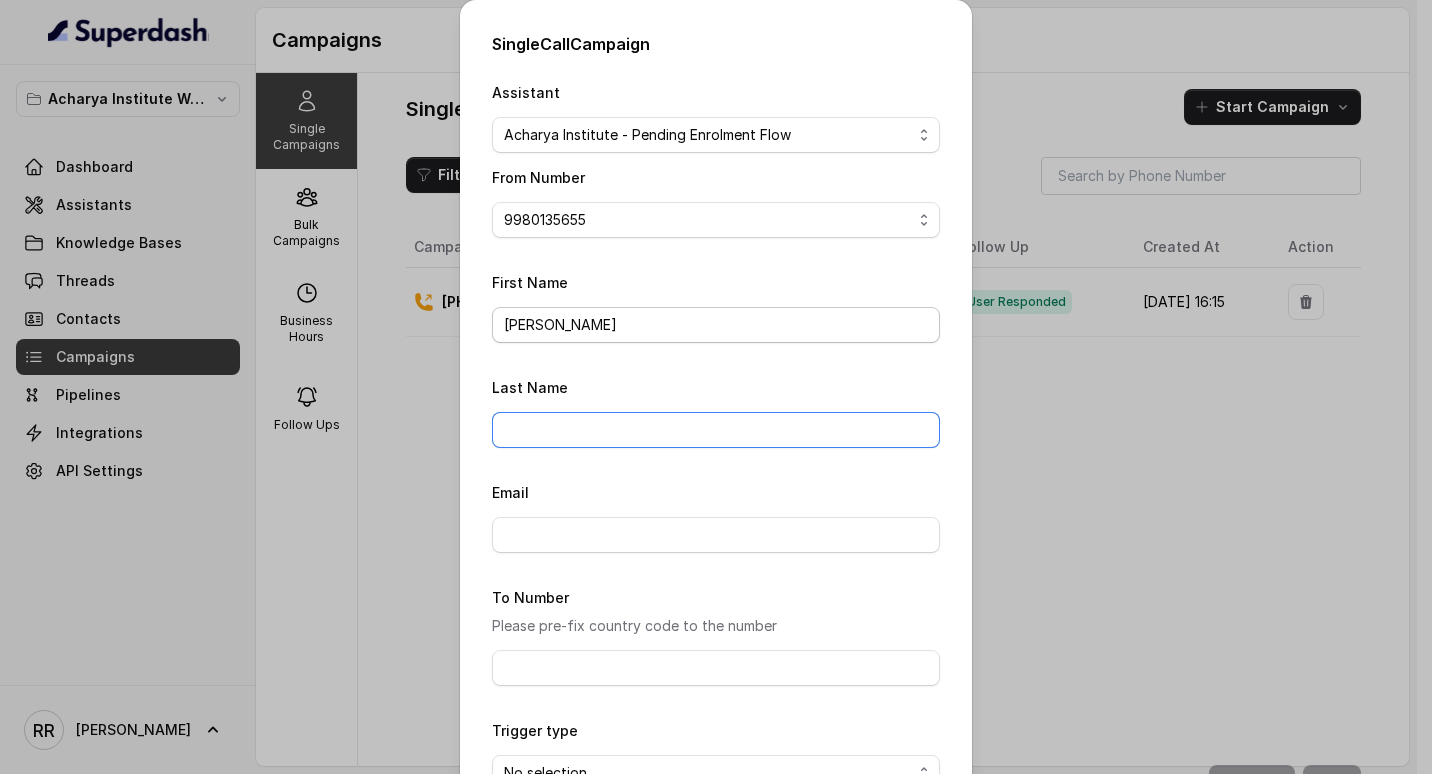 type on "yadav" 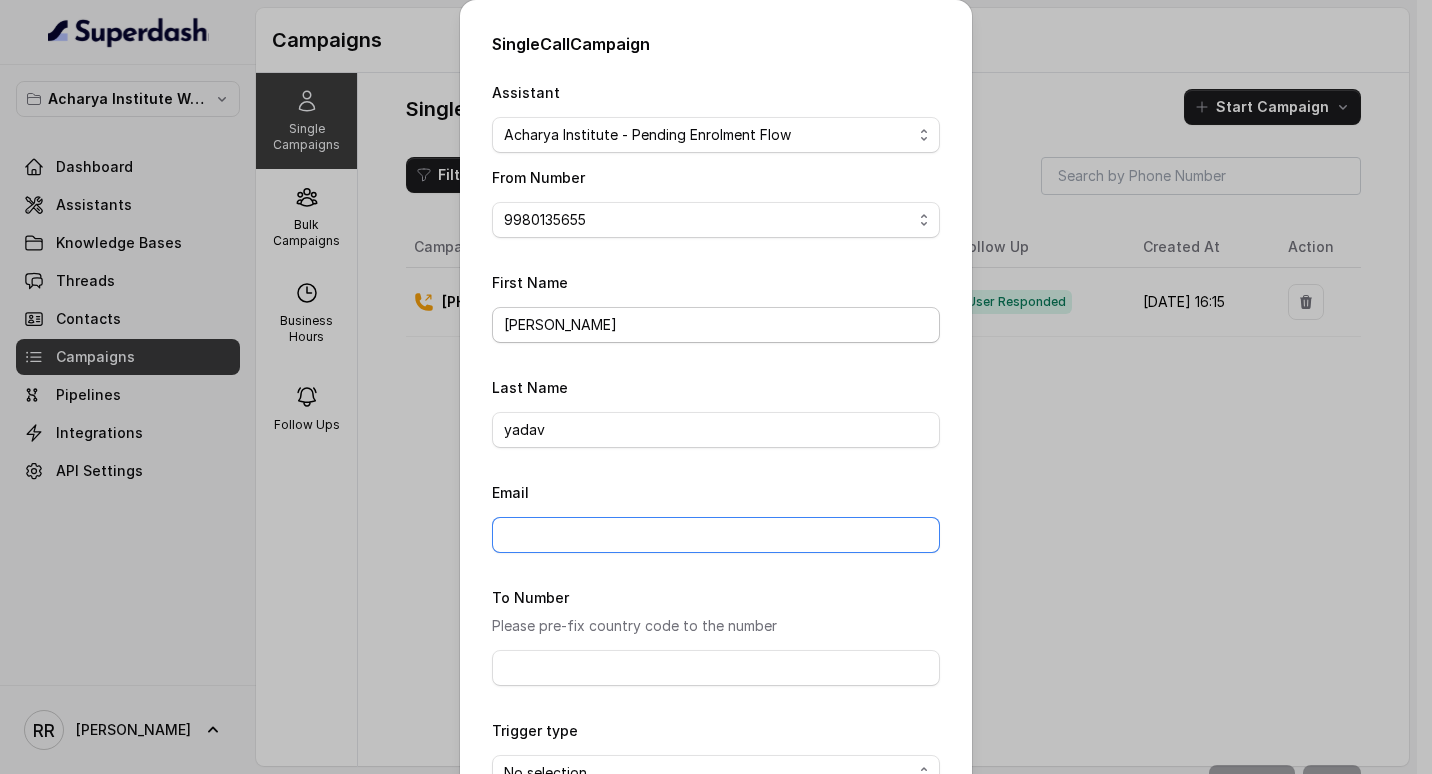 type on "harshithayadav0204@gmail.com" 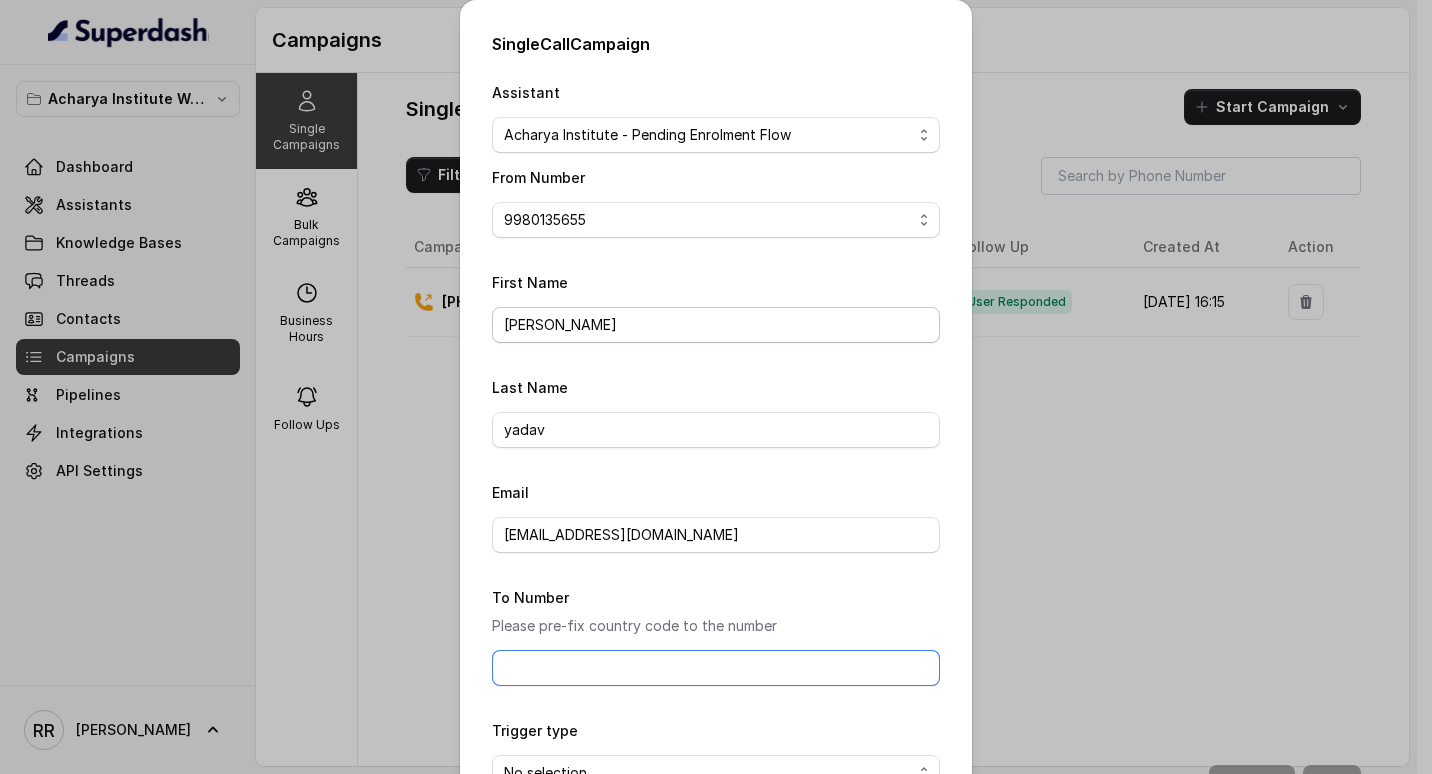 type on "[PHONE_NUMBER]" 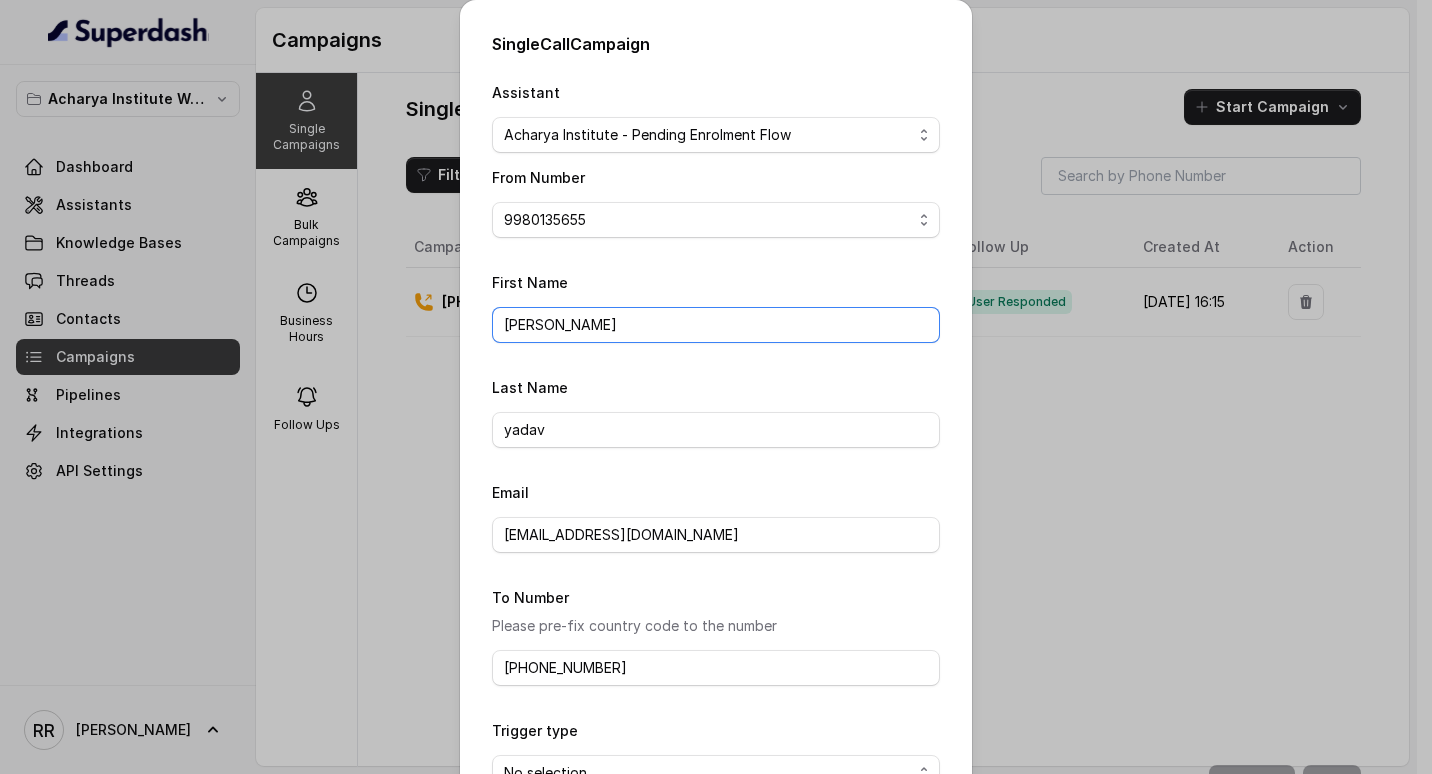 scroll, scrollTop: 129, scrollLeft: 0, axis: vertical 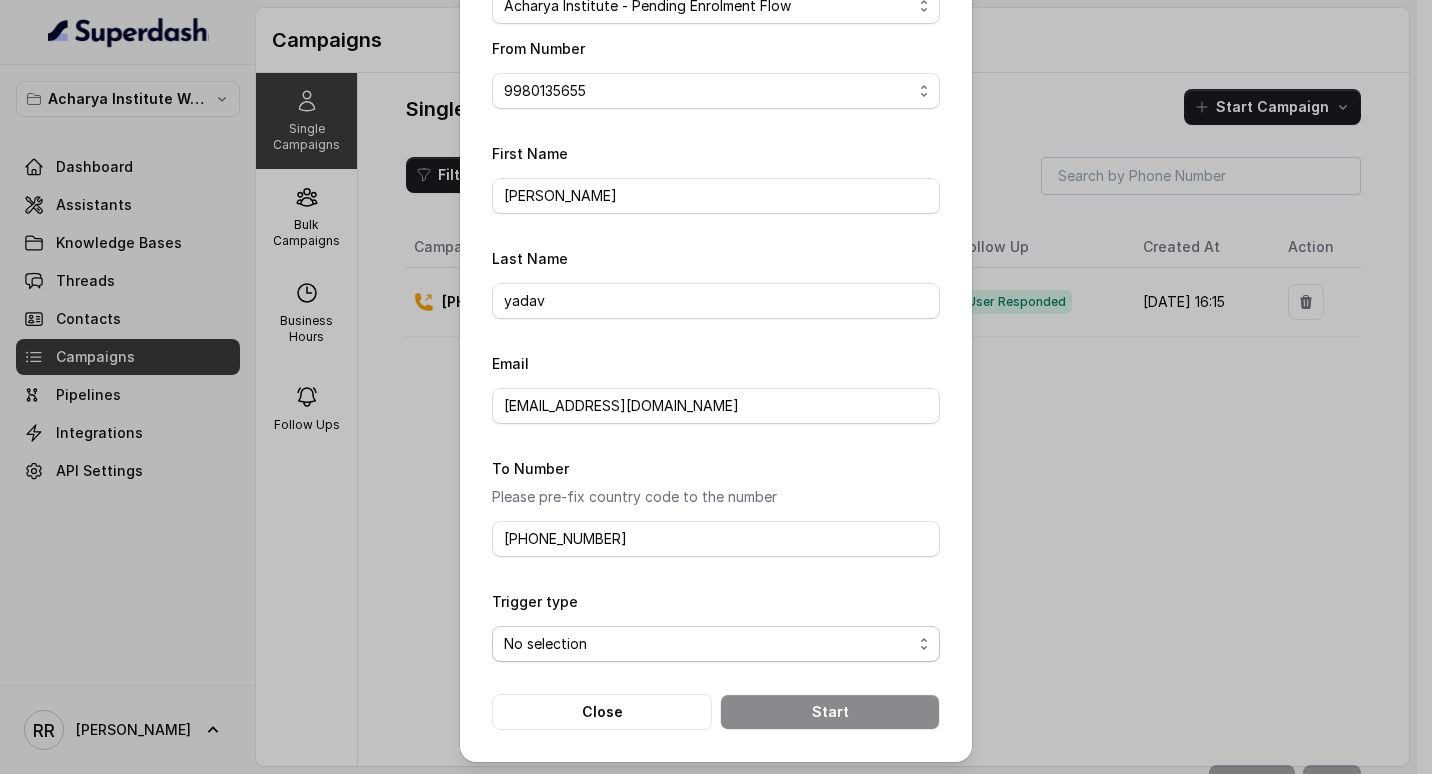 click on "No selection Trigger Immediately Trigger based on campaign configuration" at bounding box center (716, 644) 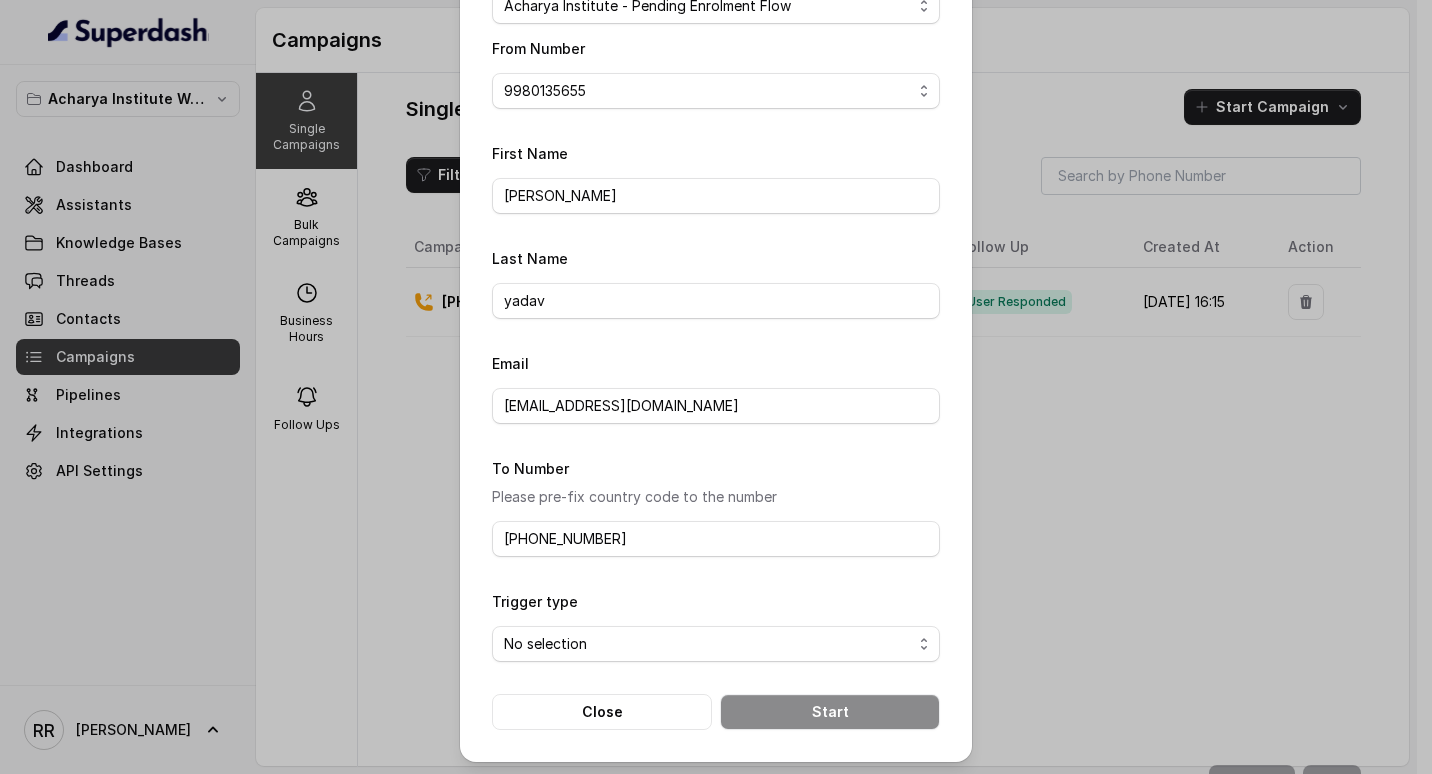 select on "triggerImmediately" 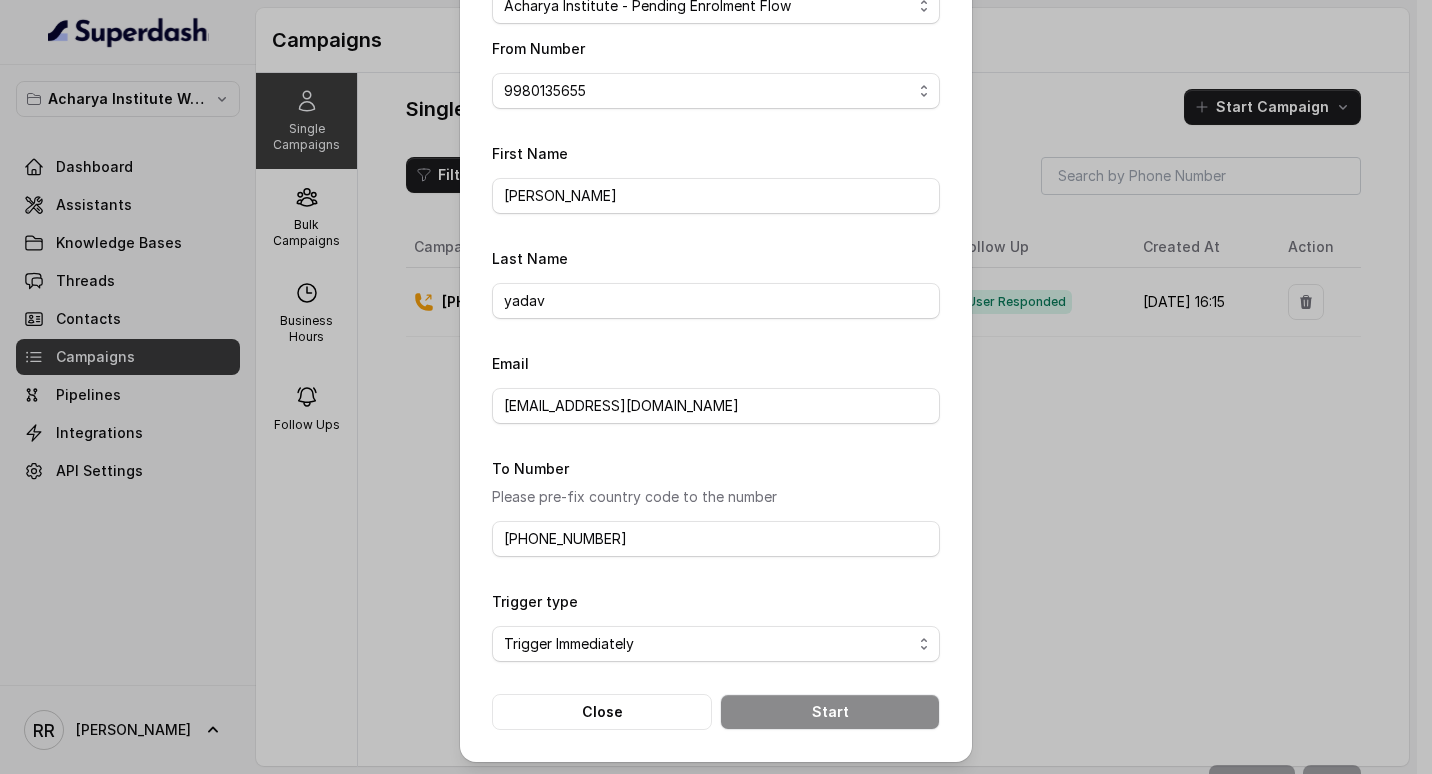 click on "No selection Trigger Immediately Trigger based on campaign configuration" at bounding box center [716, 644] 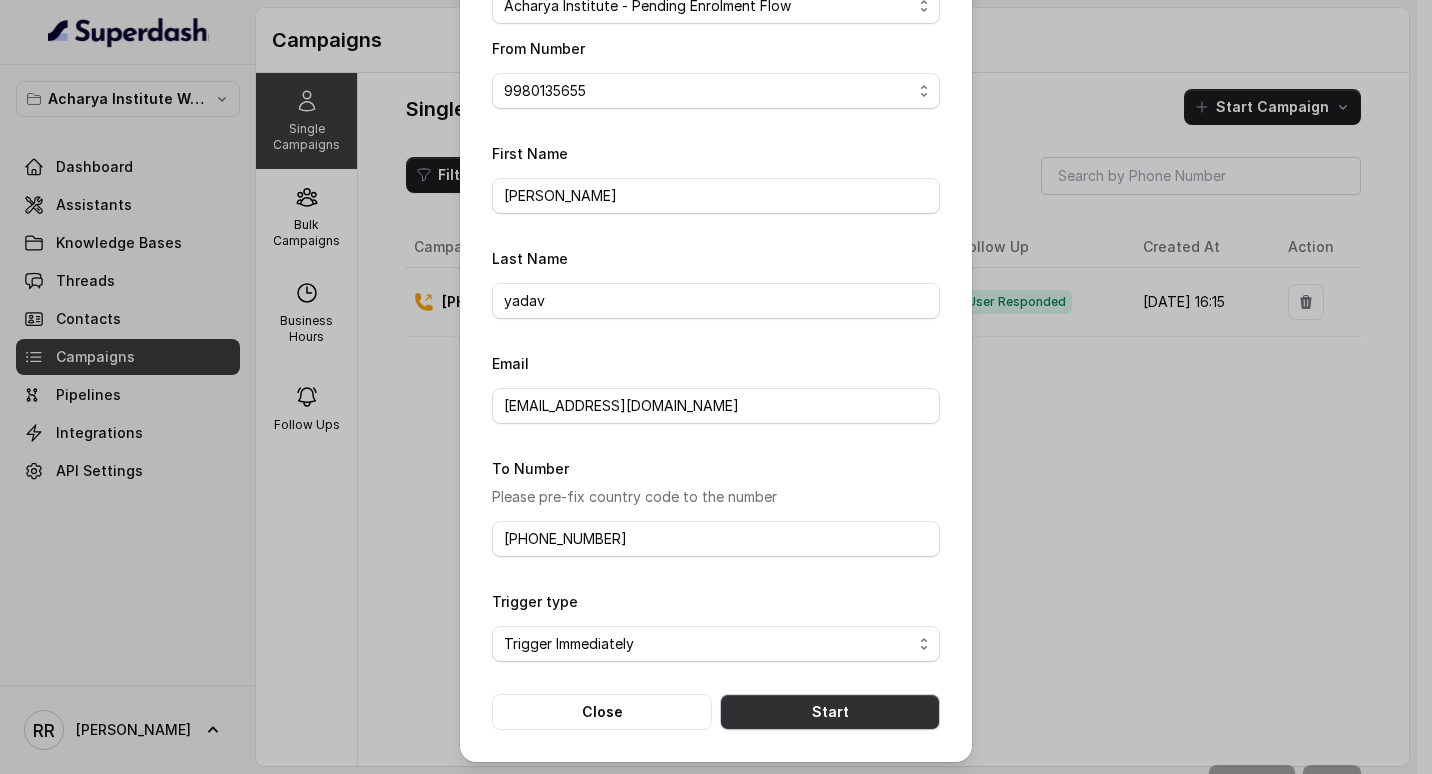 click on "Start" at bounding box center (830, 712) 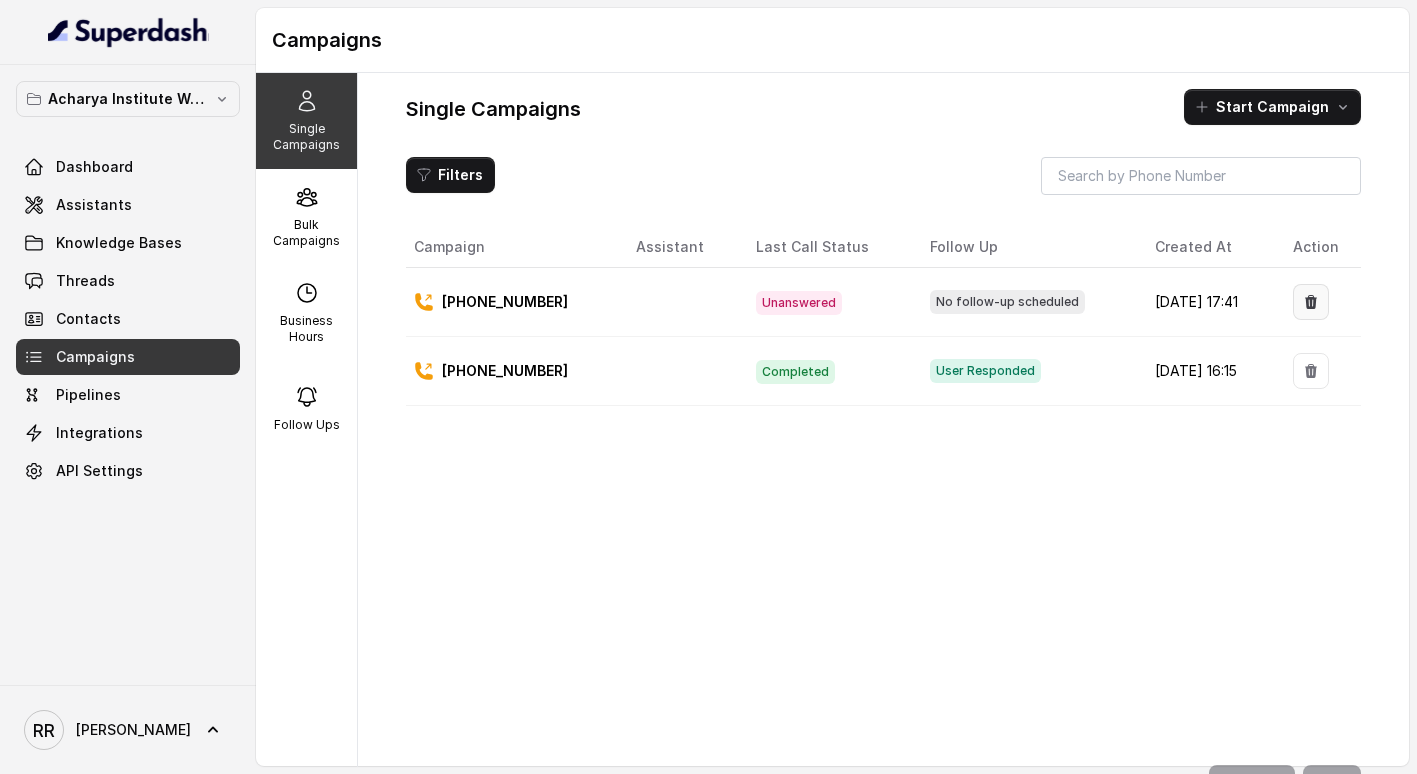 click at bounding box center (1311, 302) 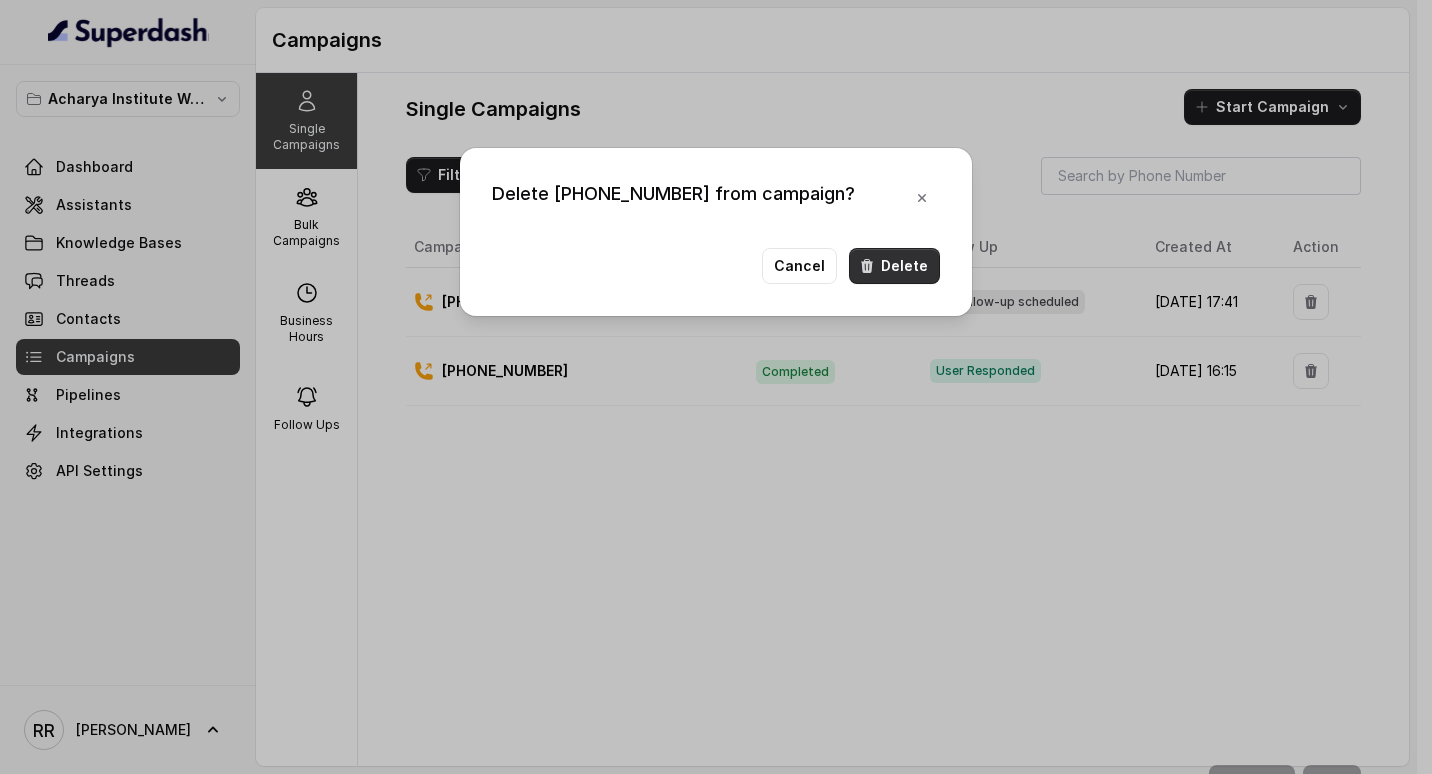 click on "Delete" at bounding box center (894, 266) 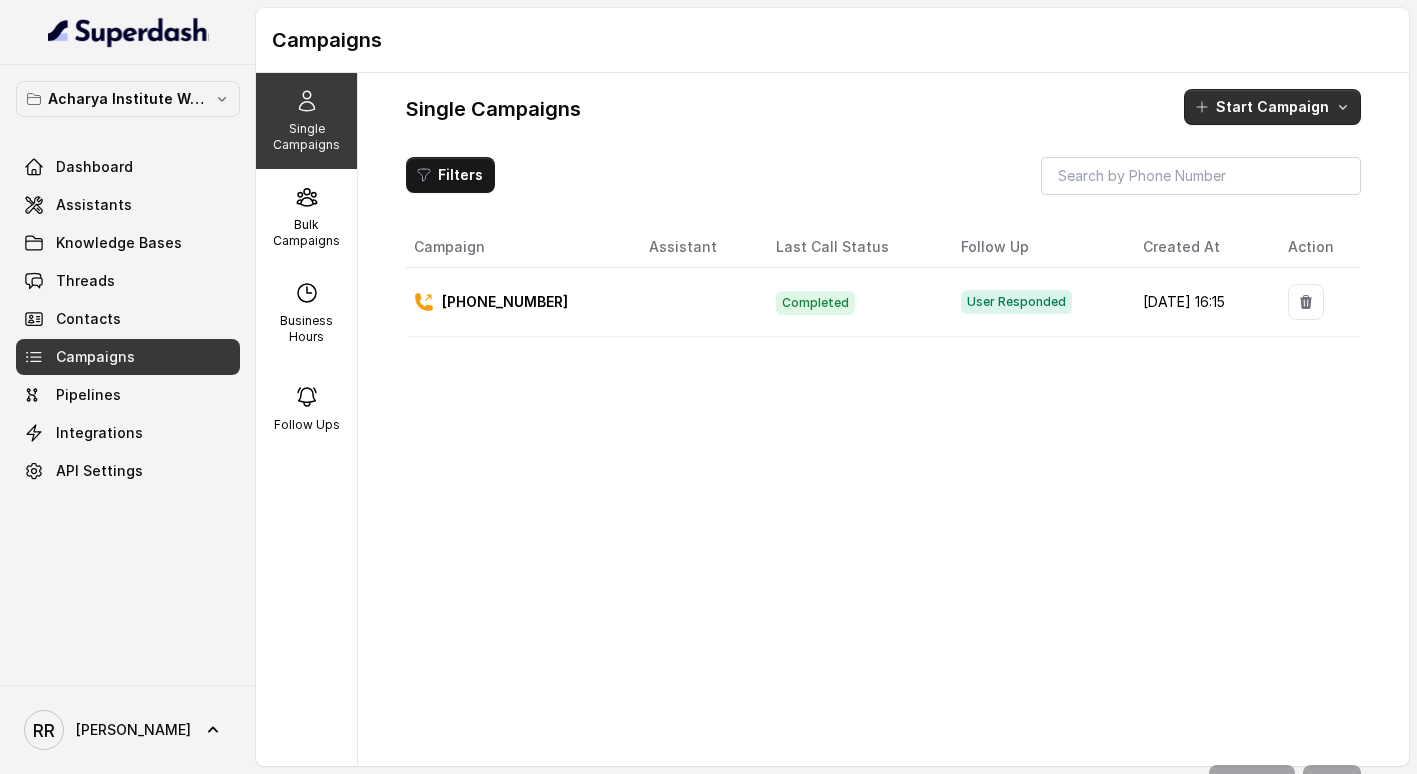 click on "Start Campaign" at bounding box center (1272, 107) 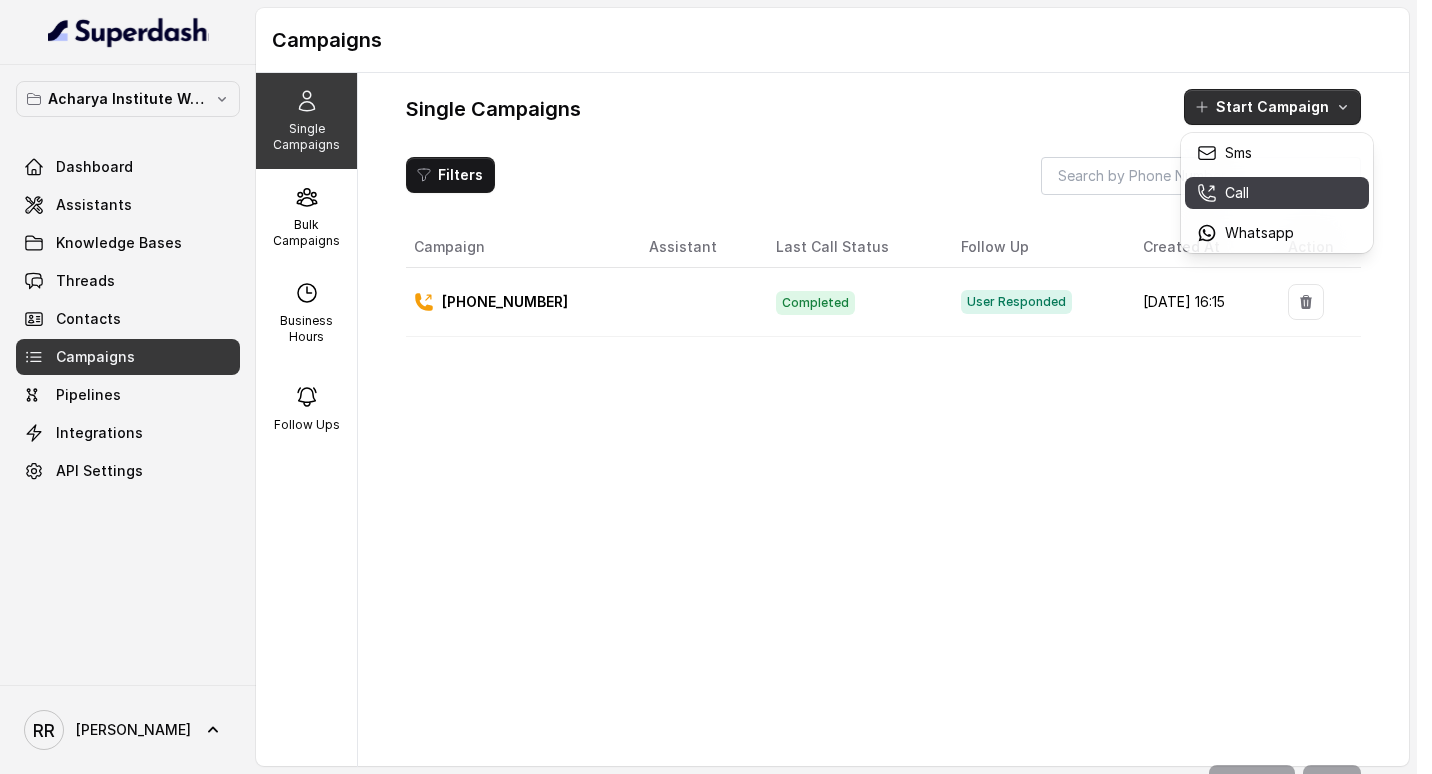 click on "Call" at bounding box center (1277, 193) 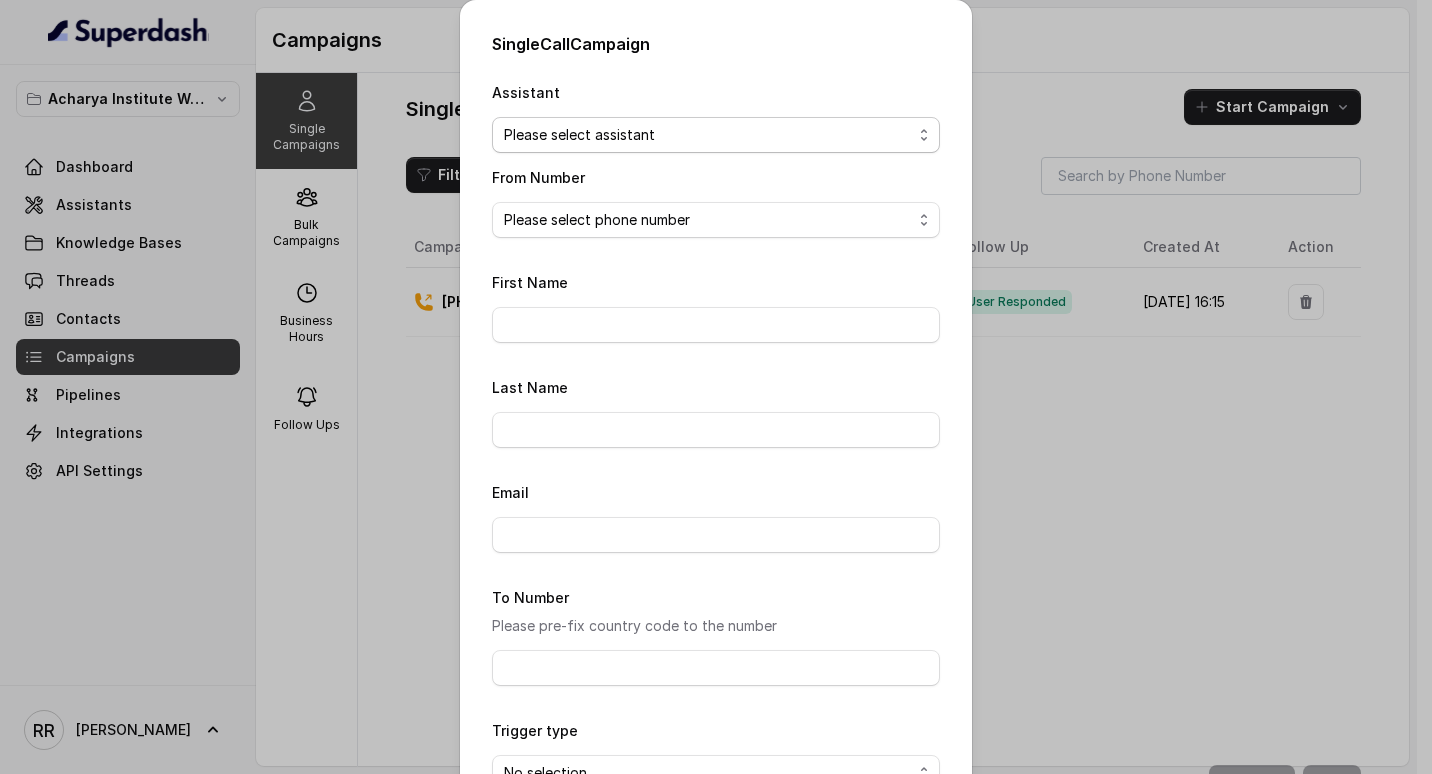 click on "Please select assistant" at bounding box center (716, 135) 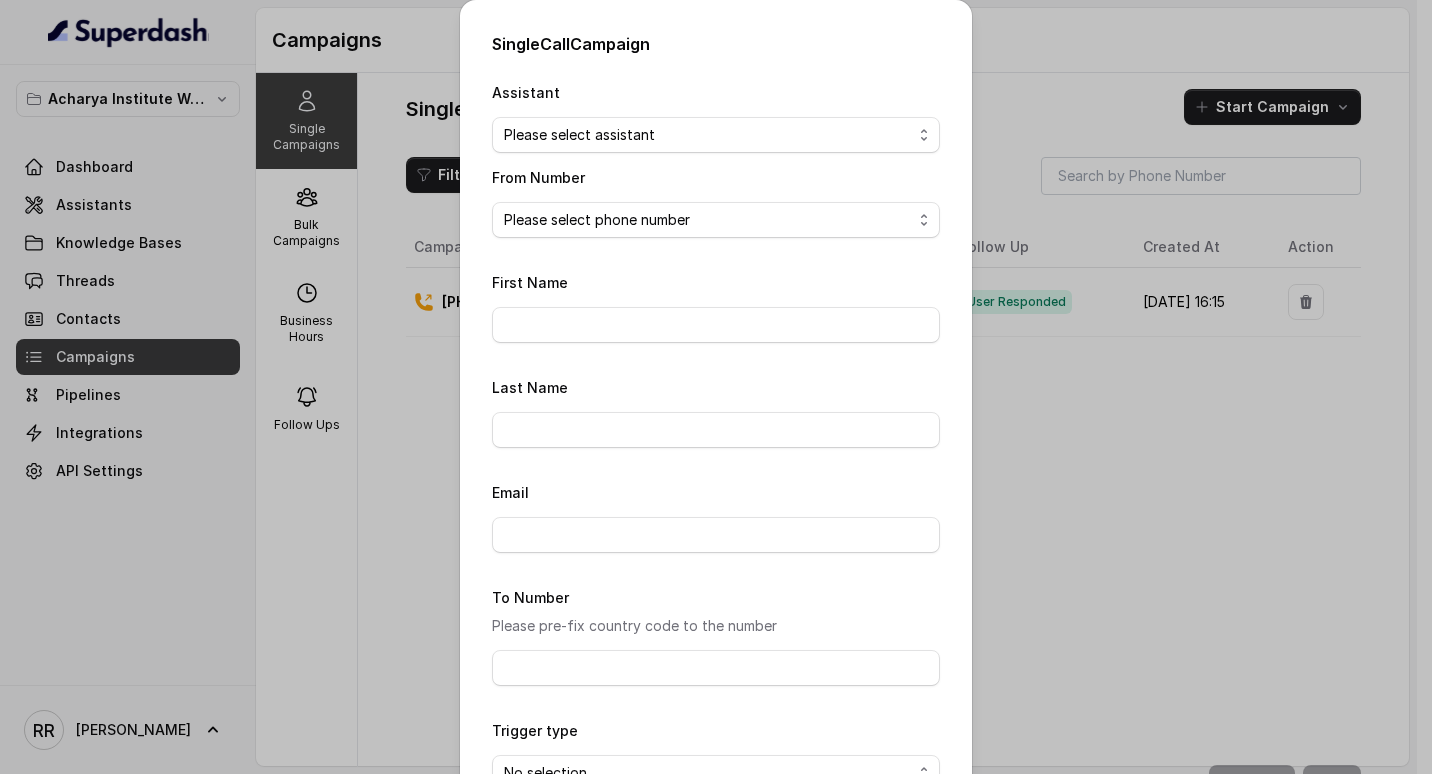 click on "Single  Call  Campaign Assistant Please select assistant From Number Please select phone number First Name Last Name Email To Number Please pre-fix country code to the number Trigger type No selection Trigger Immediately Trigger based on campaign configuration Close Start" at bounding box center [716, 387] 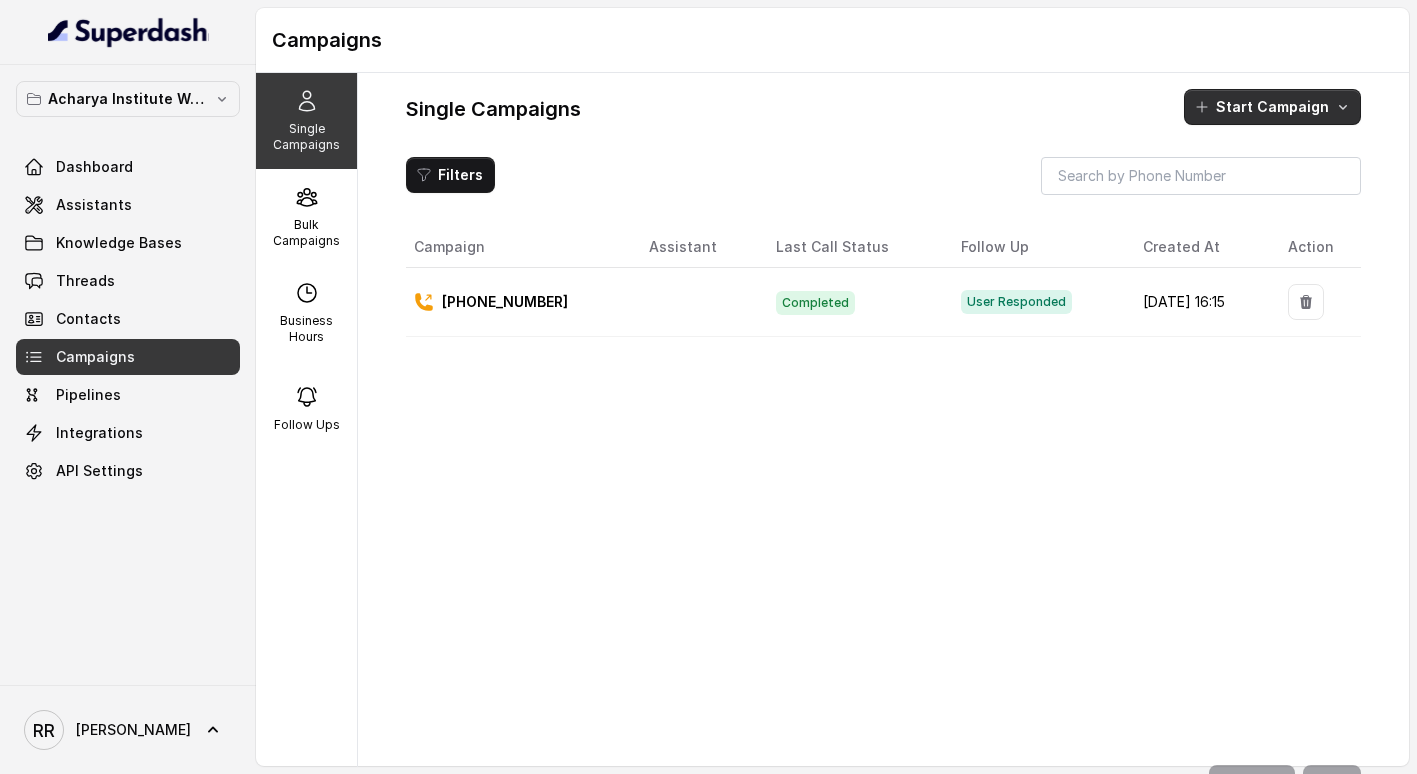 click on "Start Campaign" at bounding box center [1272, 107] 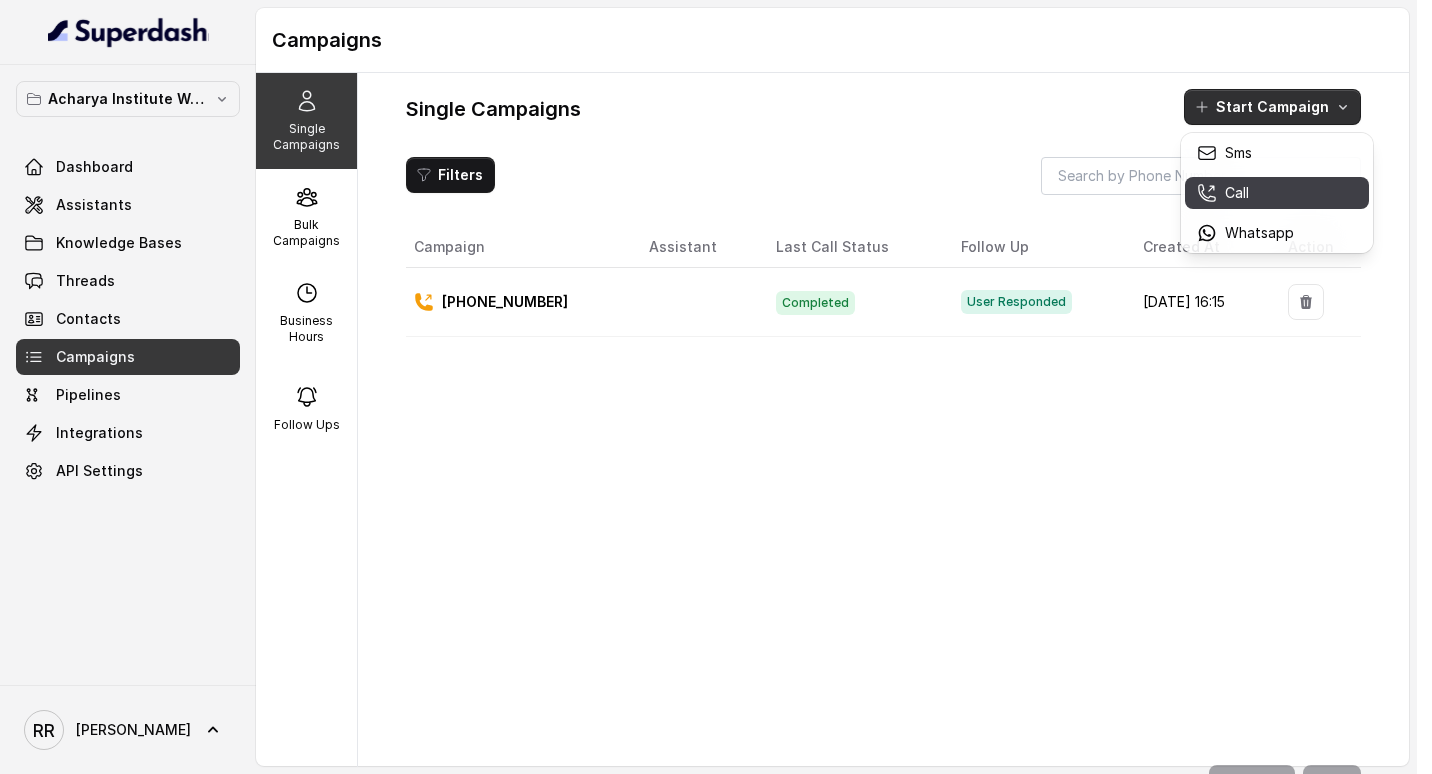 click on "Call" at bounding box center [1237, 193] 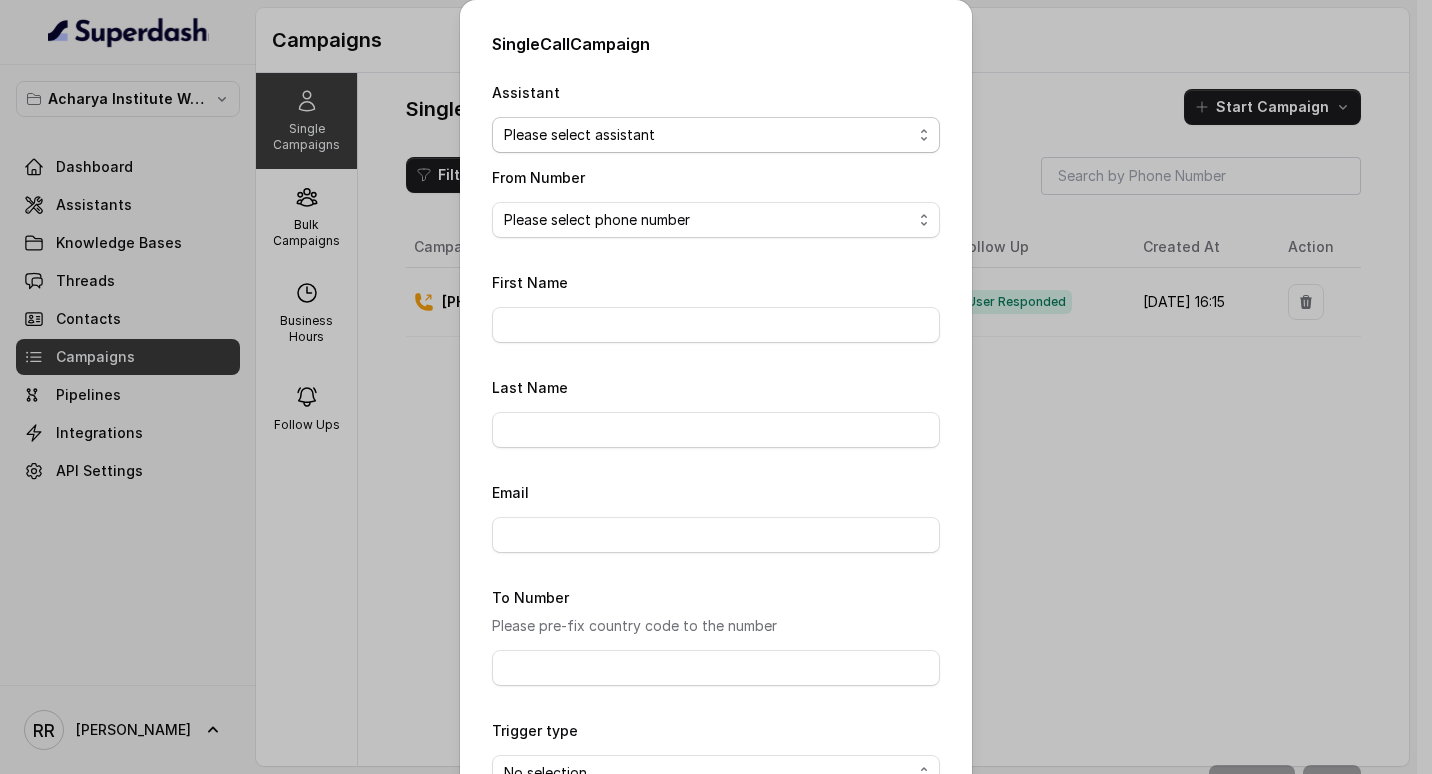 click on "Please select assistant" at bounding box center (716, 135) 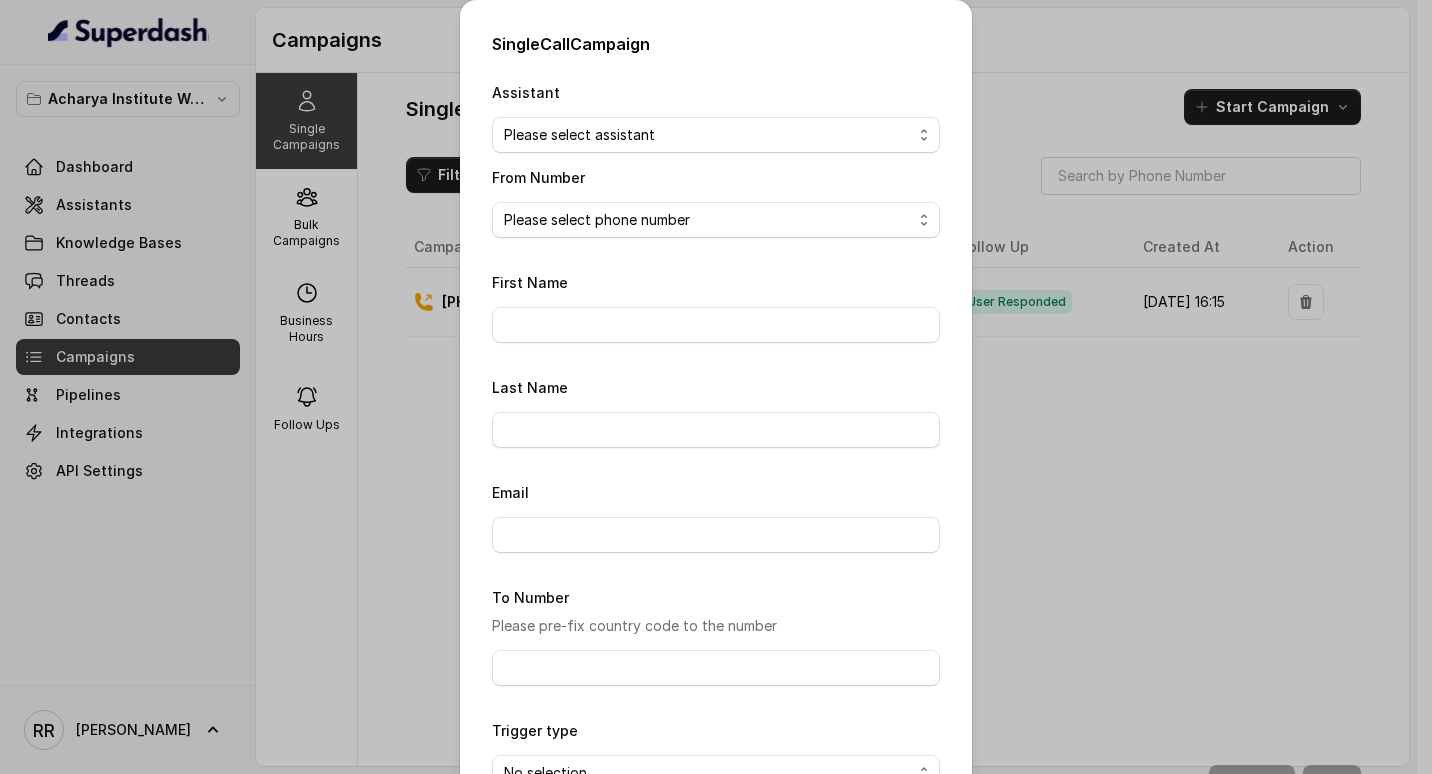 click on "Please select assistant" at bounding box center [716, 135] 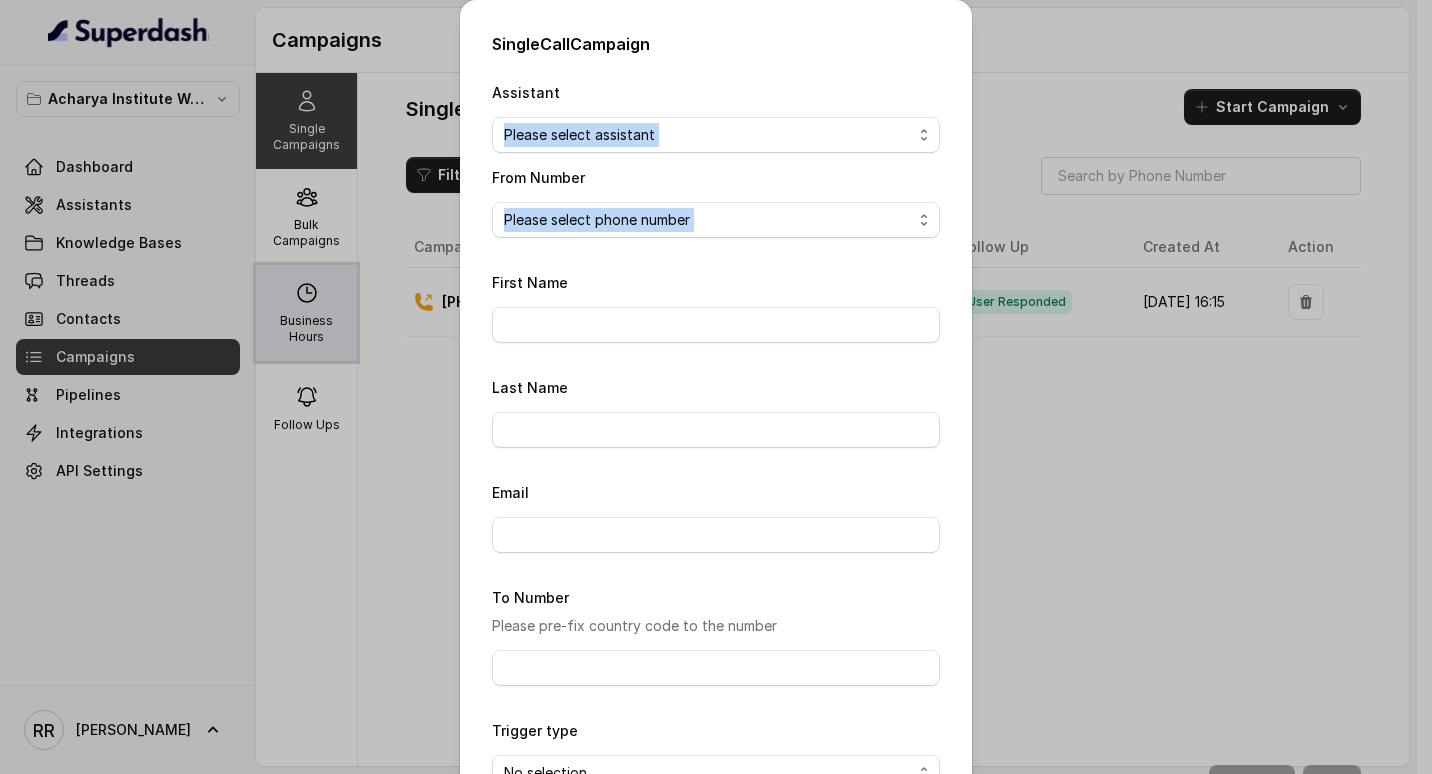 drag, startPoint x: 123, startPoint y: 87, endPoint x: 268, endPoint y: 318, distance: 272.73798 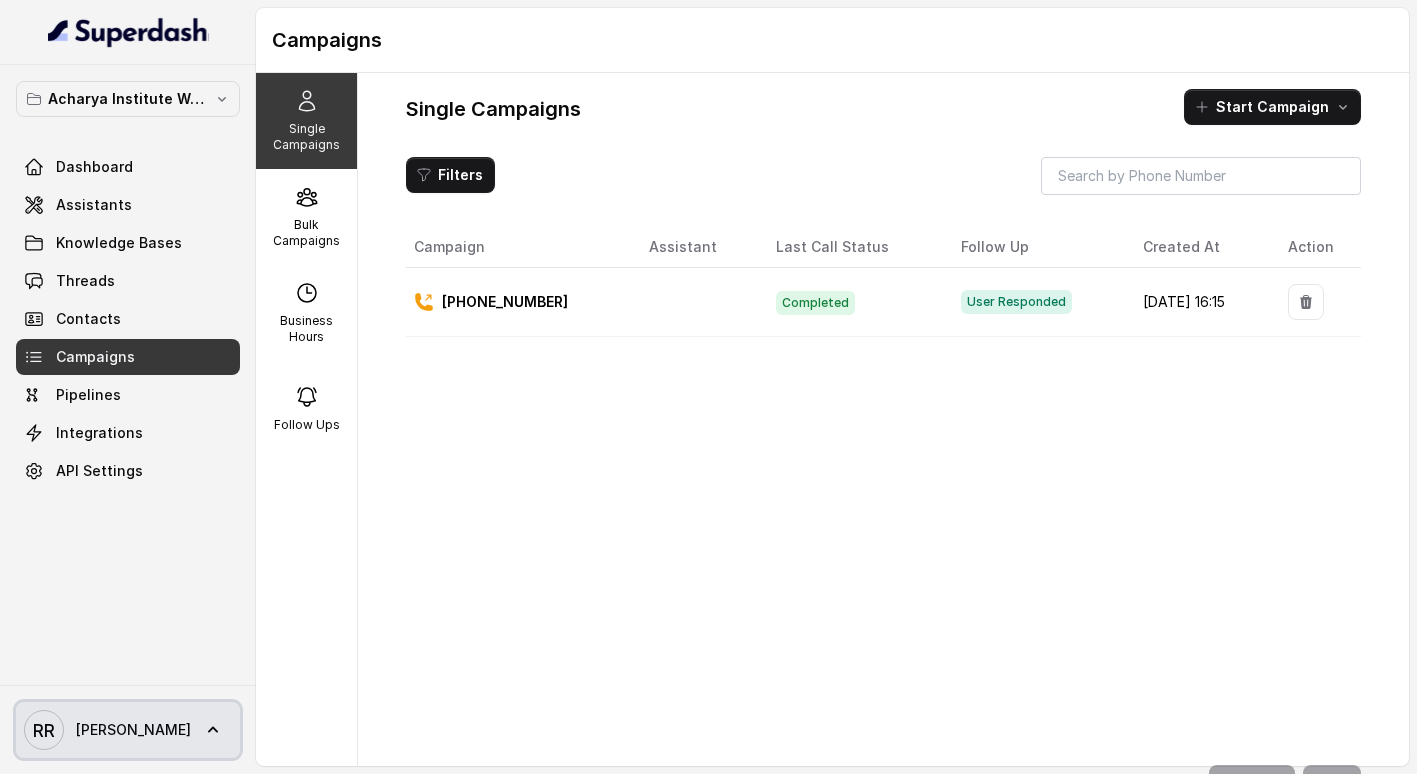 click on "[PERSON_NAME]" at bounding box center [133, 730] 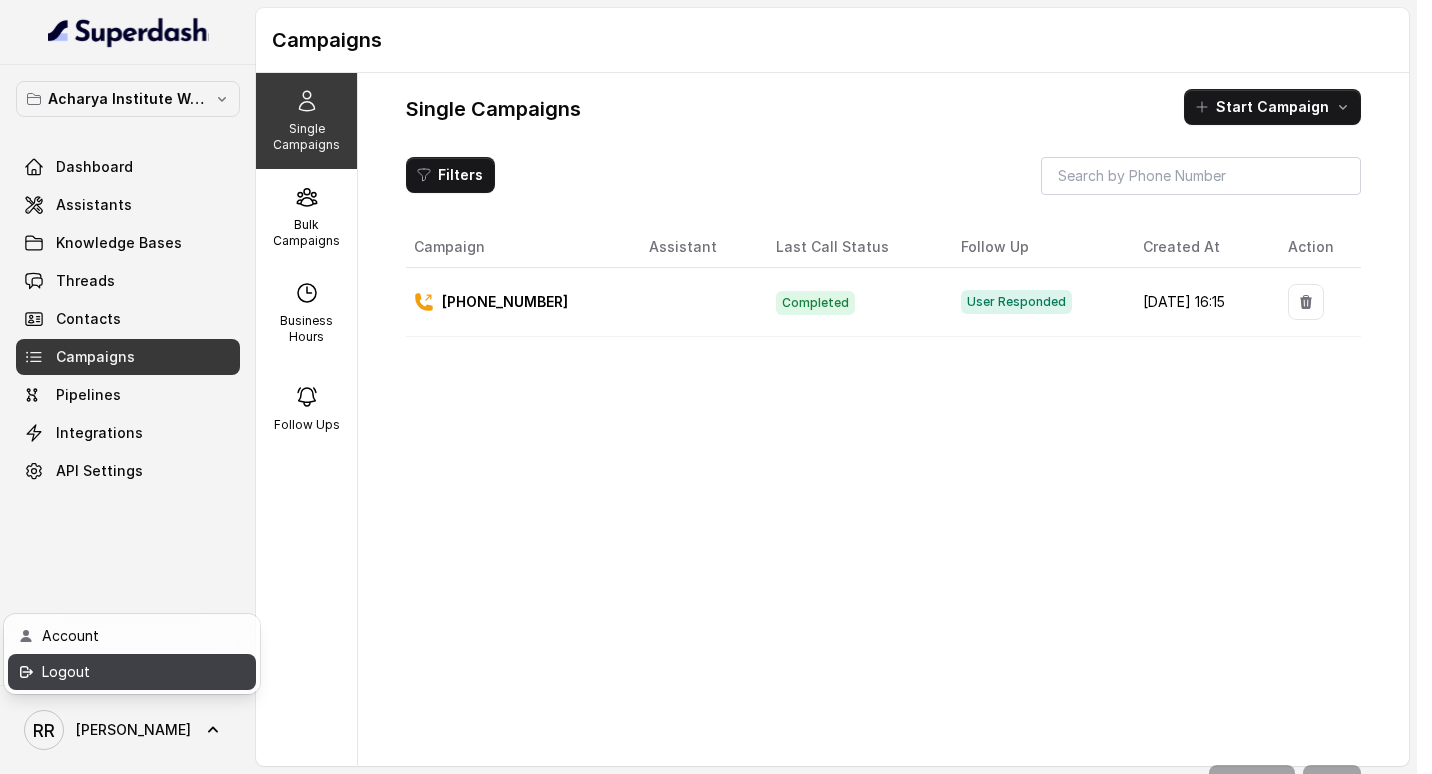 click on "Logout" at bounding box center (127, 672) 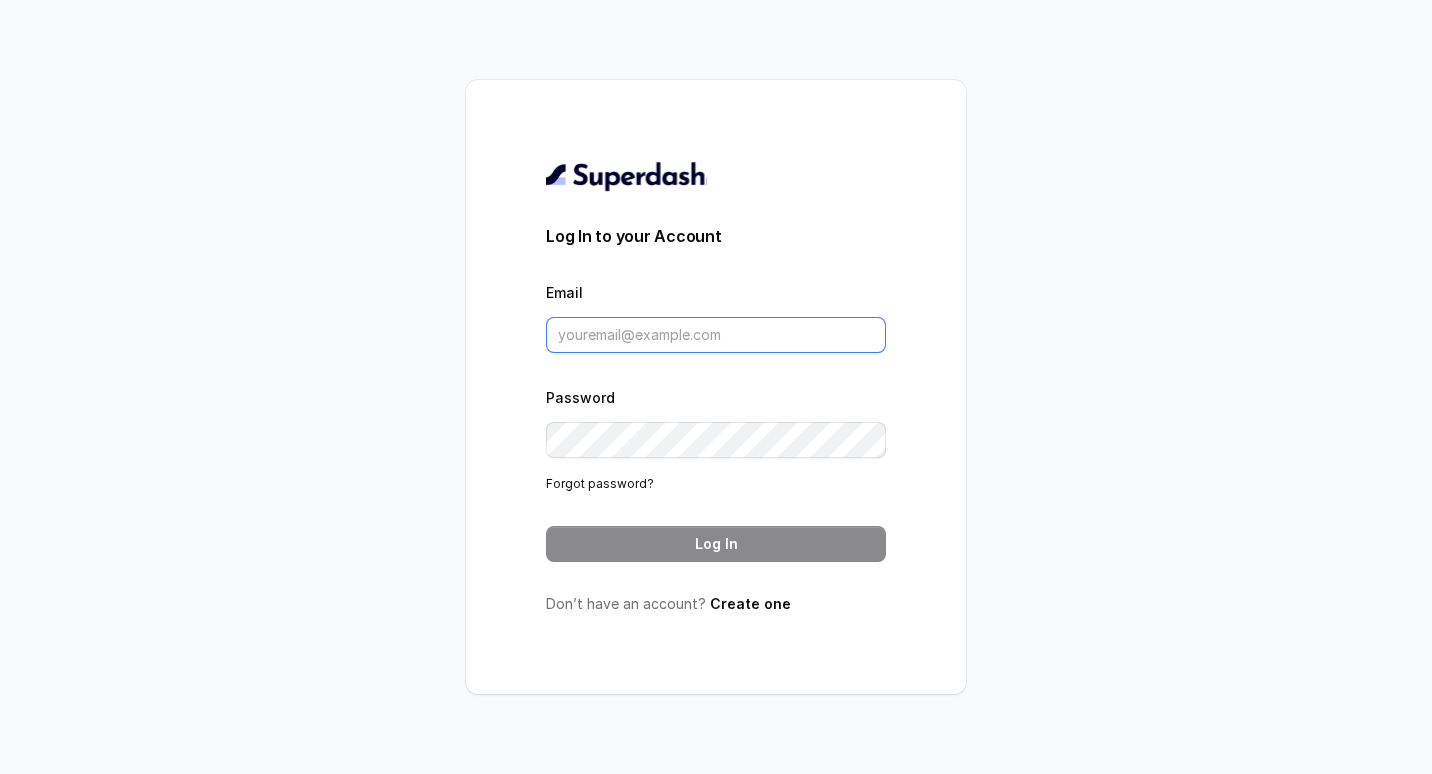 type on "ragesh2708@acharya.ac.in" 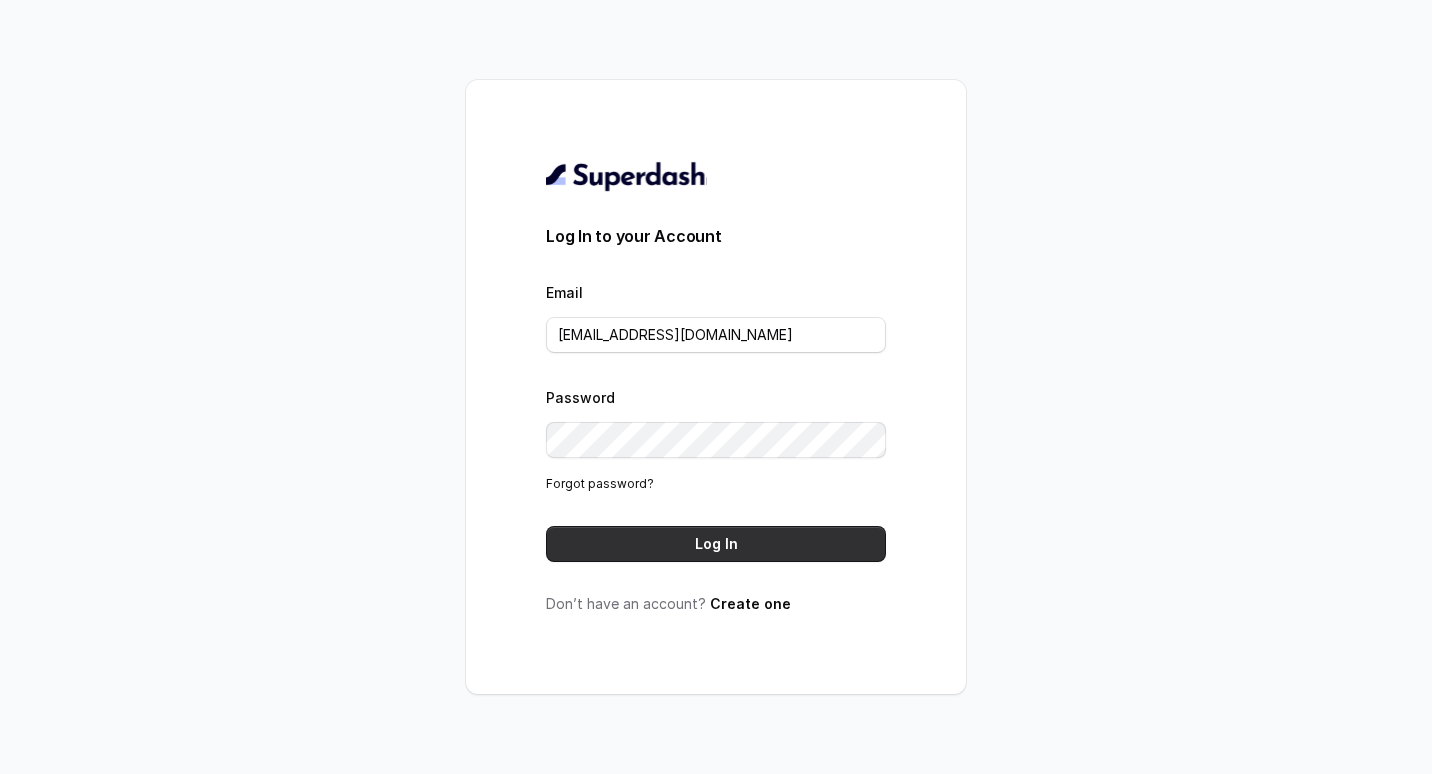 click on "Log In" at bounding box center [716, 544] 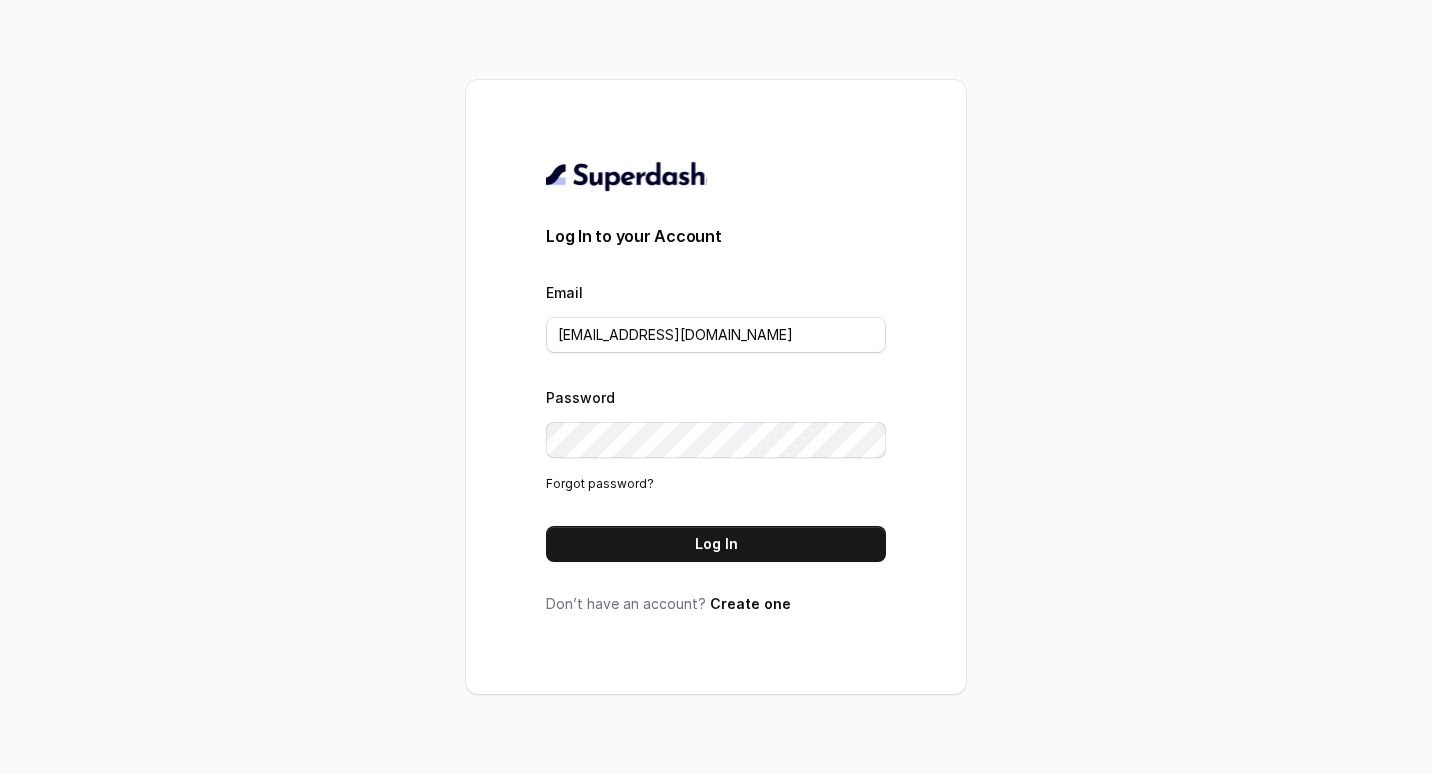 click on "Log In to your Account Email ragesh2708@acharya.ac.in Password Forgot password? Log In Don’t have an account?   Create one" at bounding box center (716, 387) 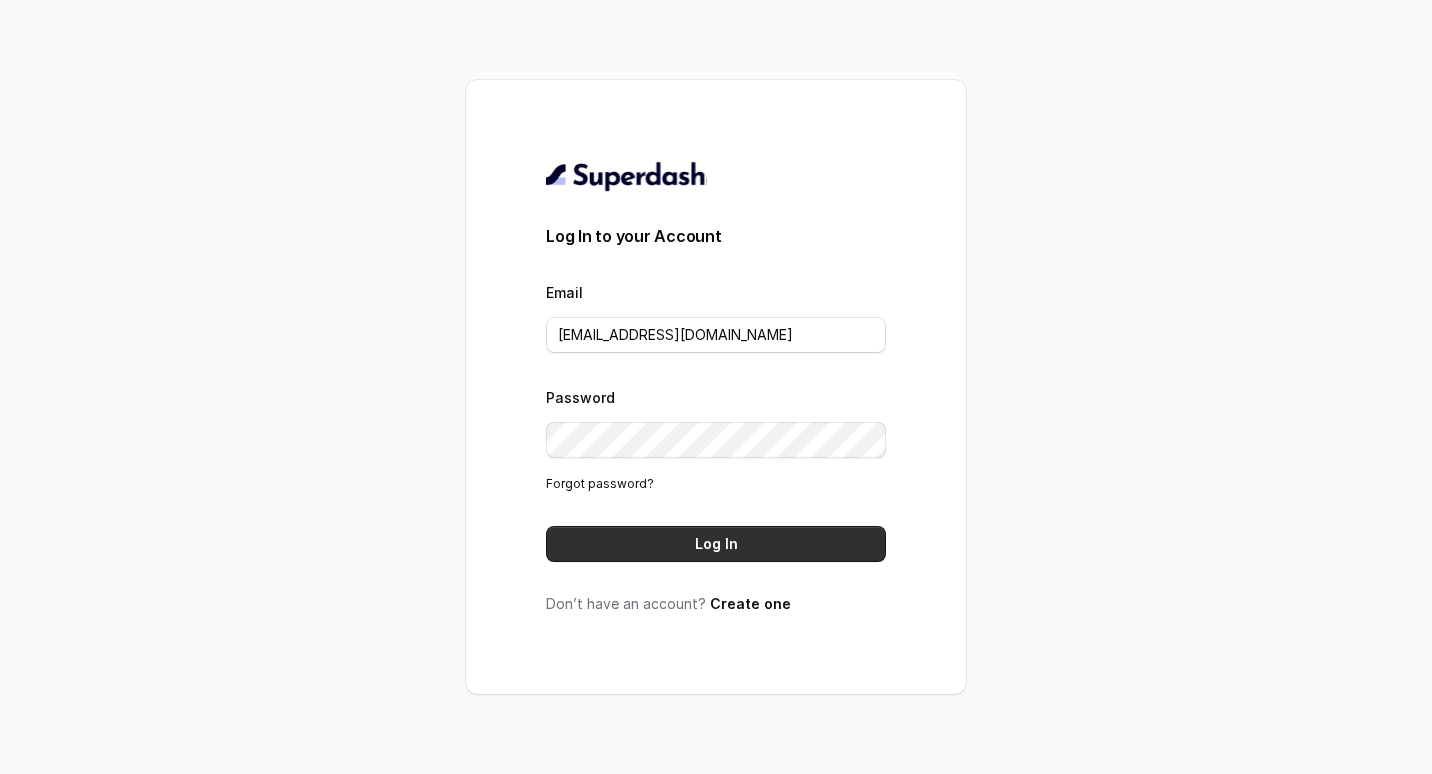 click on "Log In" at bounding box center (716, 544) 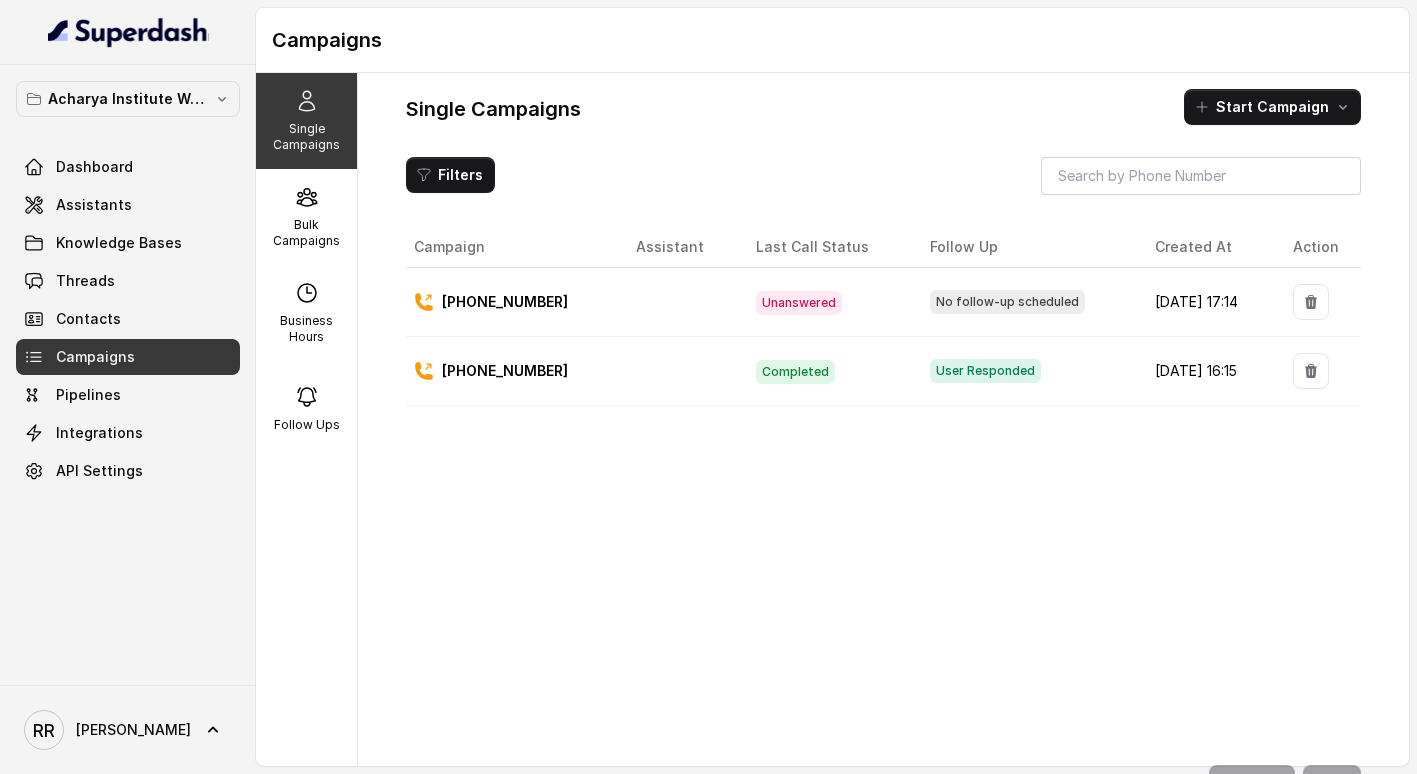 scroll, scrollTop: 0, scrollLeft: 0, axis: both 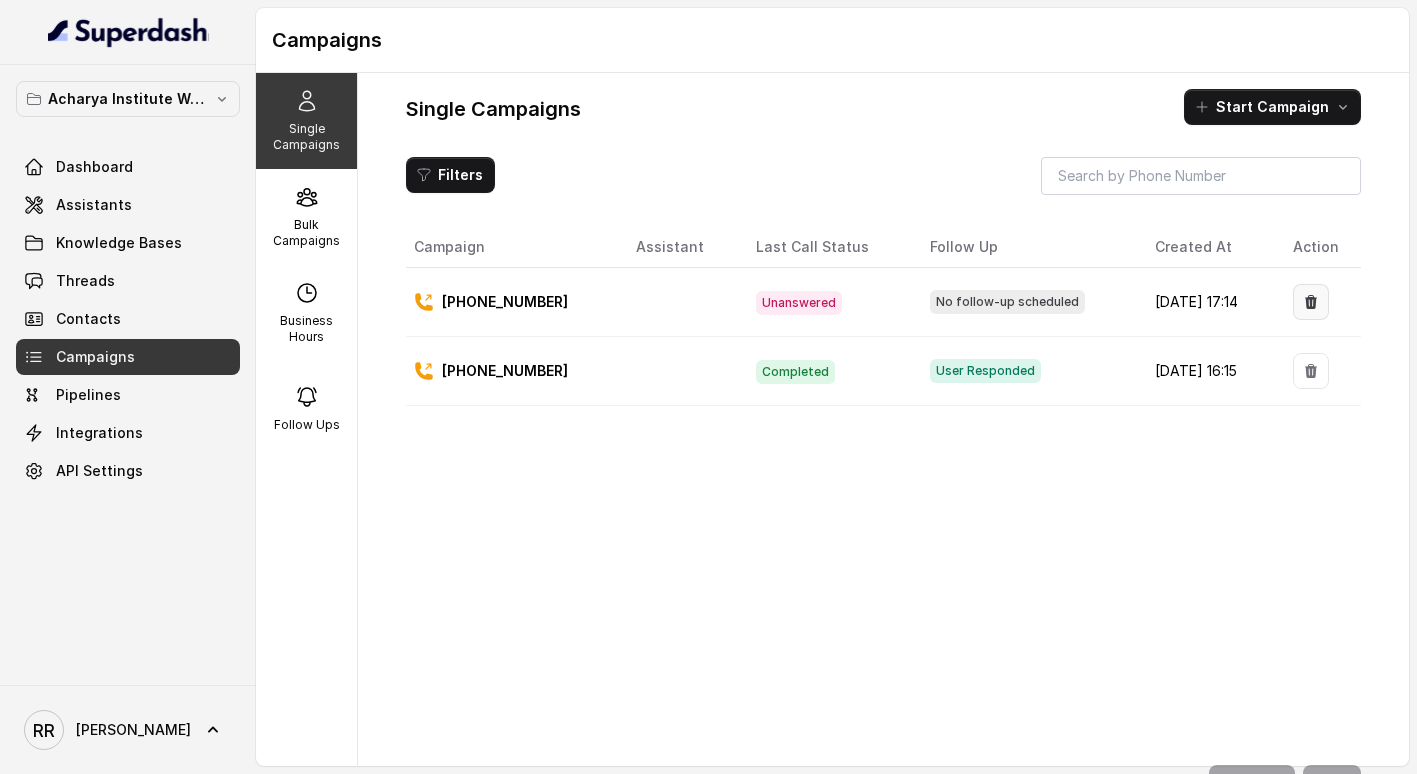 click 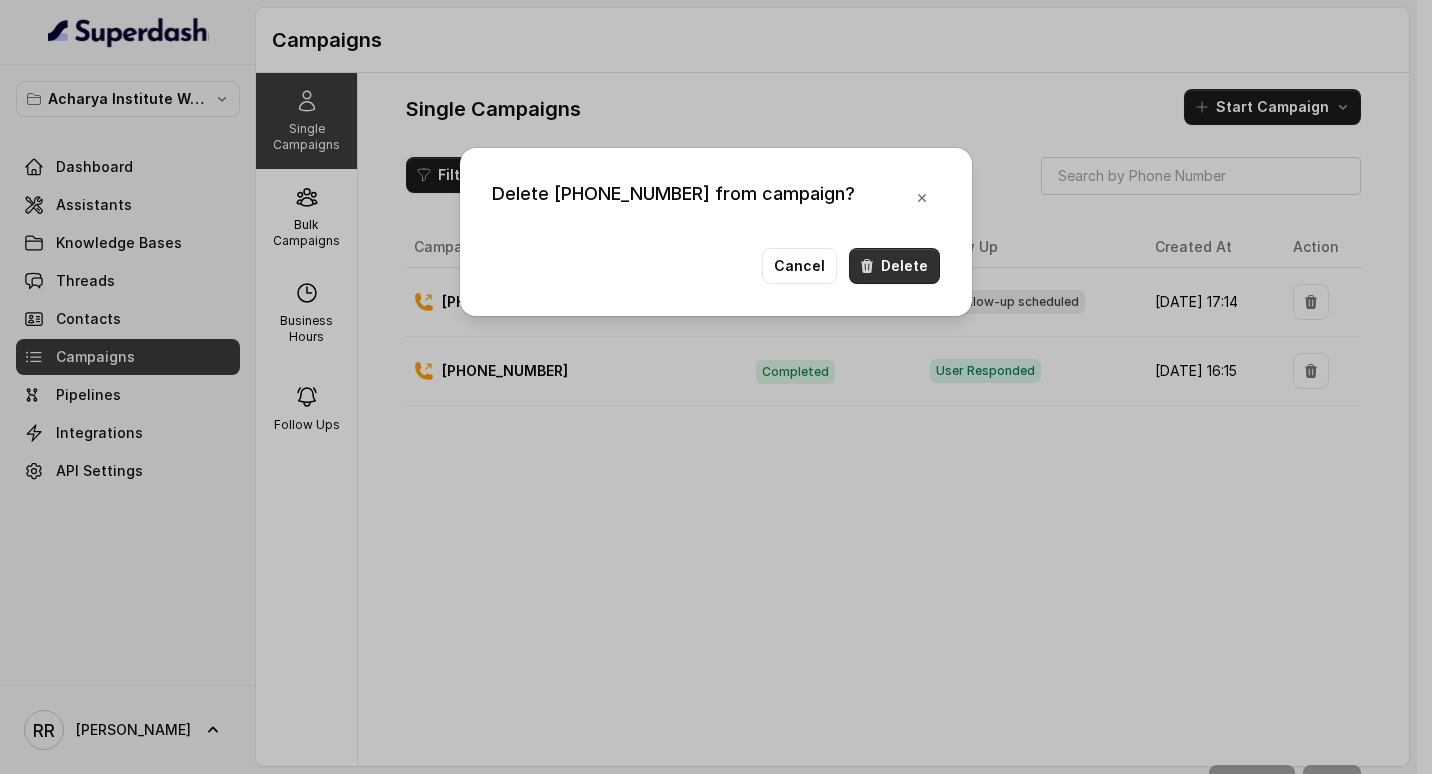 click on "Delete" at bounding box center [894, 266] 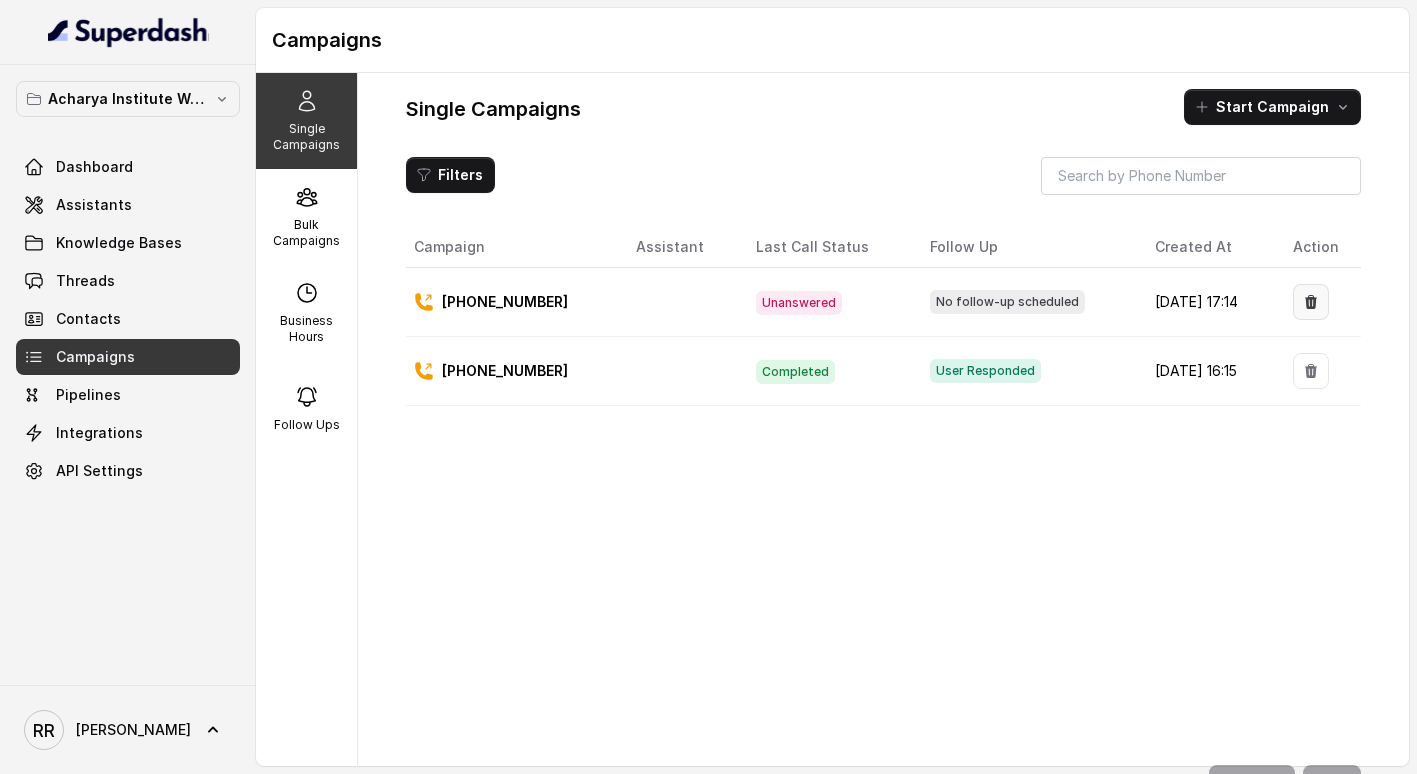 click 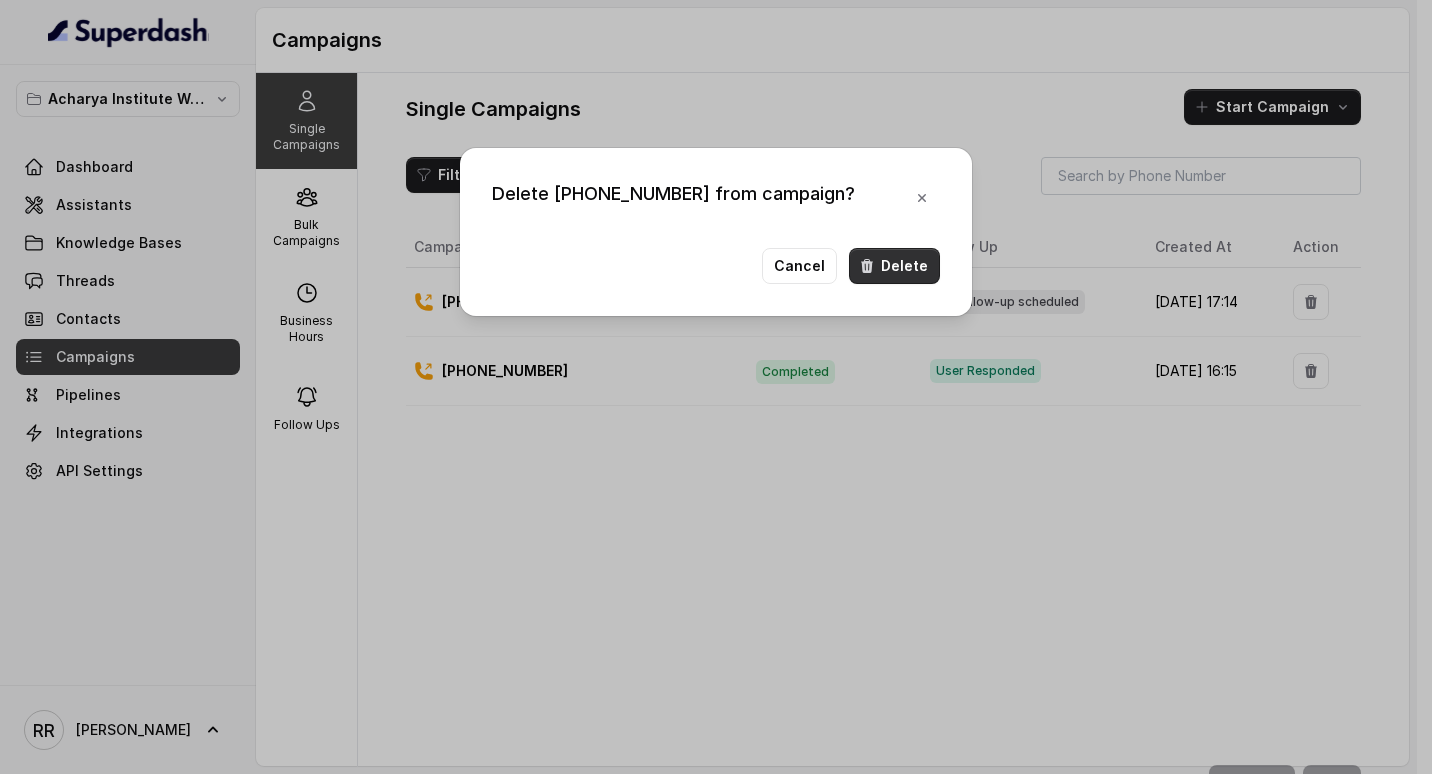 click on "Delete" at bounding box center [894, 266] 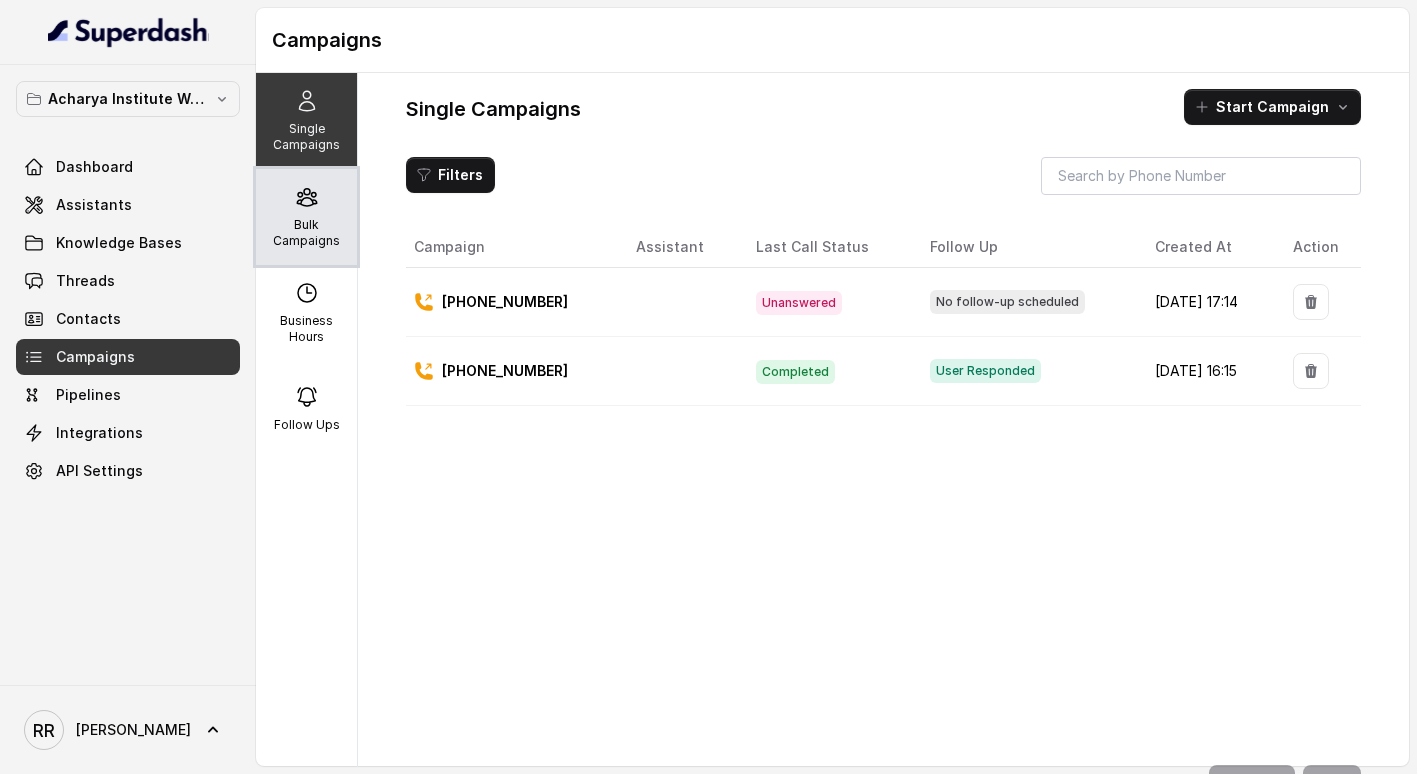 click on "Bulk Campaigns" at bounding box center (306, 233) 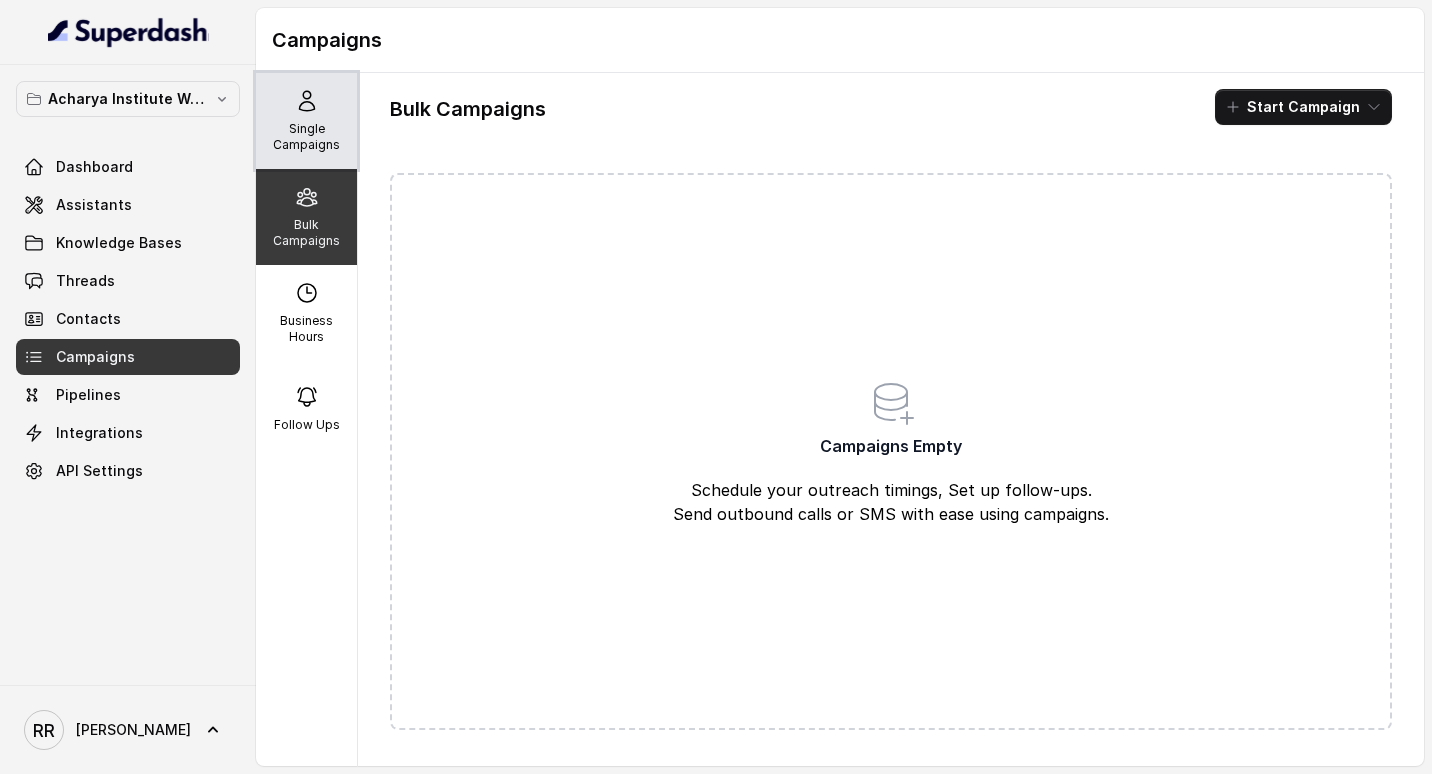 click on "Single Campaigns" at bounding box center [306, 121] 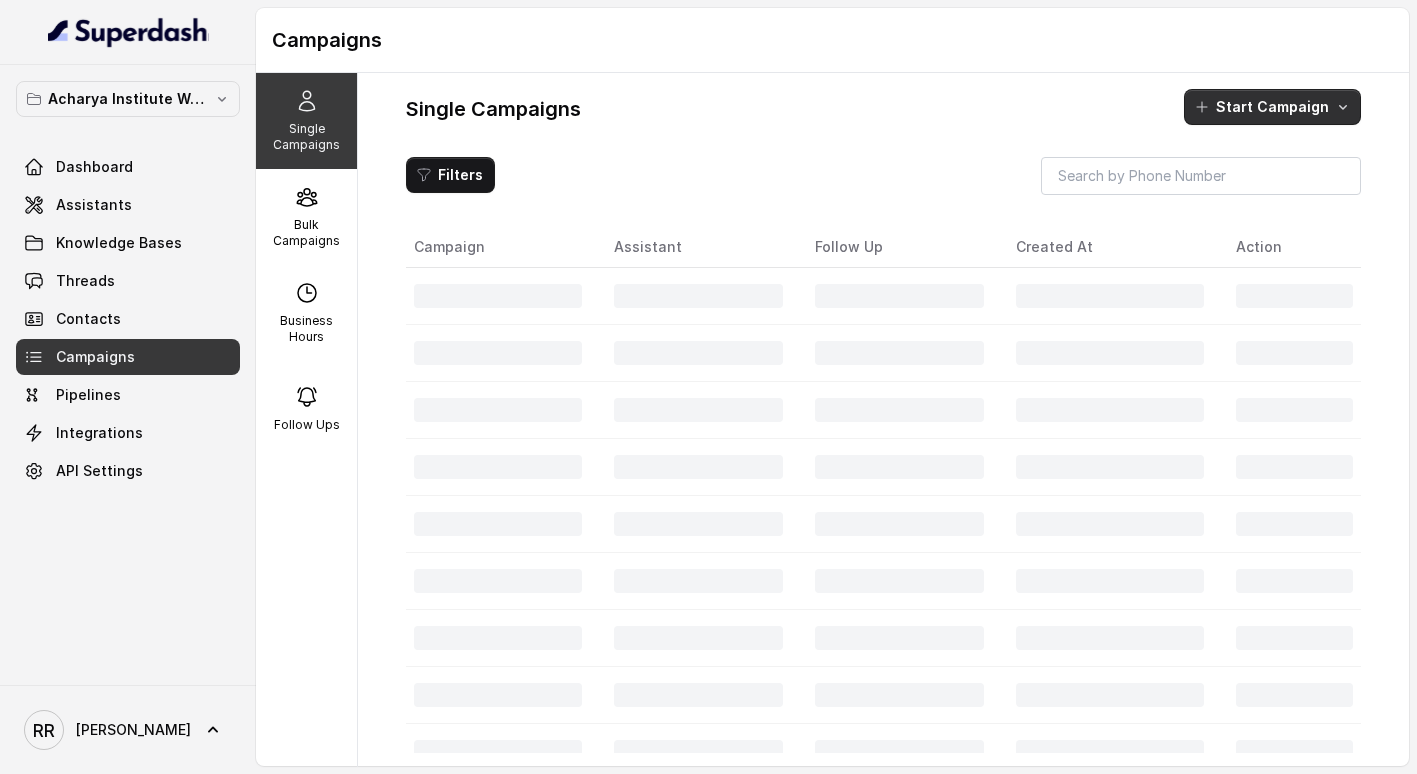 click on "Start Campaign" at bounding box center [1272, 107] 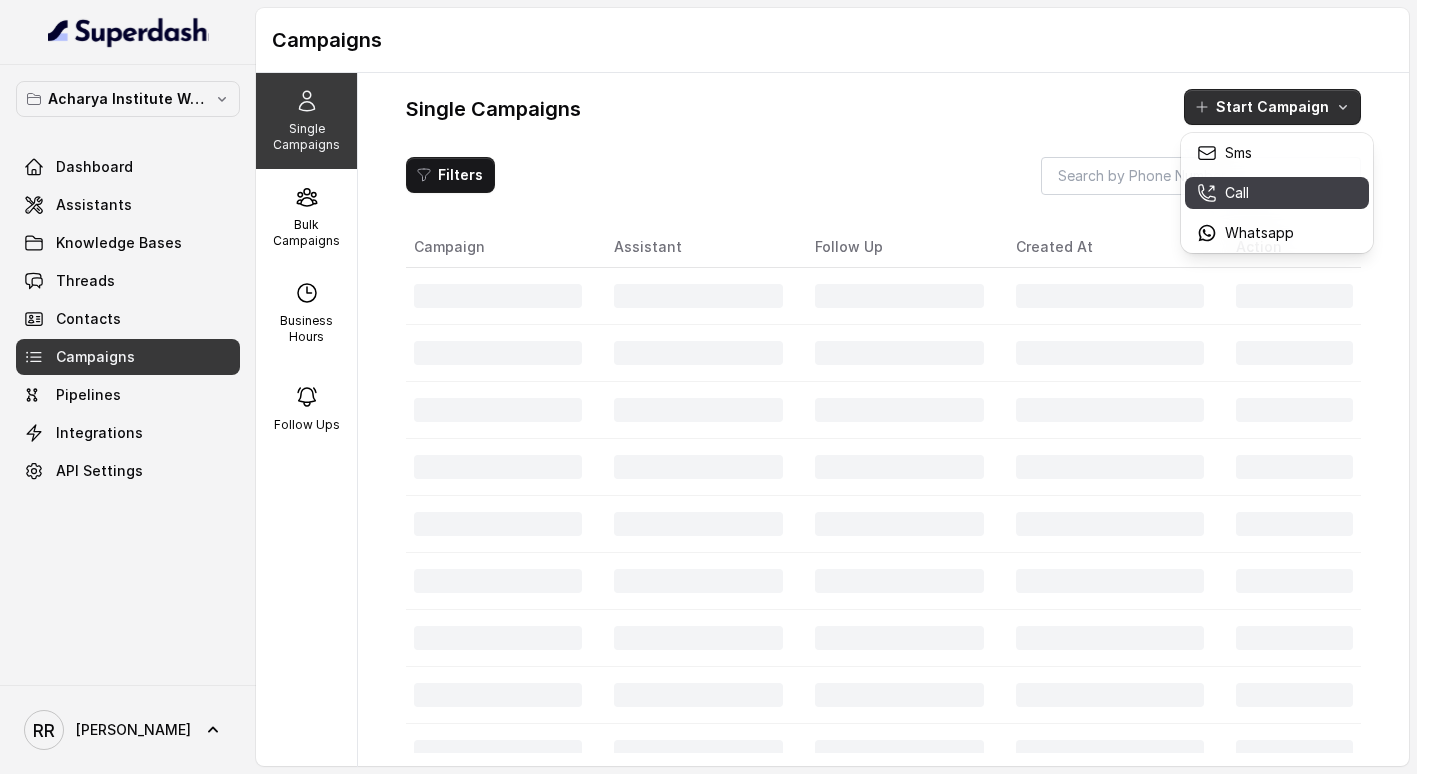 click on "Call" at bounding box center [1245, 193] 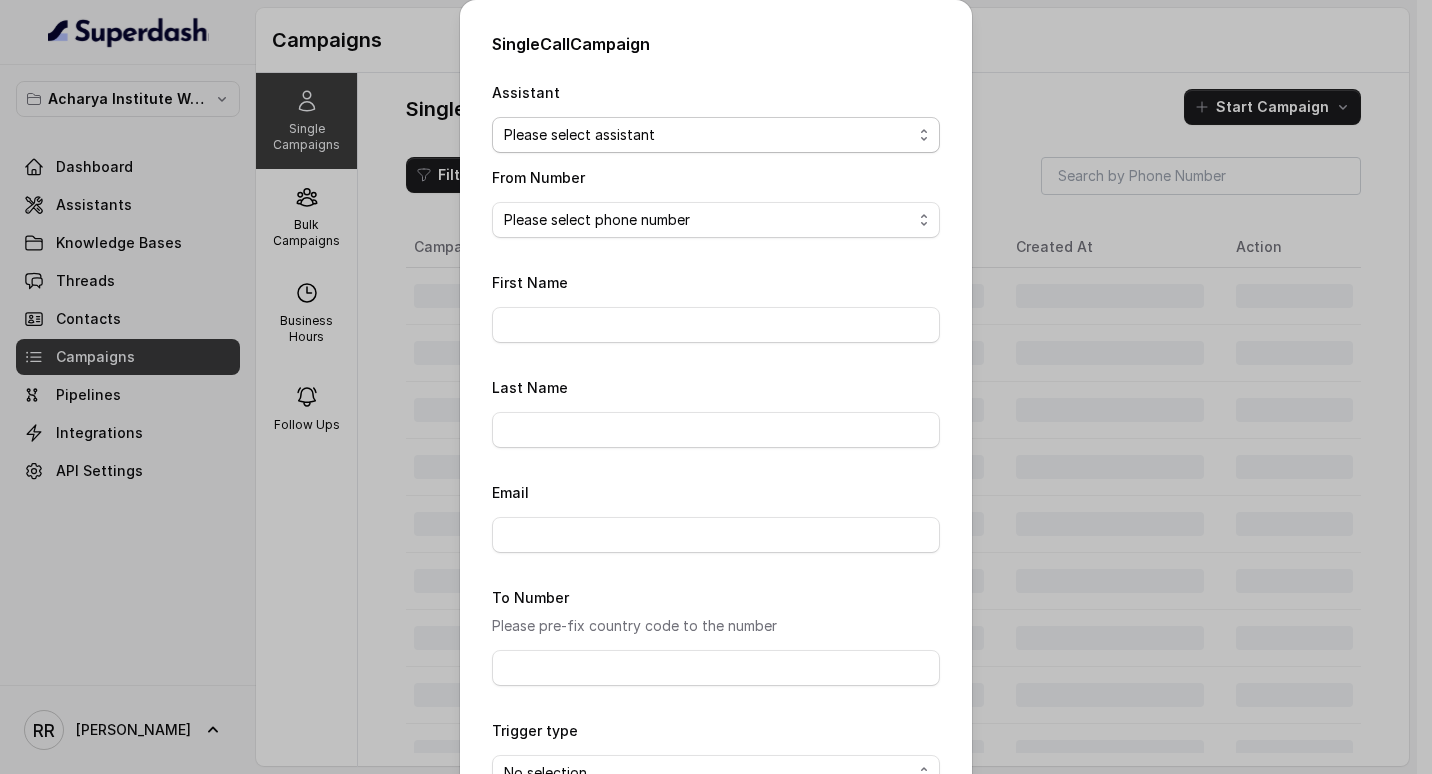 click on "Please select assistant" at bounding box center (716, 135) 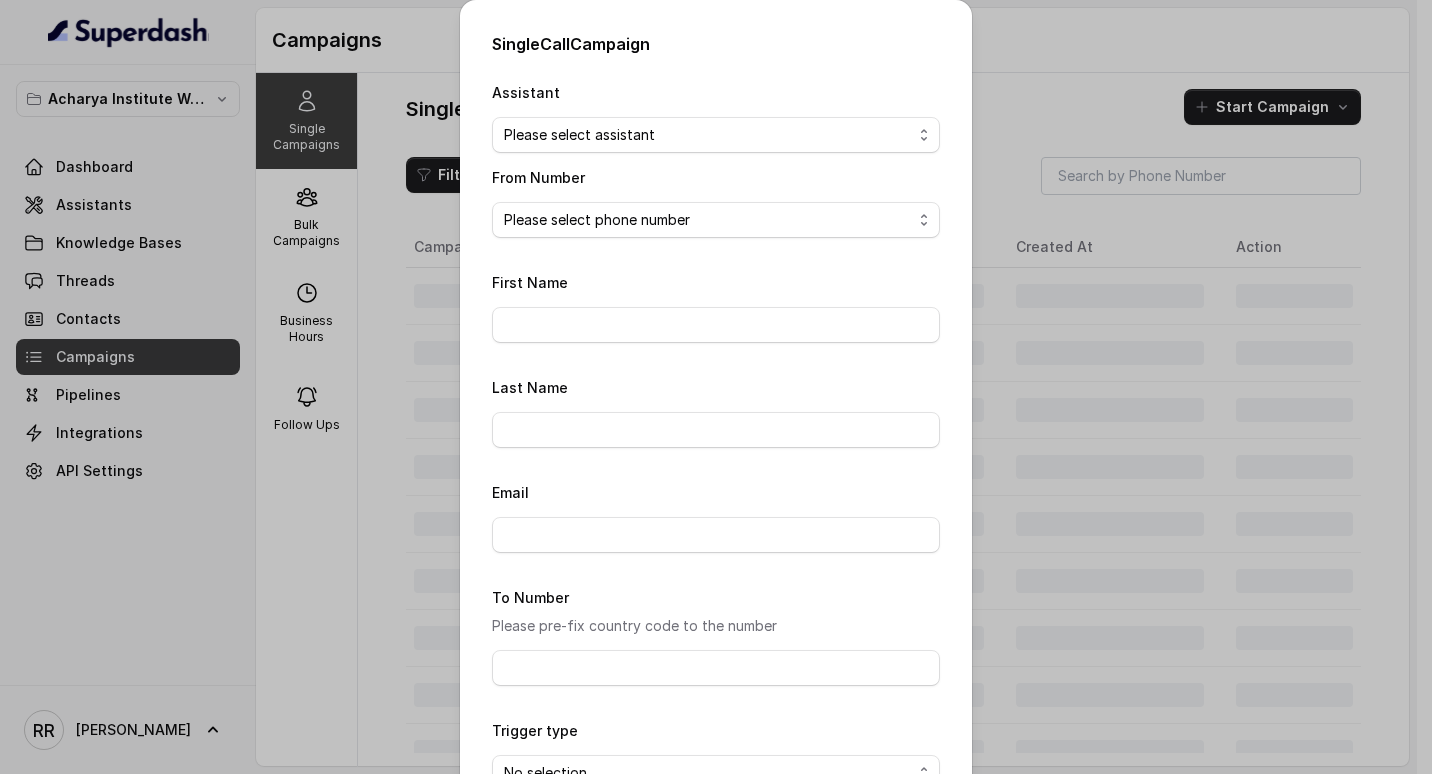 click on "Assistant Please select assistant From Number Please select phone number First Name Last Name Email To Number Please pre-fix country code to the number Trigger type No selection Trigger Immediately Trigger based on campaign configuration Close Start" at bounding box center [716, 469] 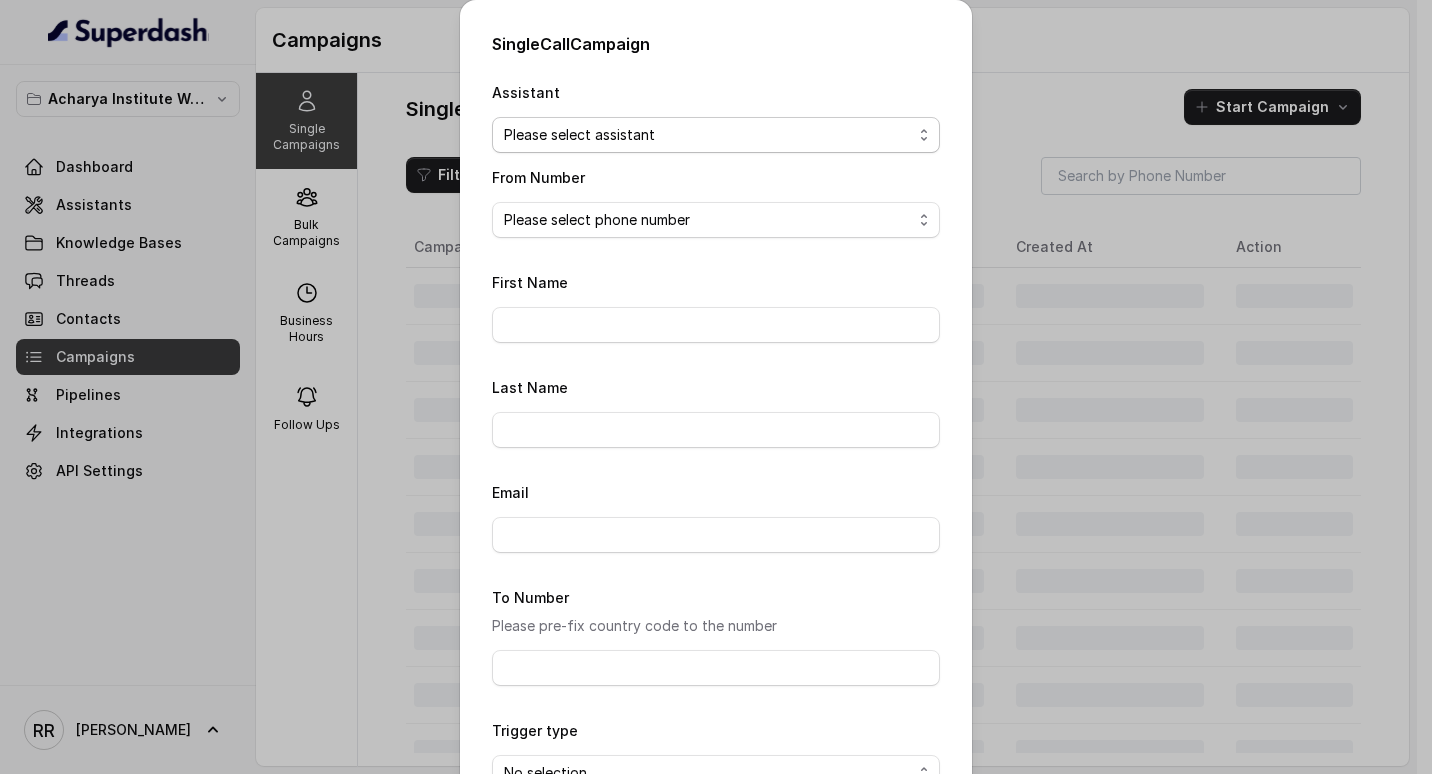 click on "Please select assistant" at bounding box center [716, 135] 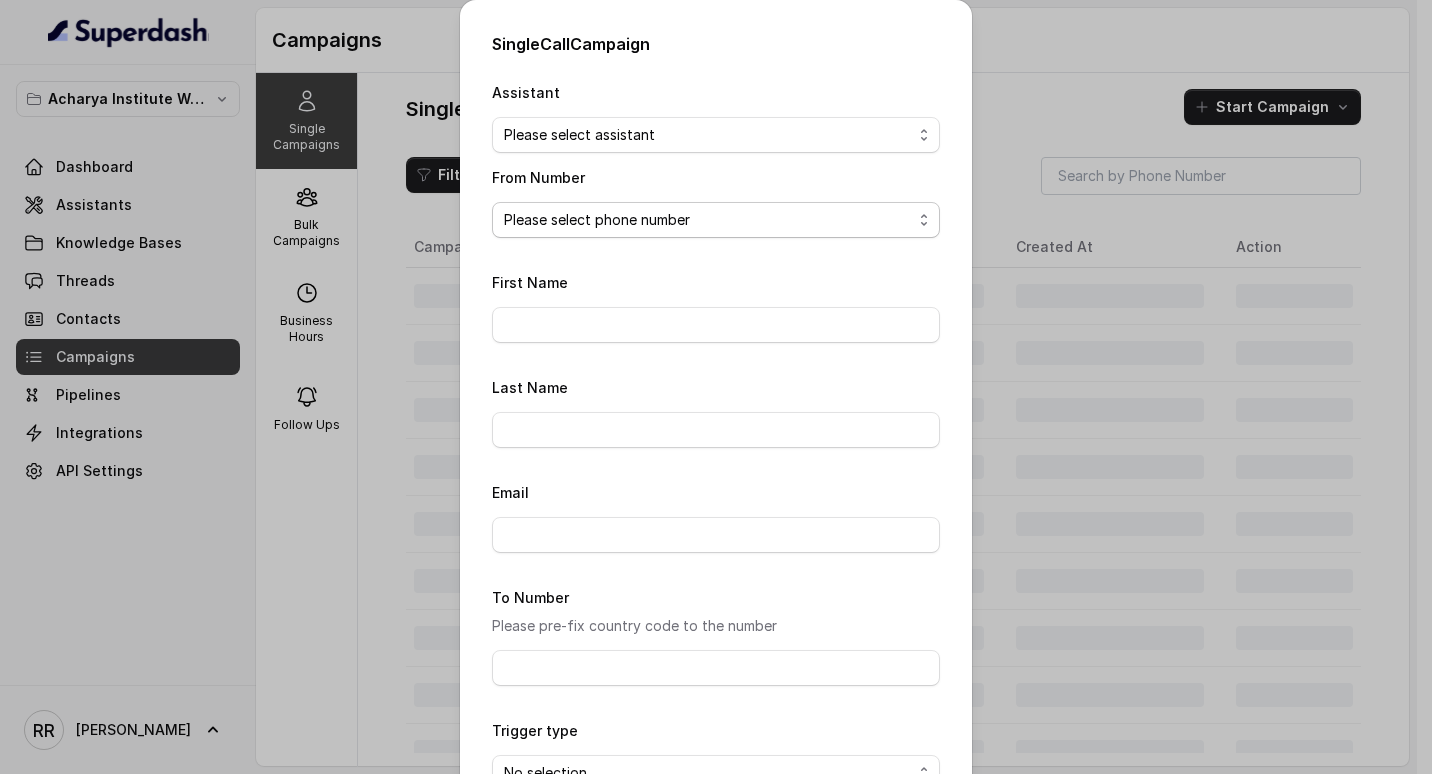 click on "Please select phone number" at bounding box center (716, 220) 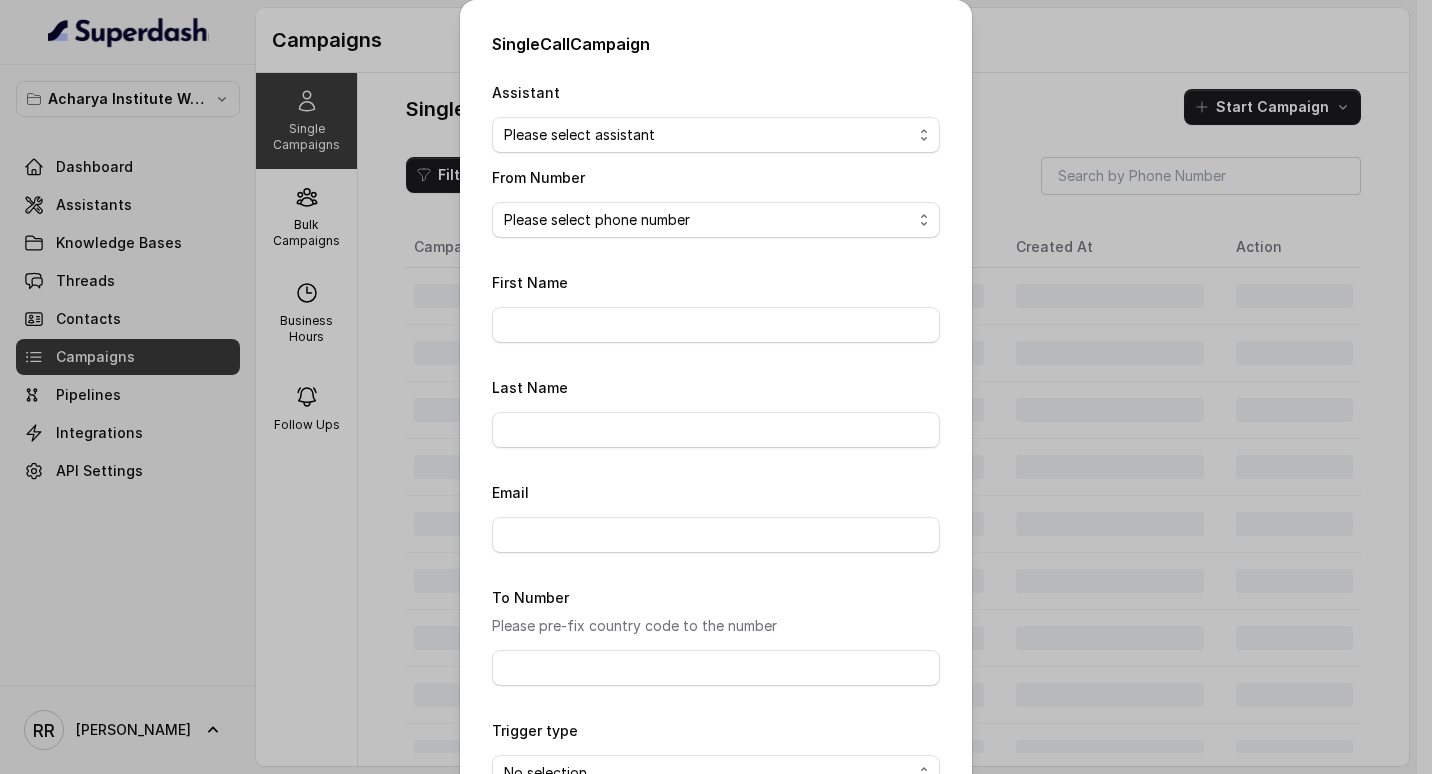 click on "Single  Call  Campaign Assistant Please select assistant From Number Please select phone number First Name Last Name Email To Number Please pre-fix country code to the number Trigger type No selection Trigger Immediately Trigger based on campaign configuration Close Start" at bounding box center [716, 387] 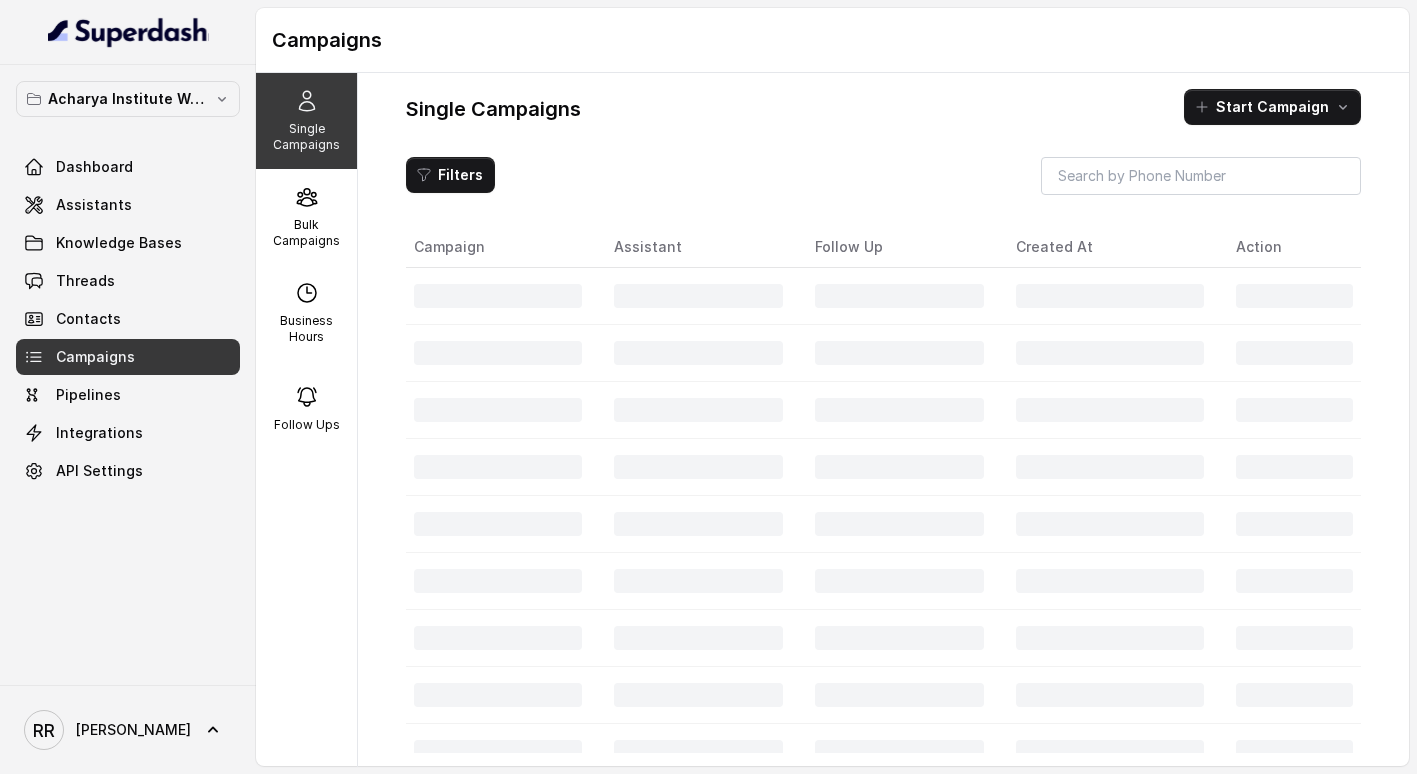 click at bounding box center [899, 524] 